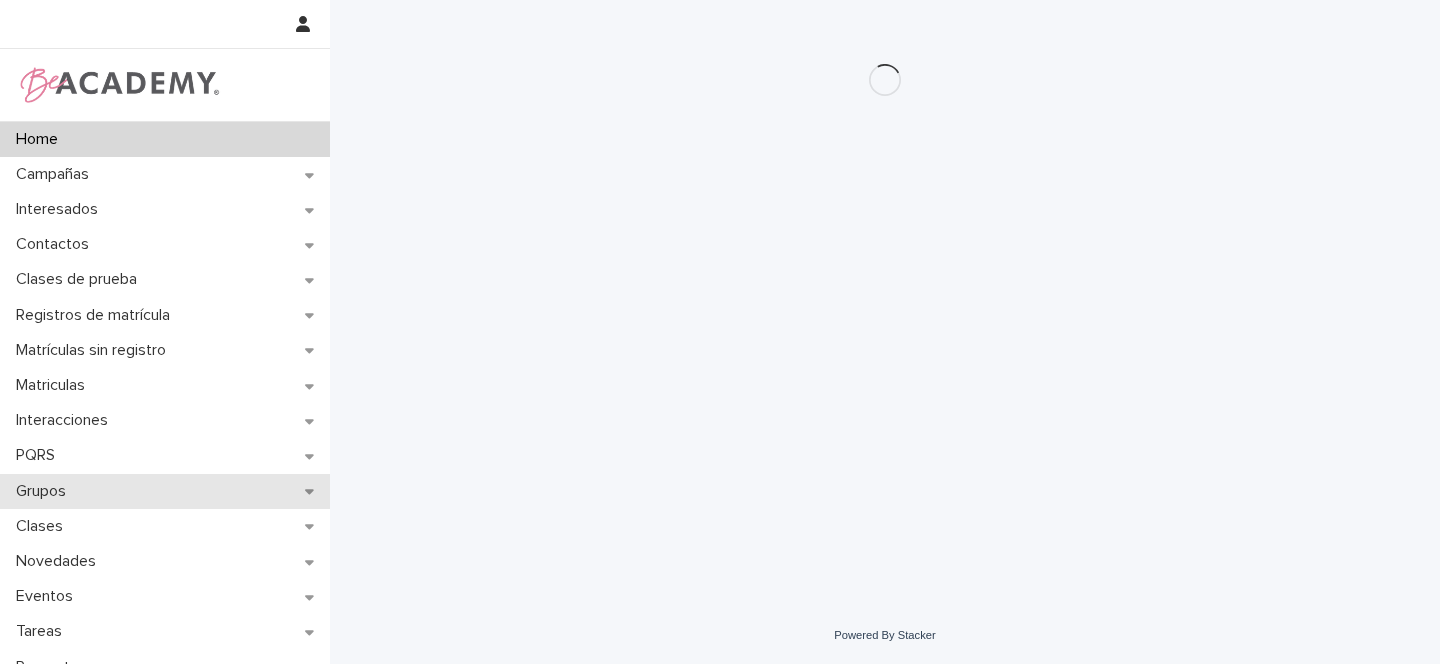 scroll, scrollTop: 0, scrollLeft: 0, axis: both 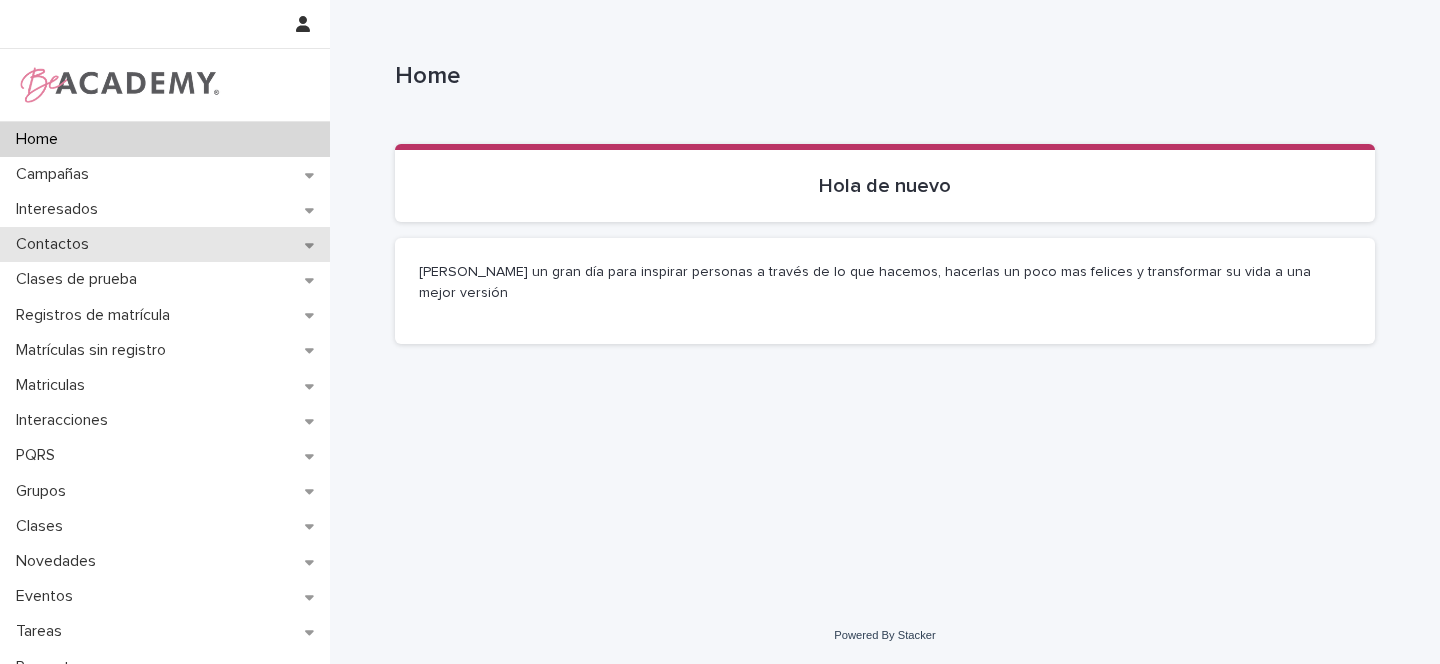 click on "Contactos" at bounding box center [165, 244] 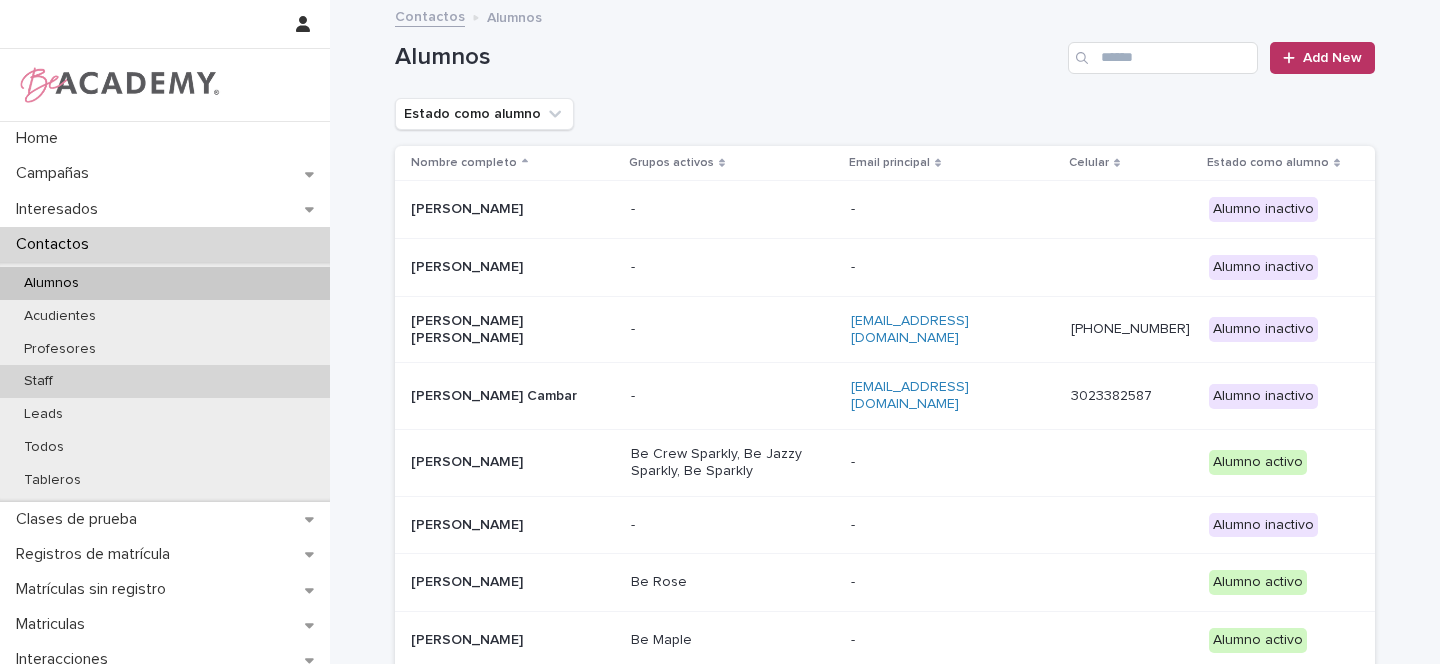 click on "Staff" at bounding box center (38, 381) 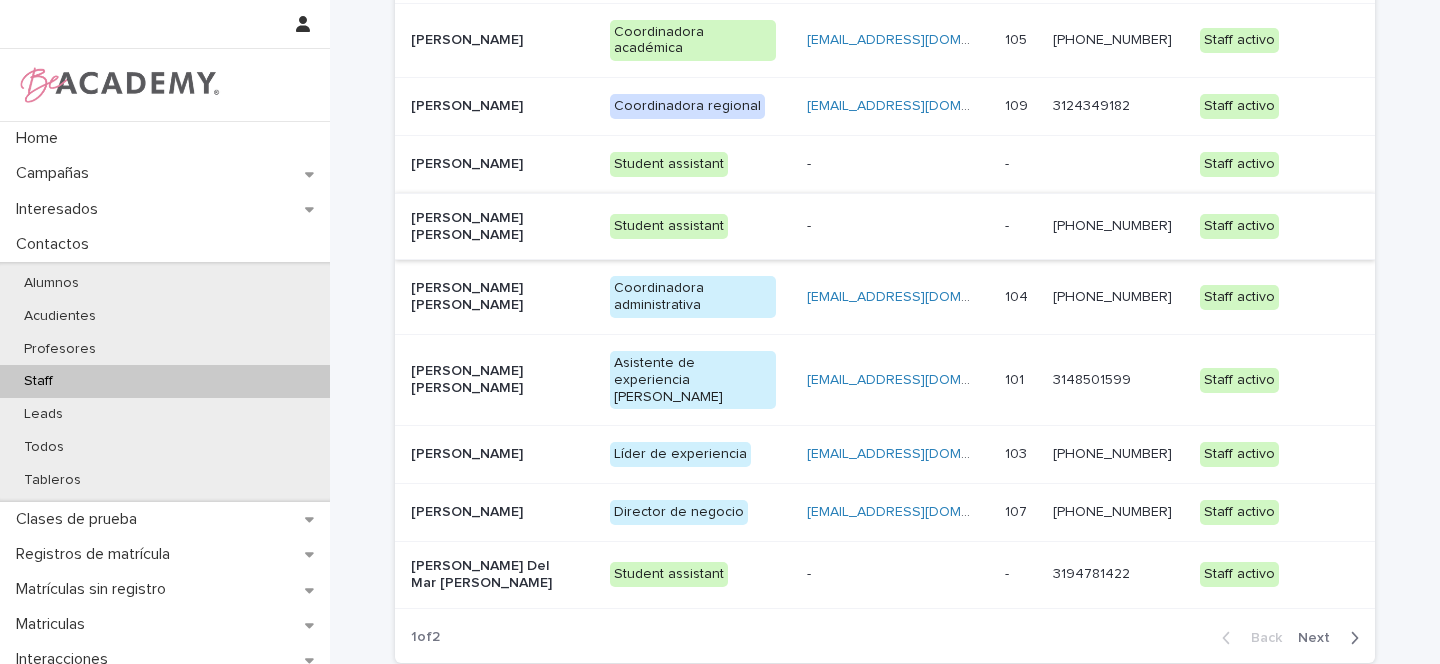 scroll, scrollTop: 319, scrollLeft: 0, axis: vertical 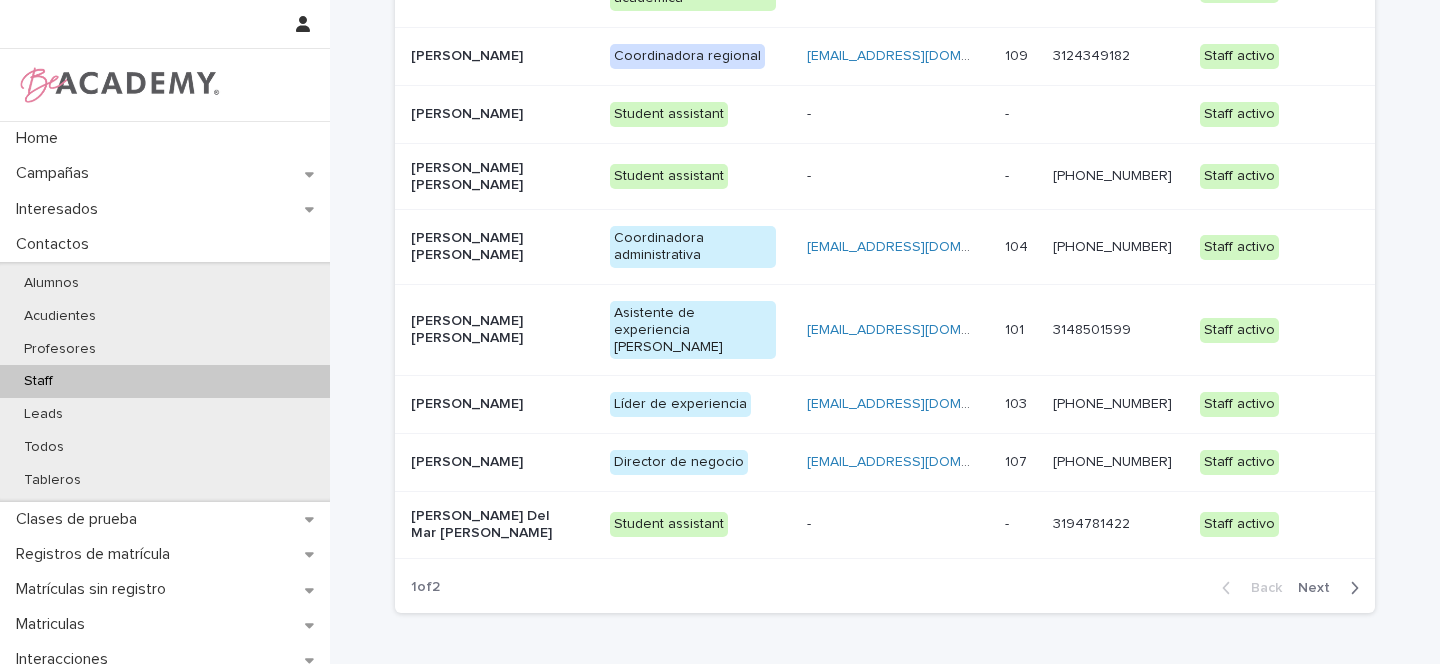 drag, startPoint x: 1319, startPoint y: 528, endPoint x: 886, endPoint y: 508, distance: 433.46164 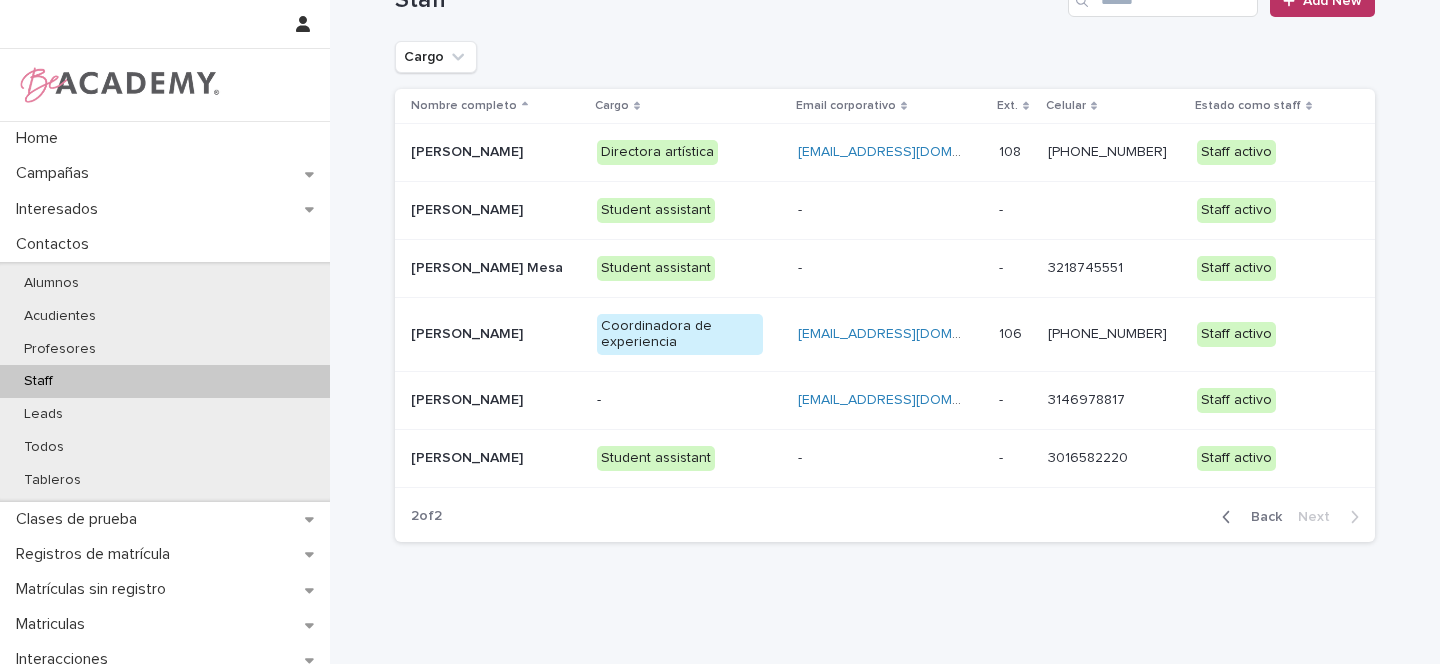 scroll, scrollTop: 125, scrollLeft: 0, axis: vertical 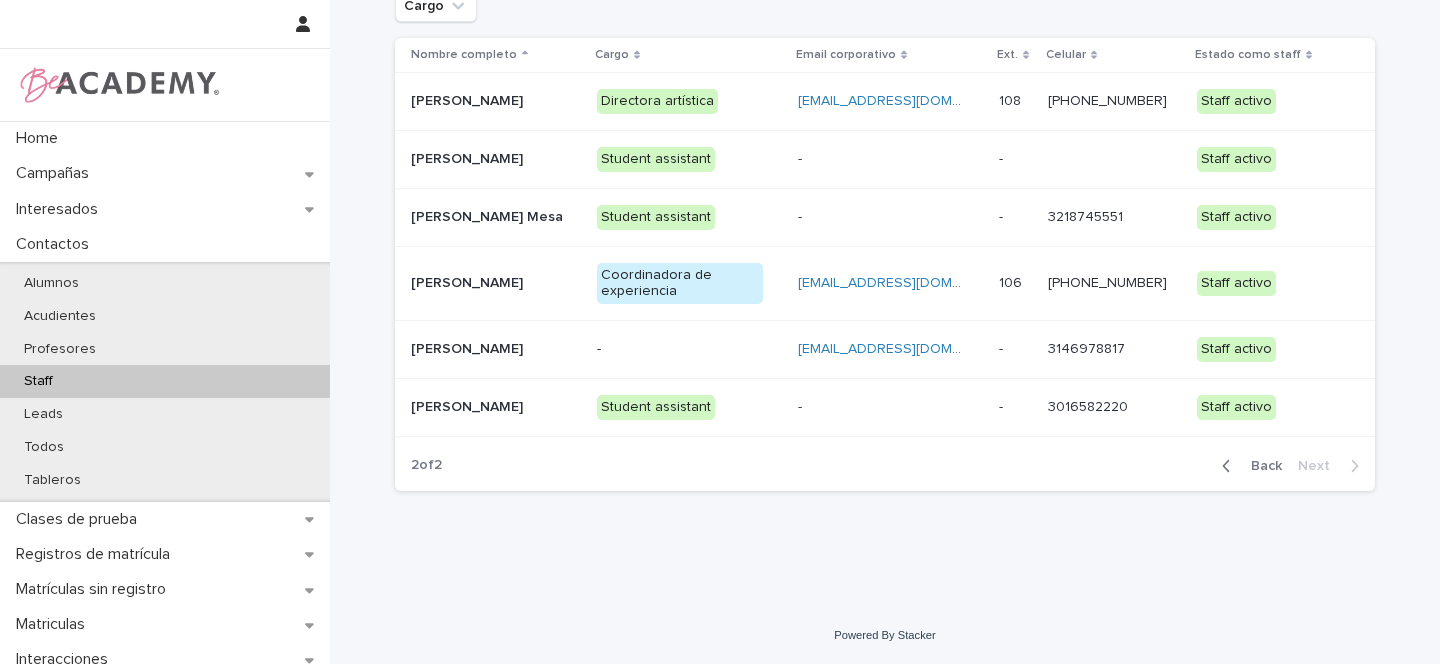 click on "Back" at bounding box center (1260, 466) 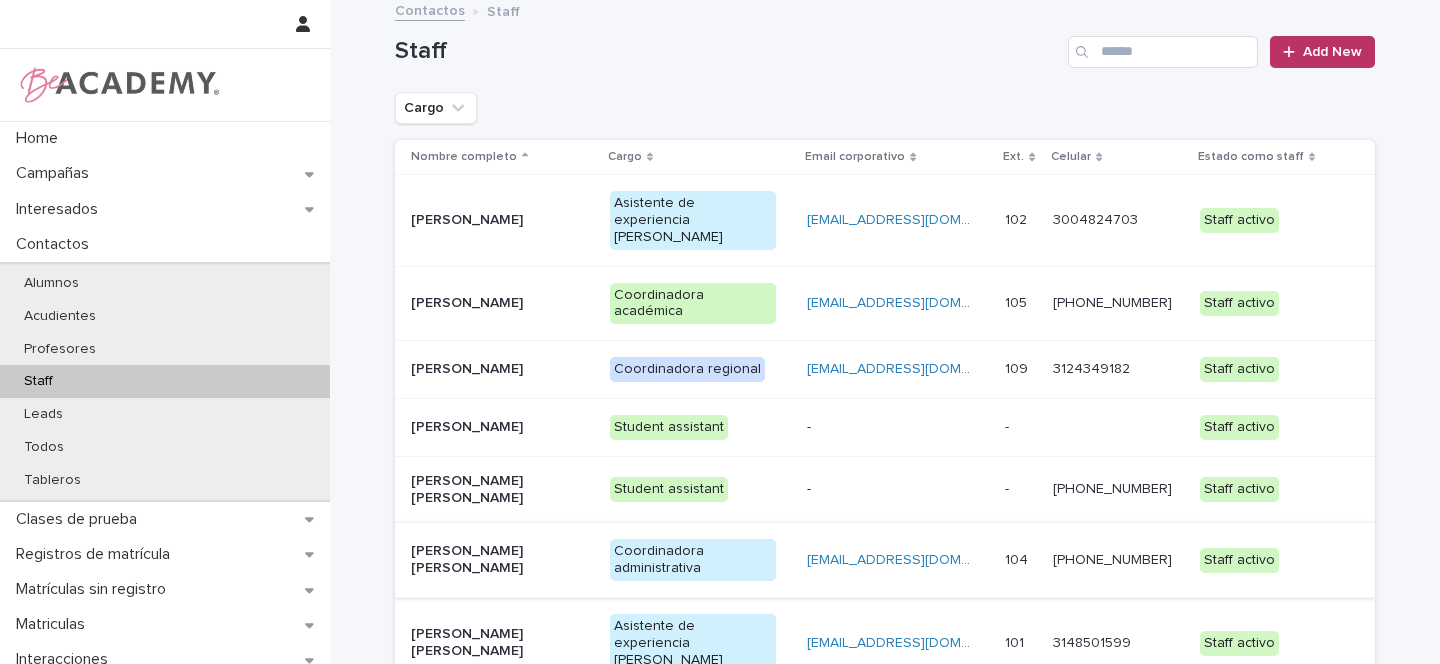 scroll, scrollTop: 2, scrollLeft: 0, axis: vertical 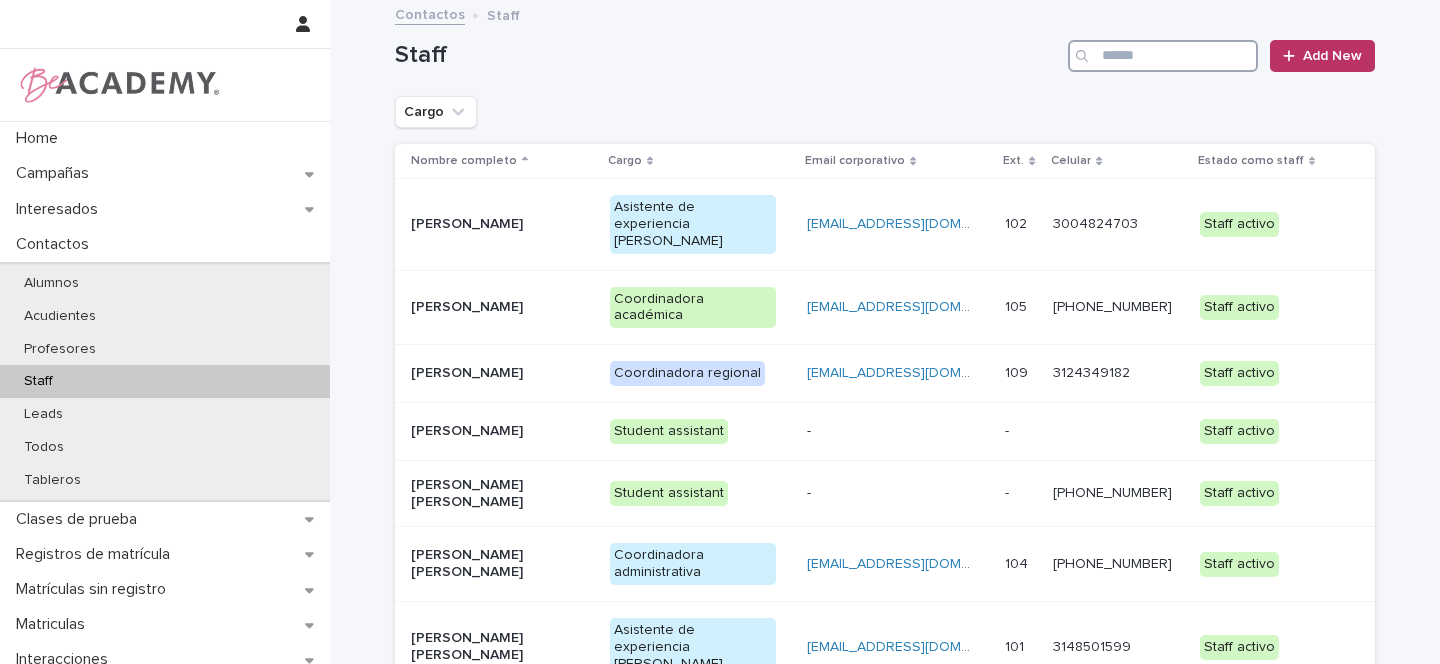click at bounding box center (1163, 56) 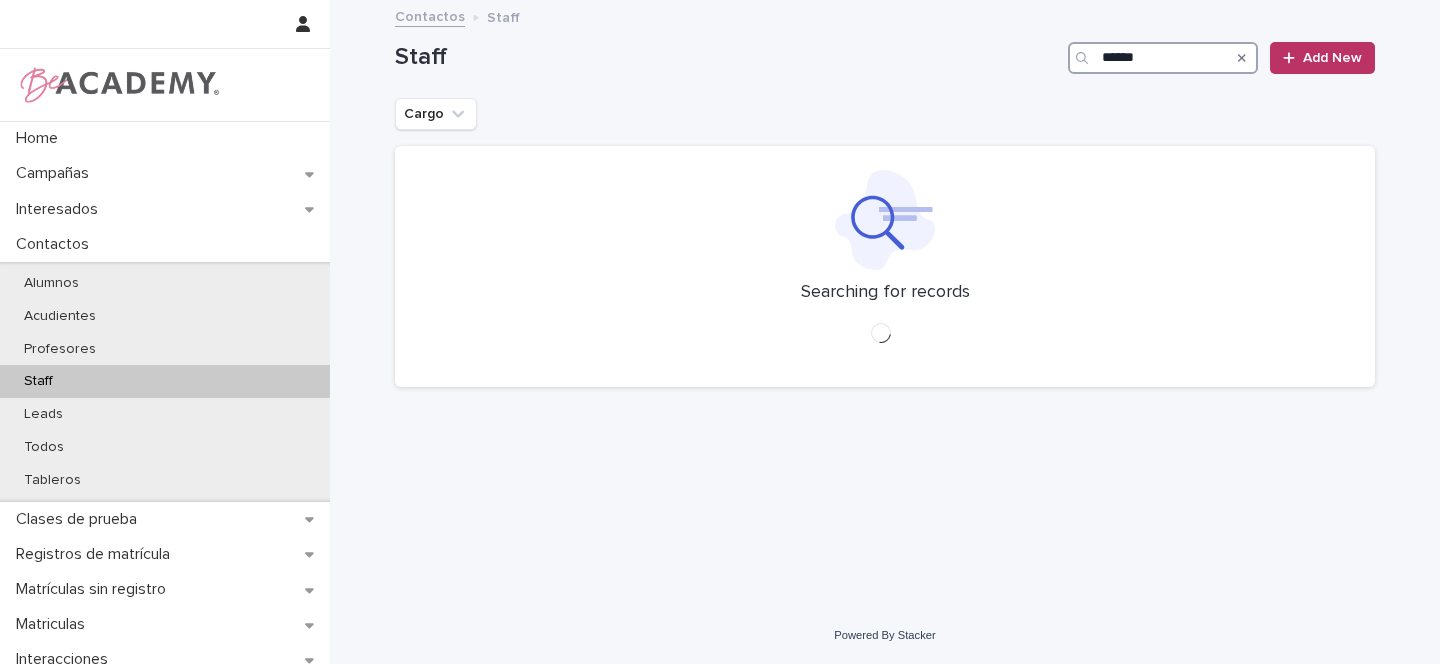 scroll, scrollTop: 0, scrollLeft: 0, axis: both 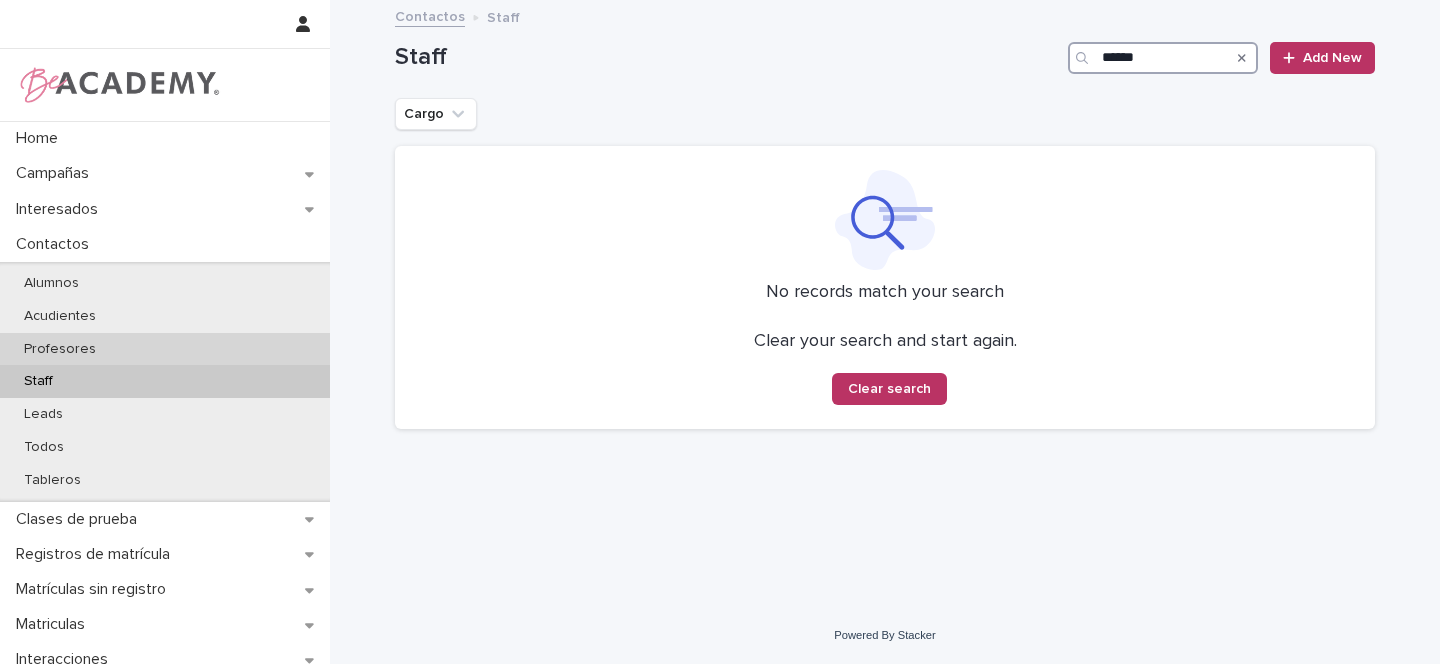 type on "******" 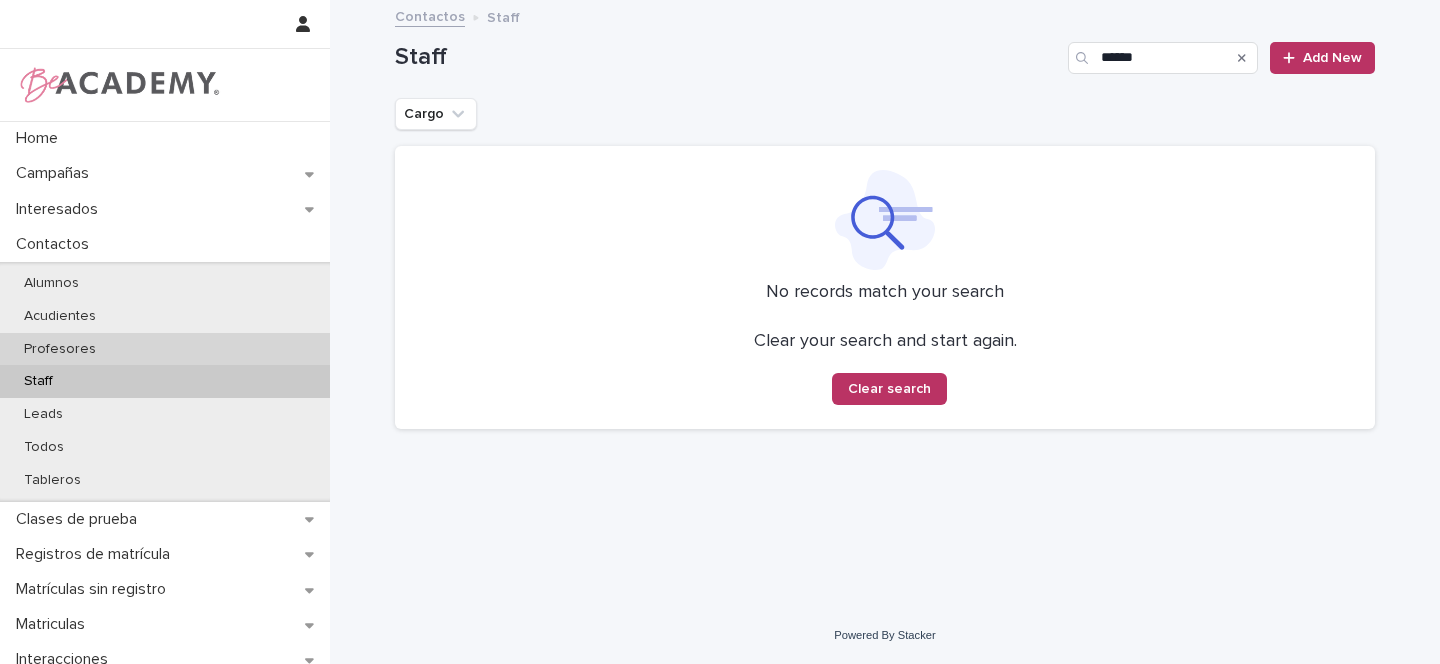 click on "Profesores" at bounding box center [165, 349] 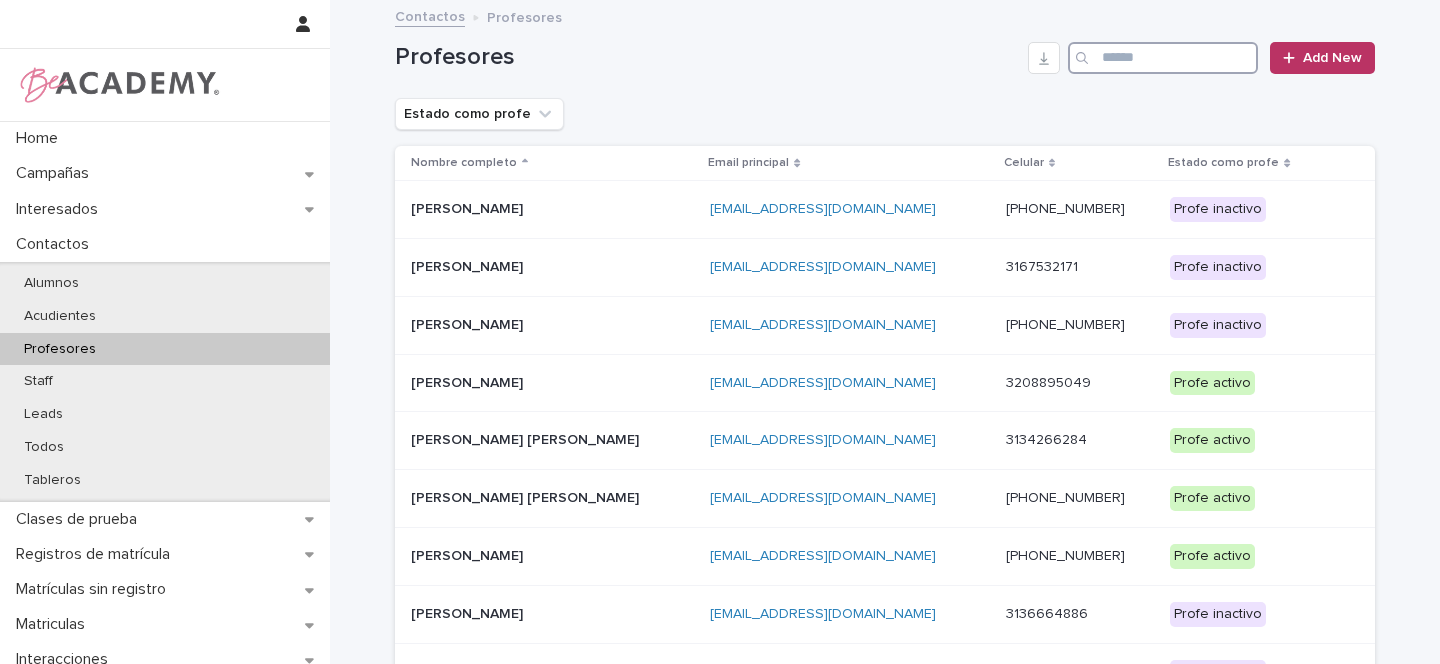 click at bounding box center (1163, 58) 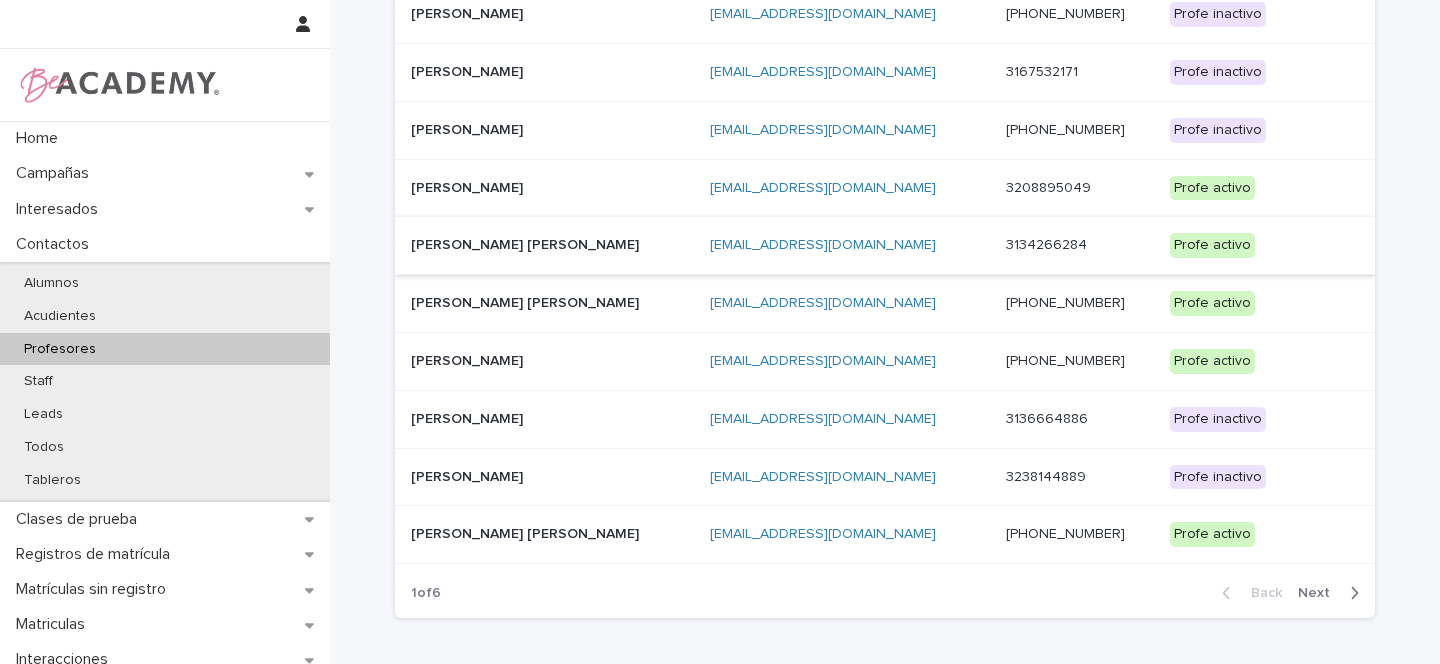 scroll, scrollTop: 180, scrollLeft: 0, axis: vertical 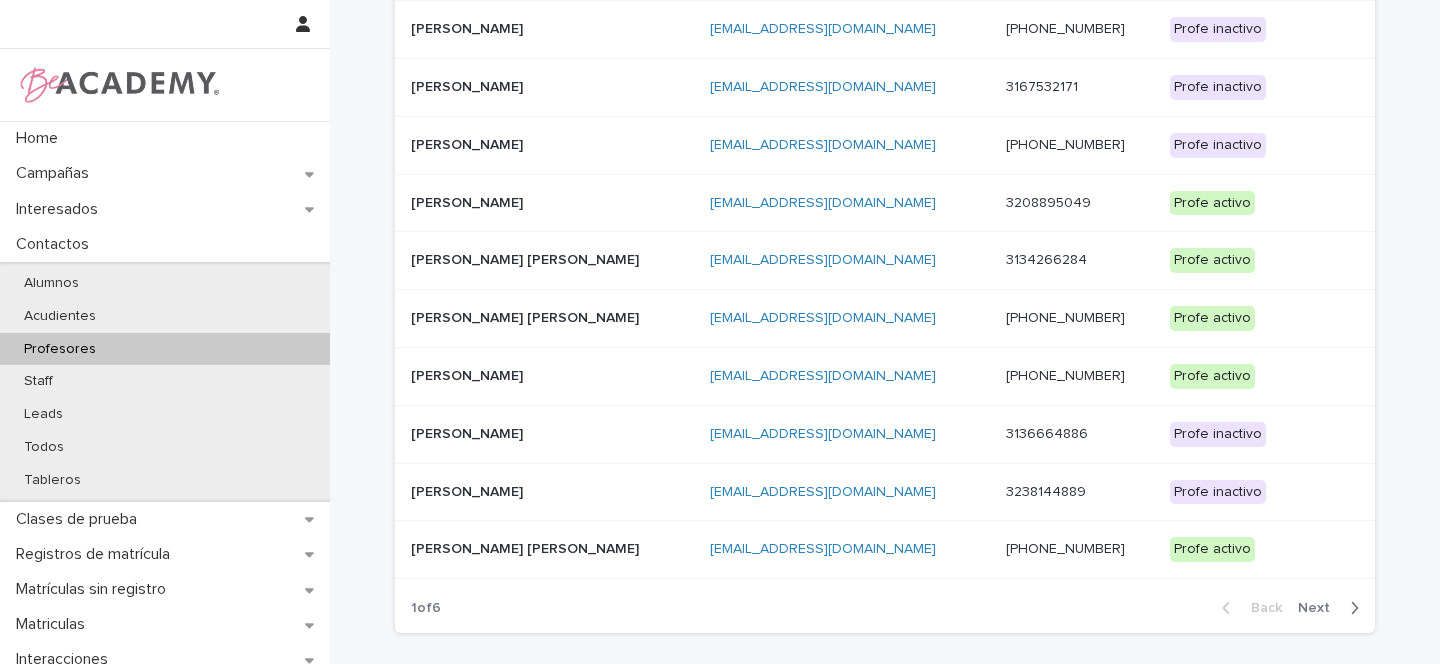 click on "Andrea Carolina Palacios  Sanabria" at bounding box center [552, 260] 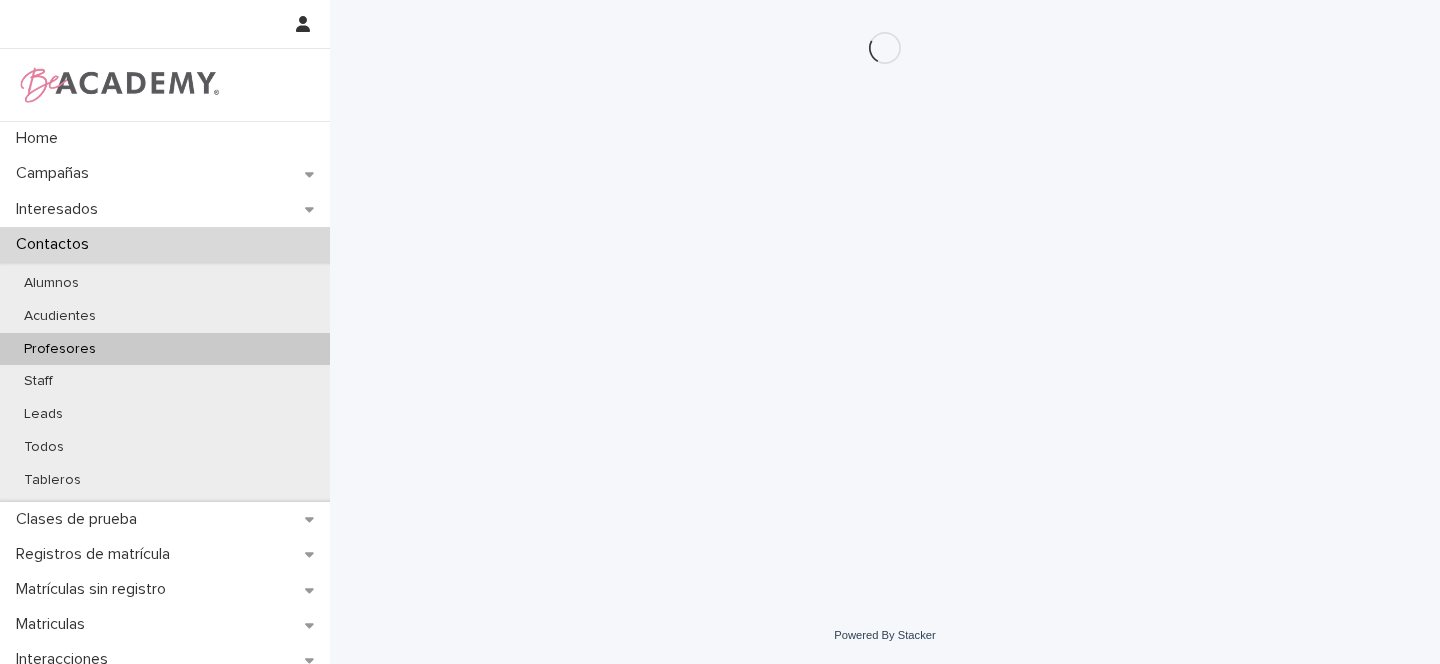 scroll, scrollTop: 0, scrollLeft: 0, axis: both 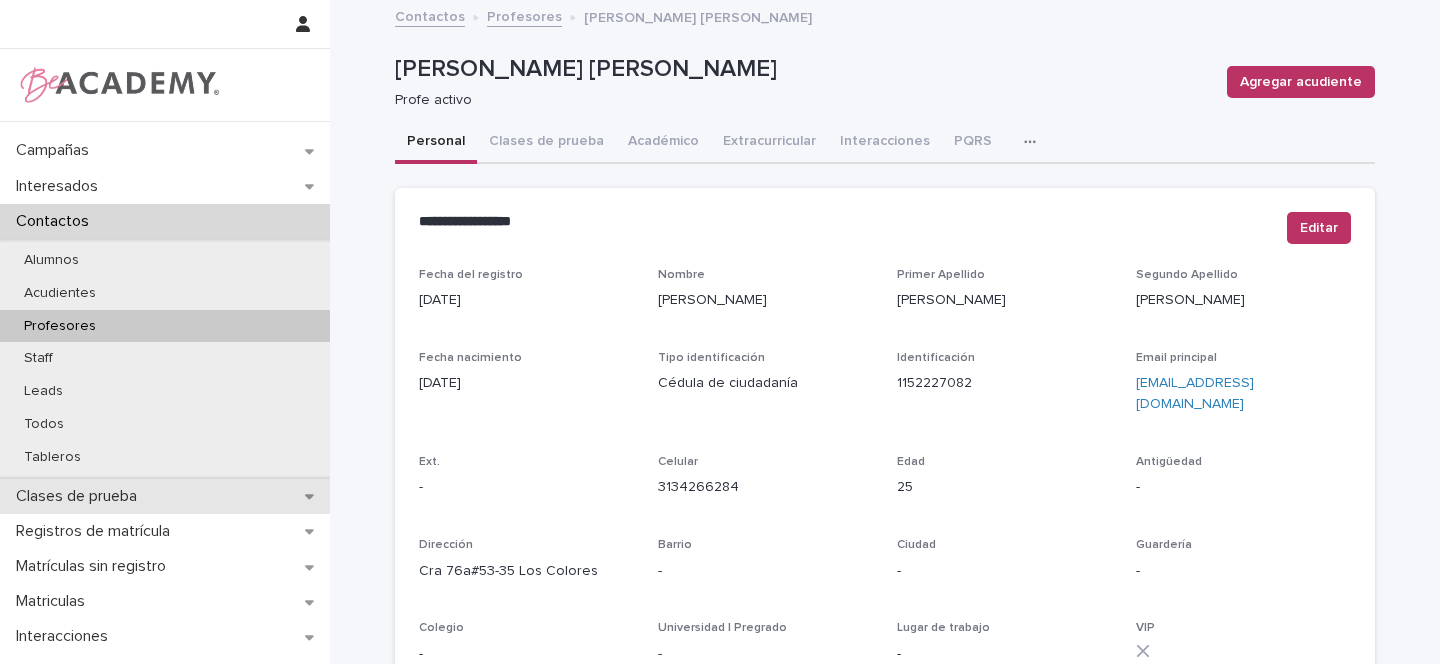 click 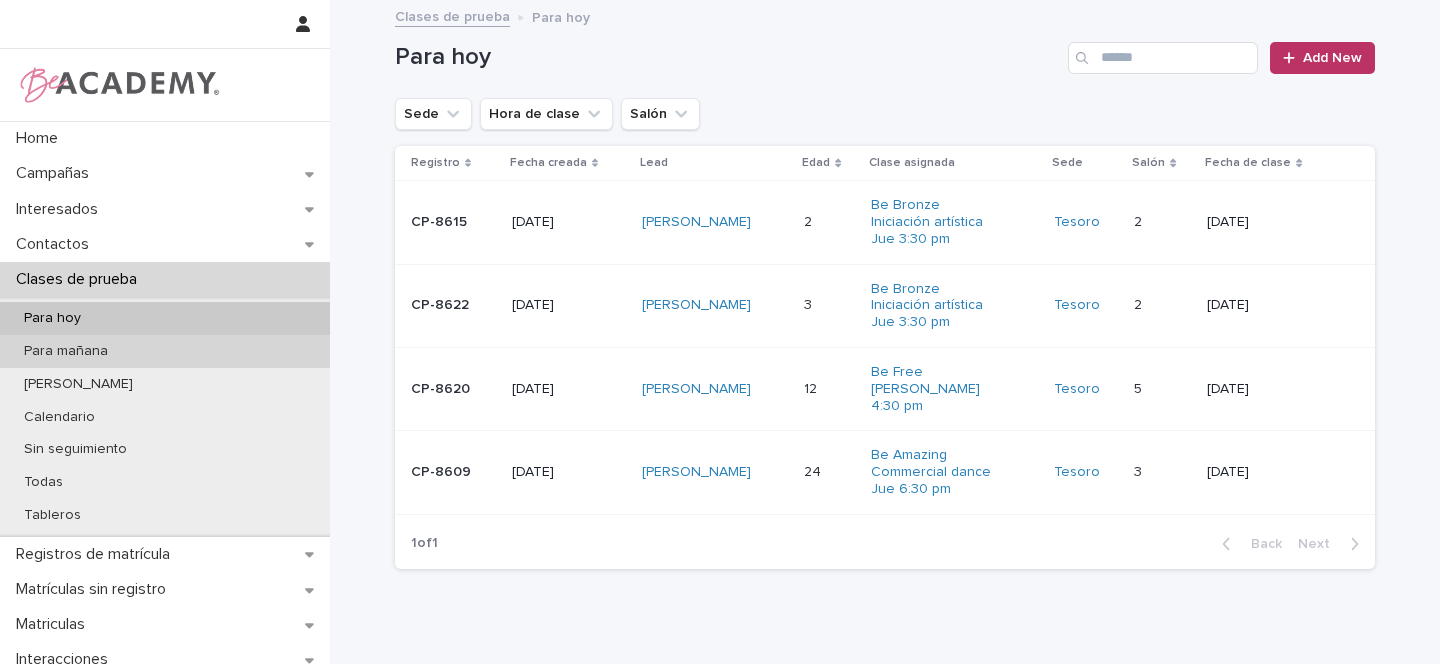 click on "Para mañana" at bounding box center (66, 351) 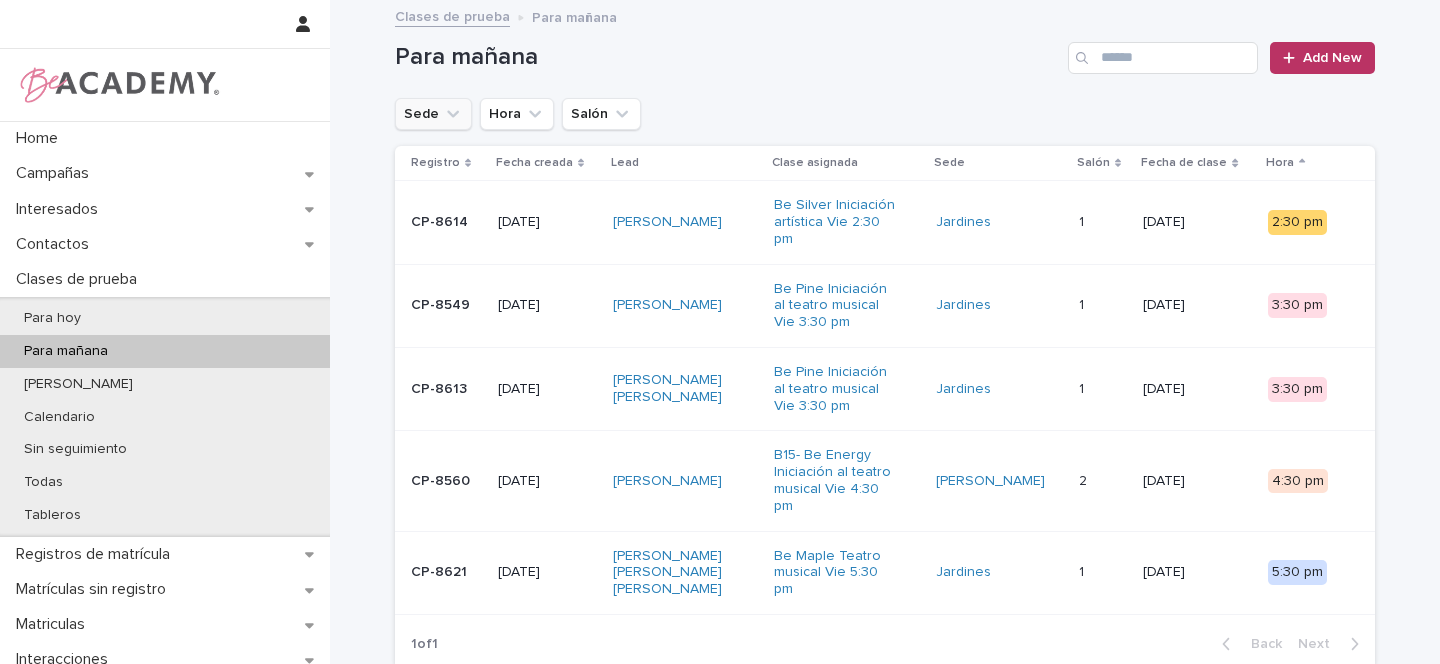 click on "Sede" at bounding box center (433, 114) 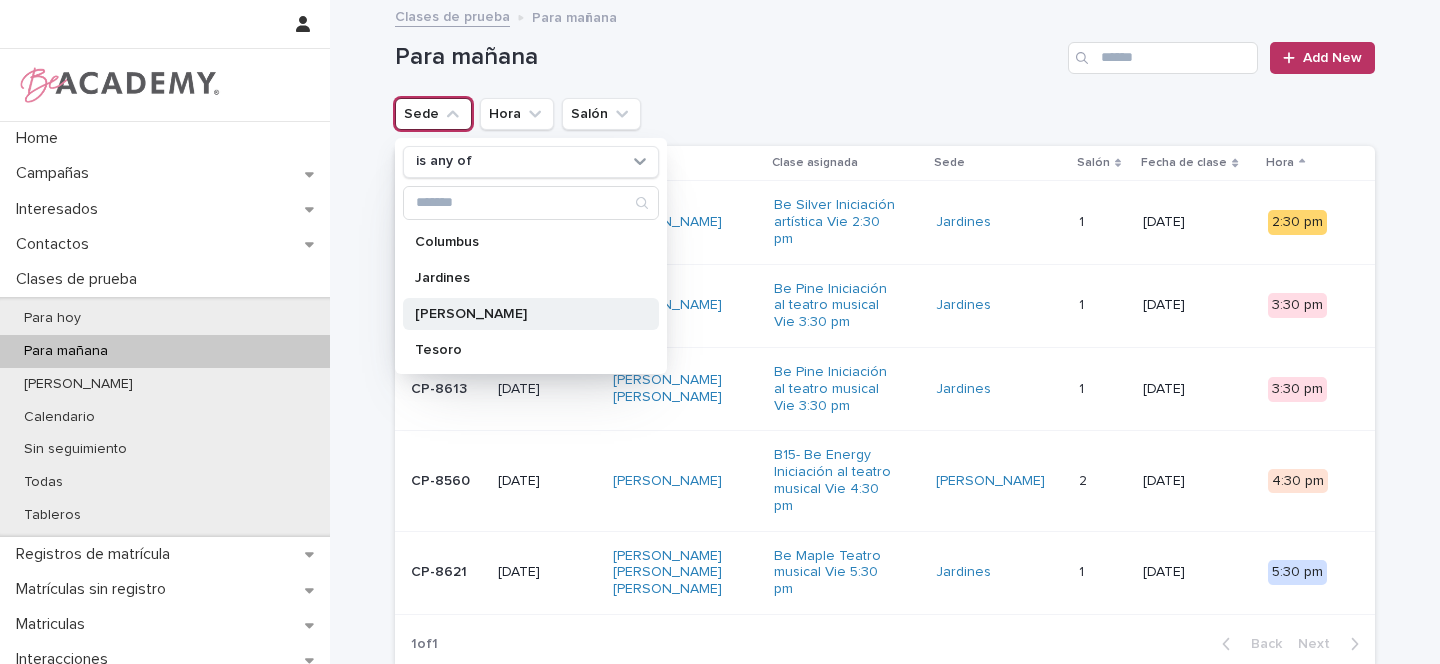 click on "[PERSON_NAME]" at bounding box center [521, 314] 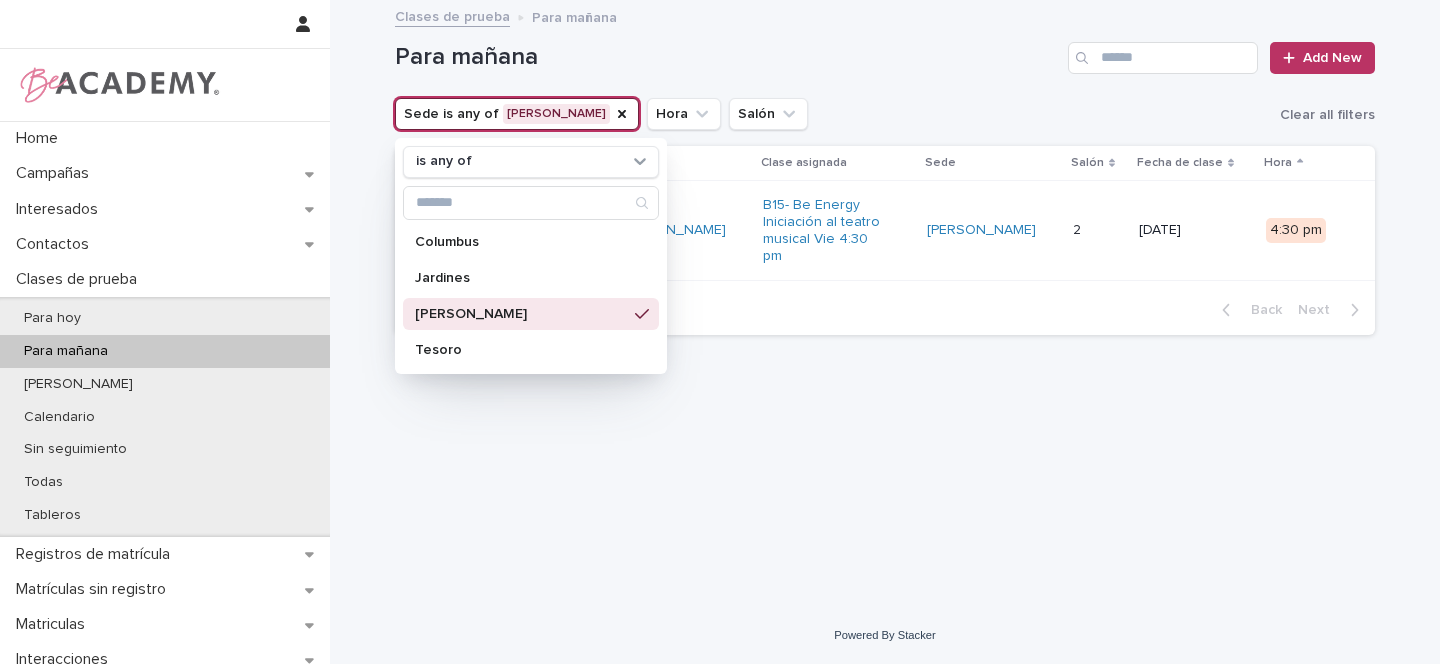 click on "Para mañana" at bounding box center (727, 57) 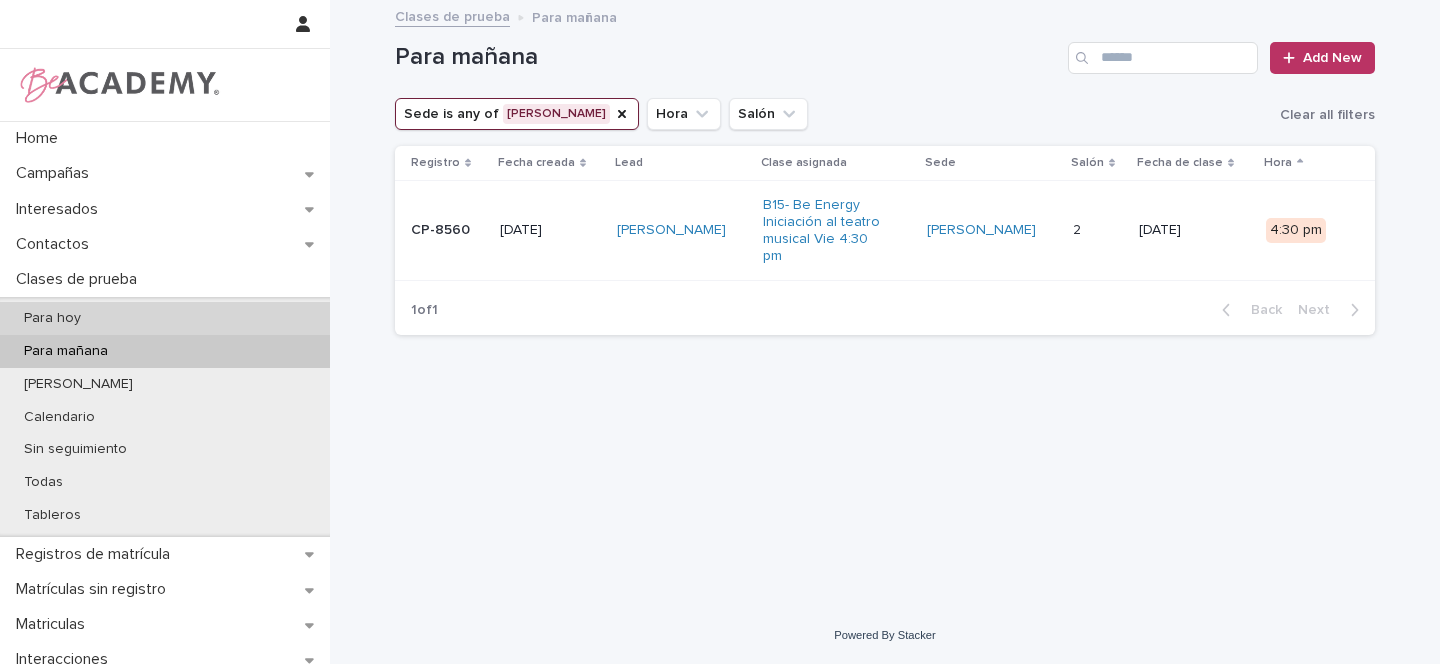 click on "Para hoy" at bounding box center (165, 318) 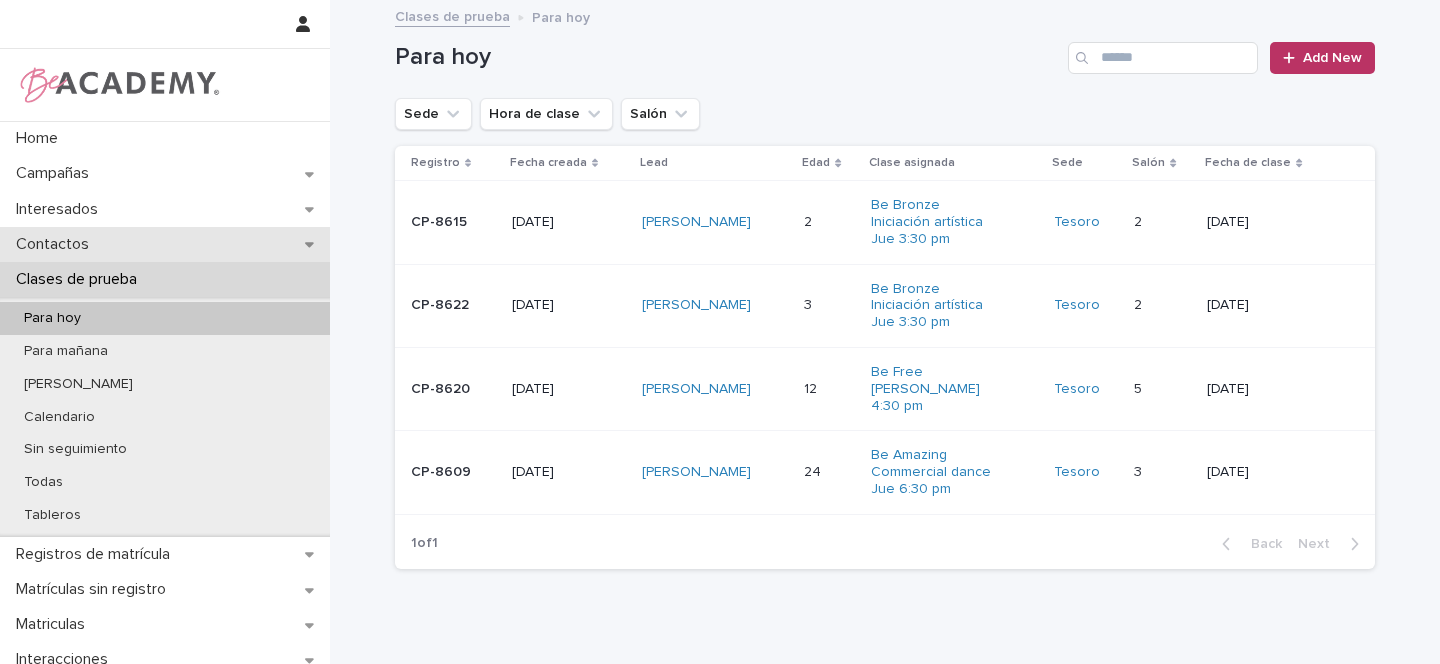 click on "Contactos" at bounding box center [165, 244] 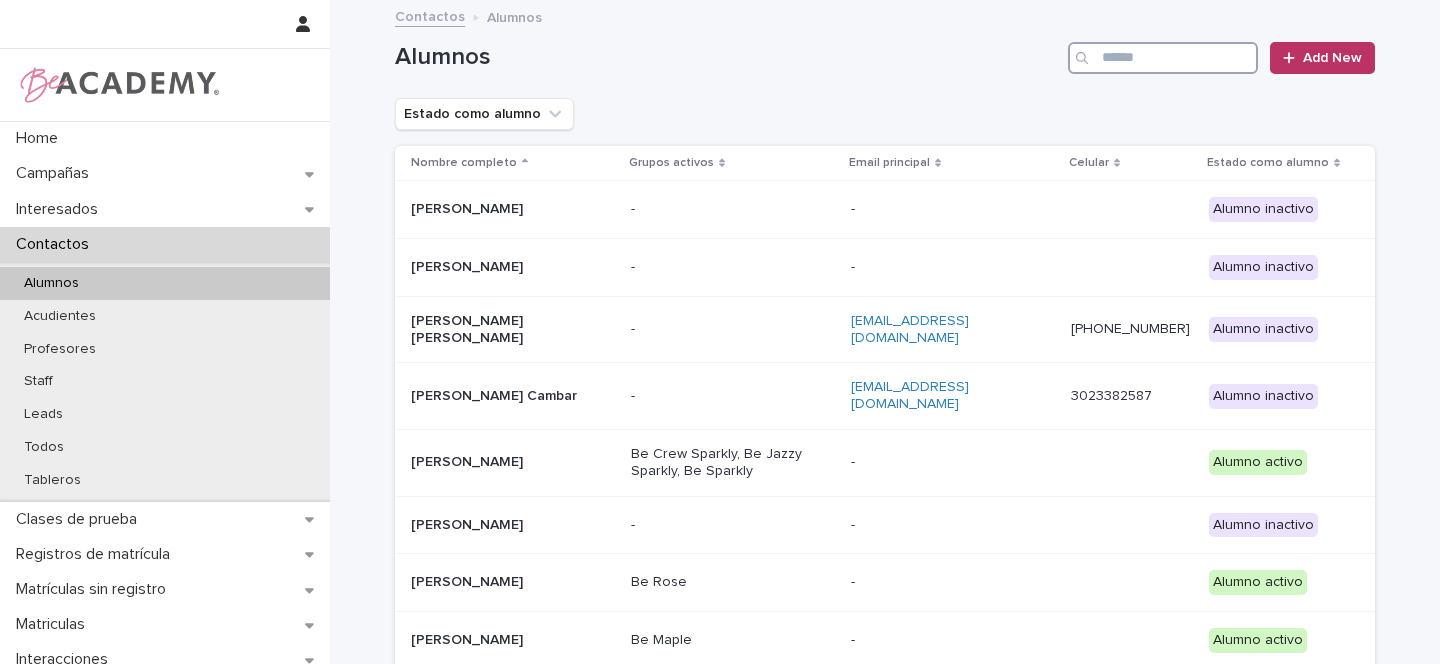 click at bounding box center [1163, 58] 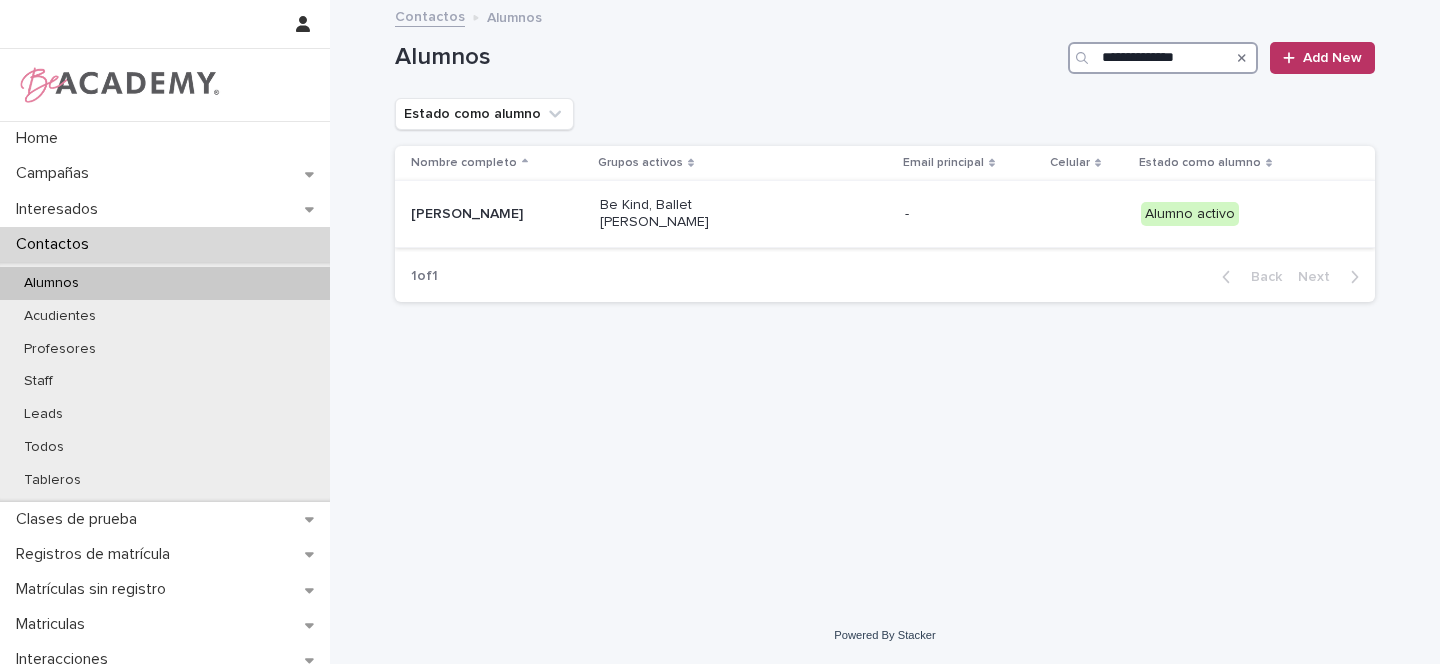 type on "**********" 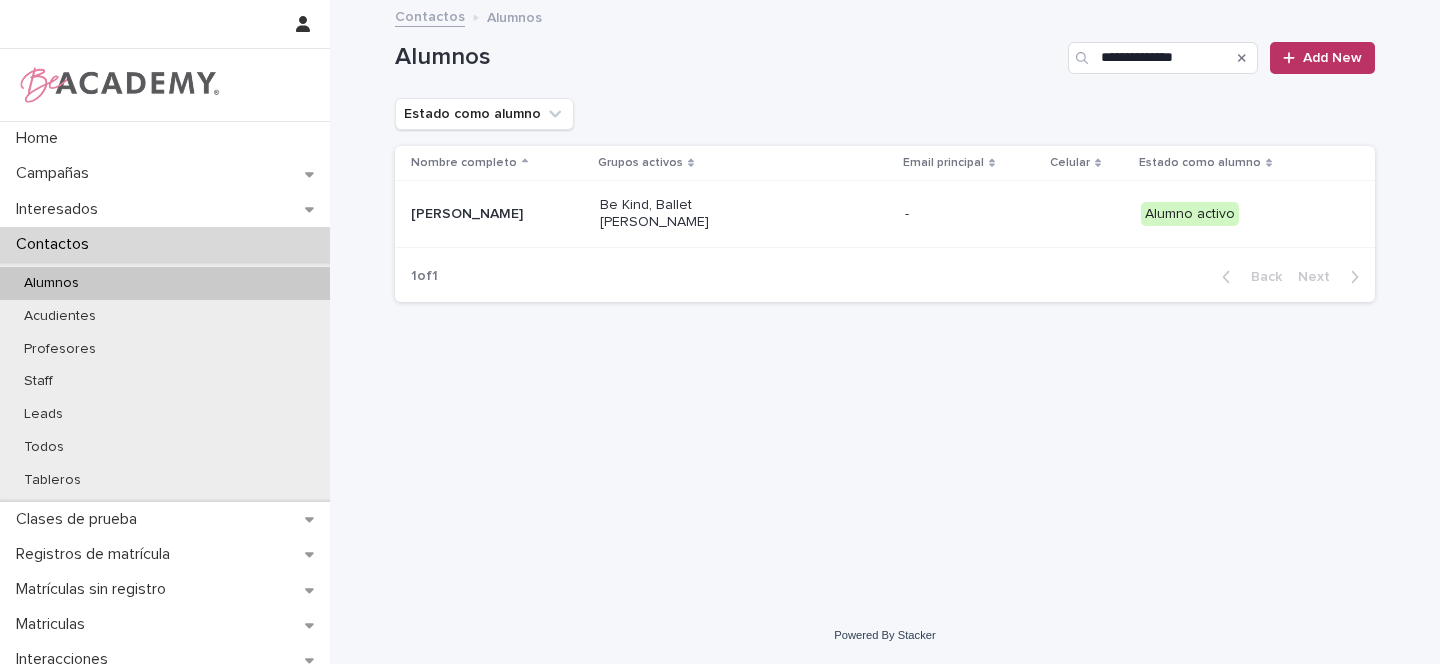 click on "Amalia Oquendo Aguilar" at bounding box center (497, 214) 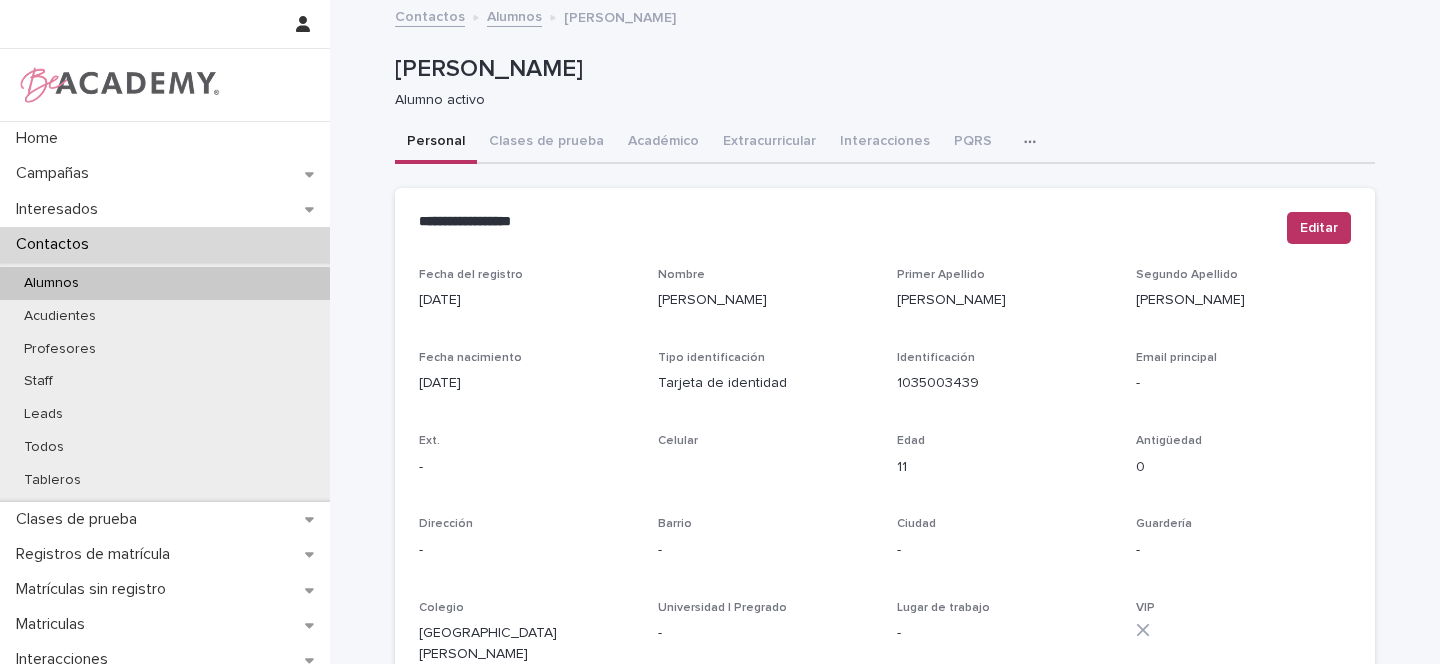 click on "Alumnos" at bounding box center (51, 283) 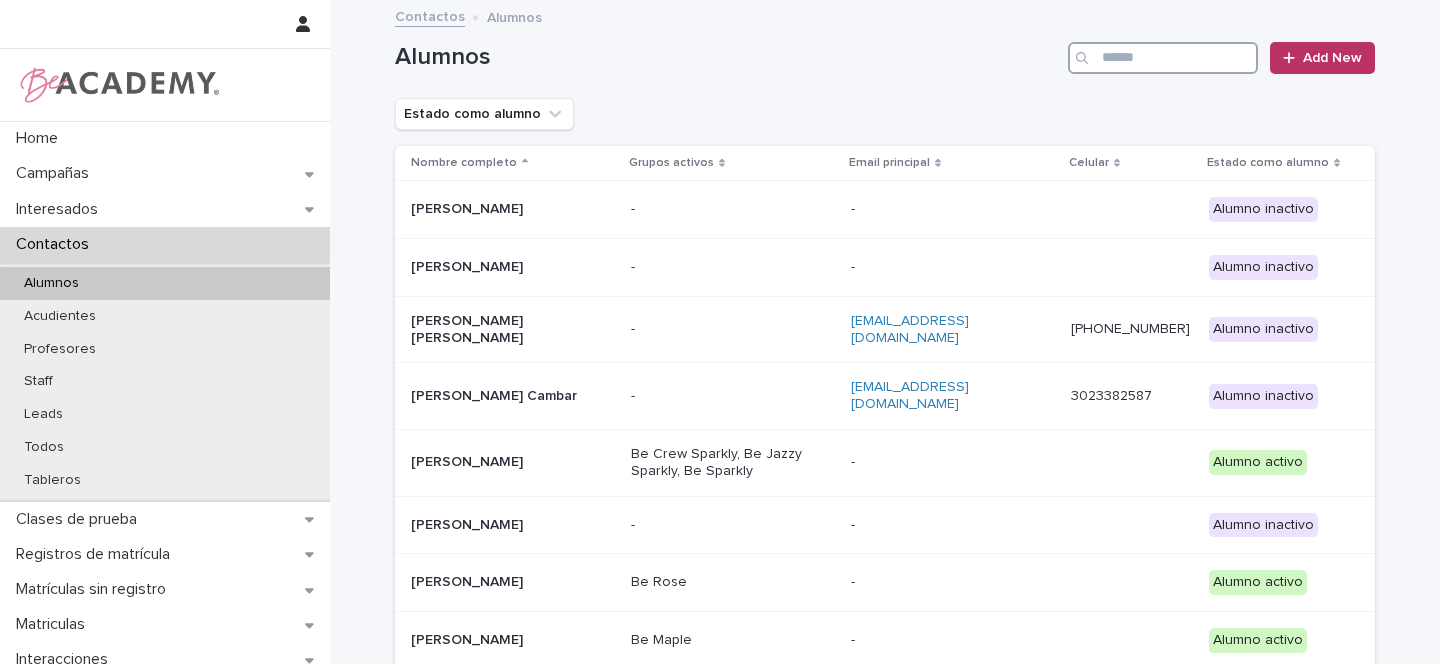click at bounding box center [1163, 58] 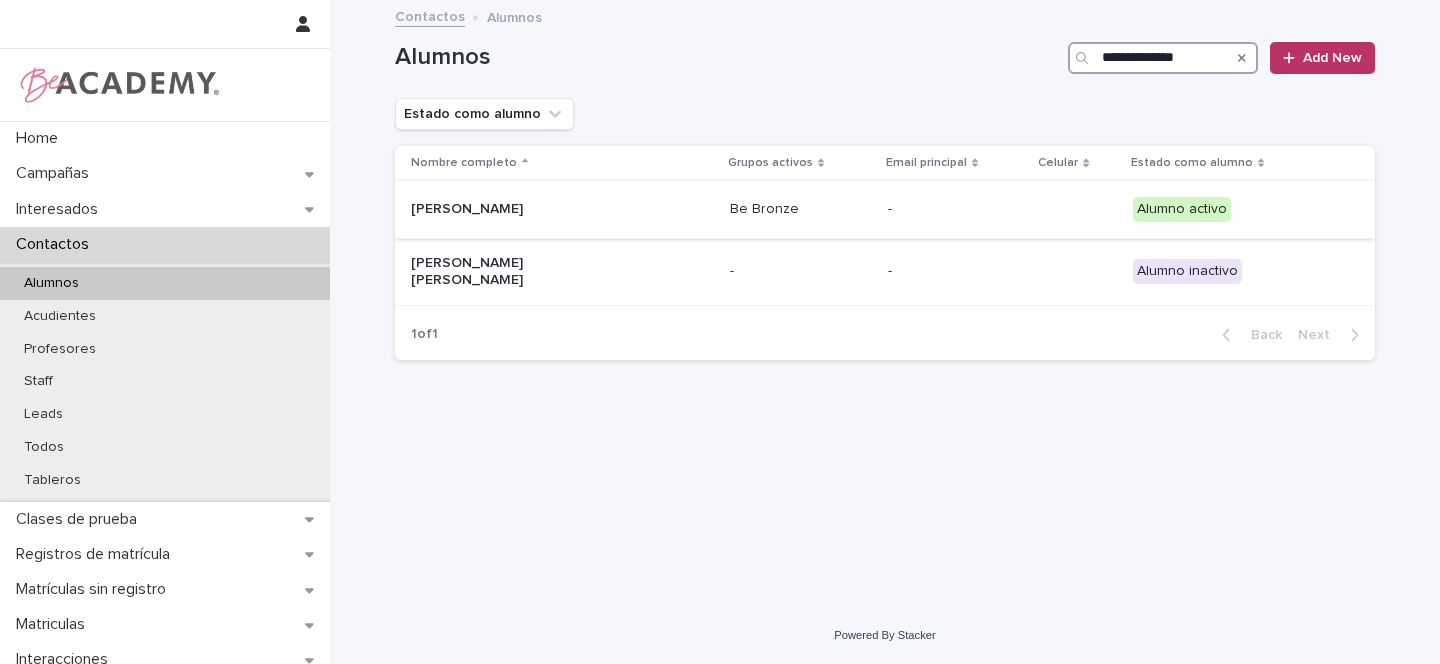 type on "**********" 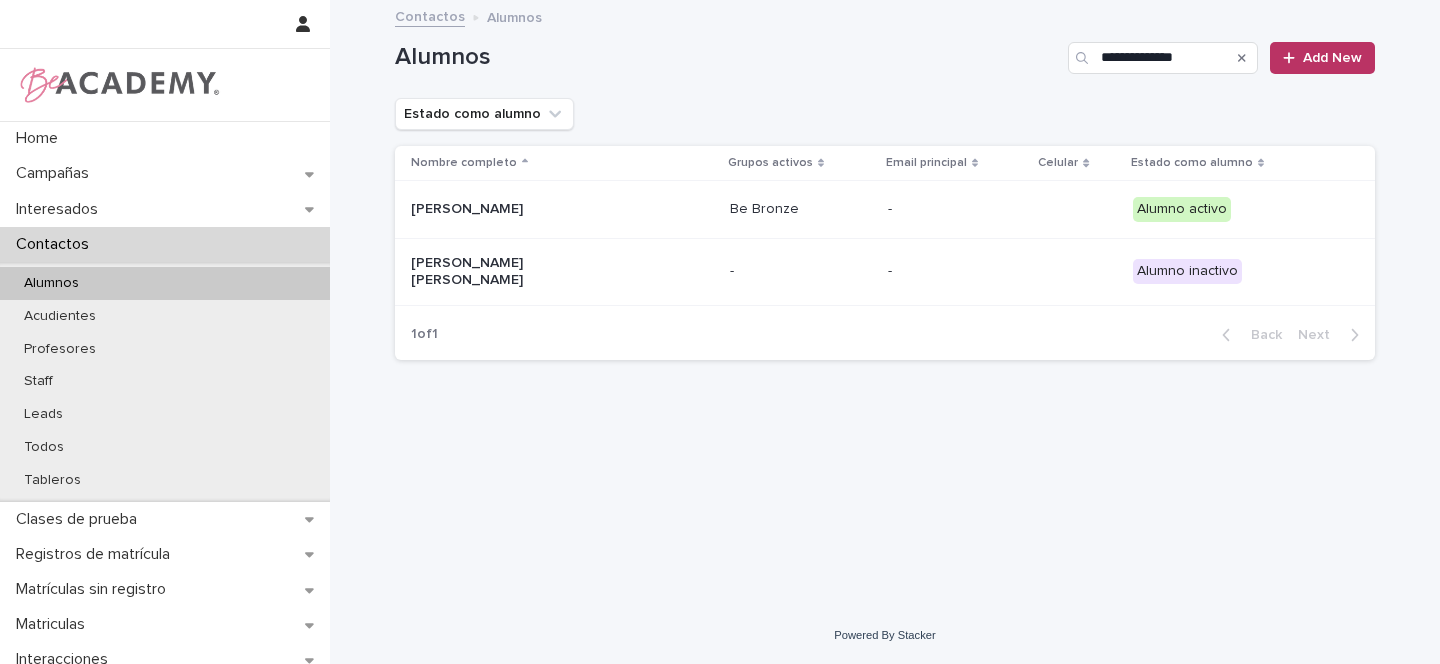 click on "Emma Velasquez Lopez" at bounding box center (562, 209) 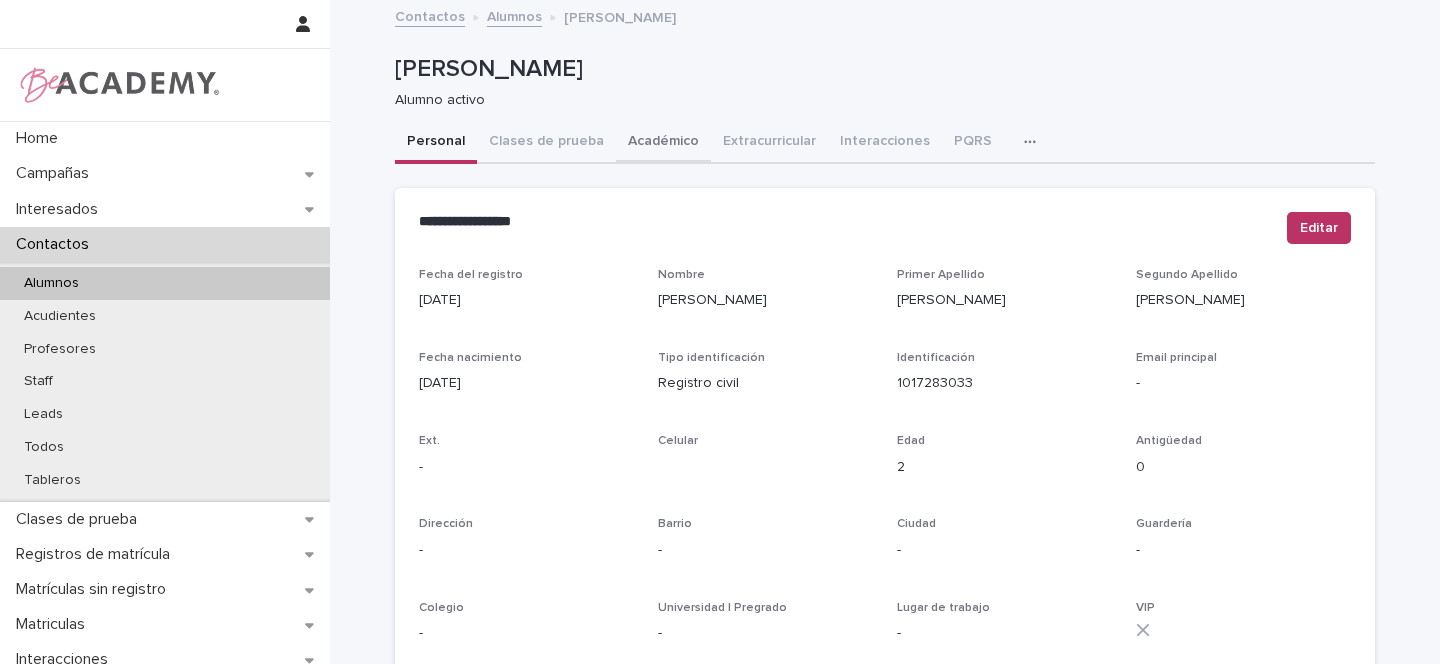 click on "Académico" at bounding box center [663, 143] 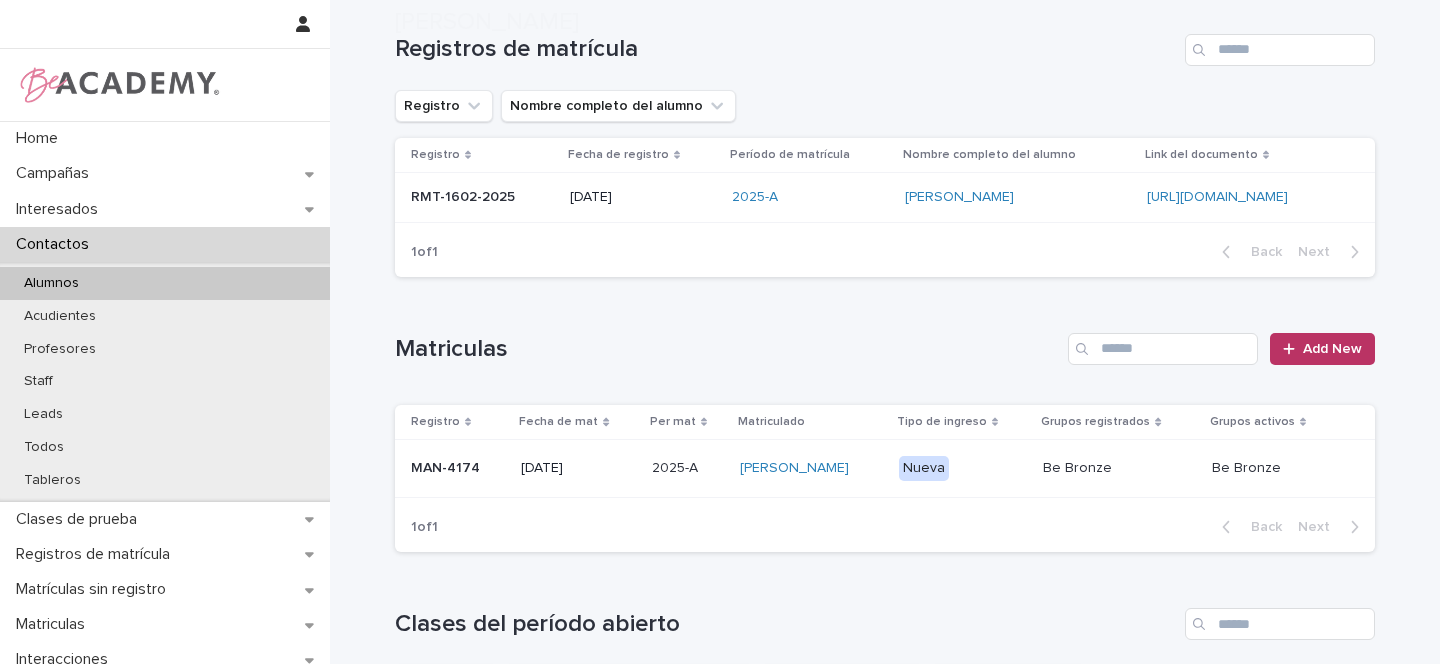 scroll, scrollTop: 617, scrollLeft: 0, axis: vertical 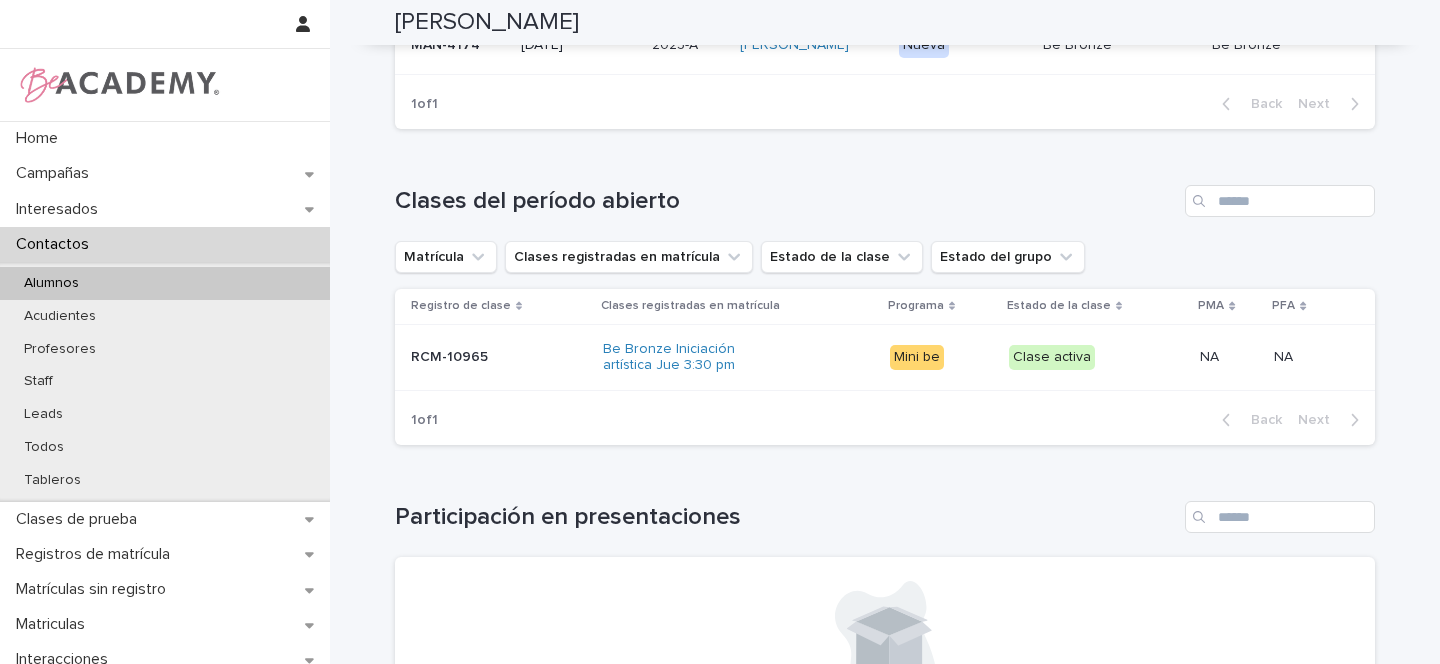 click on "Alumnos" at bounding box center (51, 283) 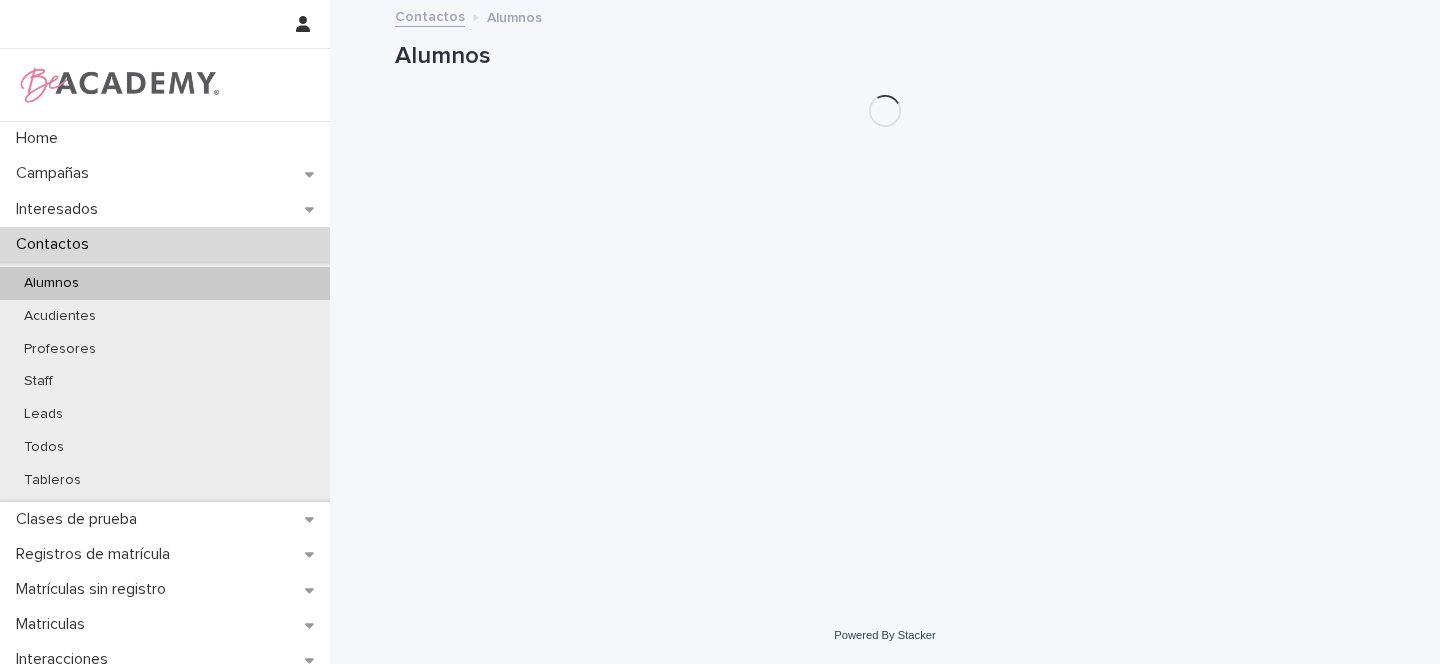 scroll, scrollTop: 0, scrollLeft: 0, axis: both 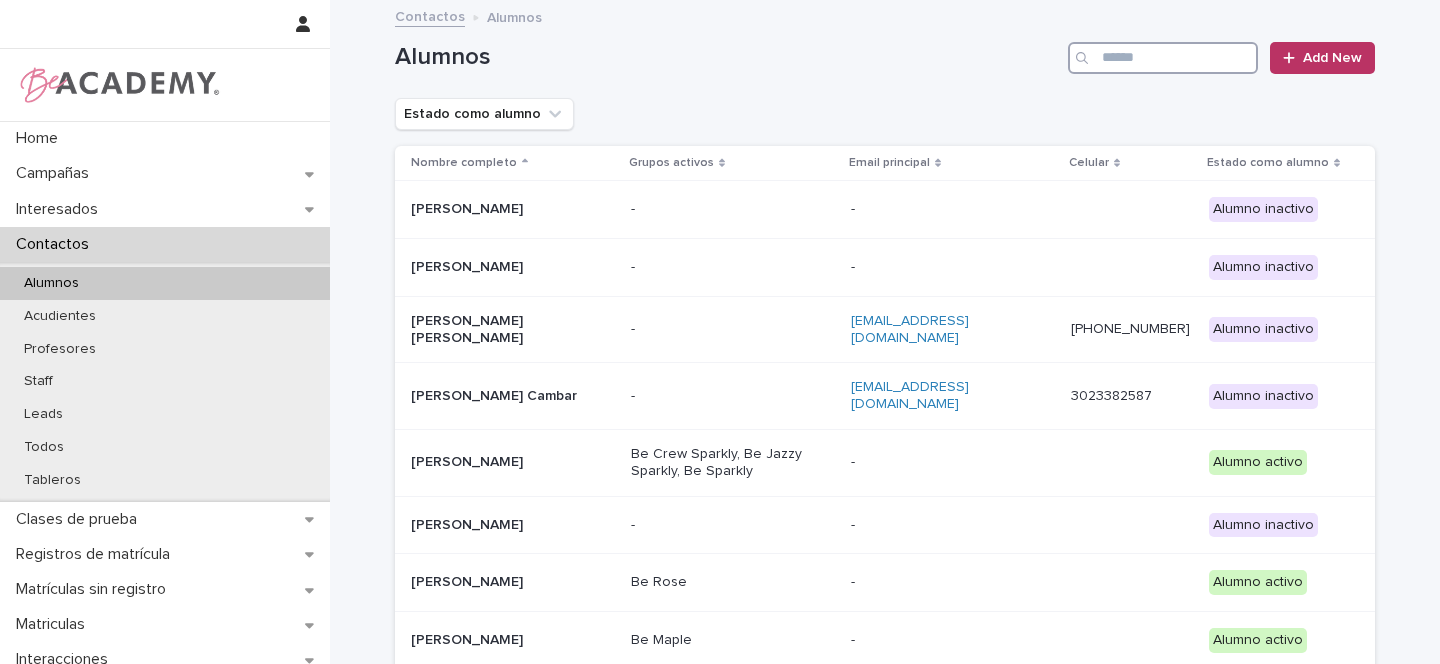 click at bounding box center (1163, 58) 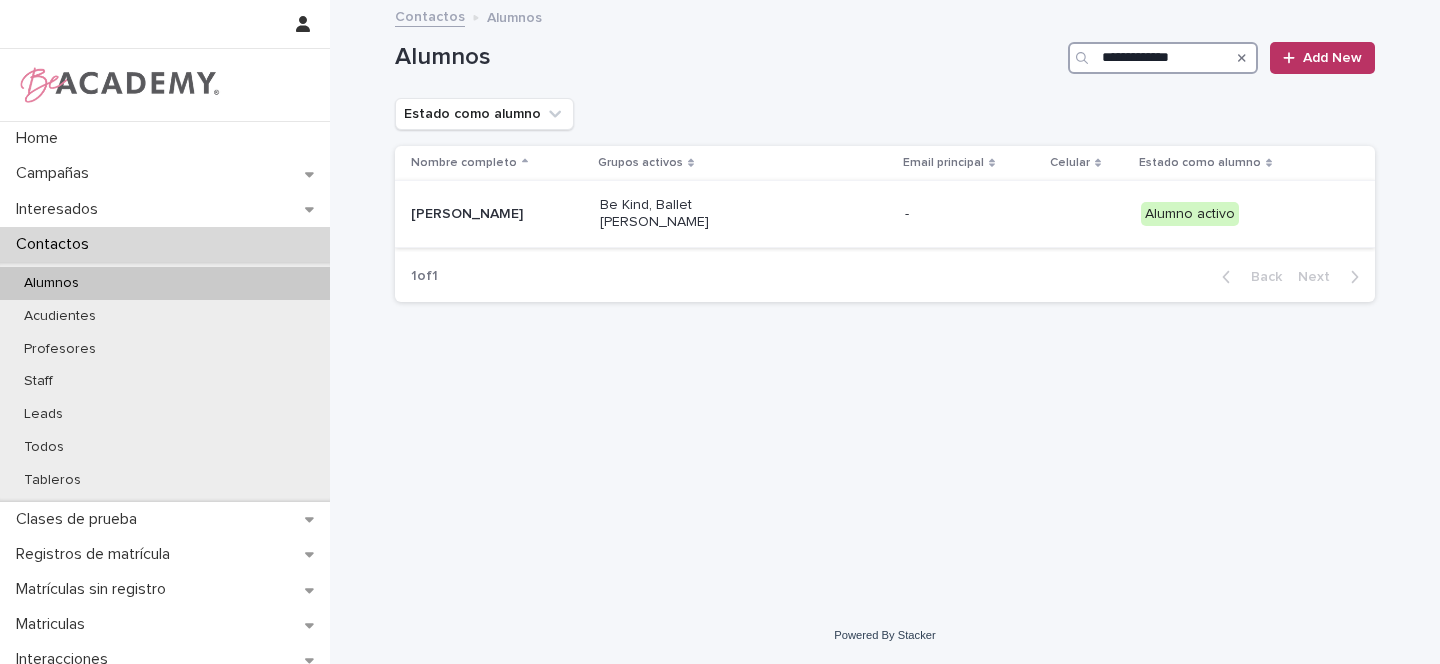type on "**********" 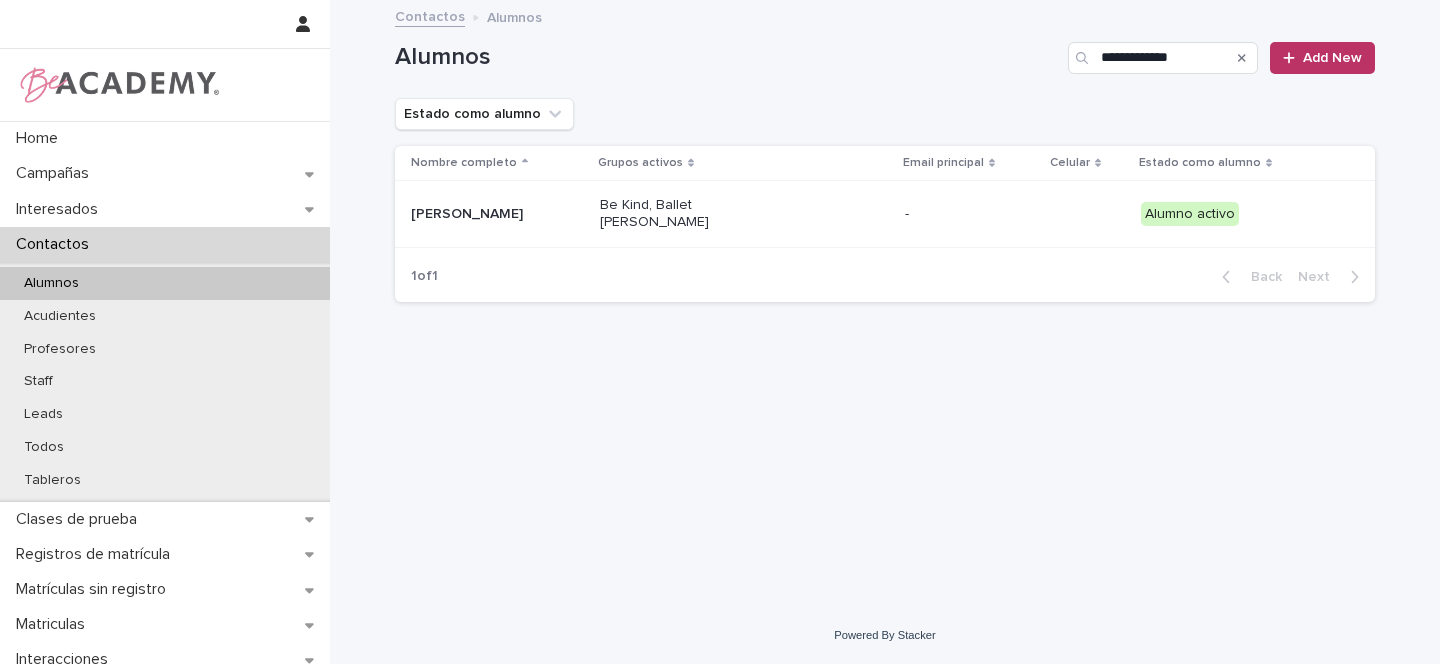 click on "Amalia Oquendo Aguilar" at bounding box center (497, 214) 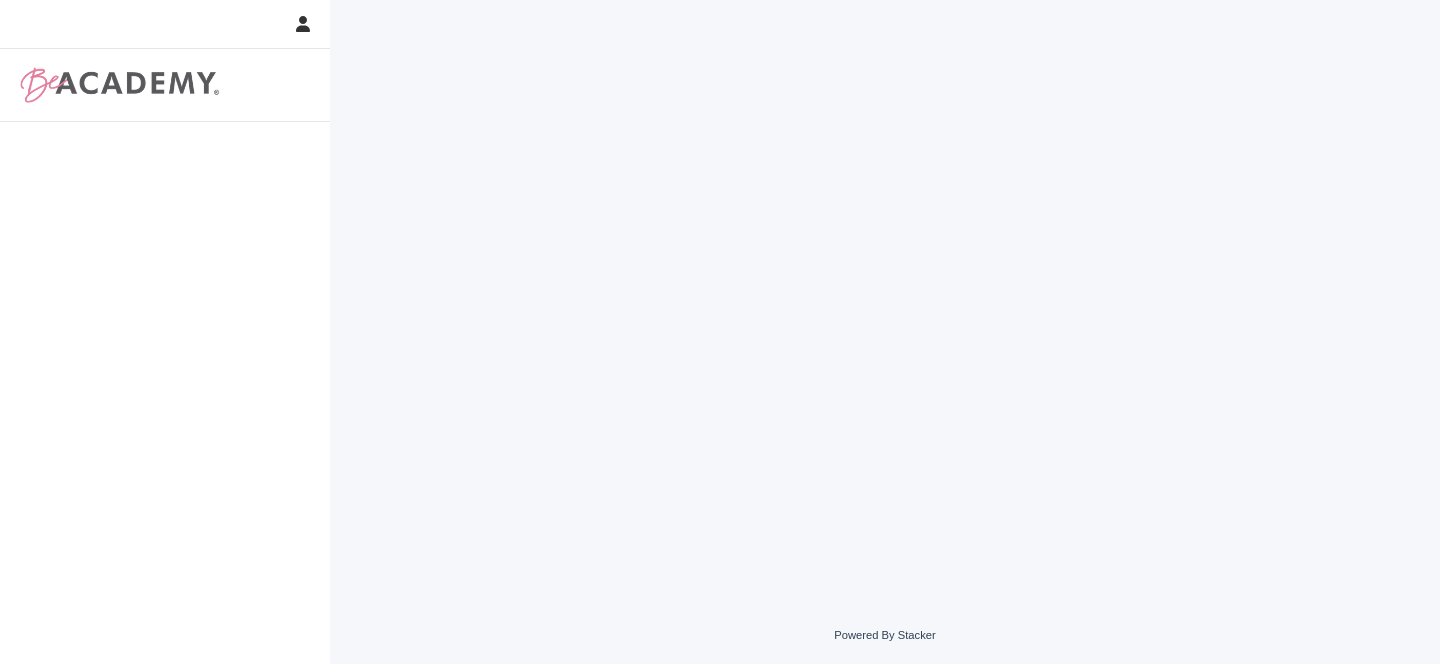 scroll, scrollTop: 0, scrollLeft: 0, axis: both 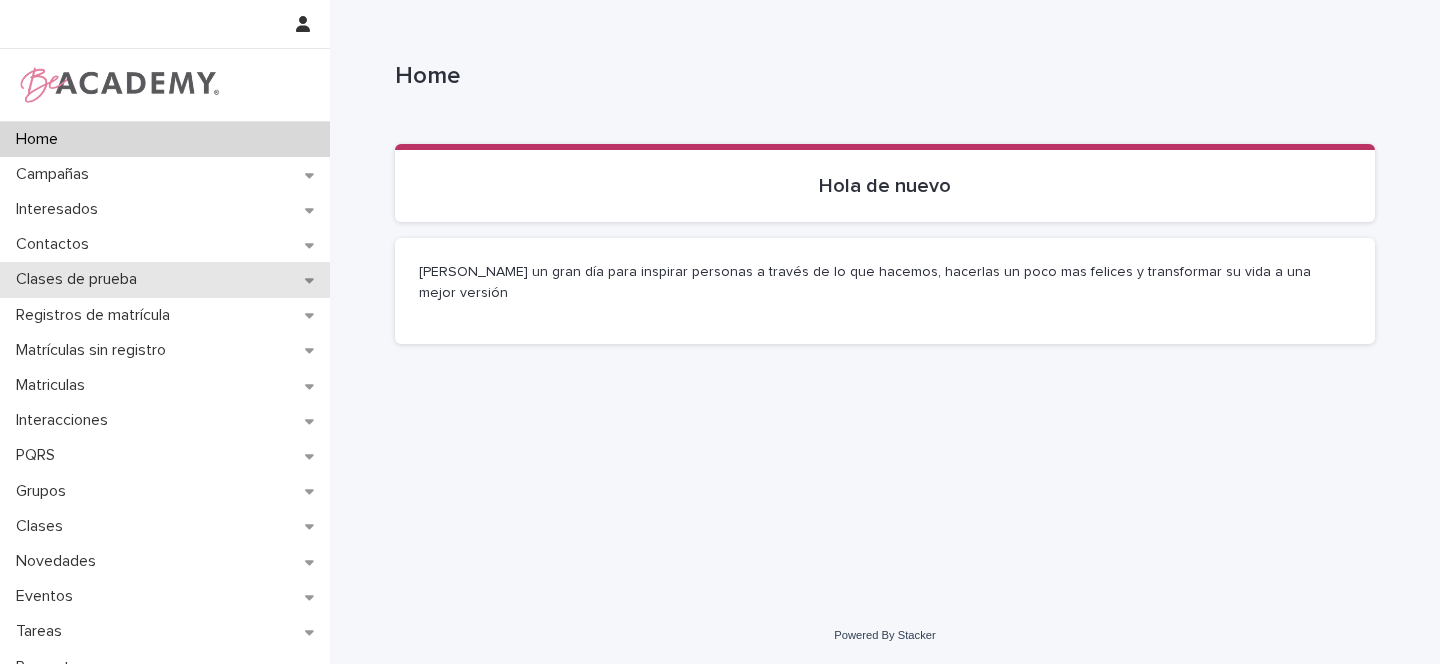 click 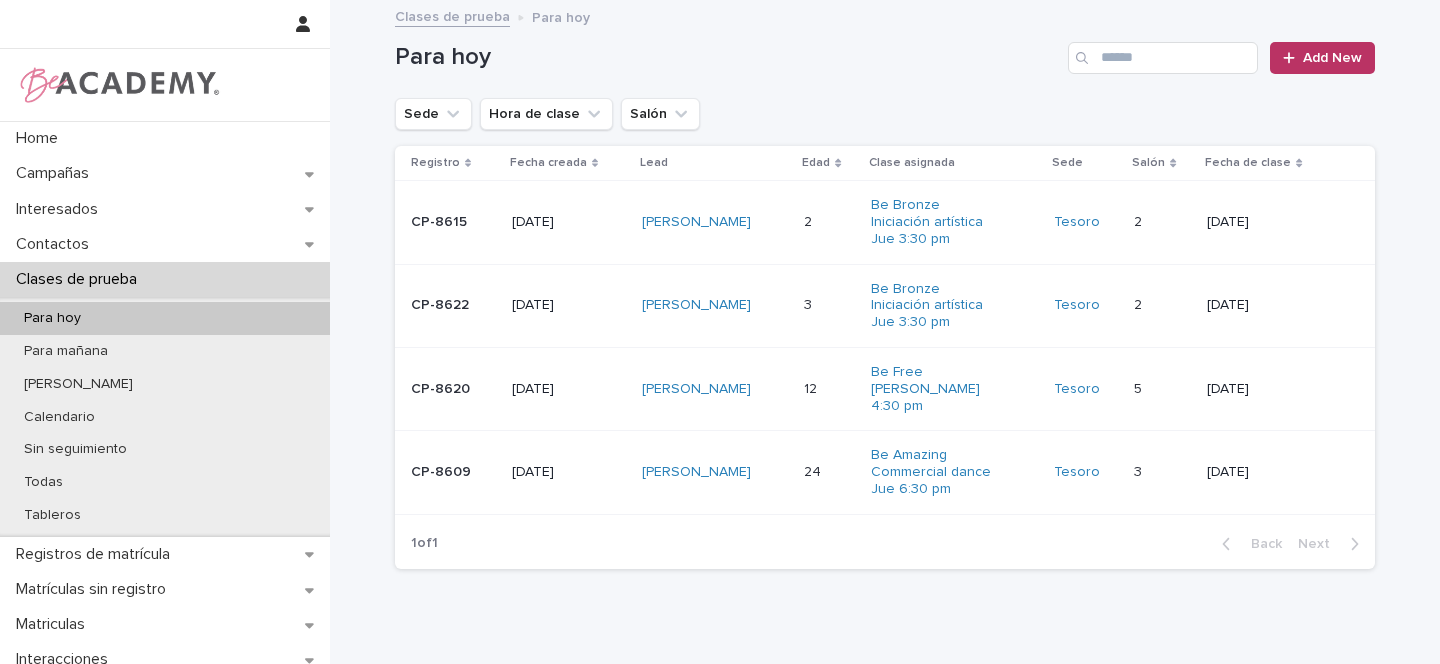 scroll, scrollTop: 330, scrollLeft: 0, axis: vertical 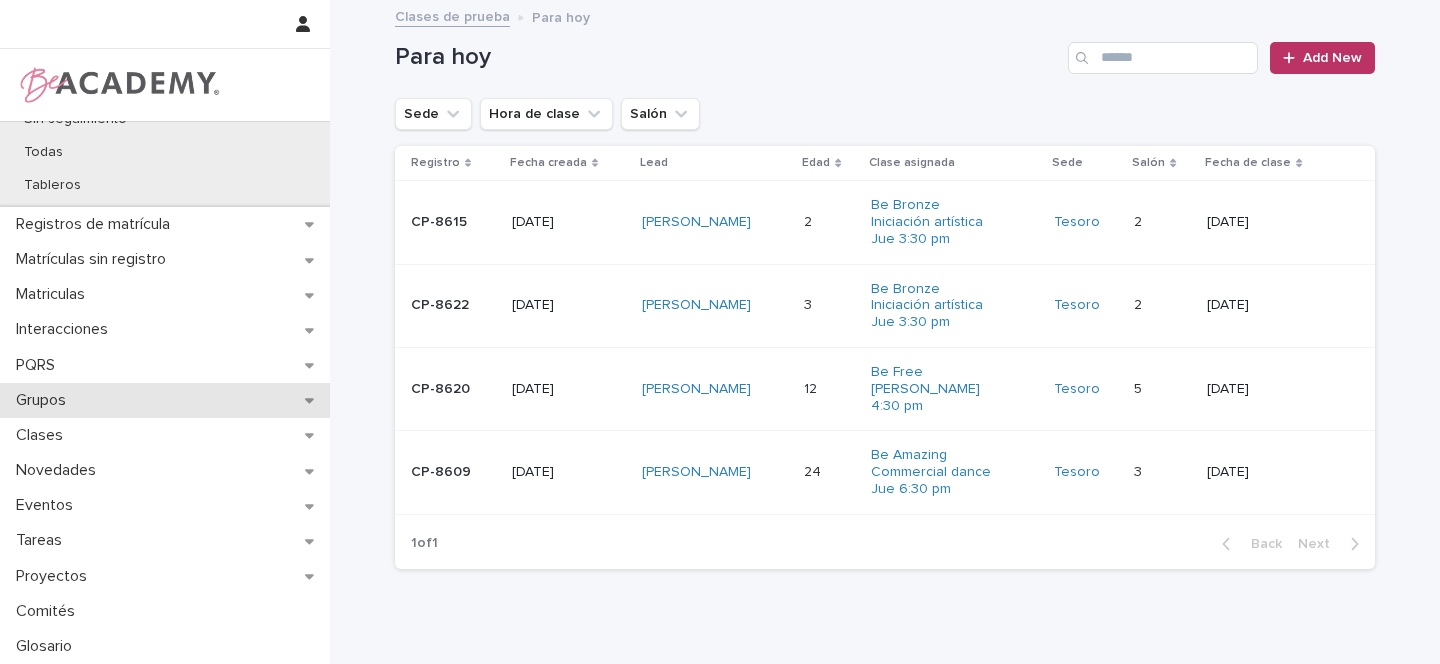 click on "Grupos" at bounding box center (165, 400) 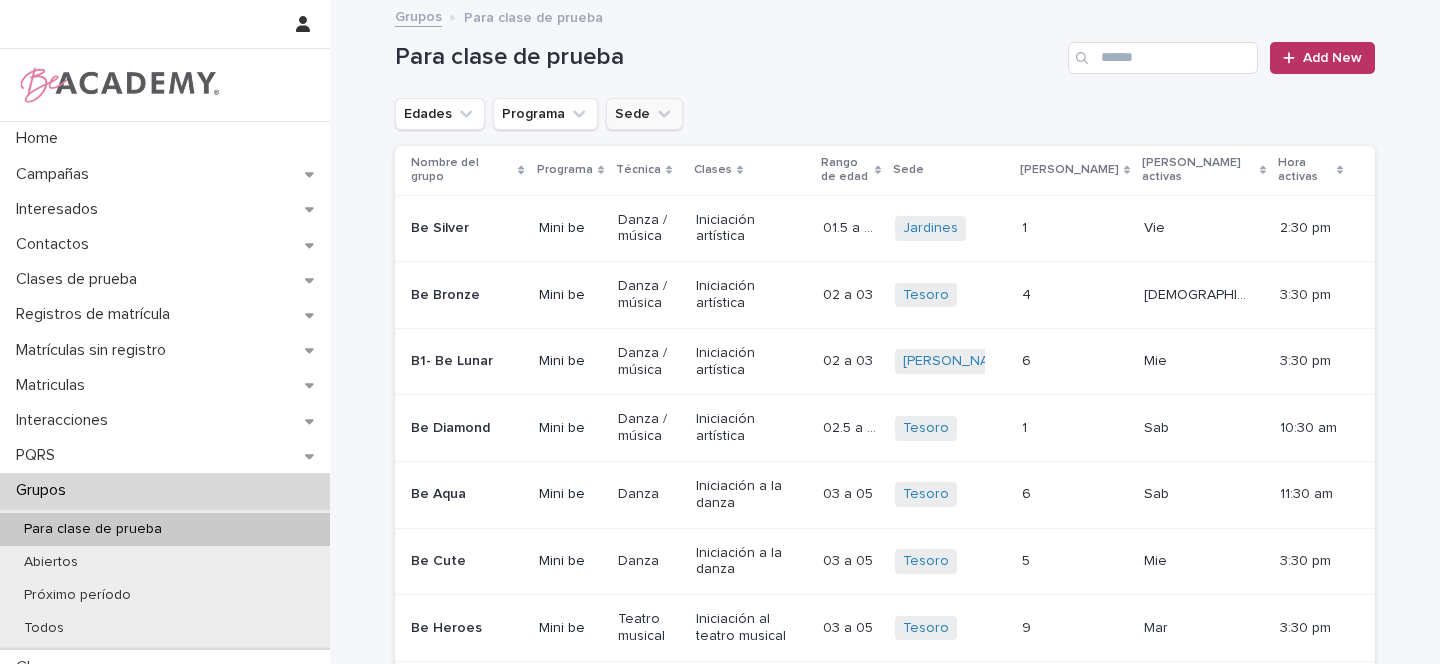 click 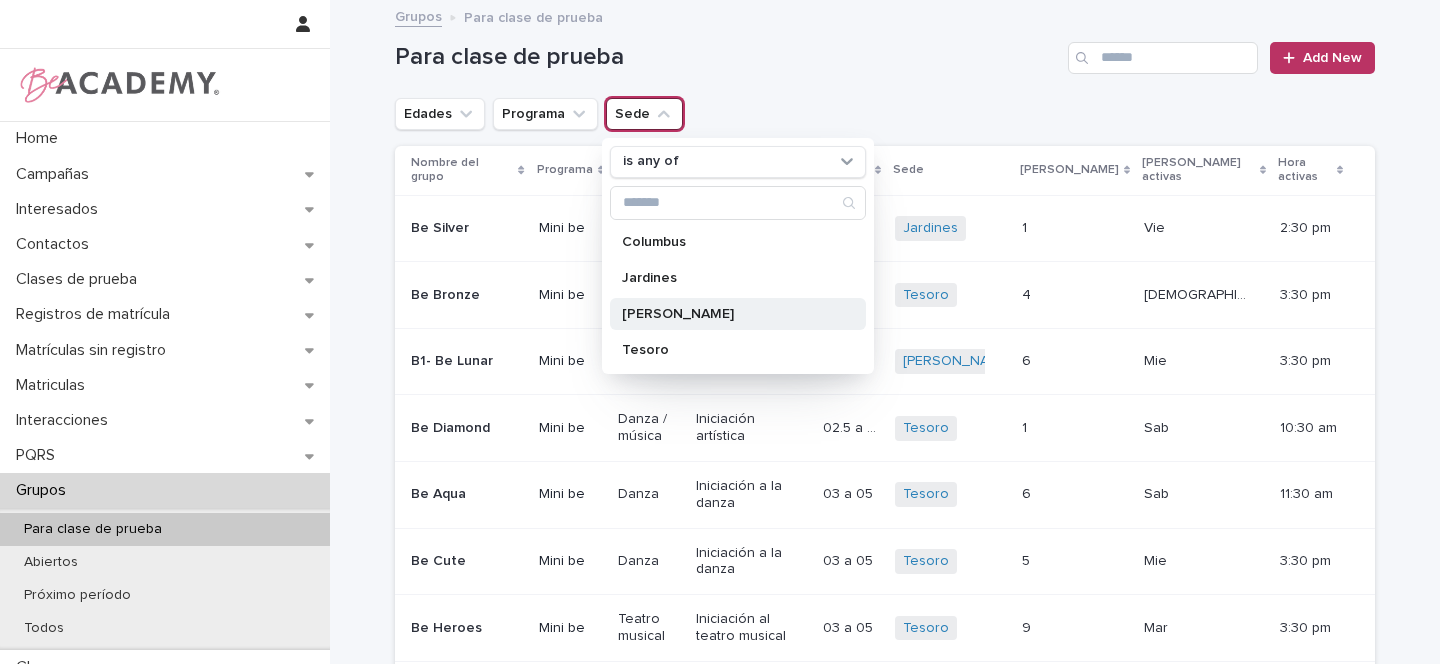 click on "[PERSON_NAME]" at bounding box center [728, 314] 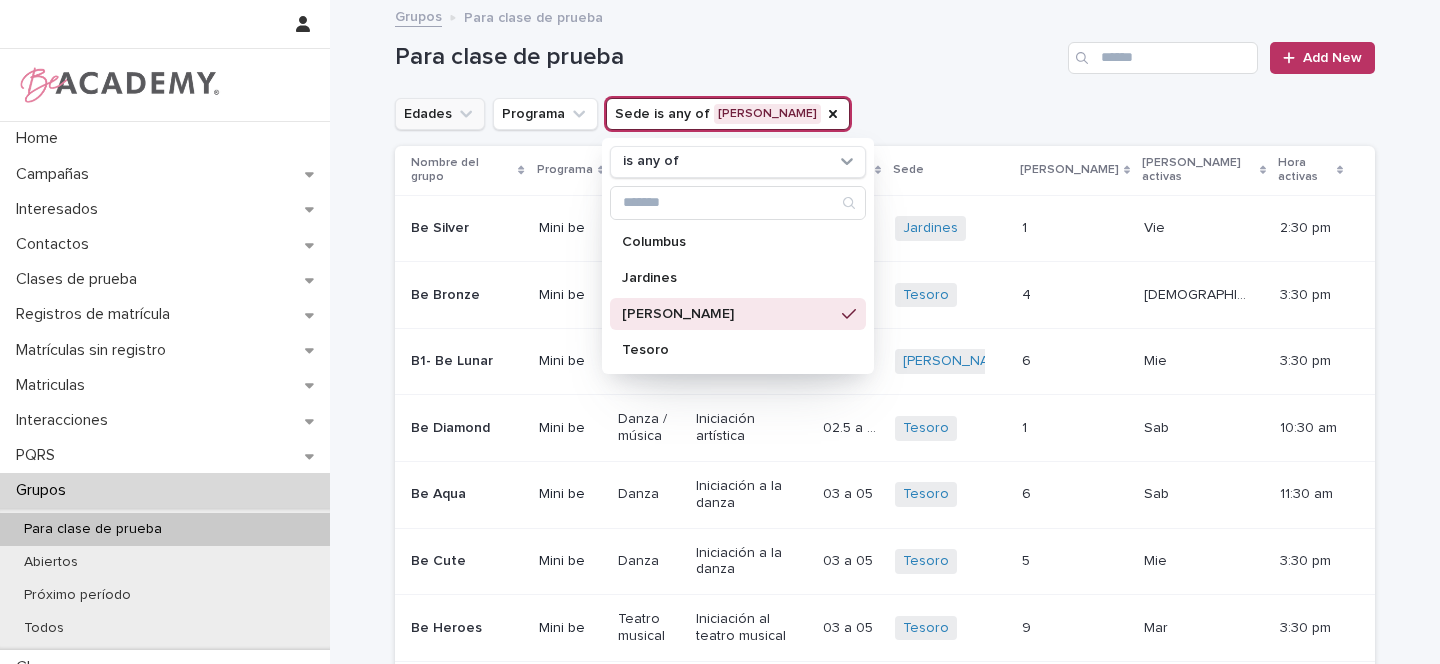 click 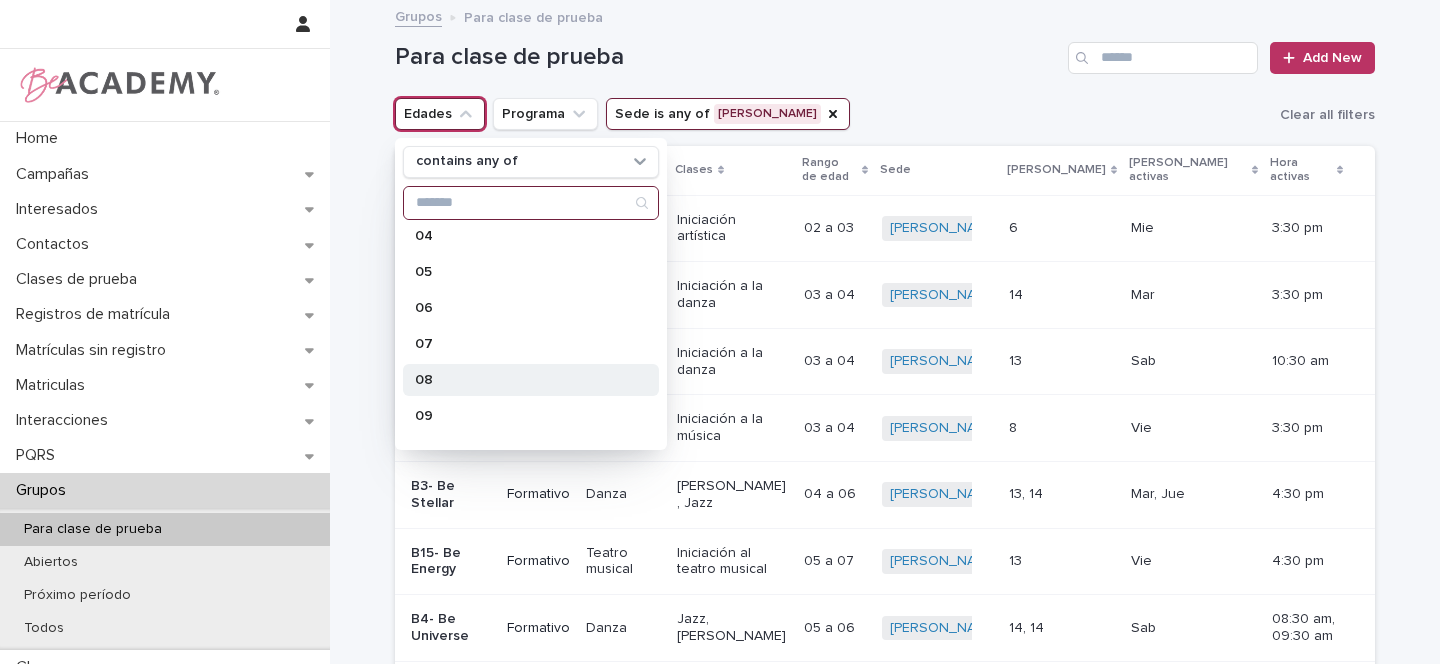 scroll, scrollTop: 206, scrollLeft: 0, axis: vertical 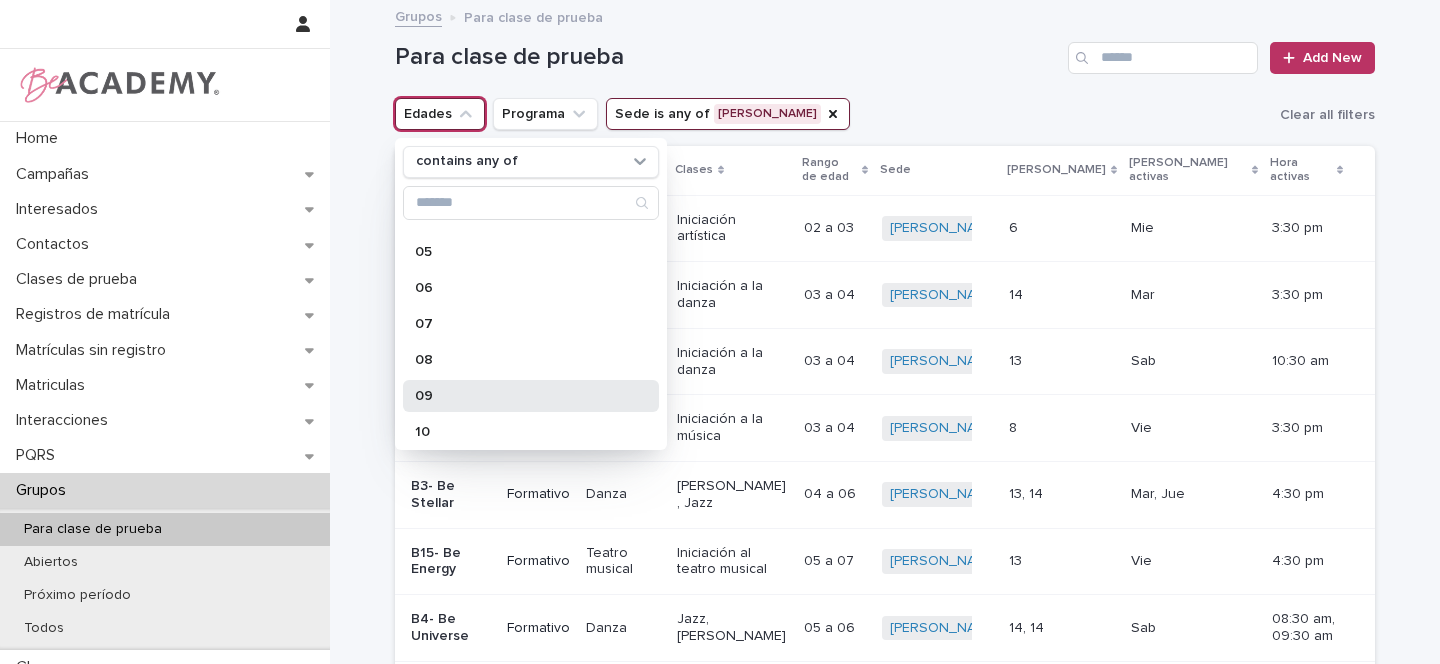 click on "09" at bounding box center [531, 396] 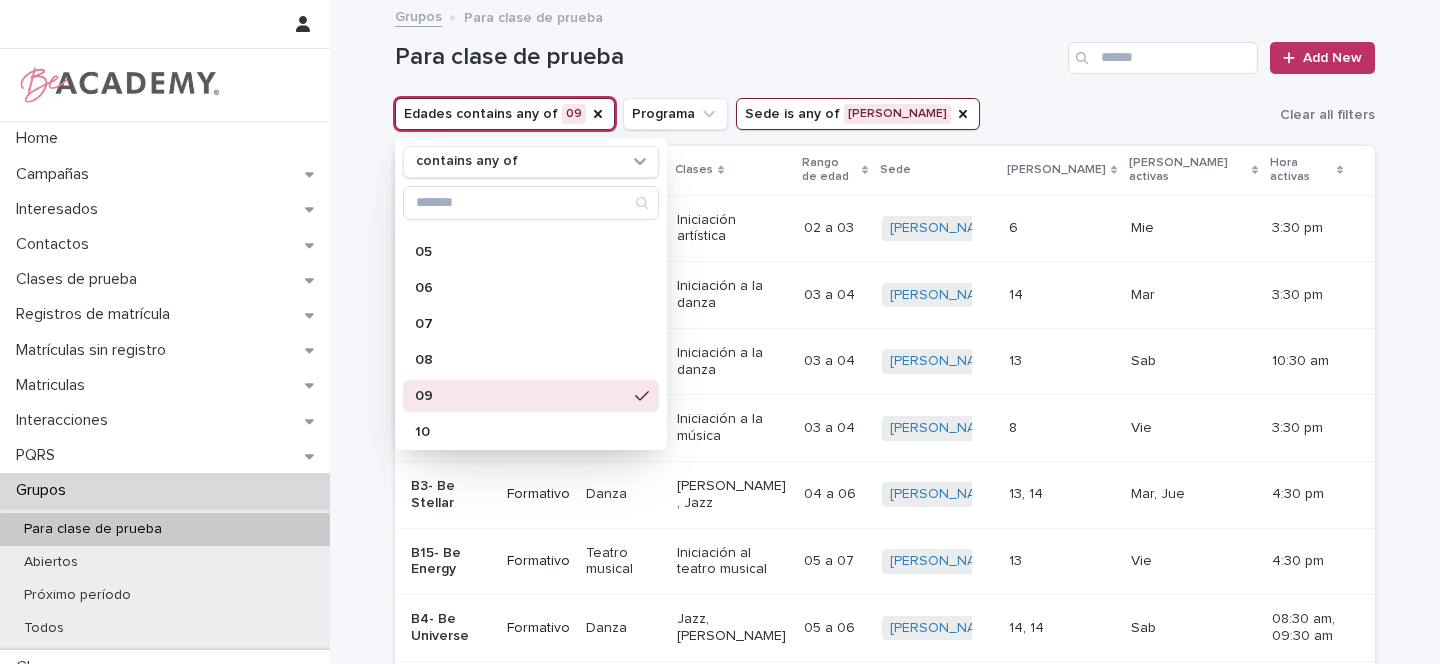 click on "Edades contains any of 09 contains any of 01   01.5 02   02.5 03   04   05   06   07   08   09   10   11   12   13   14   15   16   17   18   Programa Sede is any of [PERSON_NAME] Clear all filters" at bounding box center (885, 114) 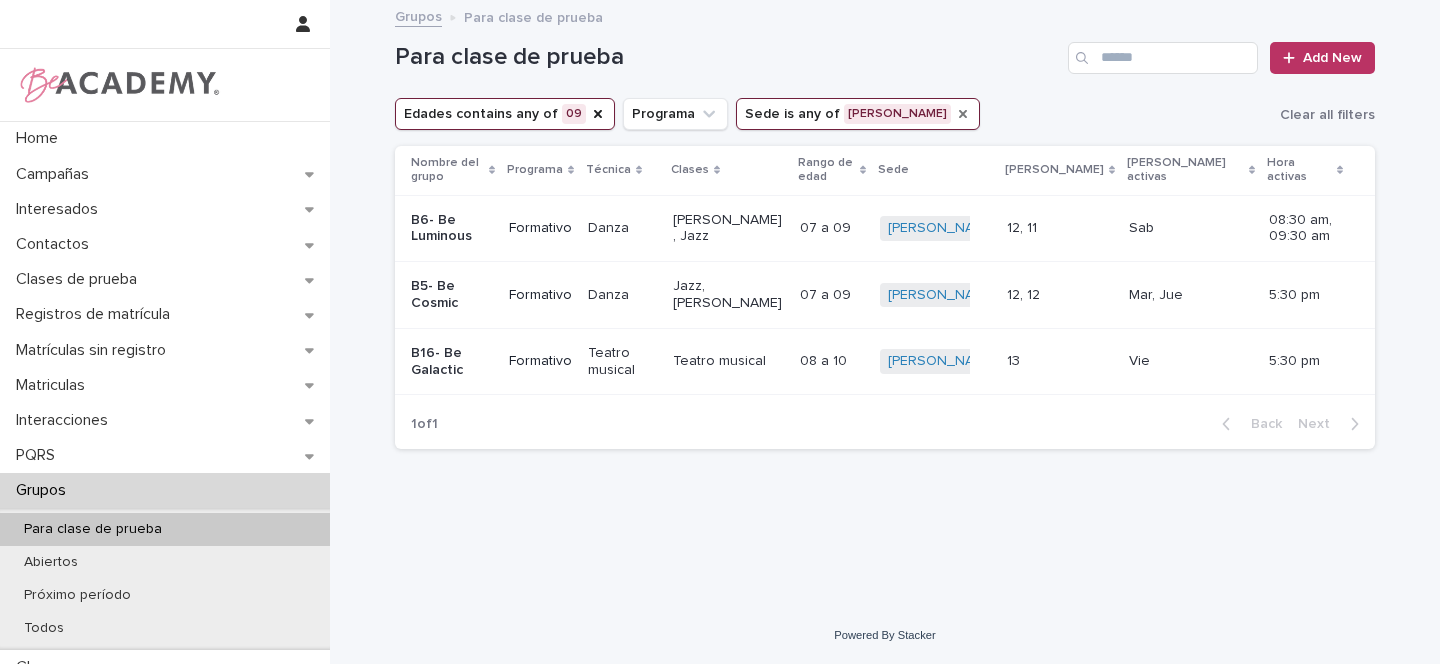 click 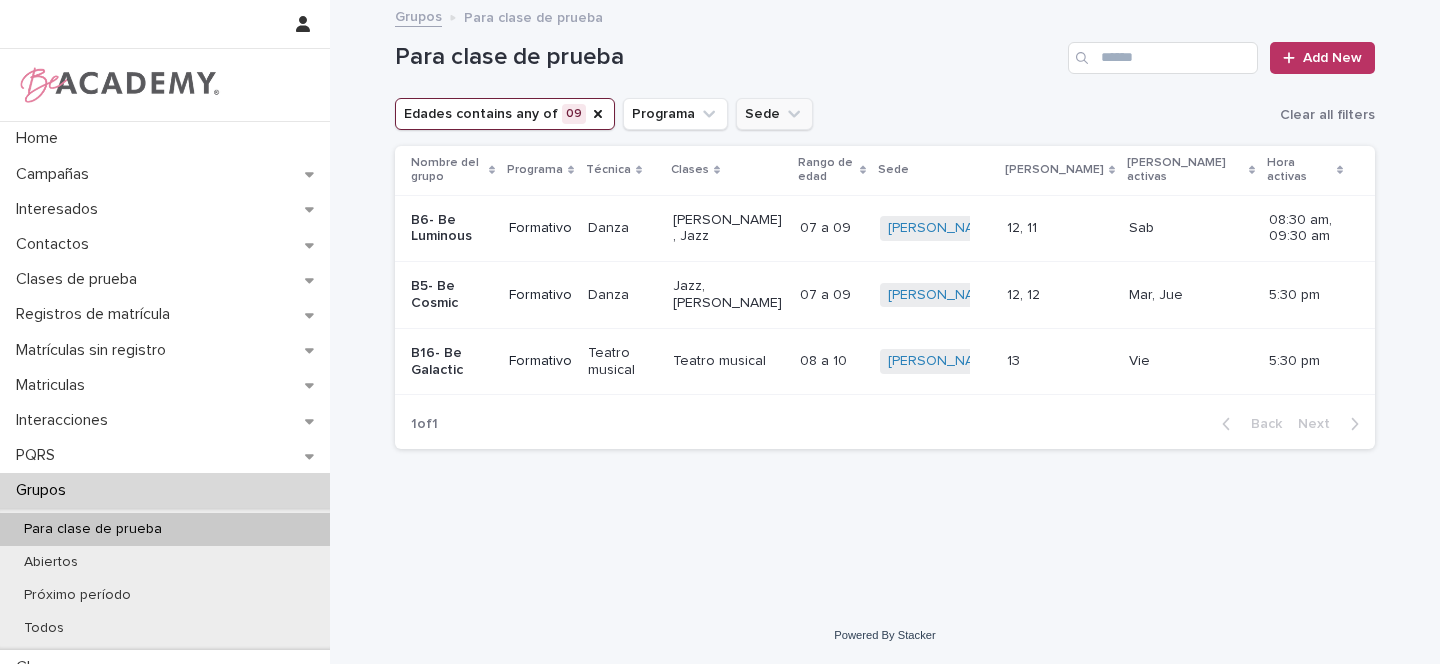 click 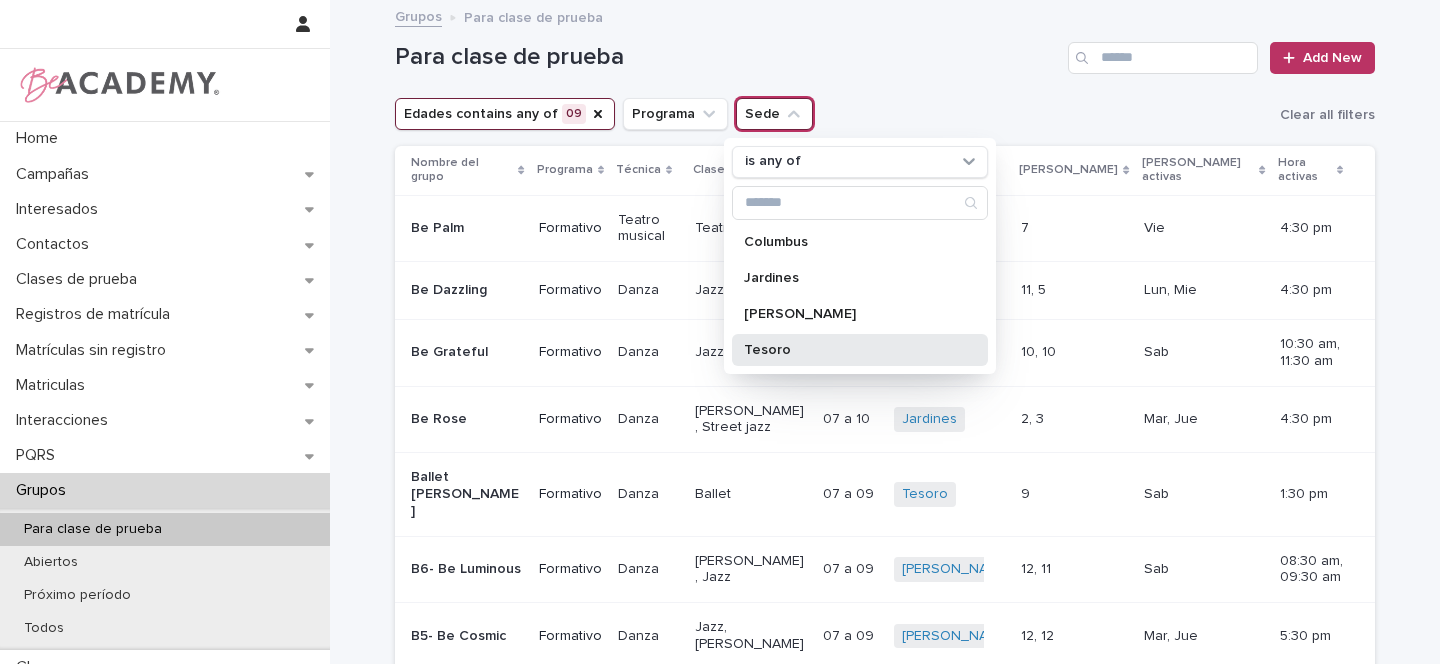 click on "Tesoro" at bounding box center (850, 350) 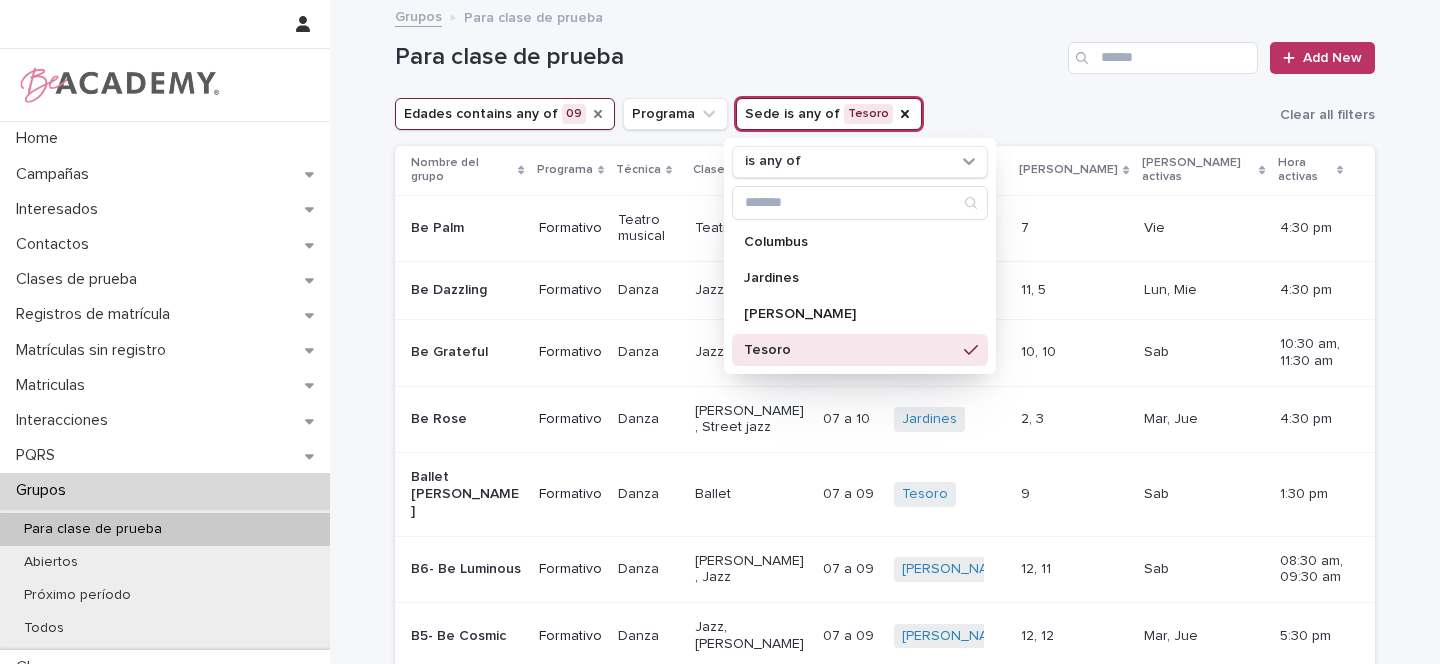 click 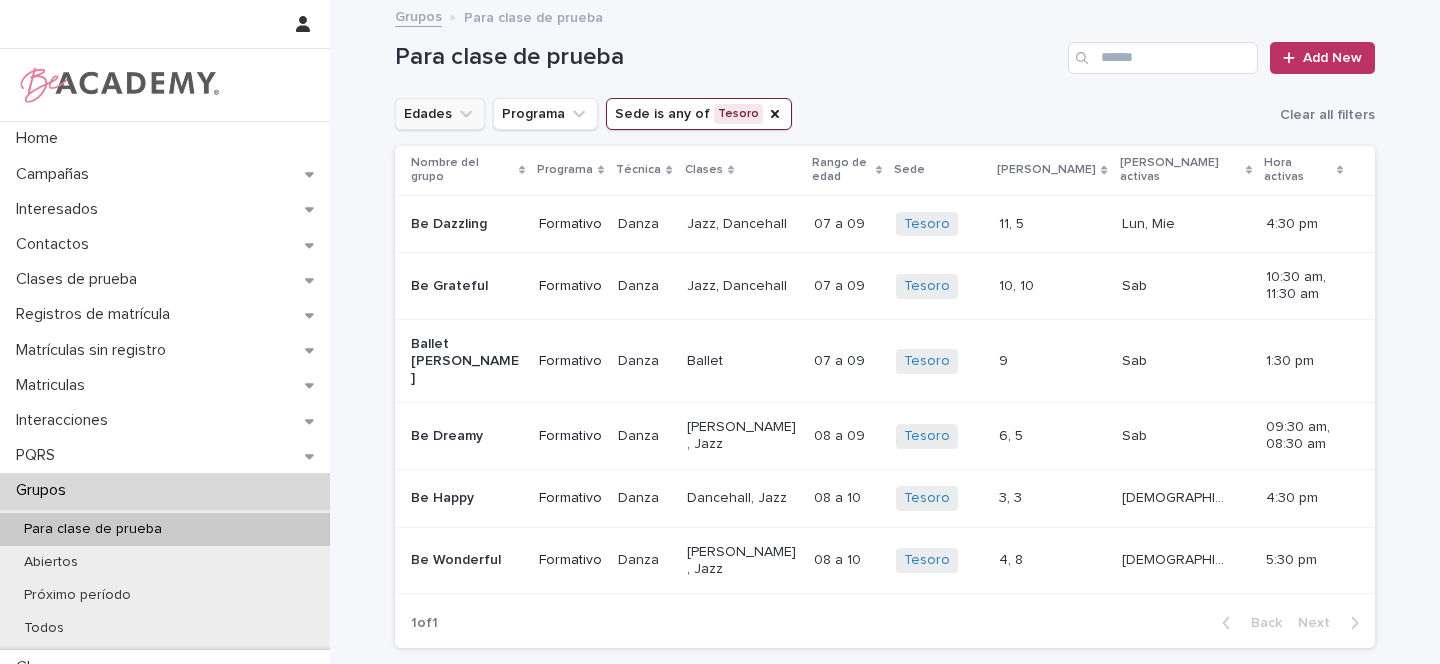 click 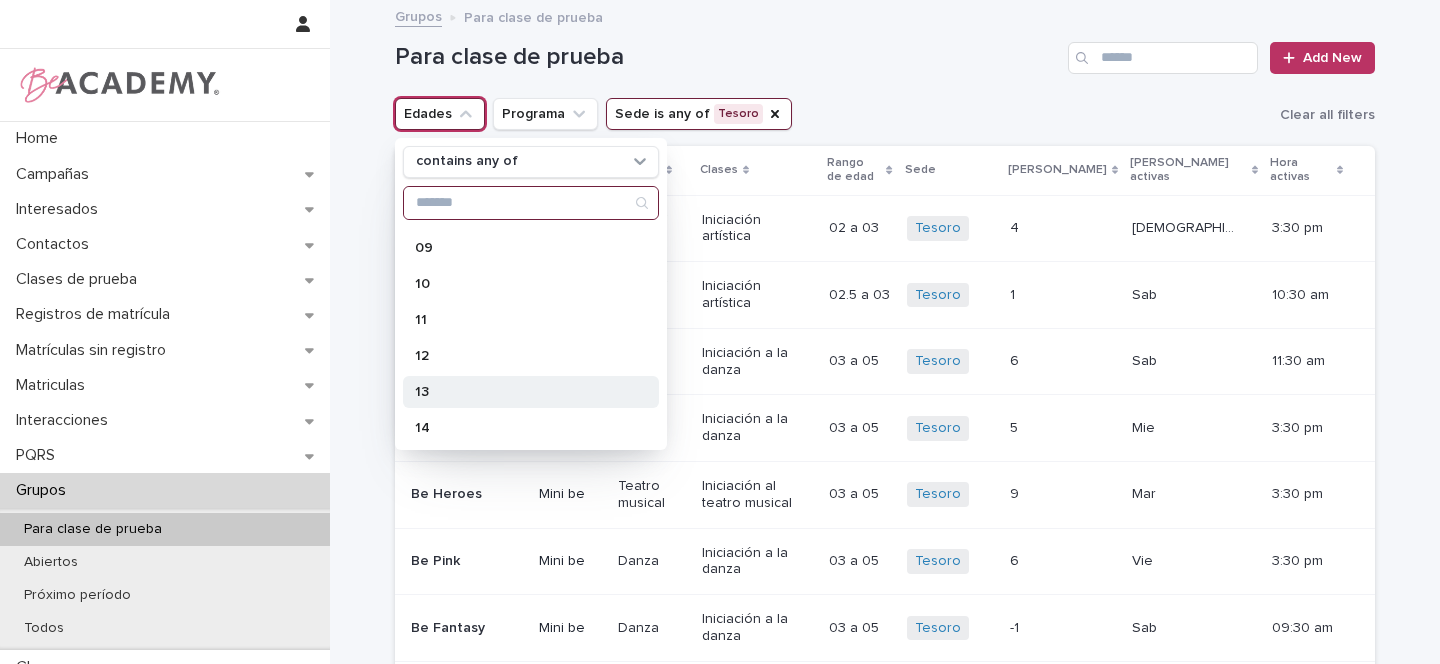 scroll, scrollTop: 378, scrollLeft: 0, axis: vertical 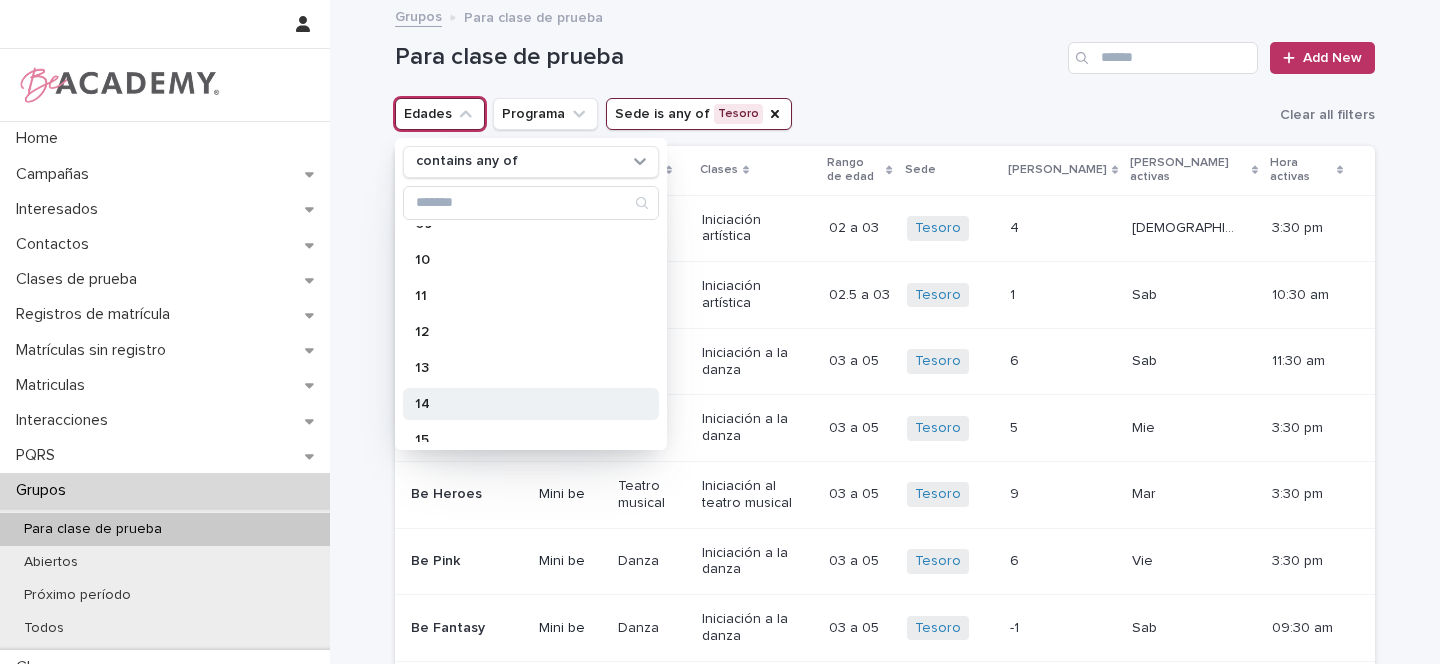 click on "14" at bounding box center (521, 404) 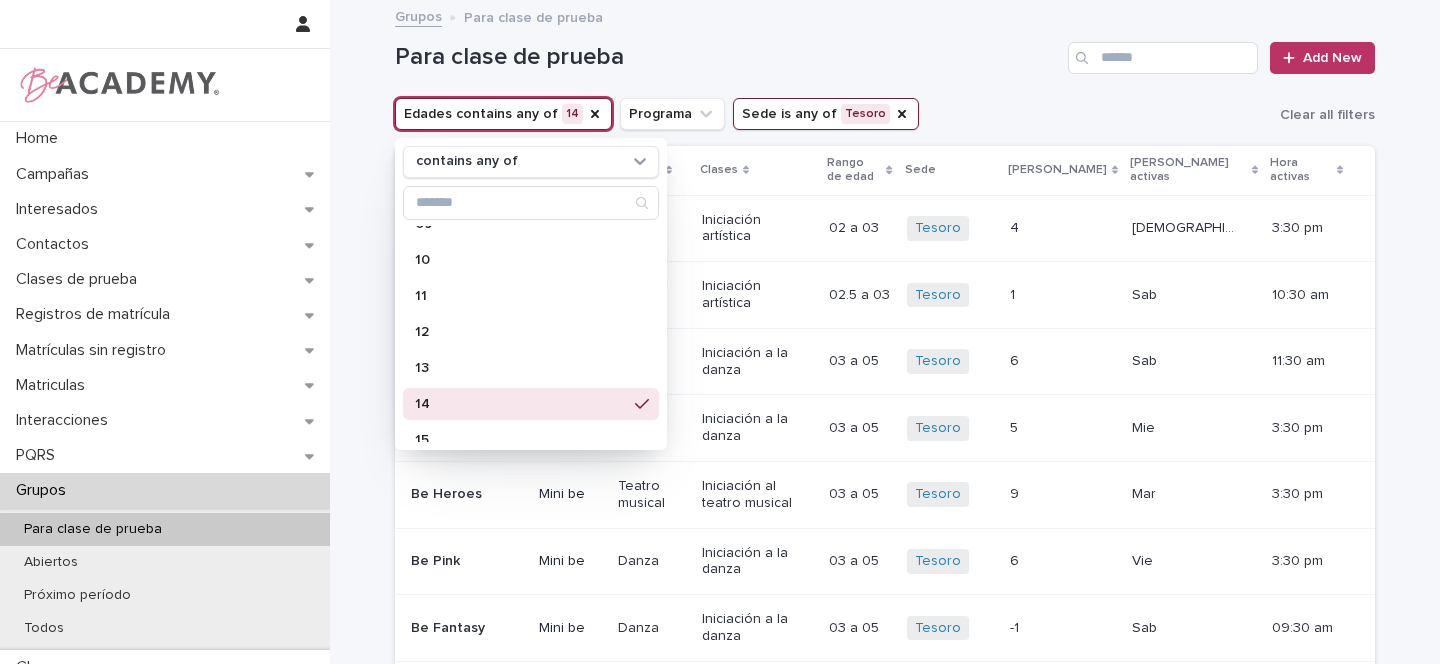 click on "Para clase de prueba Add New" at bounding box center (885, 50) 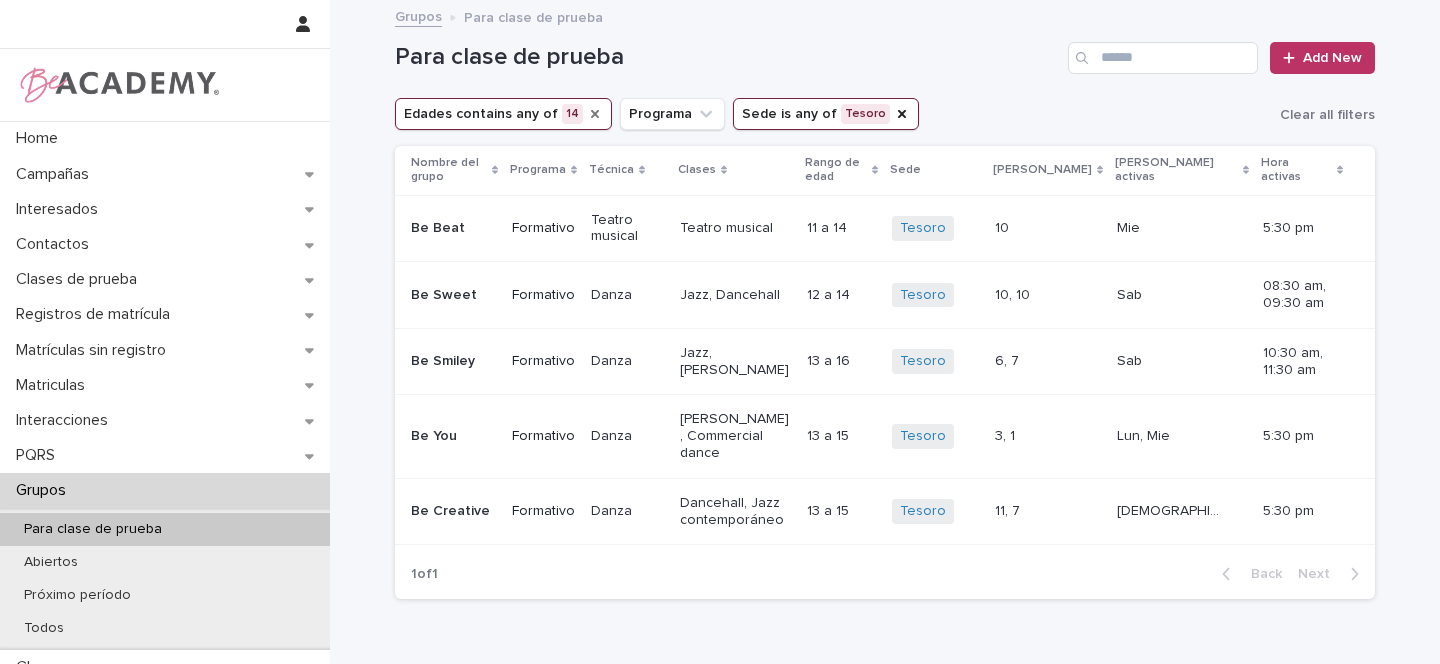 click 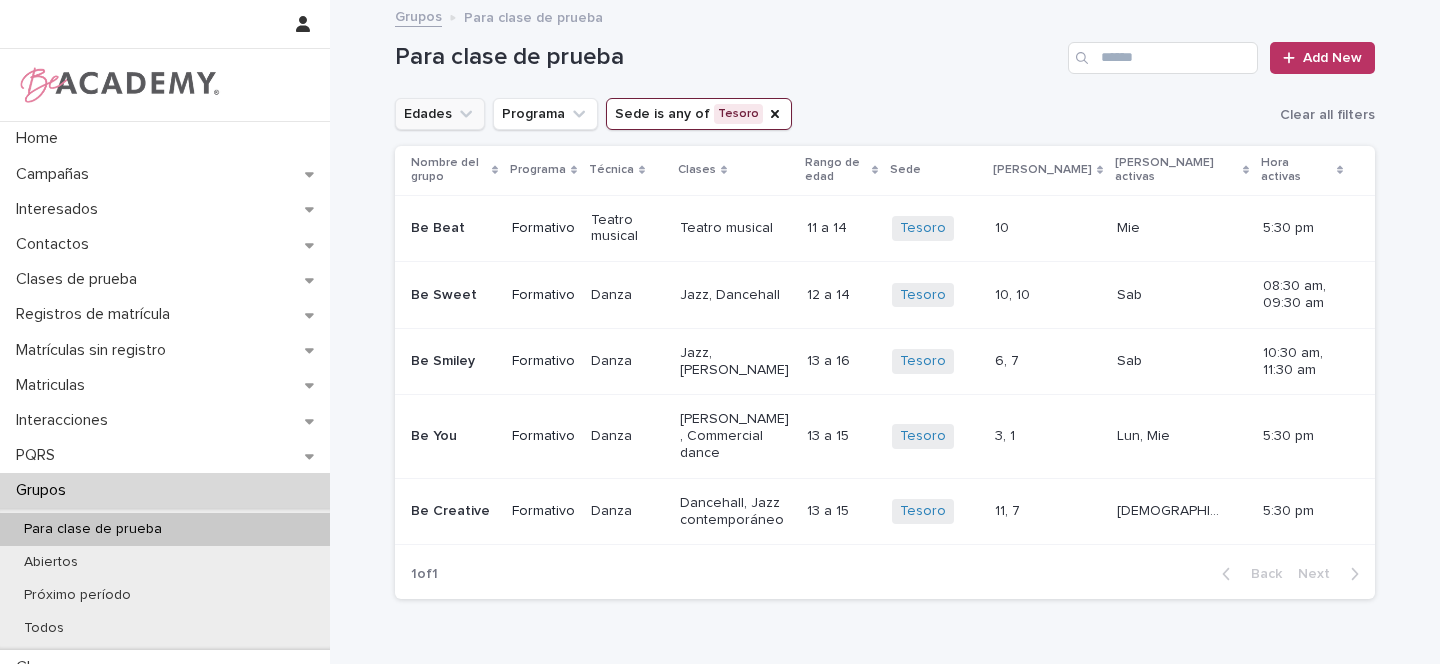 click 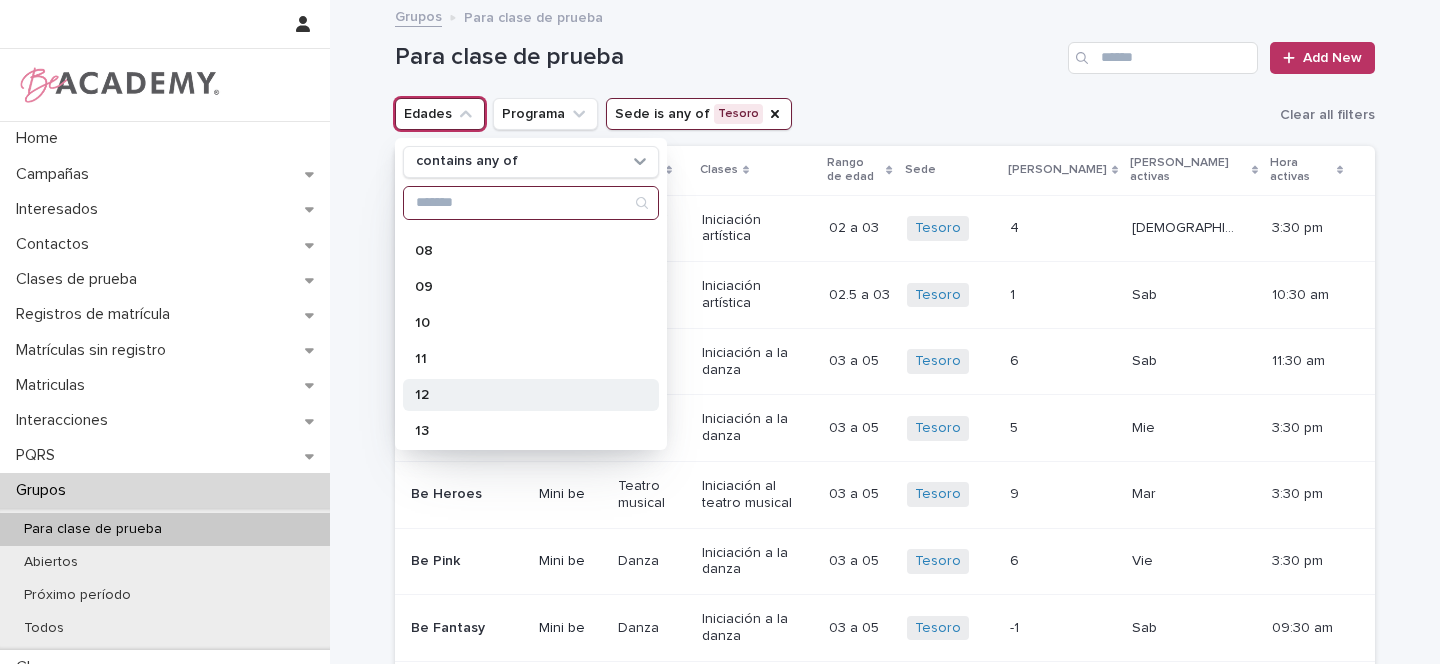 scroll, scrollTop: 317, scrollLeft: 0, axis: vertical 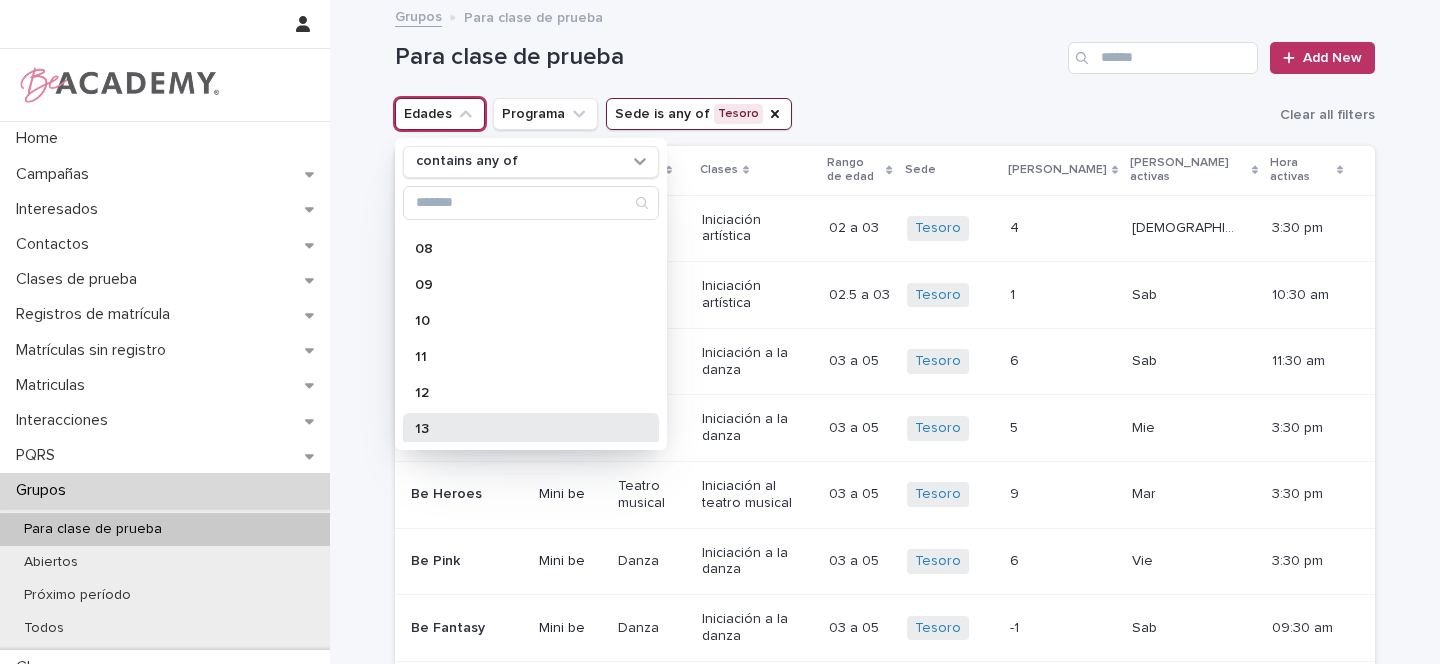 click on "13" at bounding box center (521, 429) 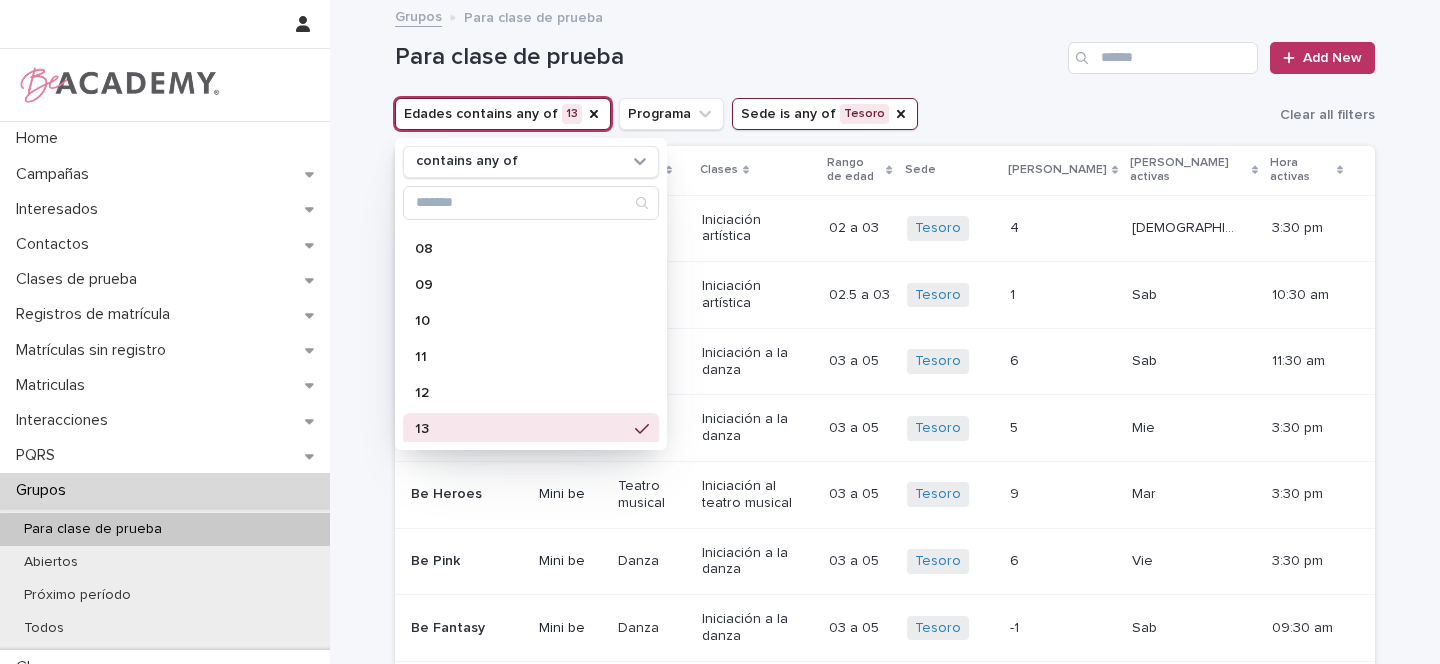 click on "Edades contains any of 13 contains any of 01   01.5 02   02.5 03   04   05   06   07   08   09   10   11   12   13   14   15   16   17   18   Programa Sede is any of Tesoro Clear all filters" at bounding box center [885, 114] 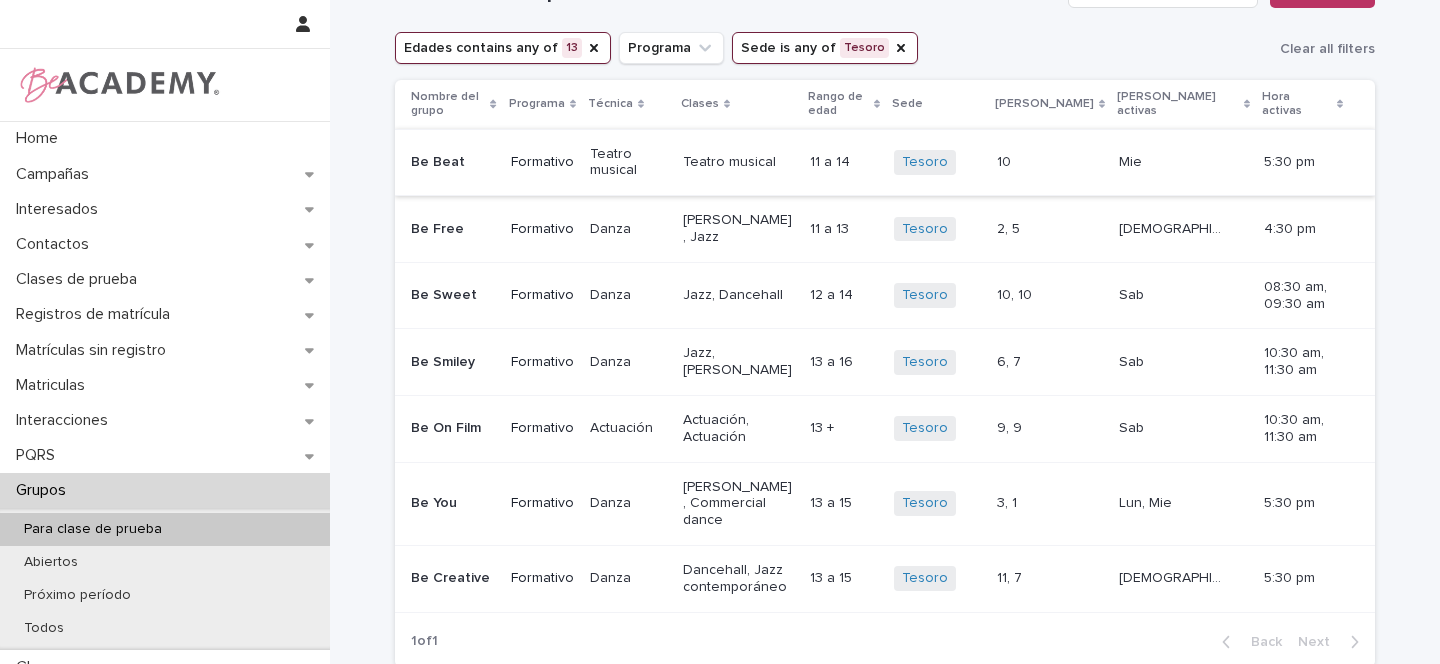 scroll, scrollTop: 85, scrollLeft: 0, axis: vertical 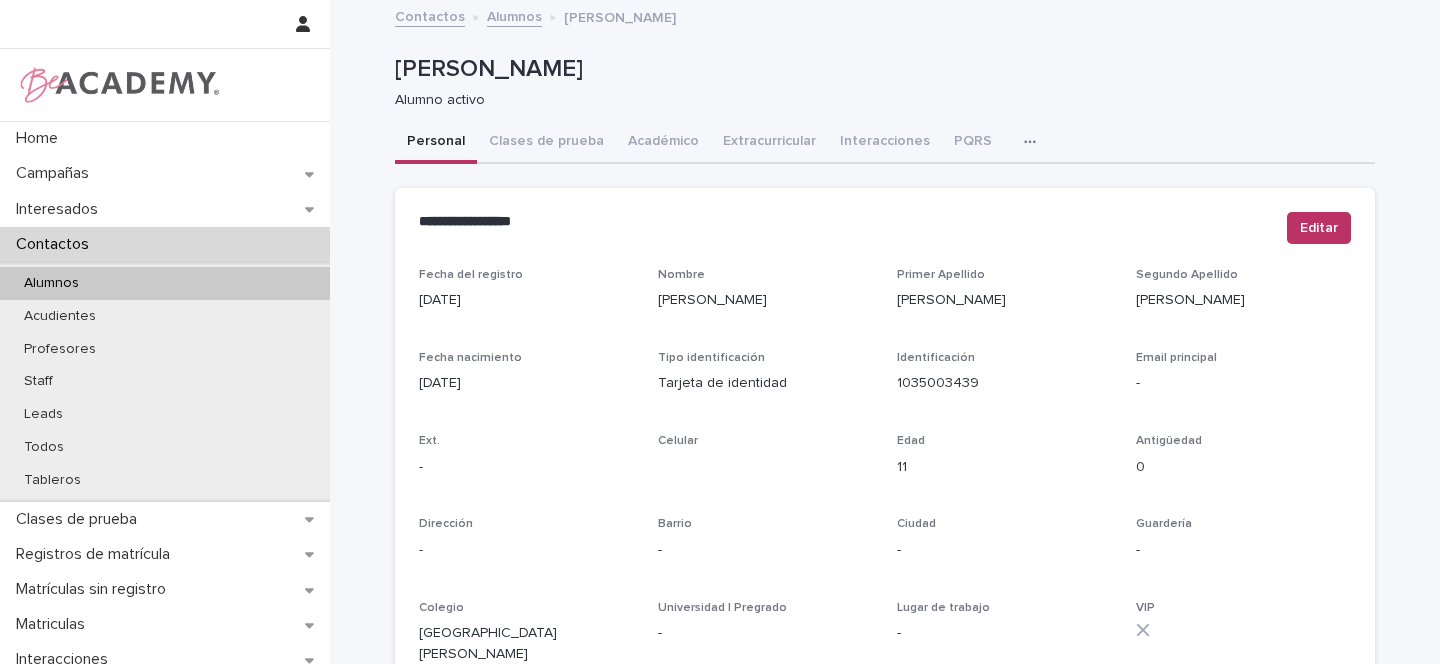 click on "Alumnos" at bounding box center [51, 283] 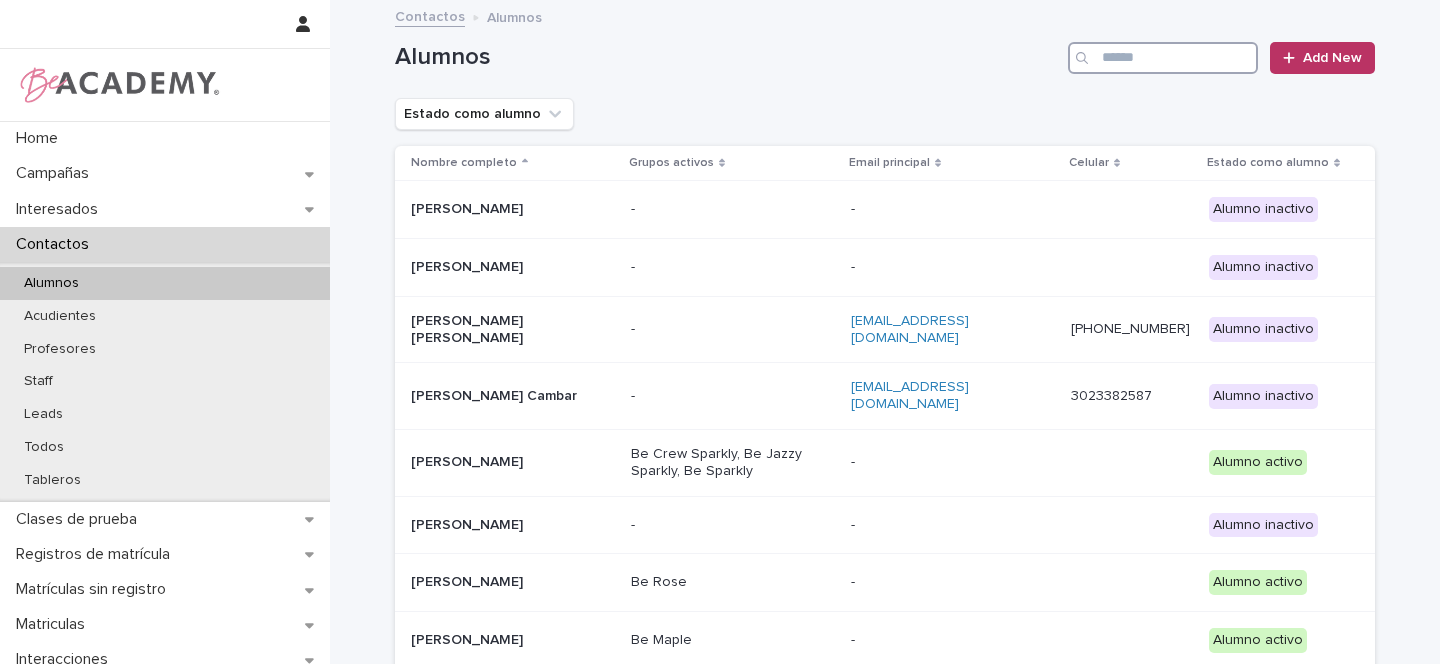 click at bounding box center (1163, 58) 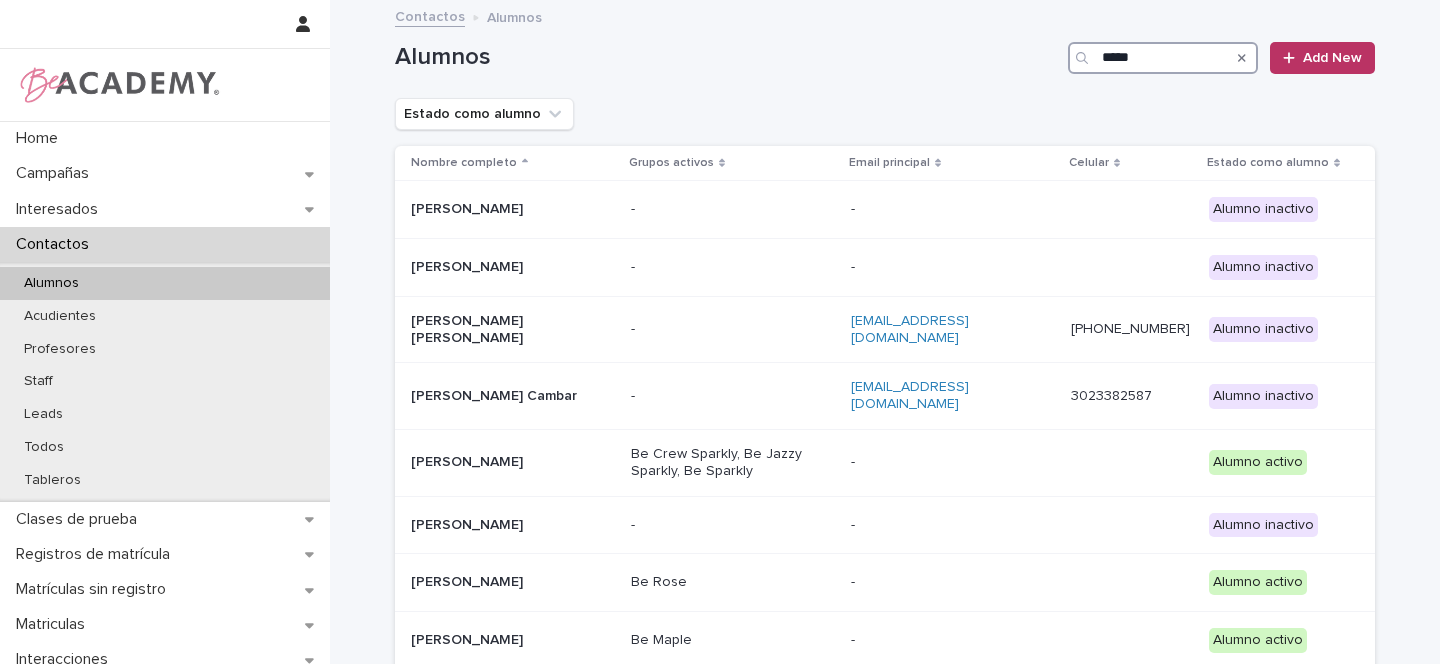 type on "*****" 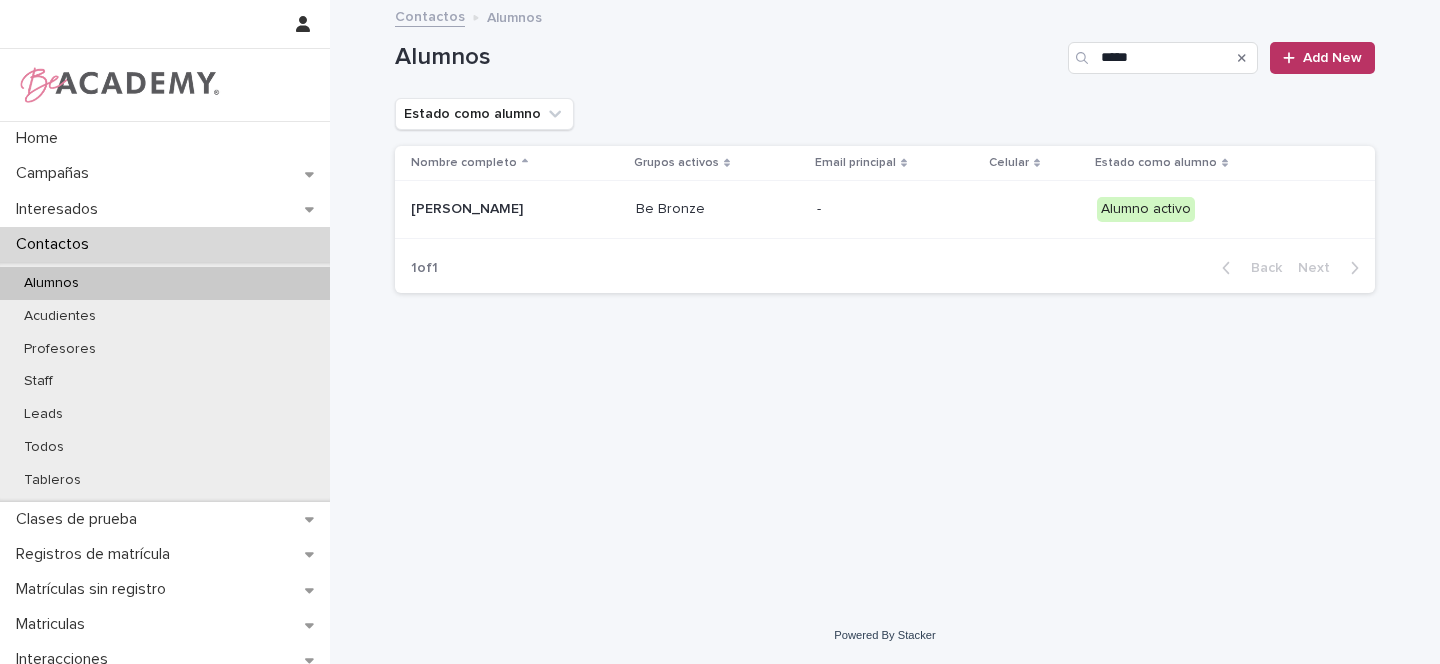 click on "Rajko Fyfe" at bounding box center [511, 209] 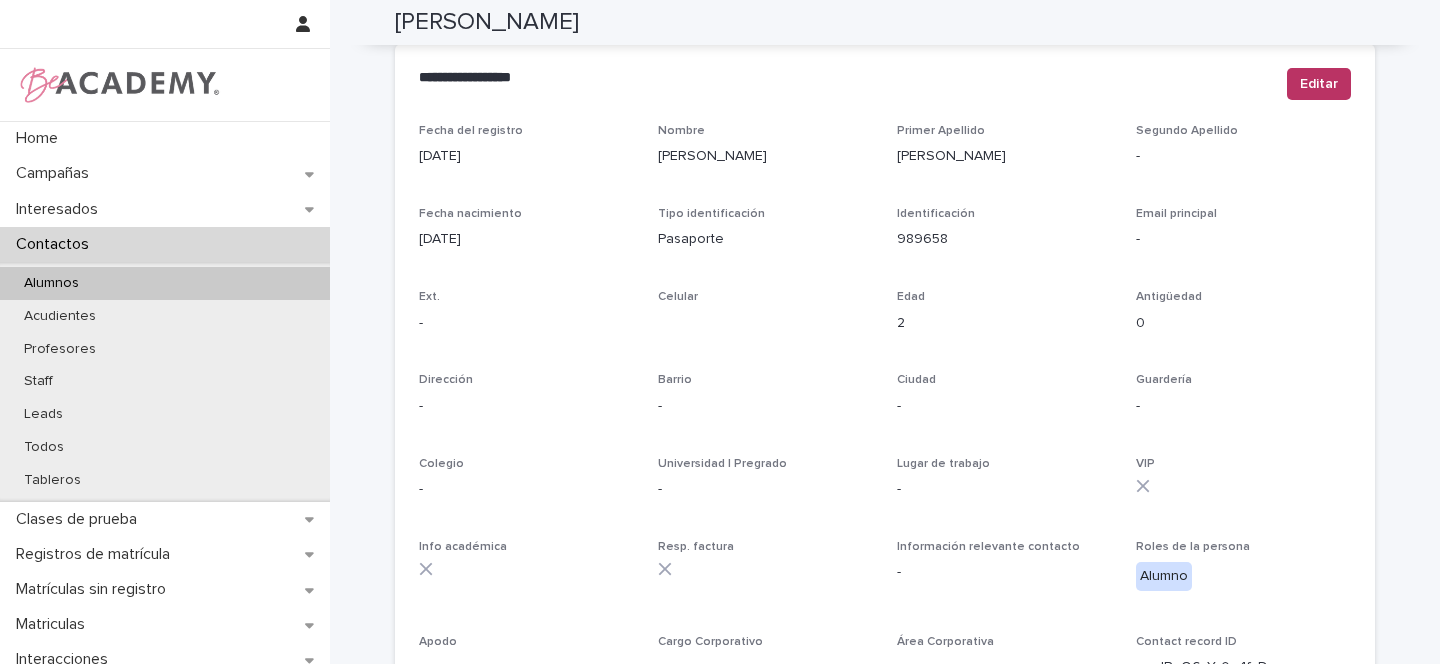 scroll, scrollTop: 0, scrollLeft: 0, axis: both 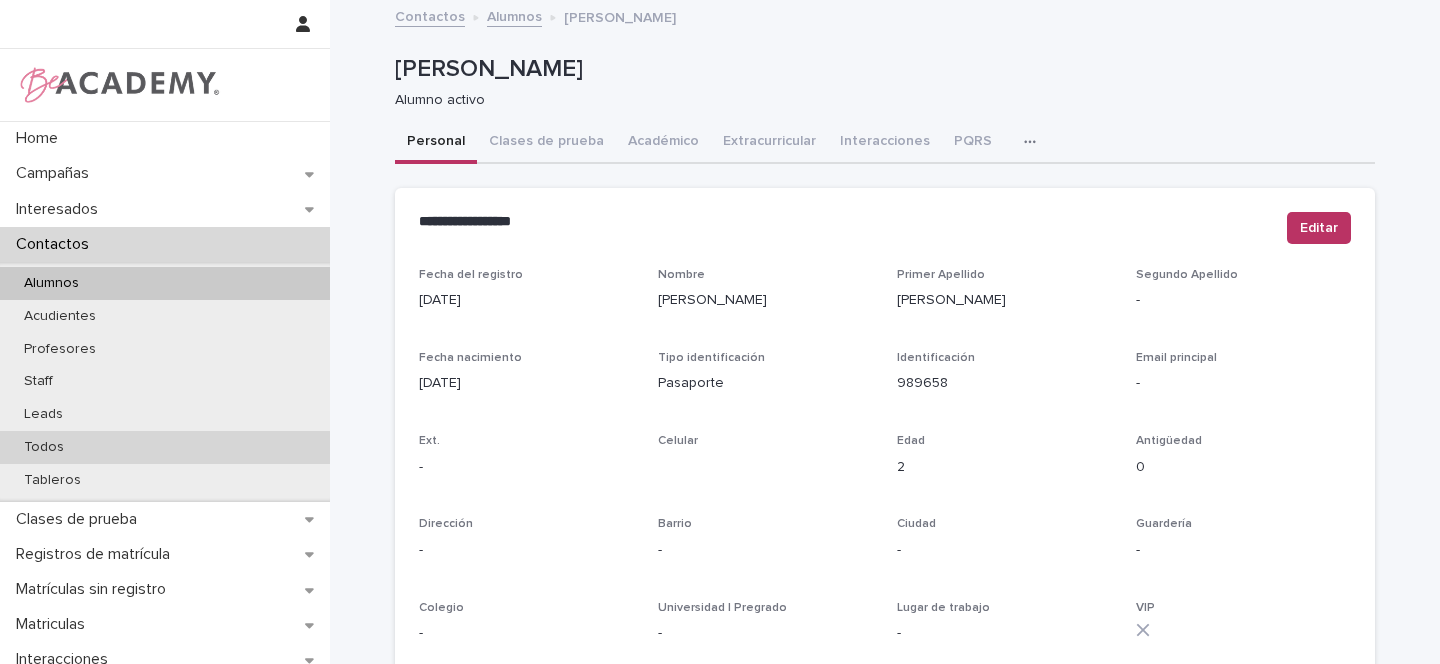 click on "Todos" at bounding box center (44, 447) 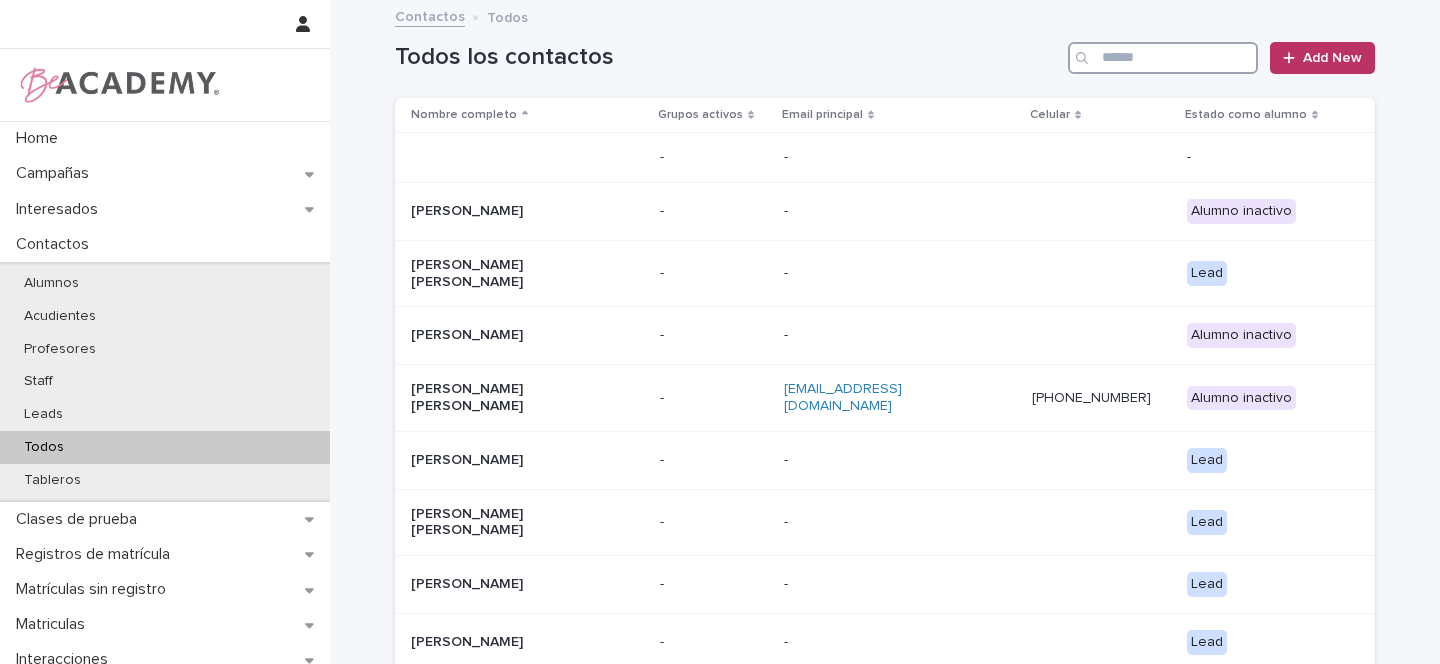 click at bounding box center (1163, 58) 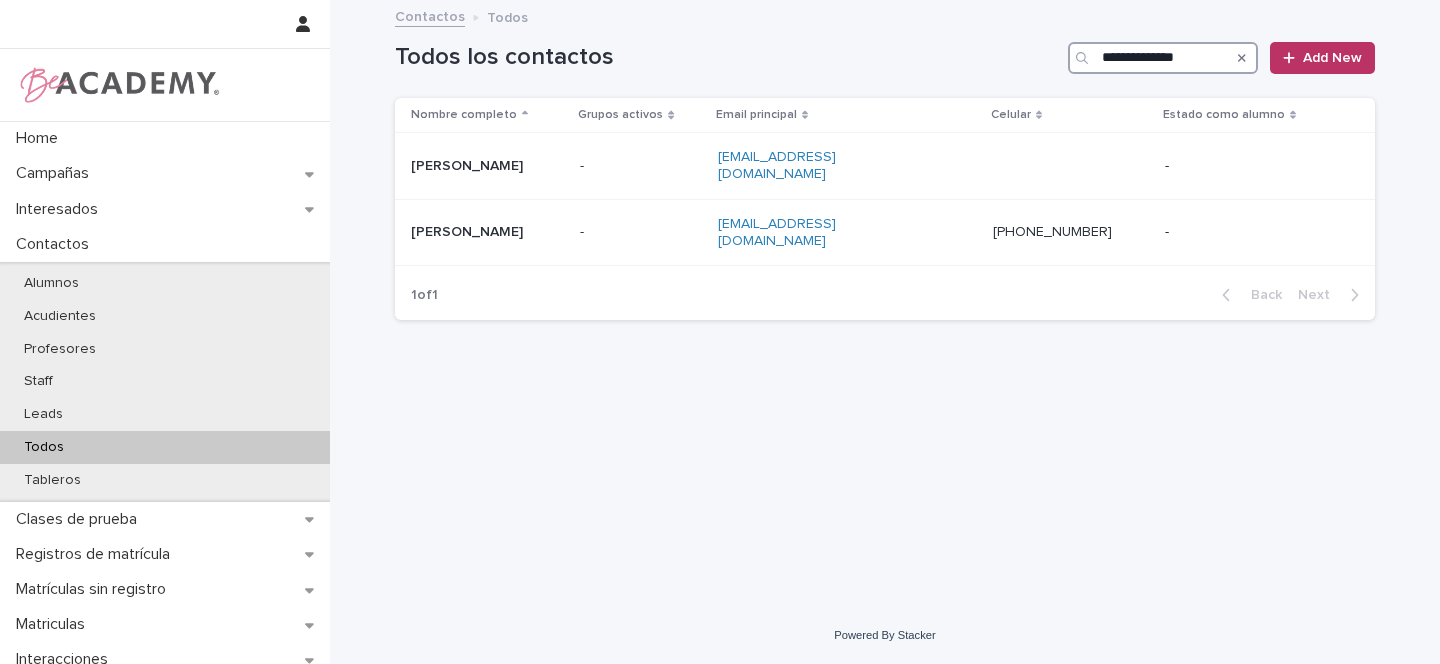type on "**********" 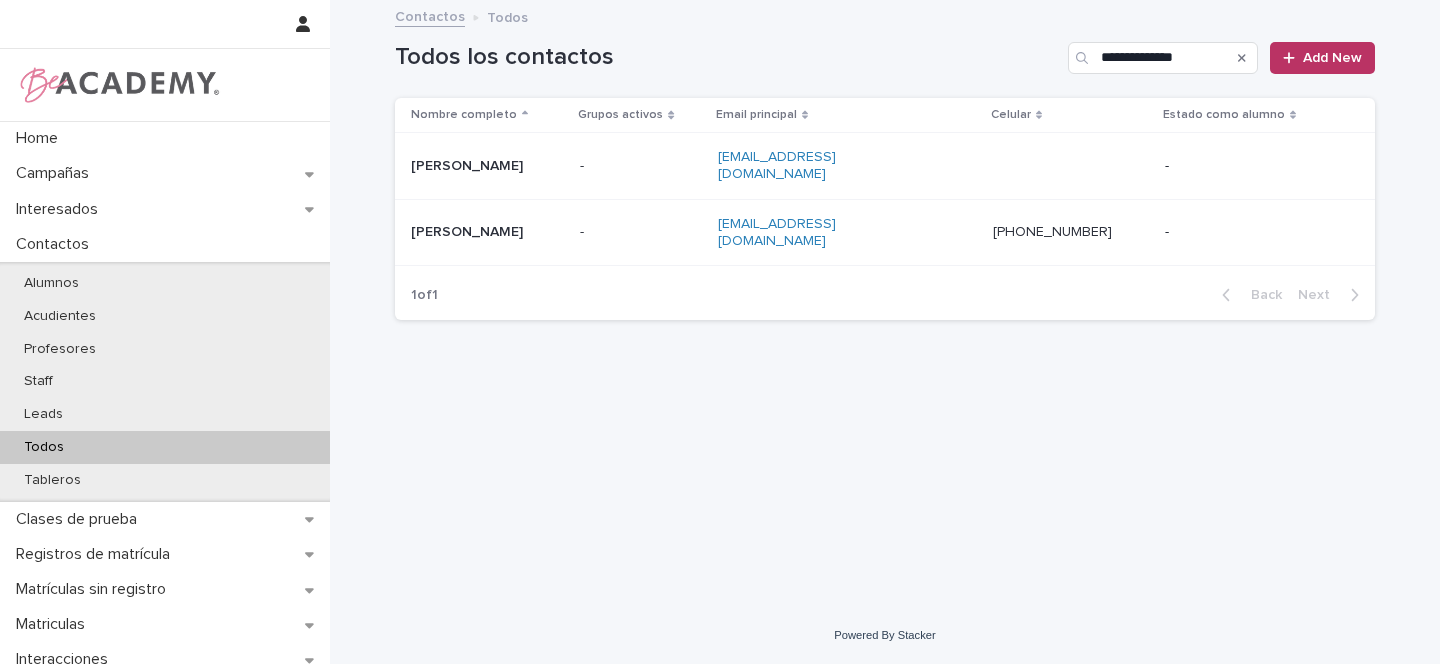 click on "Natalia Botero" at bounding box center [487, 166] 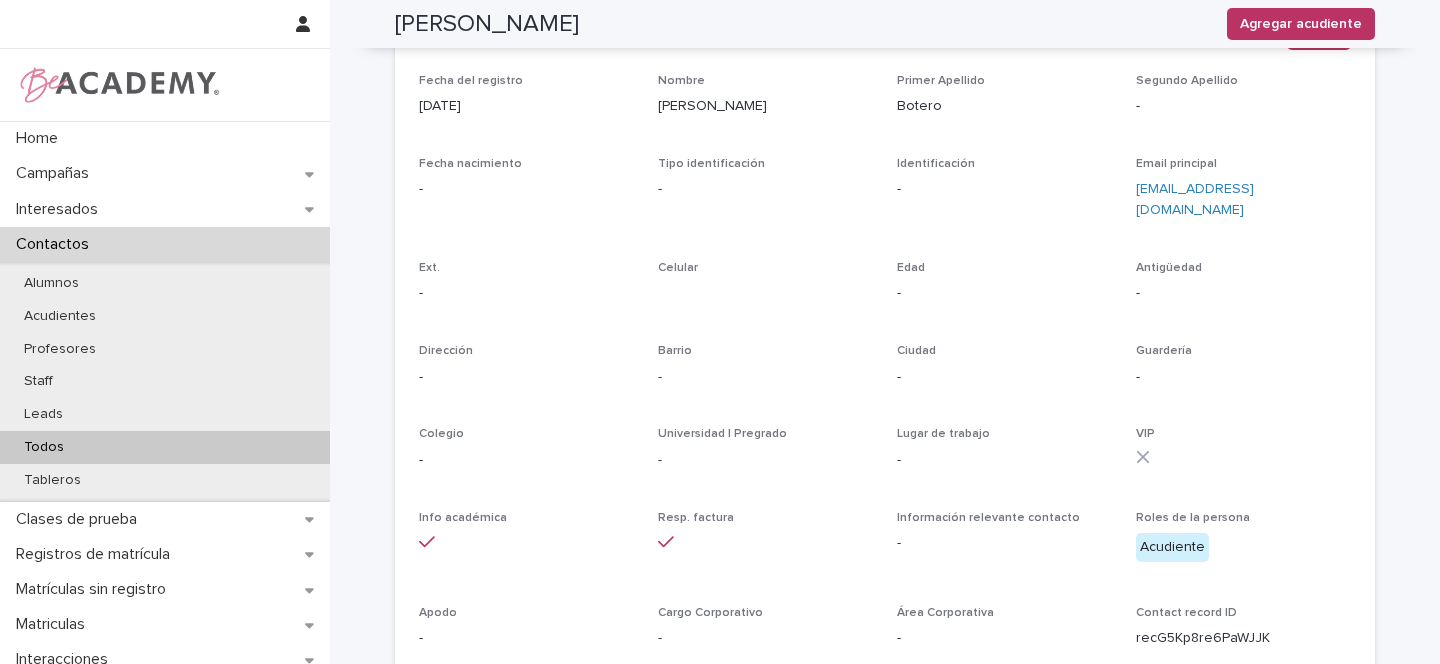 scroll, scrollTop: 0, scrollLeft: 0, axis: both 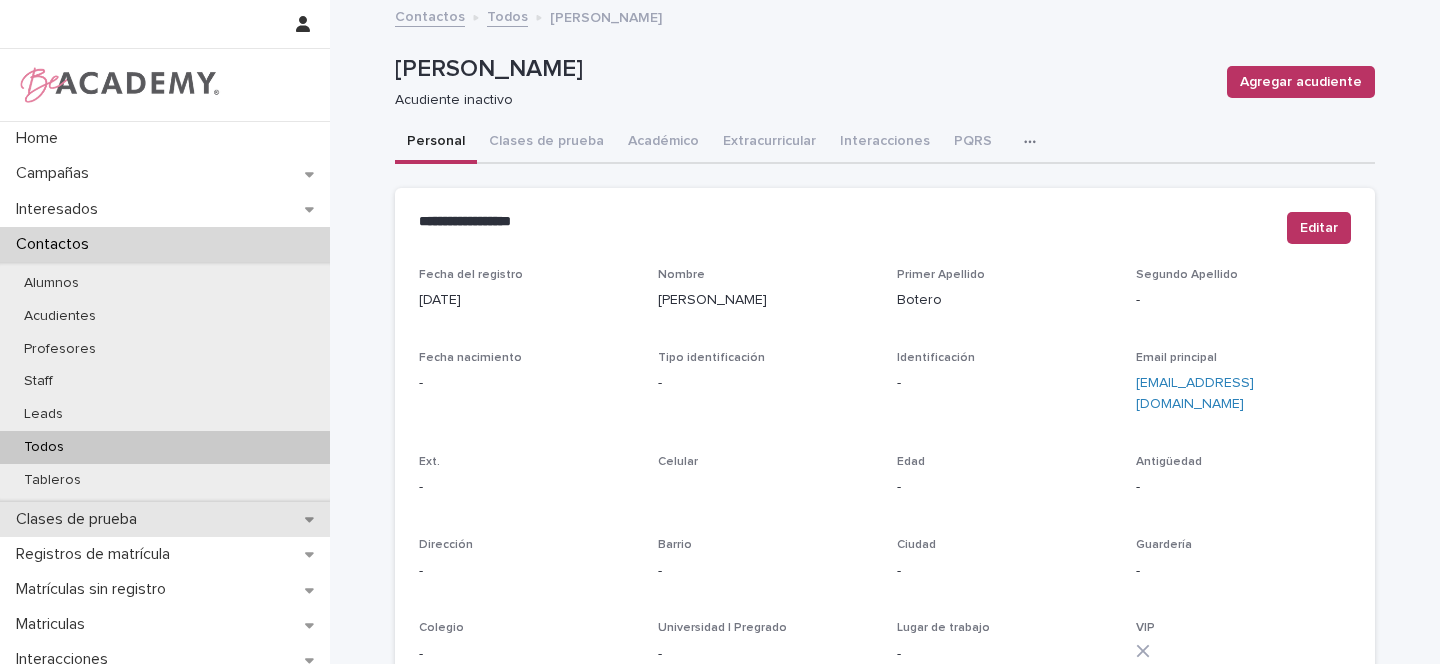 click 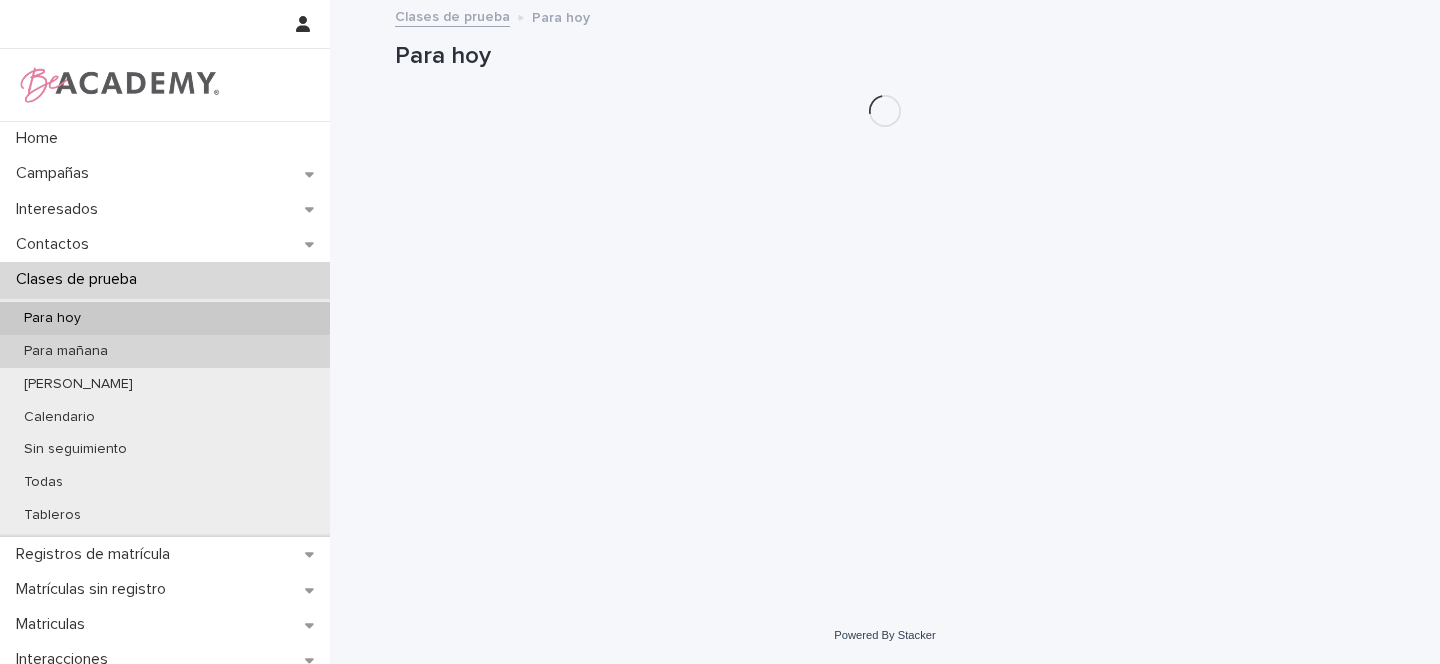 click on "Para mañana" at bounding box center [66, 351] 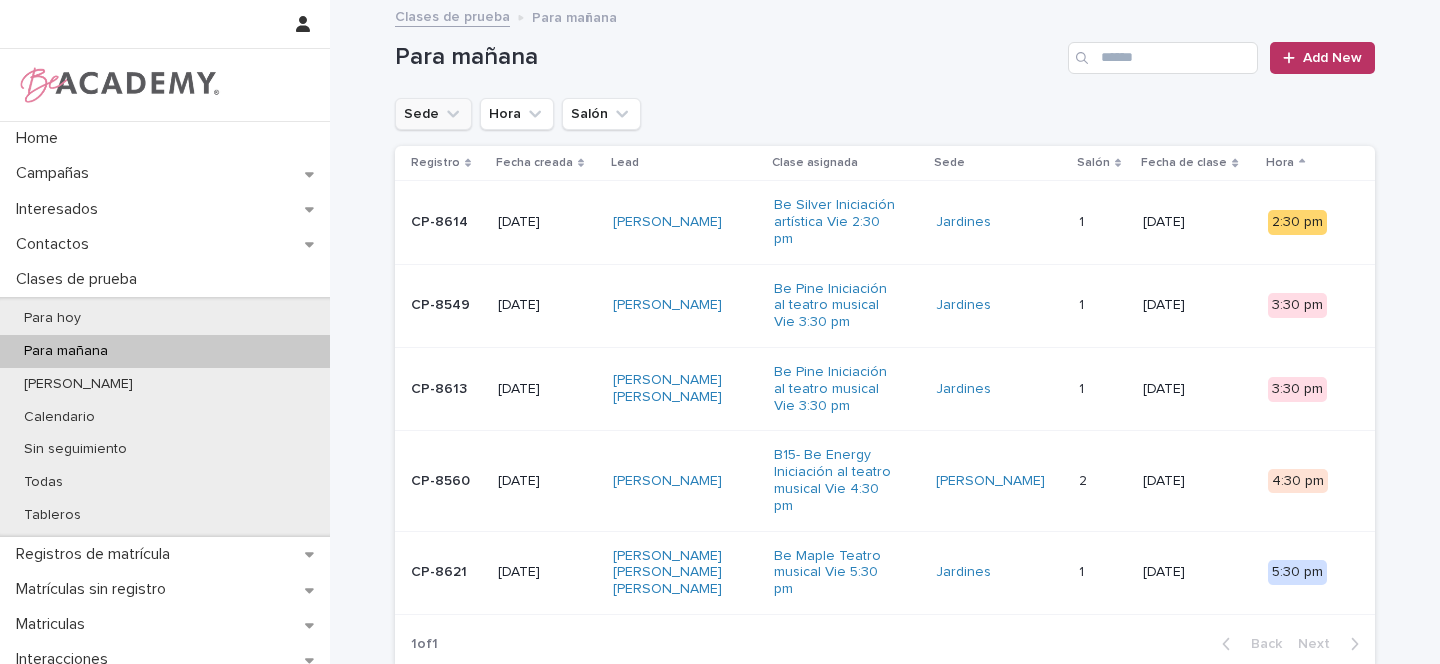 click 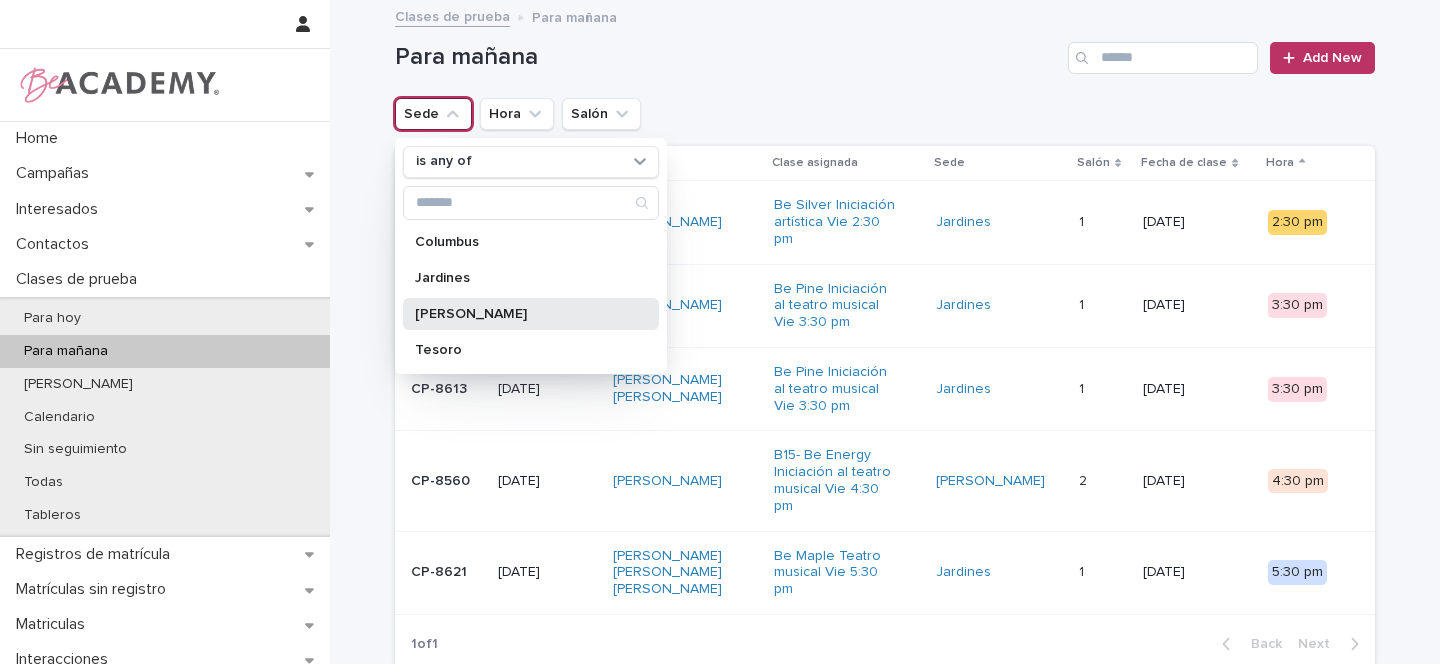 click on "[PERSON_NAME]" at bounding box center (521, 314) 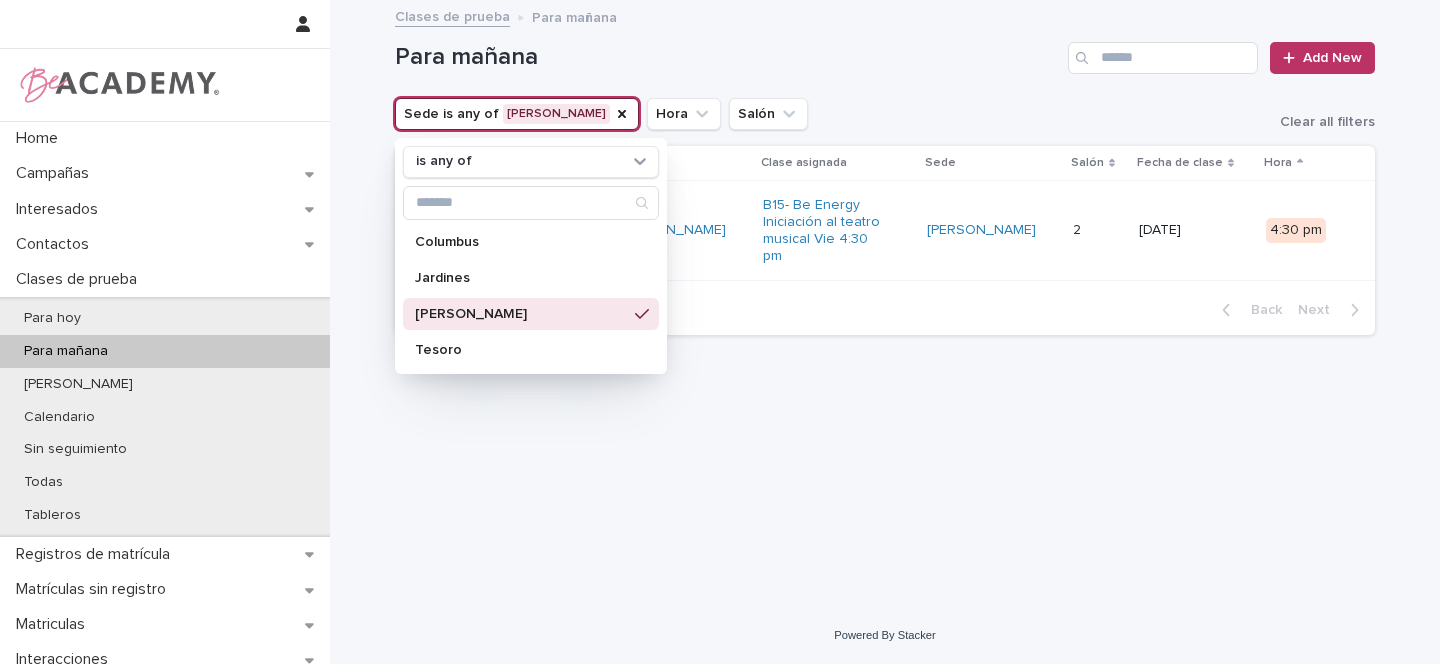 click on "Loading... Saving… Loading... Saving… Para mañana Add New Sede is any of Rosales is any of Columbus Jardines Rosales Tesoro Hora Salón Clear all filters Registro Fecha creada Lead Clase asignada Sede Salón Fecha de clase Hora CP-8560 17/06/2025 Mariana Ramirez Cortes   B15- Be Energy Iniciación al teatro musical Vie 4:30 pm   Rosales   2 2   11/07/2025 4:30 pm 1  of  1 Back Next" at bounding box center (885, 279) 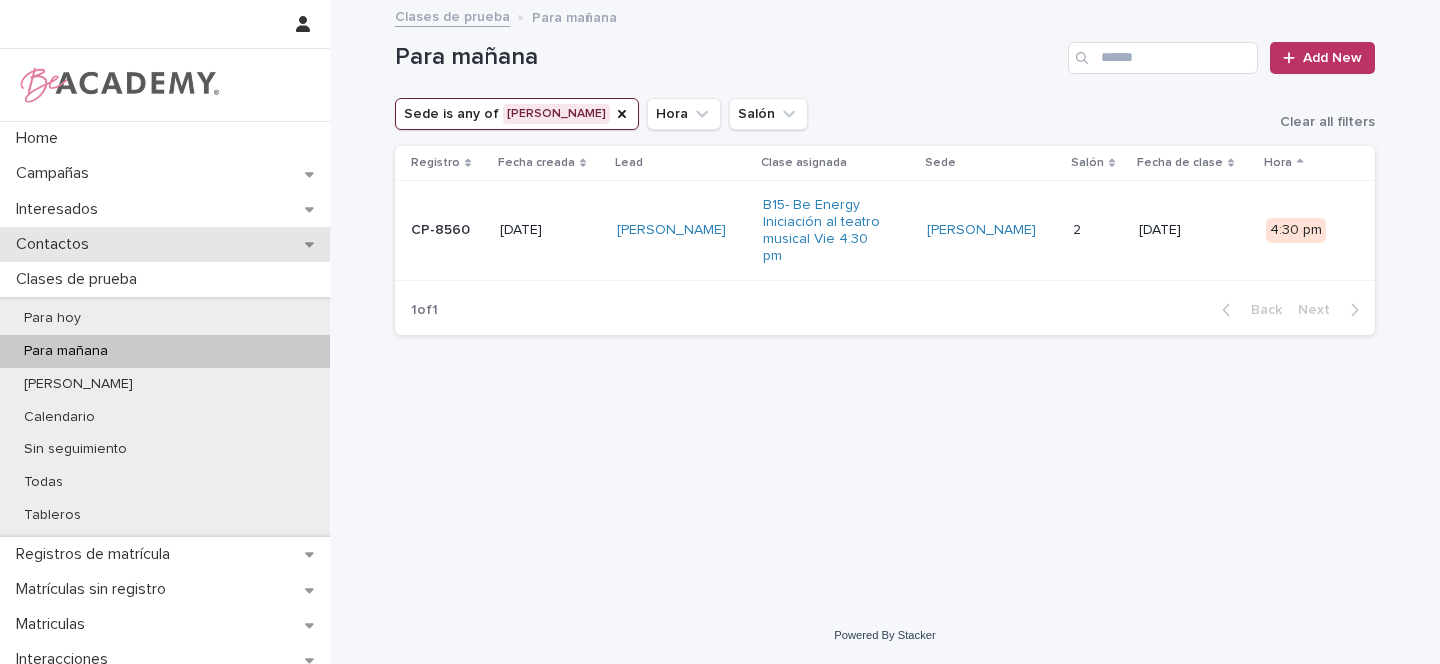 click on "Contactos" at bounding box center [165, 244] 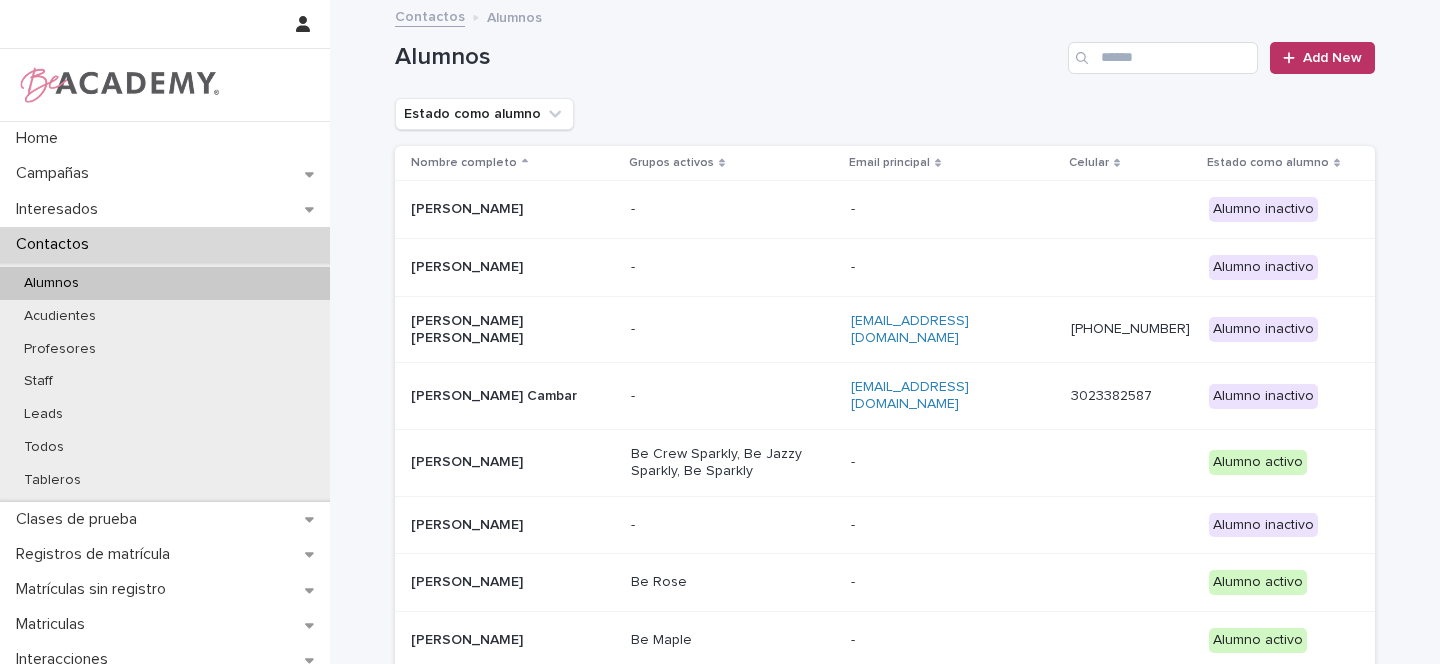 click on "Alumnos" at bounding box center (51, 283) 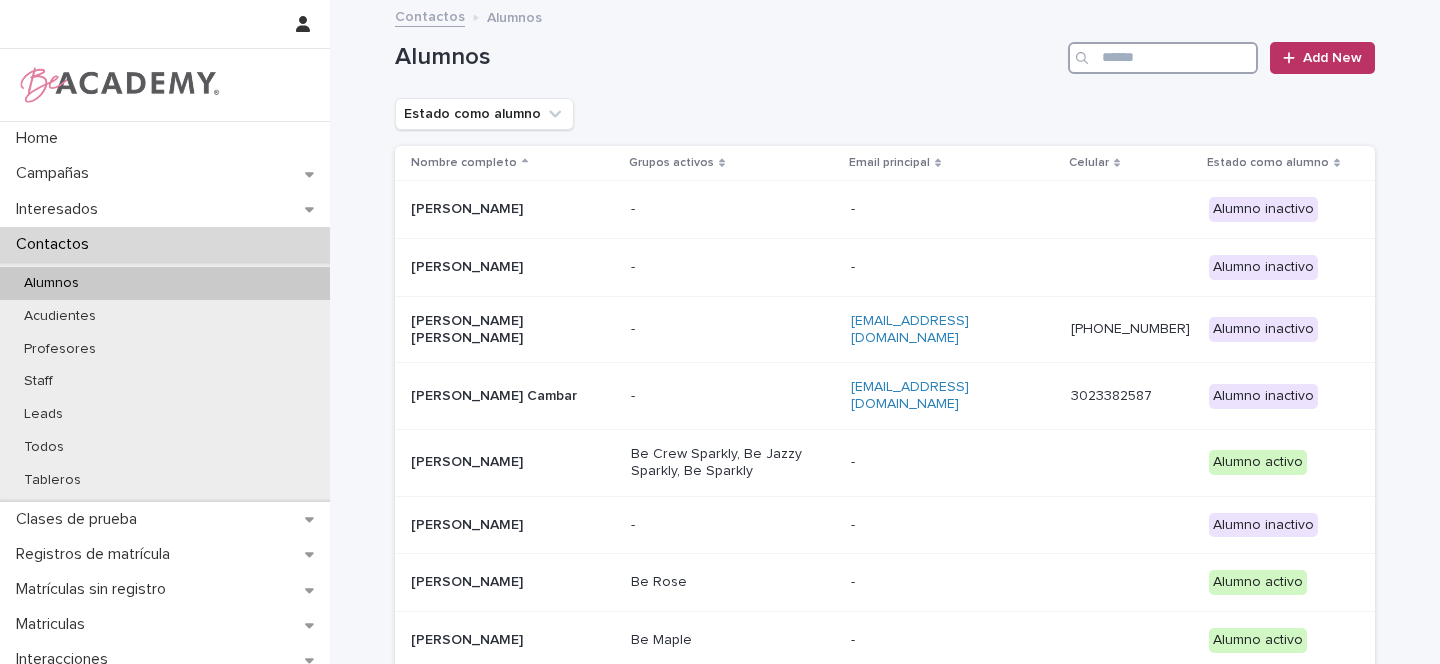 click at bounding box center [1163, 58] 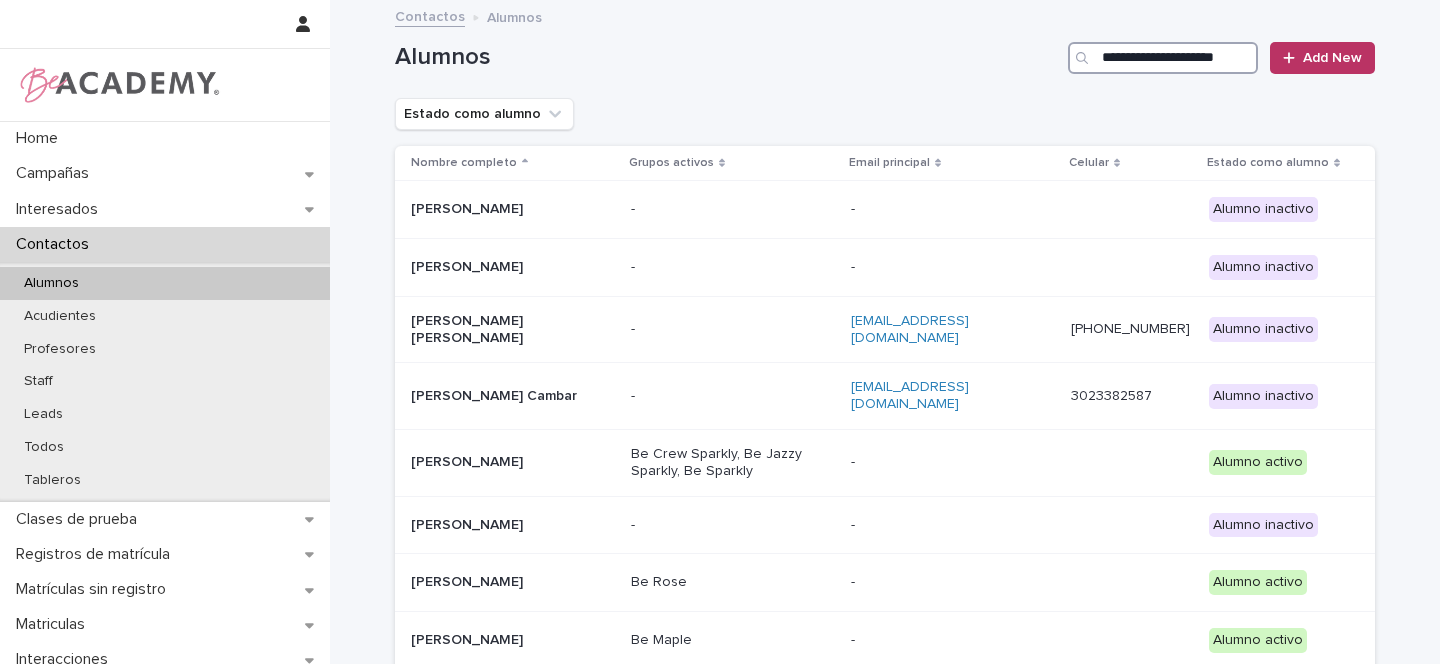 scroll, scrollTop: 0, scrollLeft: 16, axis: horizontal 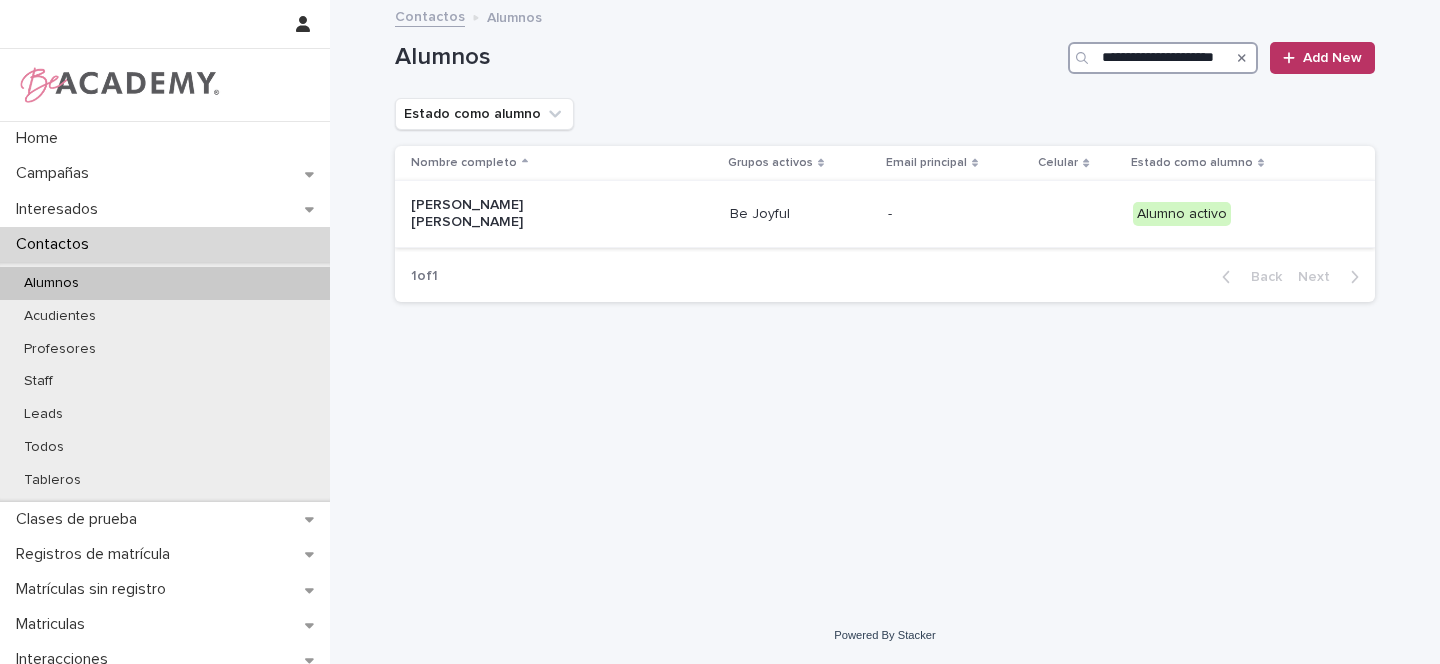 type on "**********" 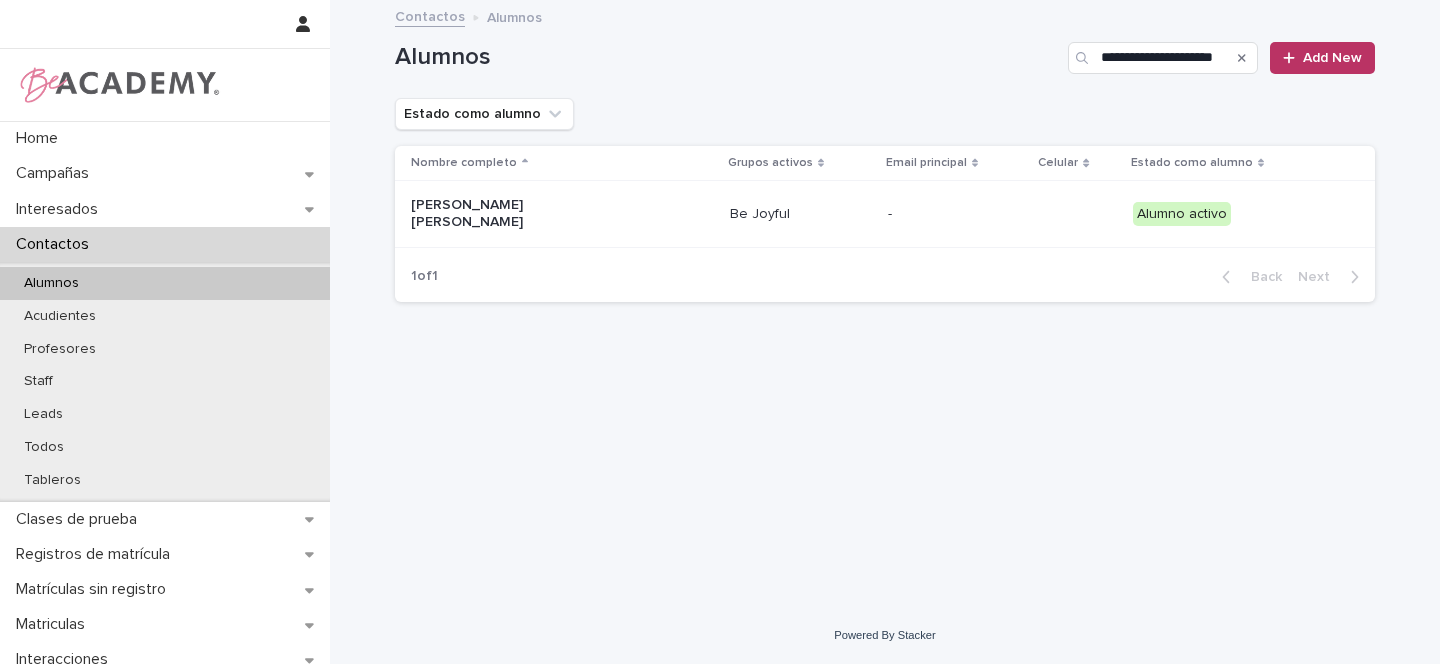 scroll, scrollTop: 0, scrollLeft: 0, axis: both 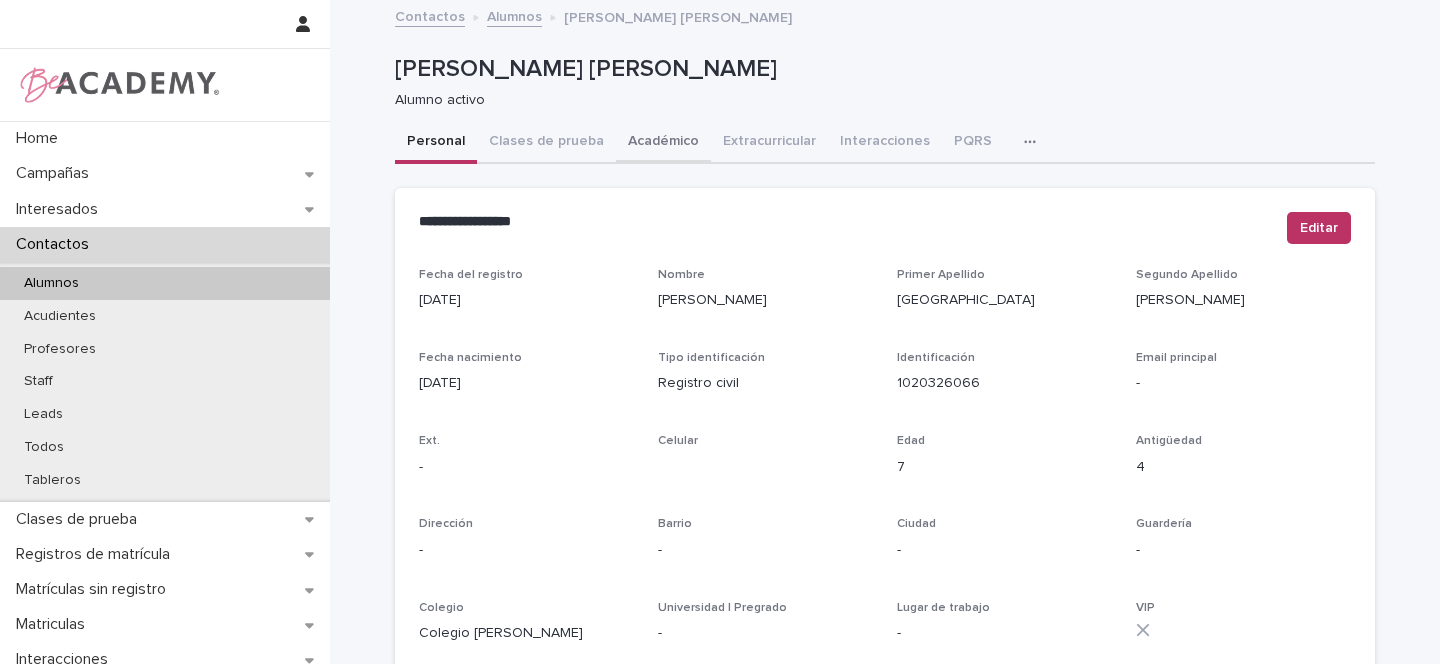 click on "Académico" at bounding box center (663, 143) 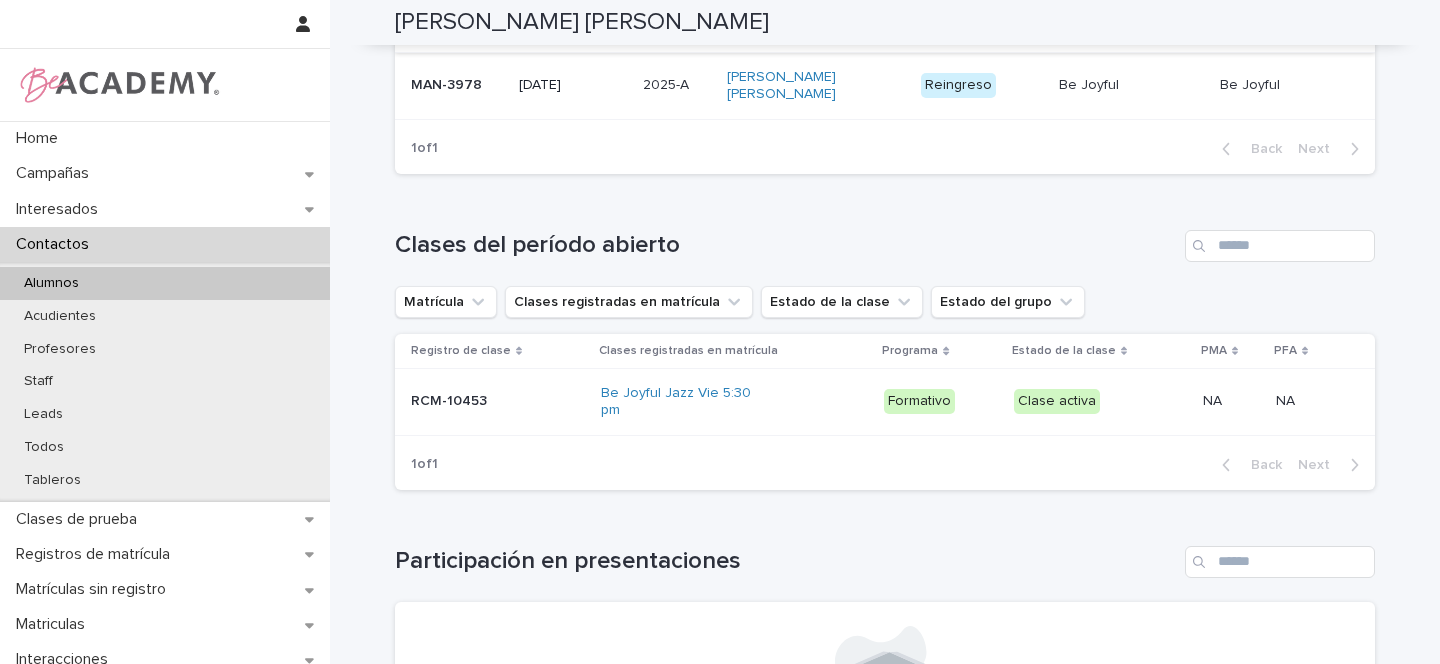 scroll, scrollTop: 439, scrollLeft: 0, axis: vertical 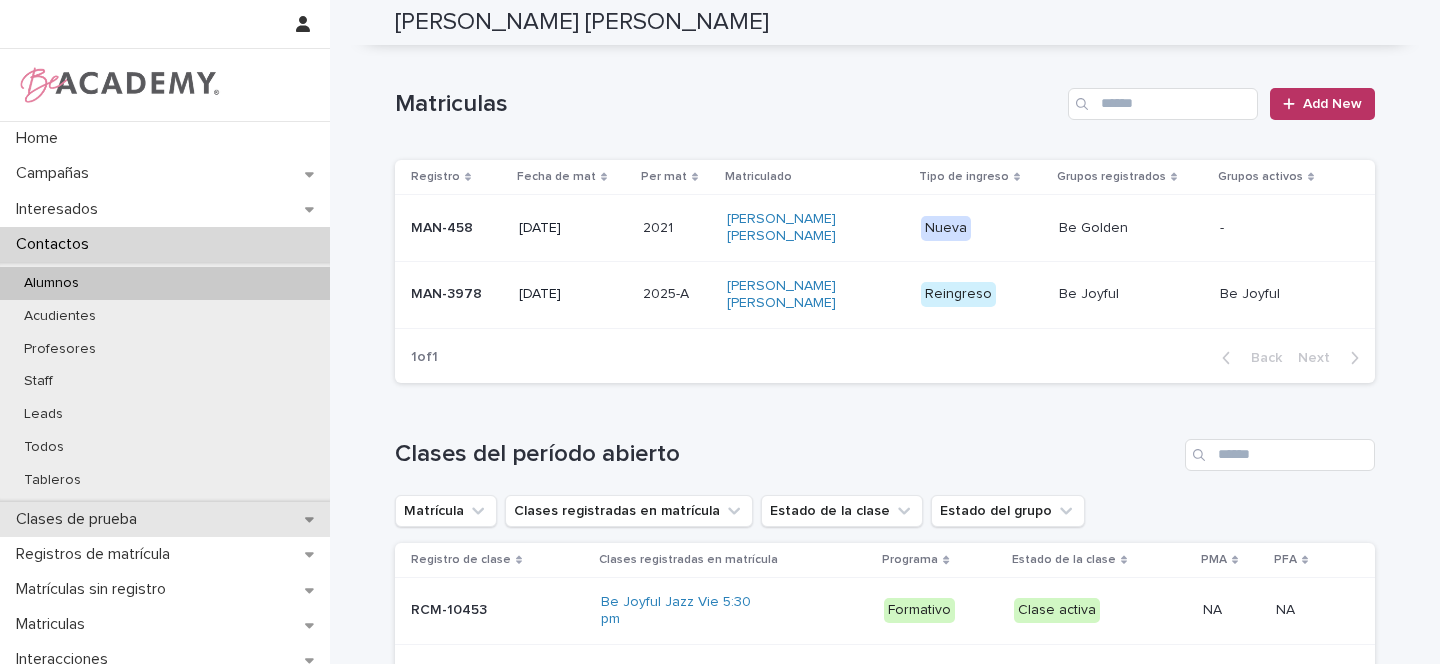 click on "Clases de prueba" at bounding box center (165, 519) 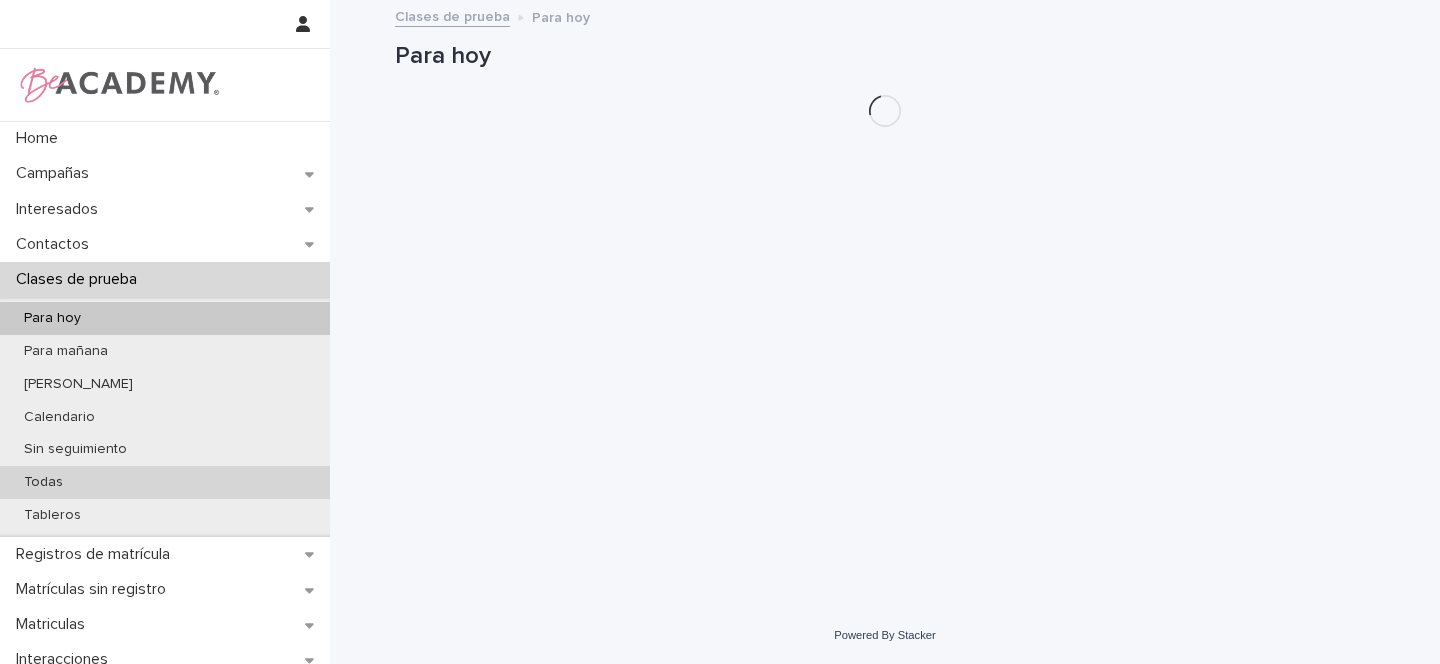 scroll, scrollTop: 0, scrollLeft: 0, axis: both 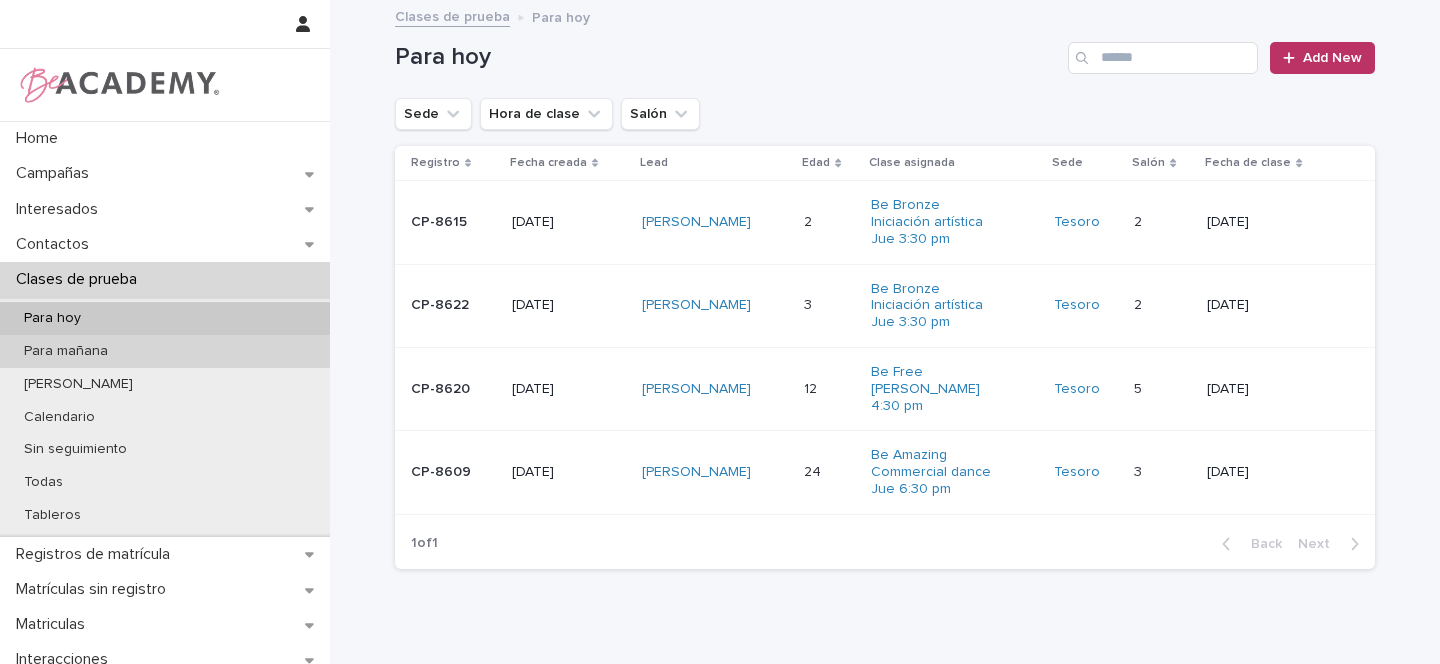 click on "Para mañana" at bounding box center (66, 351) 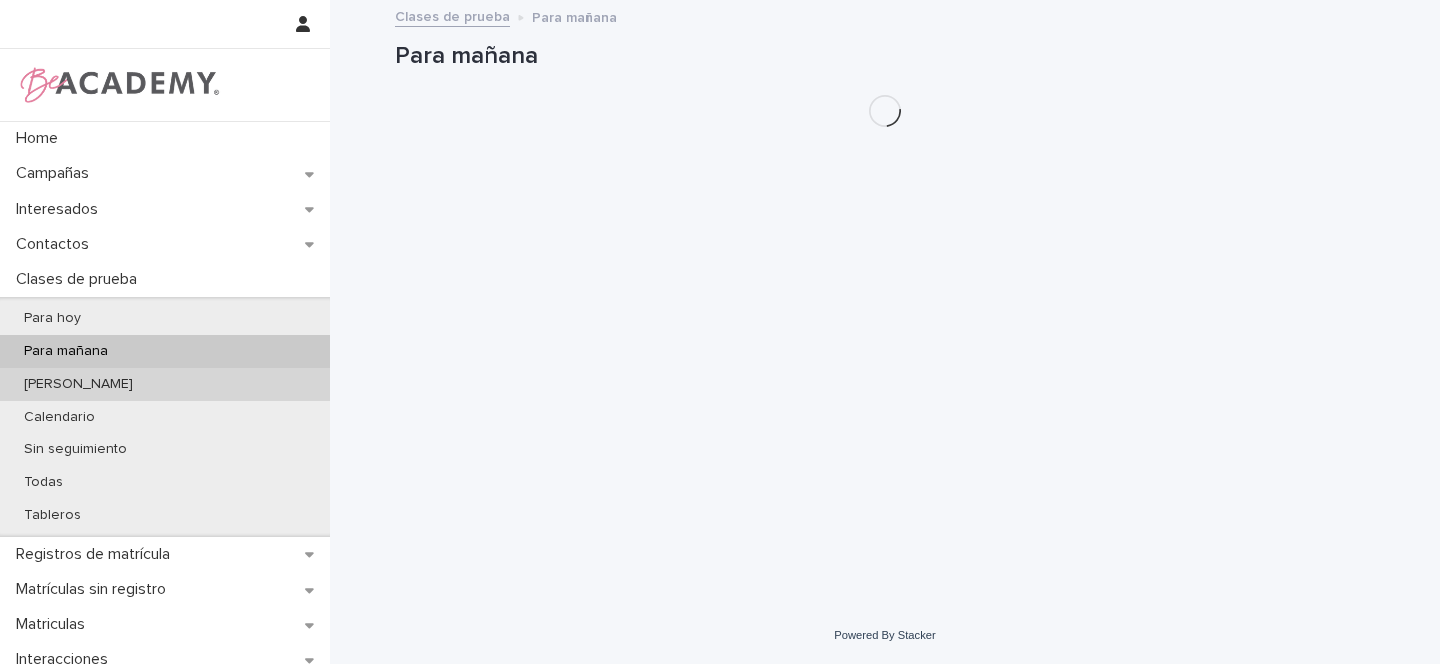 click on "[PERSON_NAME]" at bounding box center [78, 384] 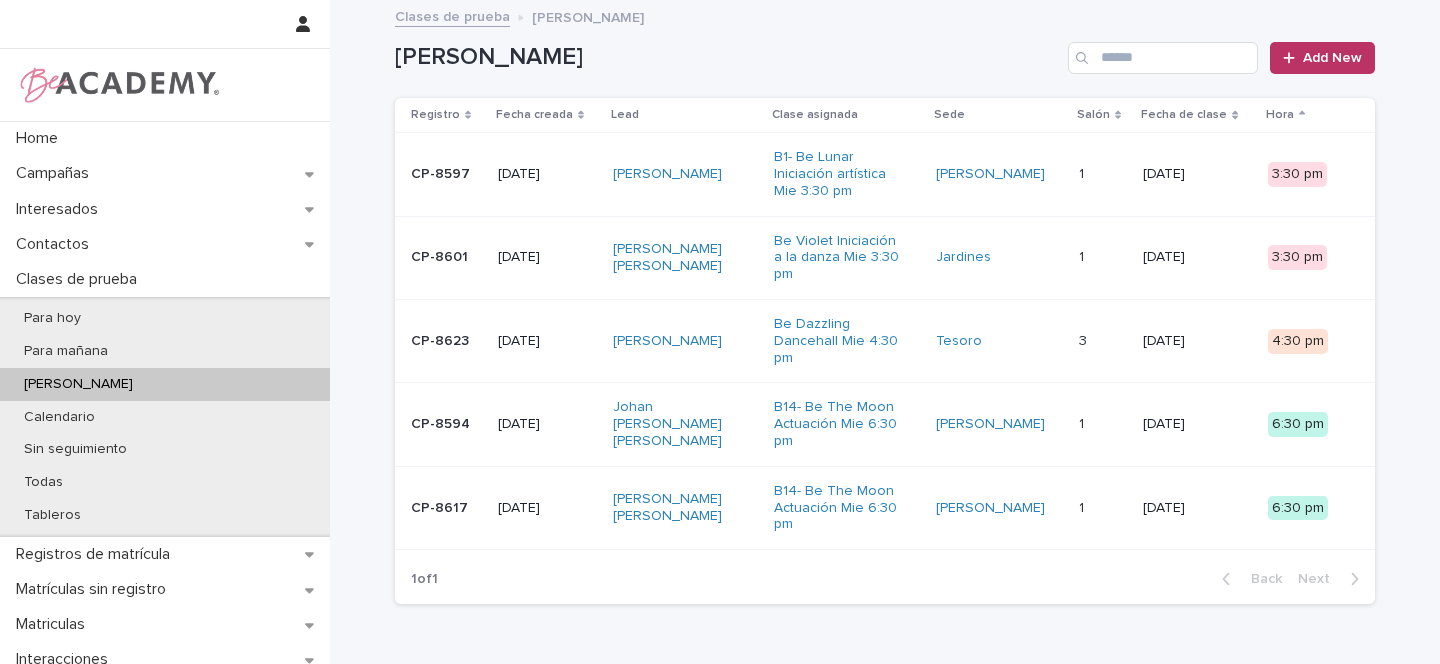 click on "Maria Betania Campins Mora" at bounding box center (685, 508) 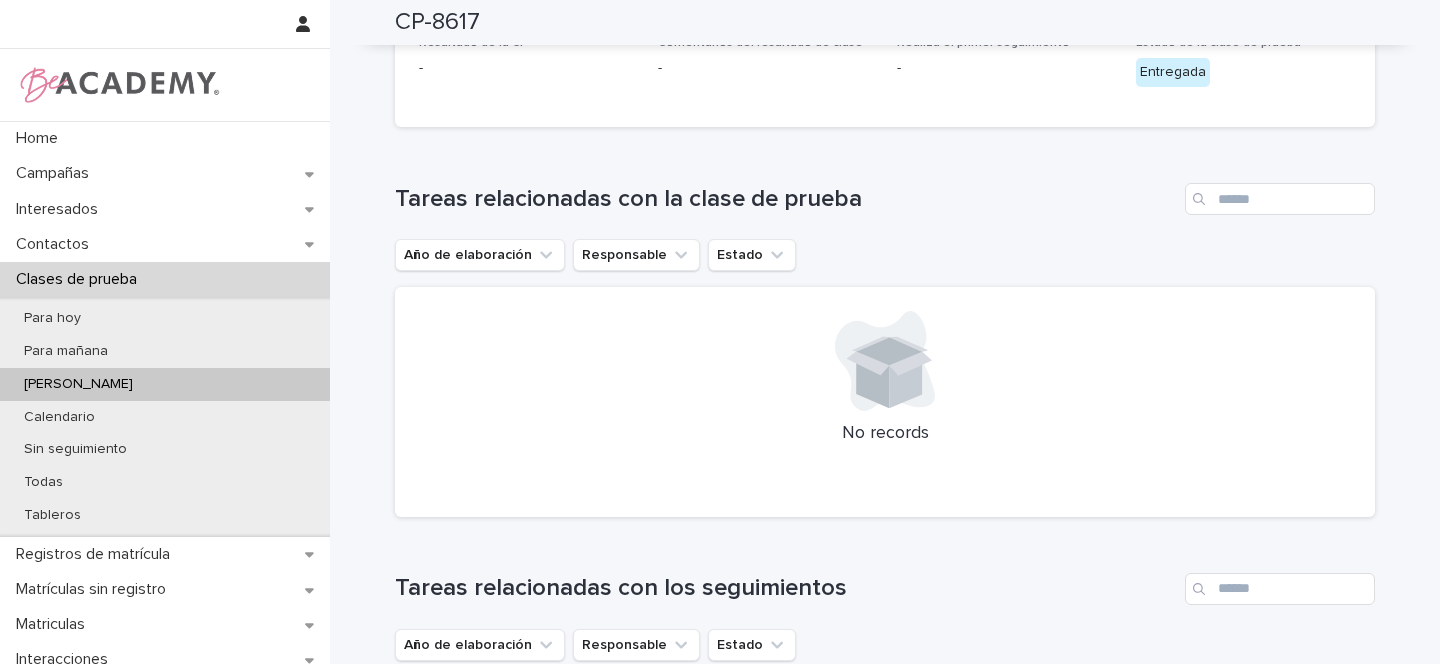 scroll, scrollTop: 0, scrollLeft: 0, axis: both 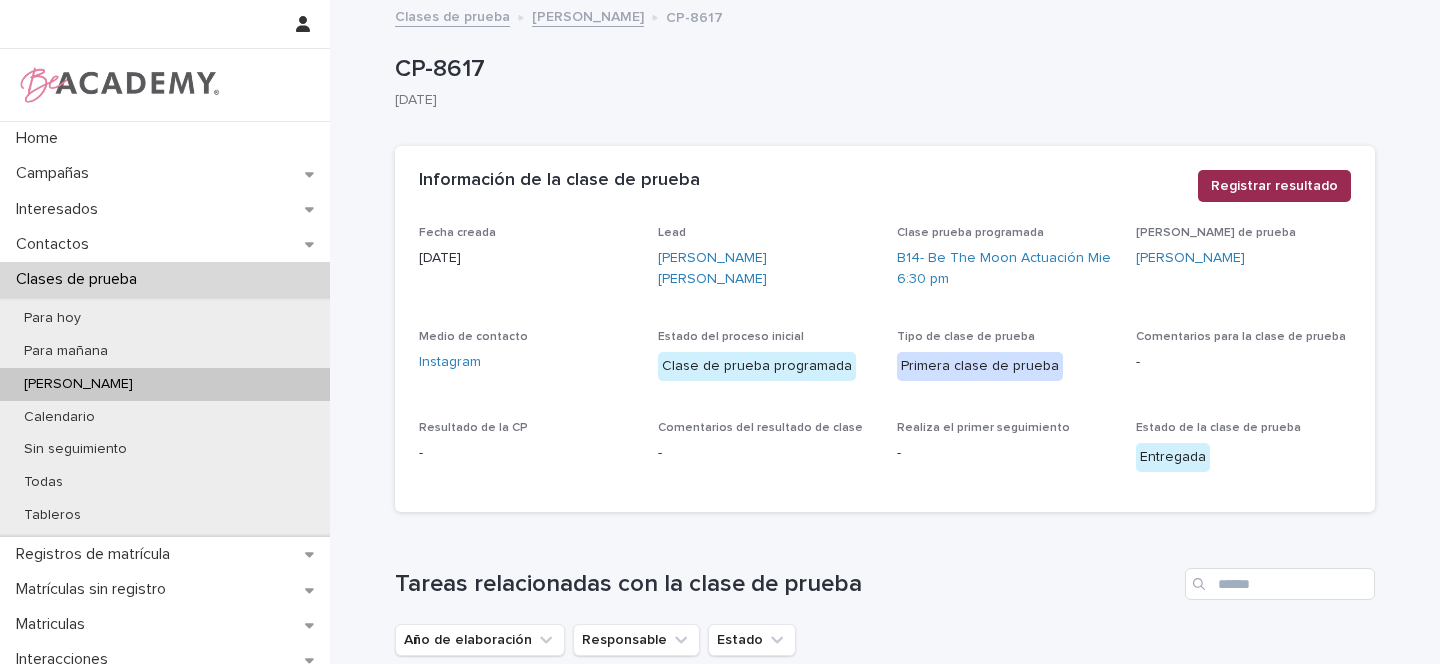 click on "Registrar resultado" at bounding box center (1274, 186) 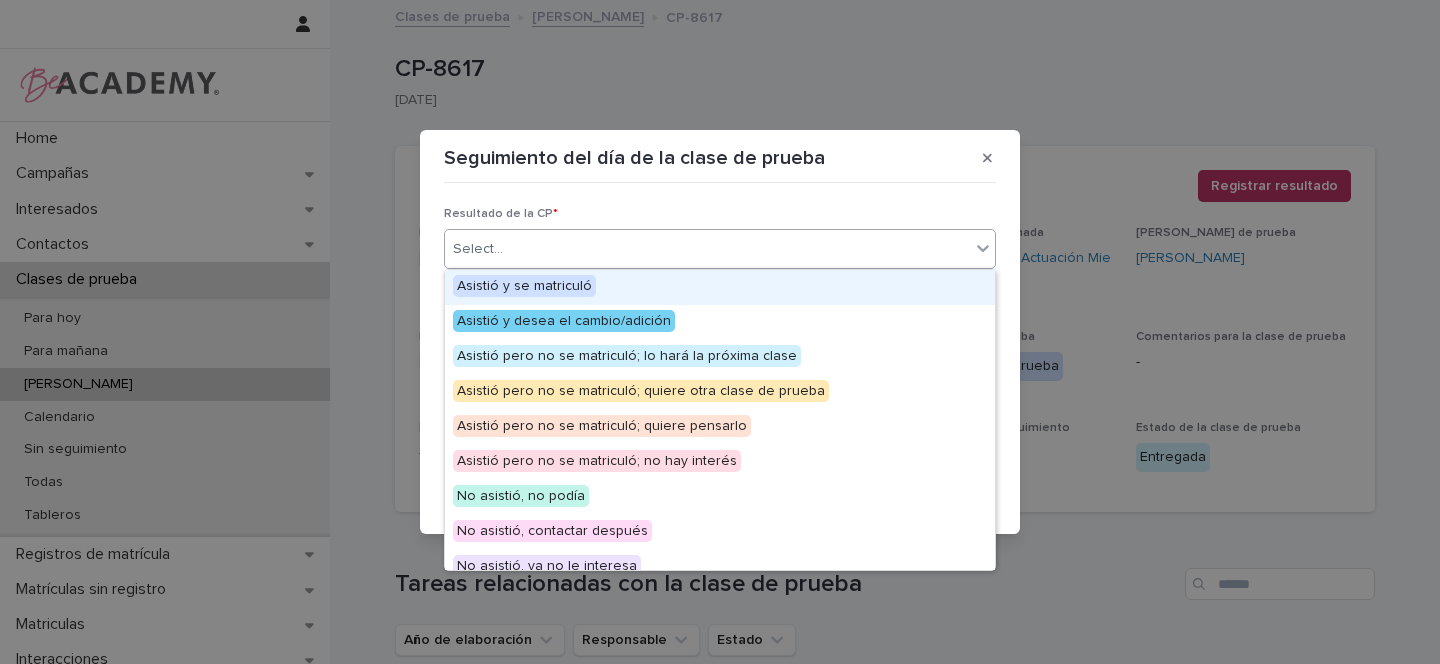 click on "Select..." at bounding box center (707, 249) 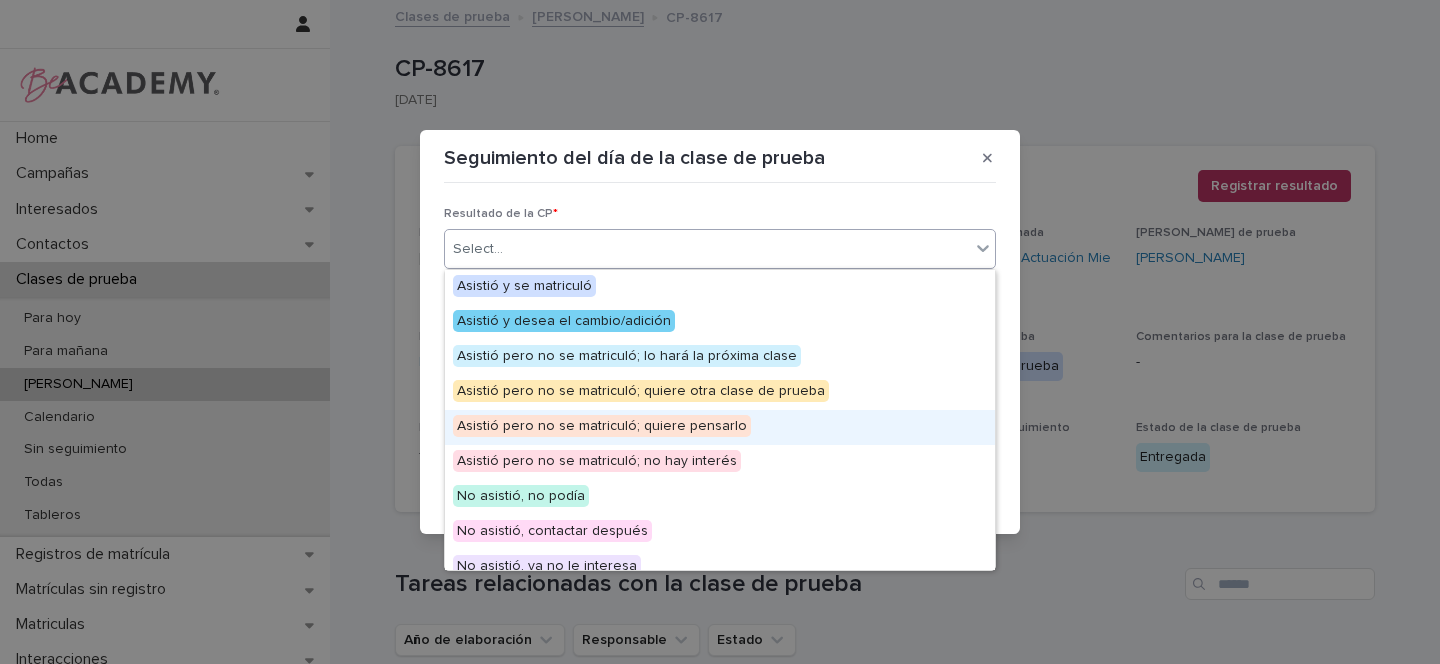 click on "Asistió pero no se matriculó; quiere pensarlo" at bounding box center [602, 426] 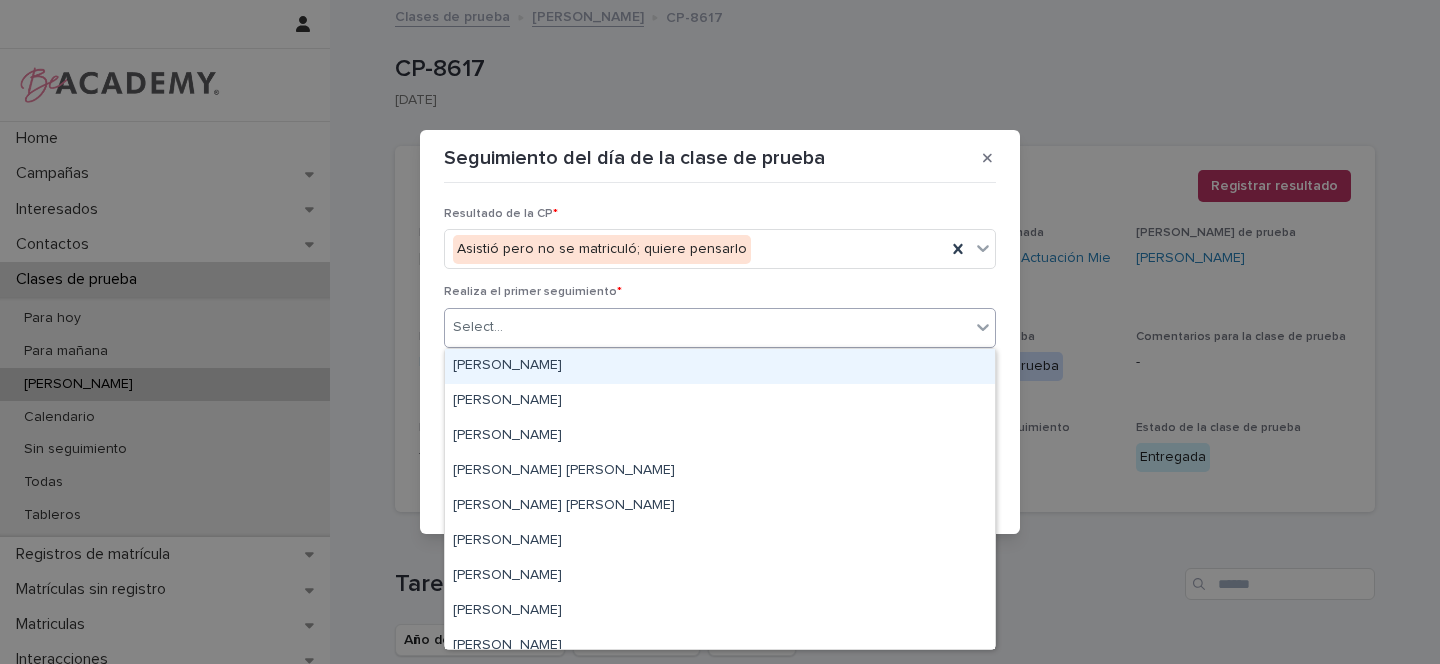 click on "Select..." at bounding box center (478, 327) 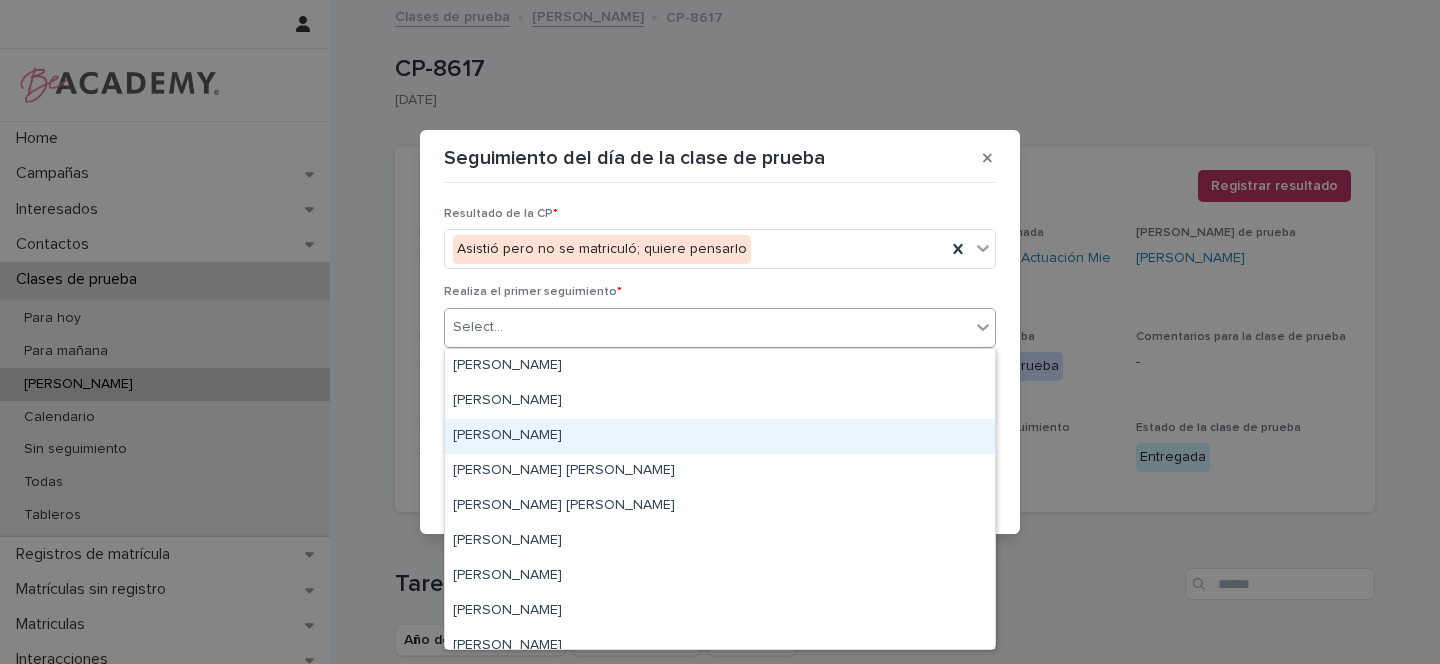 click on "Gina Orjuela Cortes" at bounding box center [720, 436] 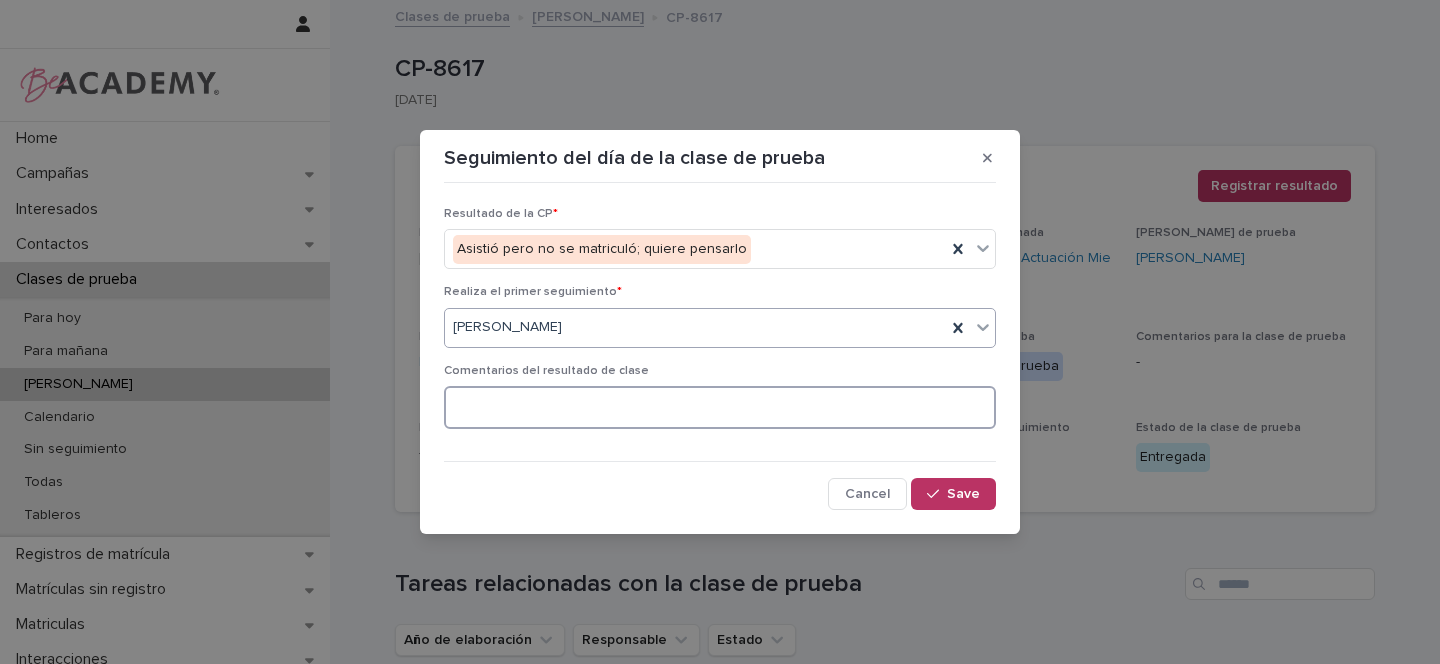 click at bounding box center [720, 407] 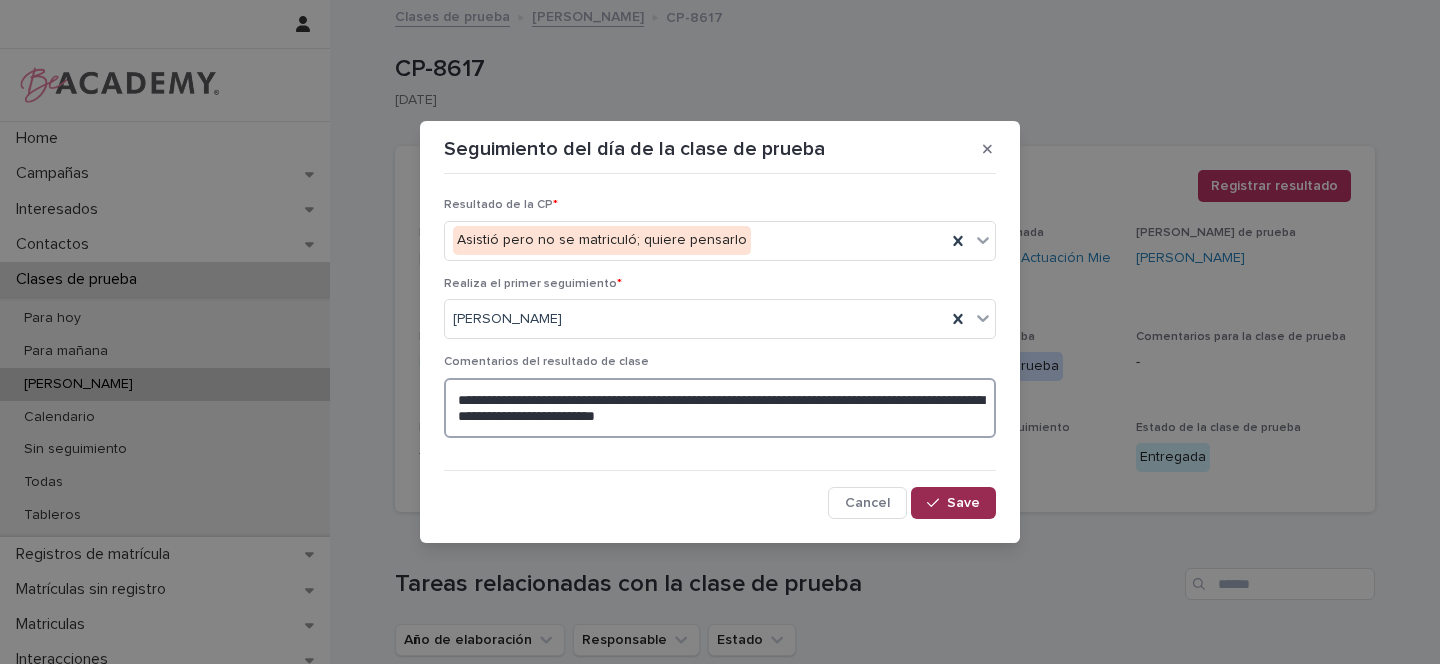 type on "**********" 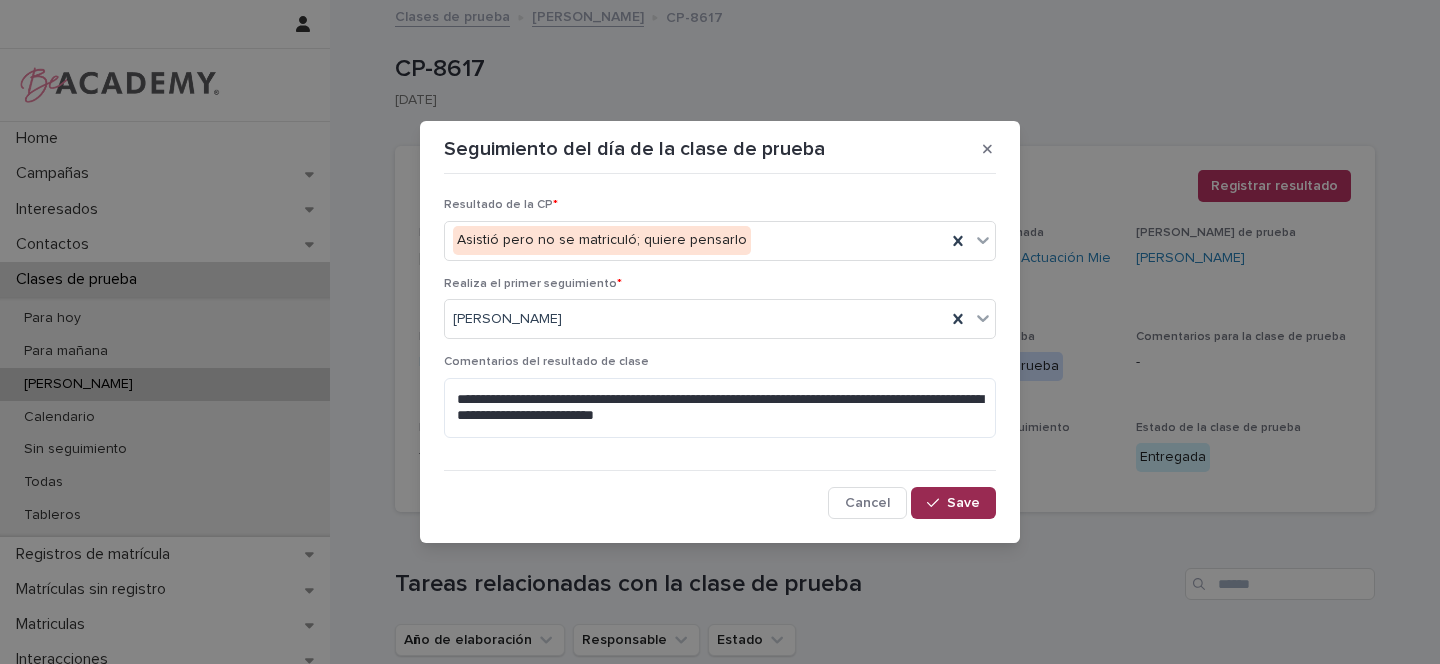 click on "Save" at bounding box center [953, 503] 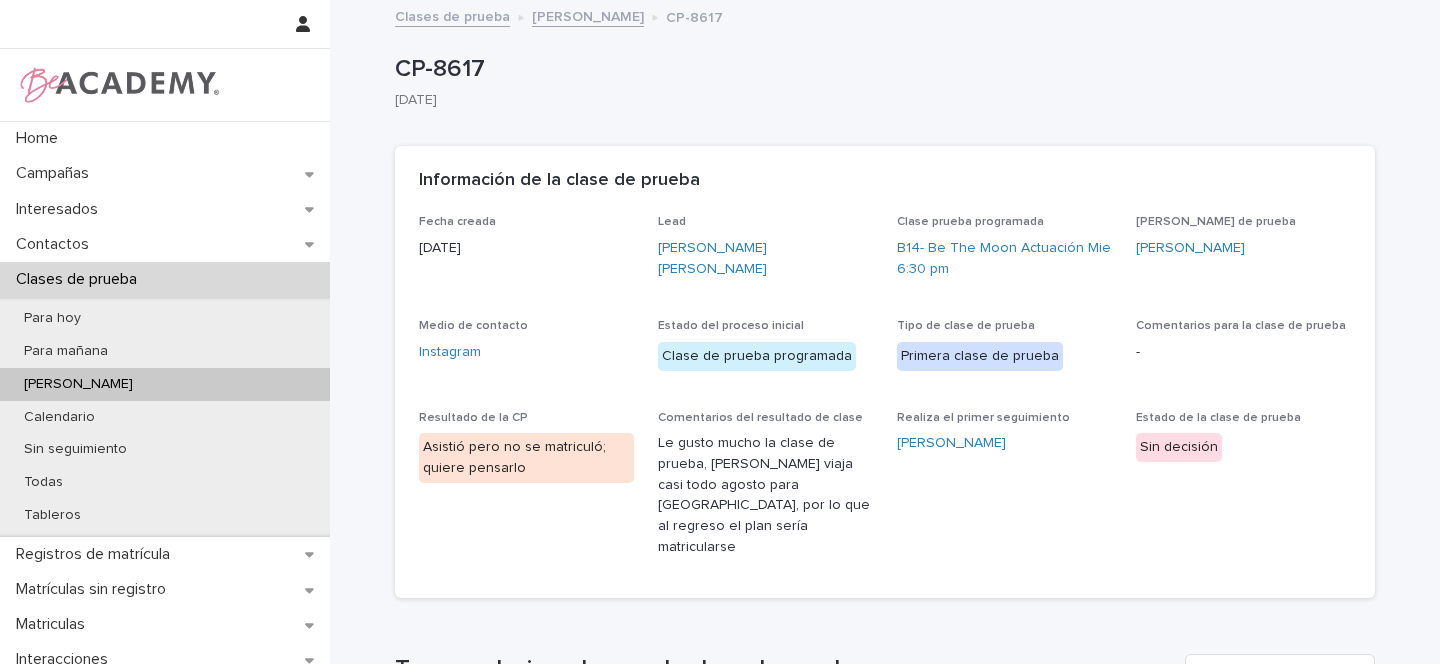 click on "[PERSON_NAME]" at bounding box center [78, 384] 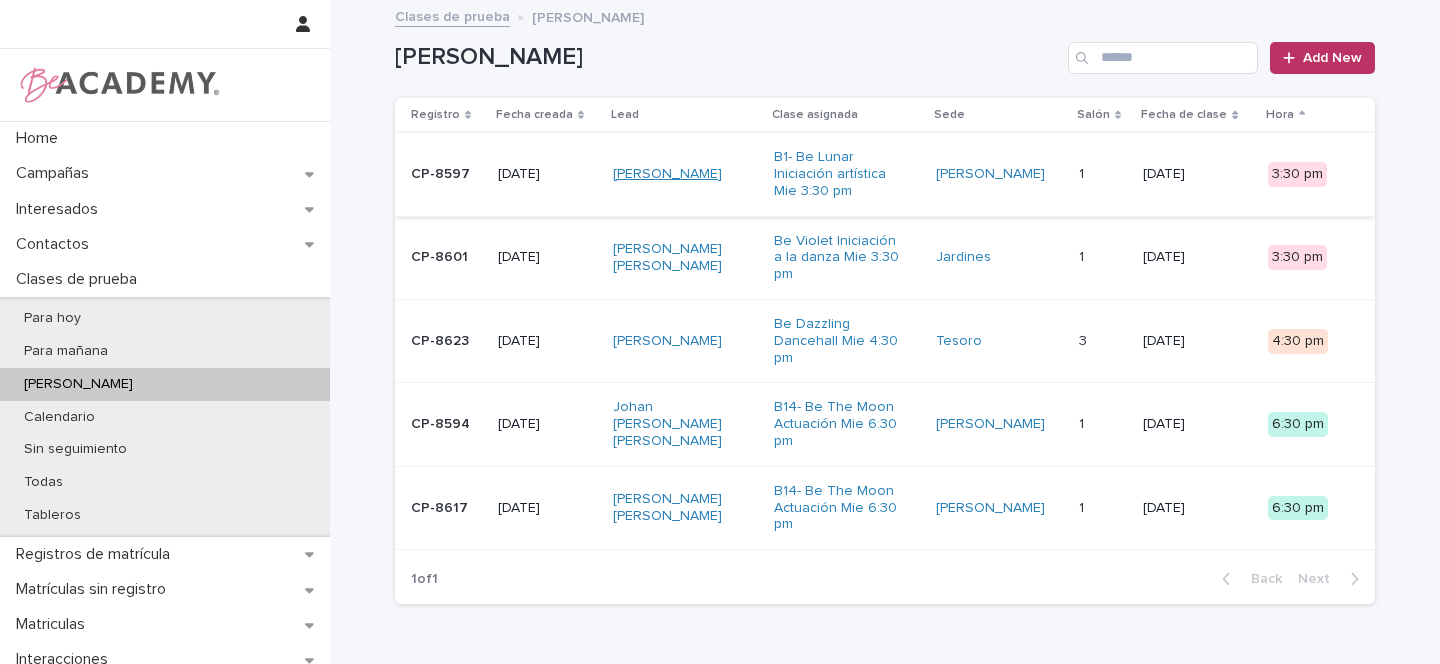 click on "Emma Castillo Ortiz" at bounding box center (667, 174) 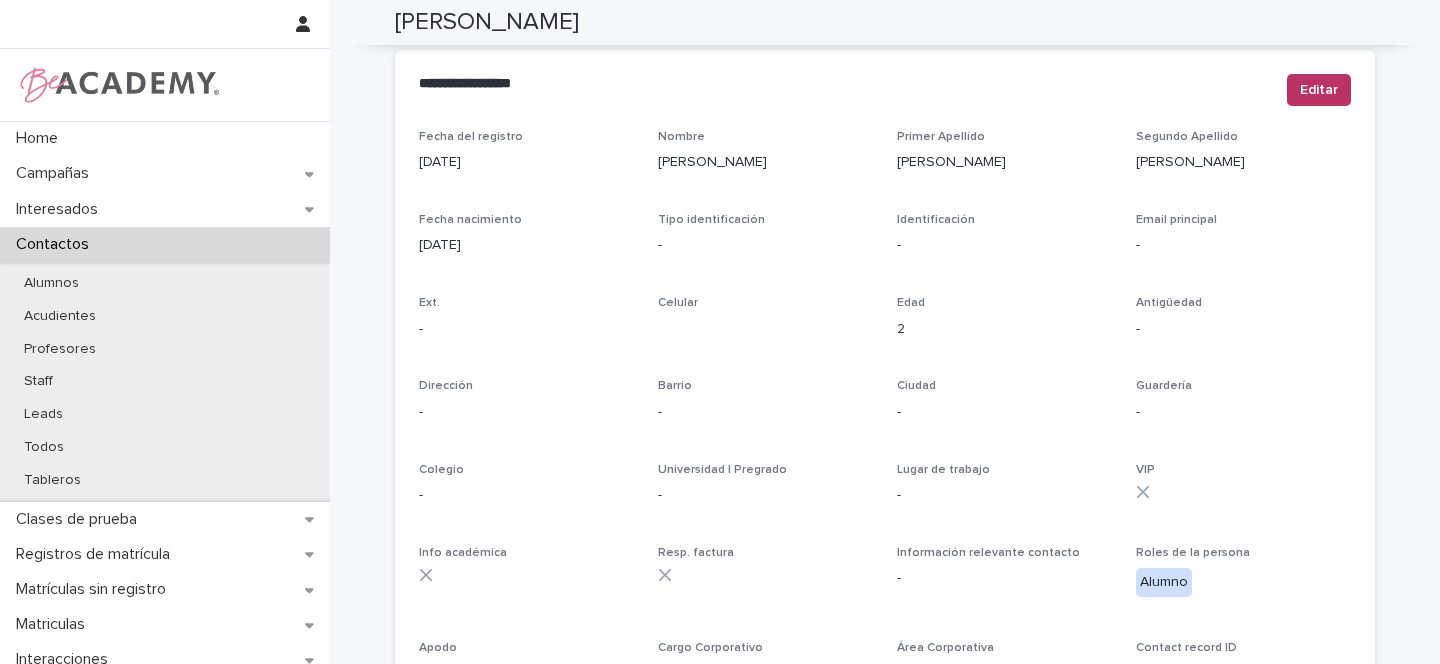 scroll, scrollTop: 0, scrollLeft: 0, axis: both 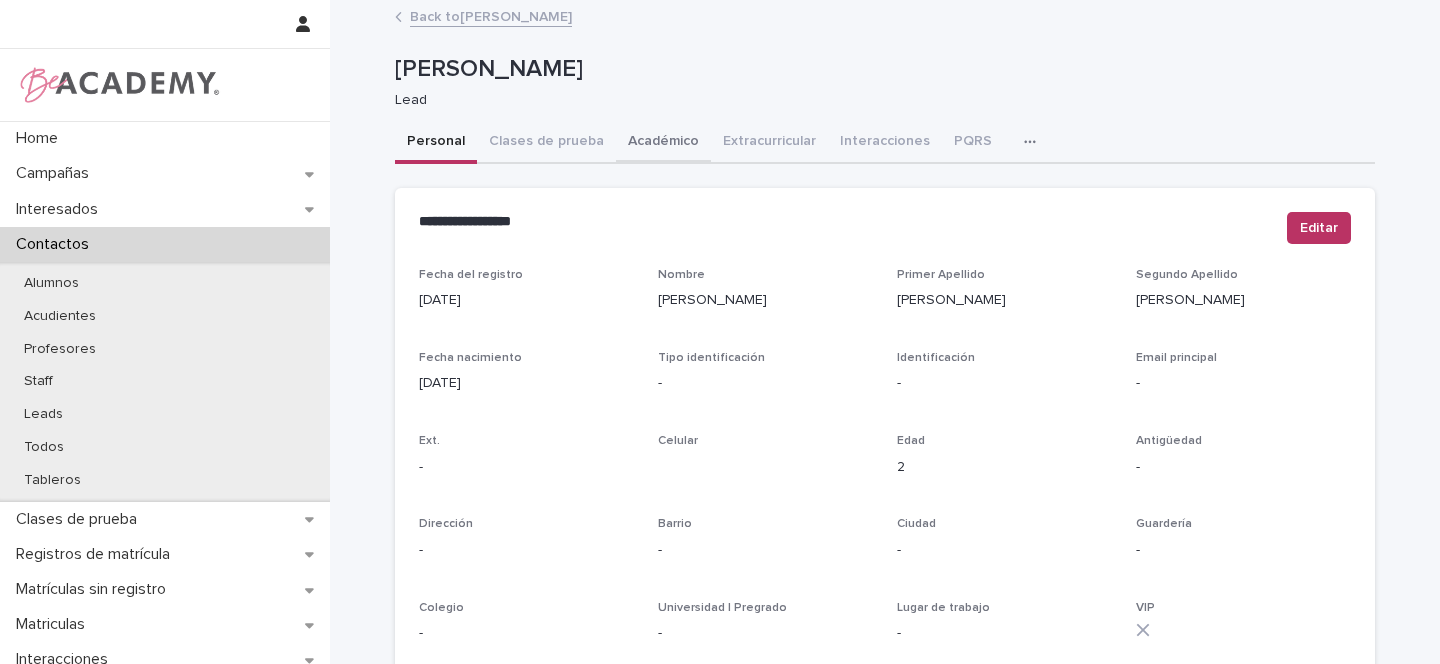 click on "Académico" at bounding box center (663, 143) 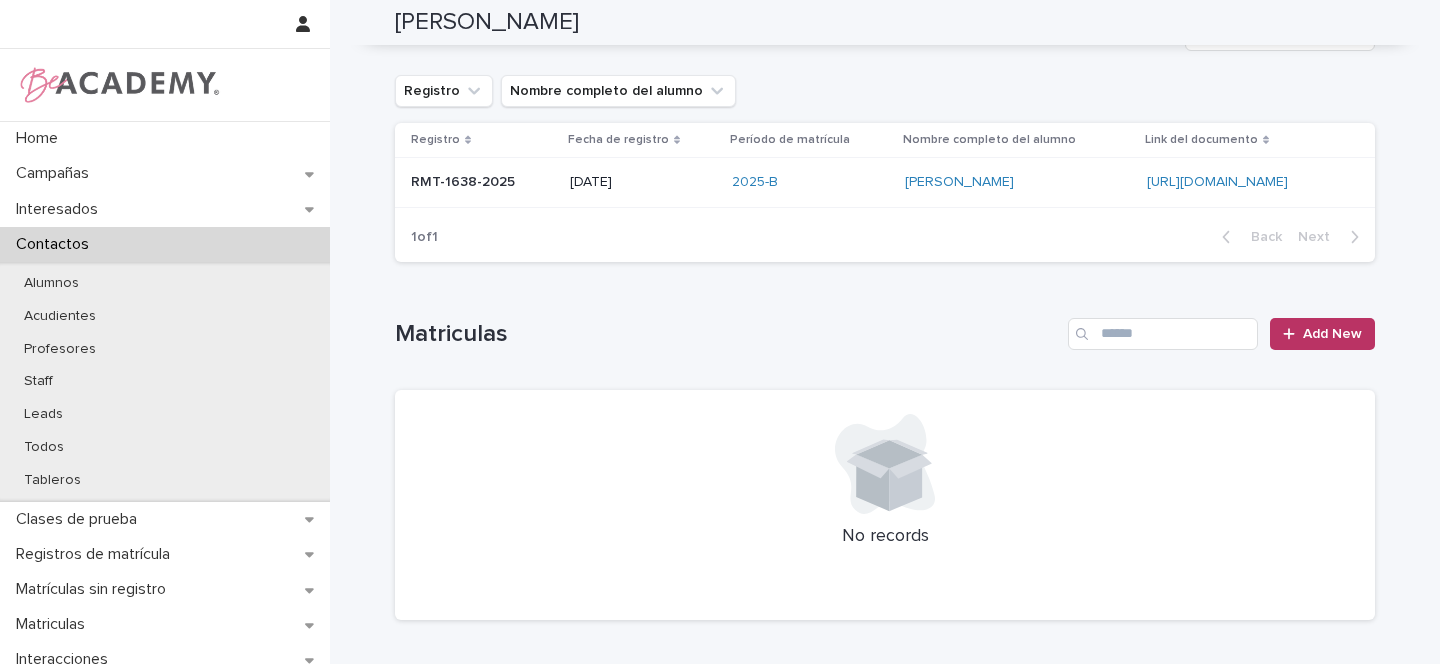 scroll, scrollTop: 205, scrollLeft: 0, axis: vertical 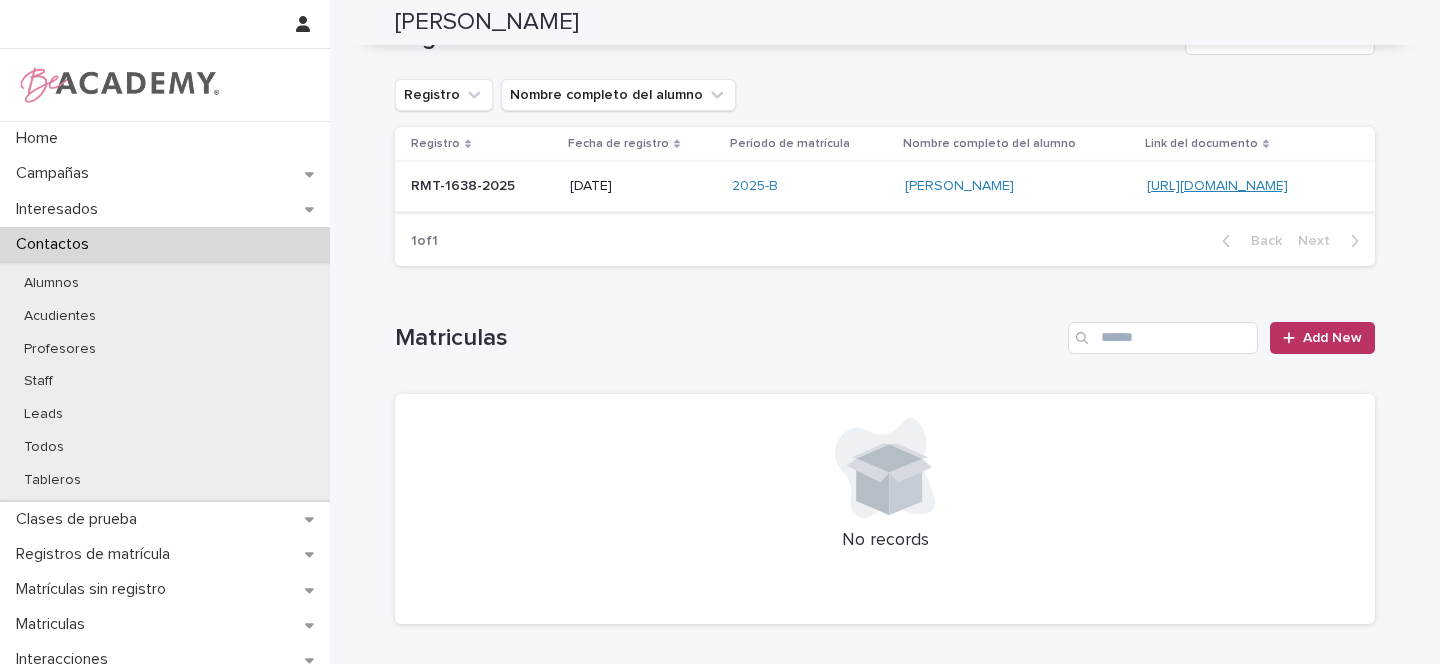 click on "https://docs.google.com/document/d/1LP32V4BgpDDYmcPZ4IDvuaqgHz9xgRp6eI0_kLa1KRU" at bounding box center [1217, 186] 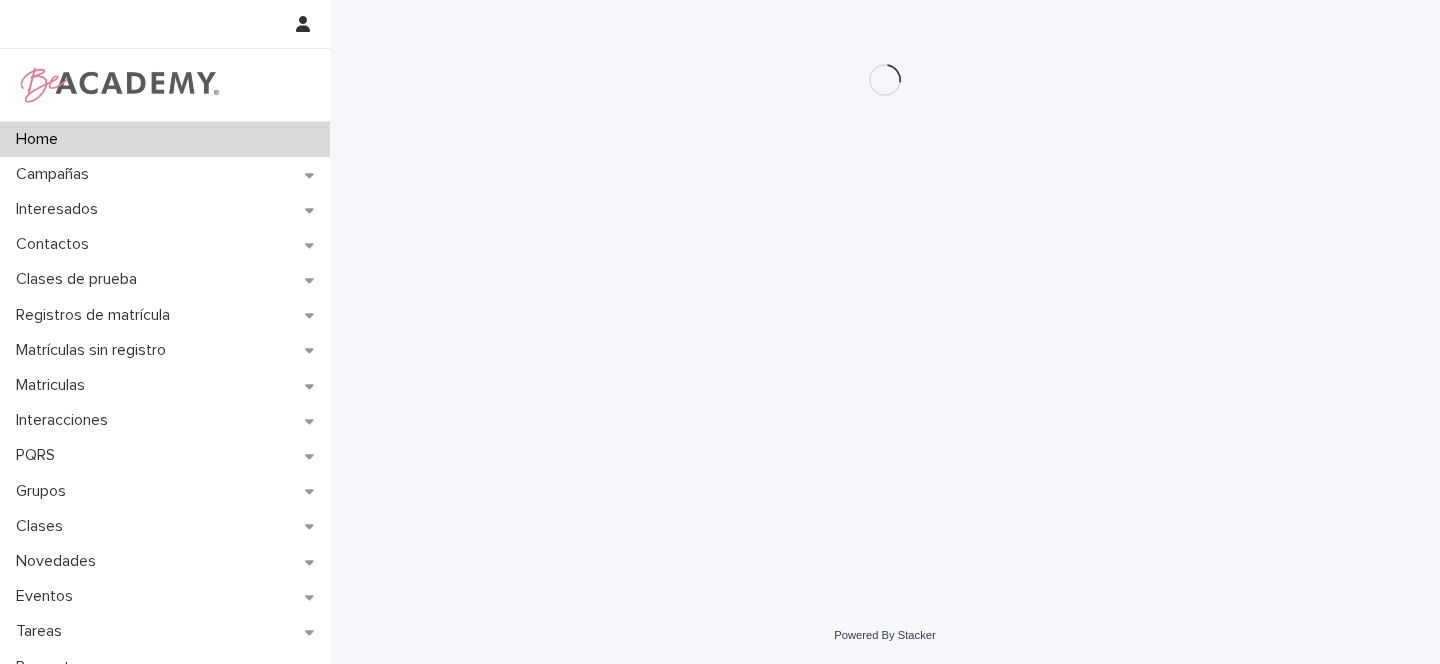 scroll, scrollTop: 0, scrollLeft: 0, axis: both 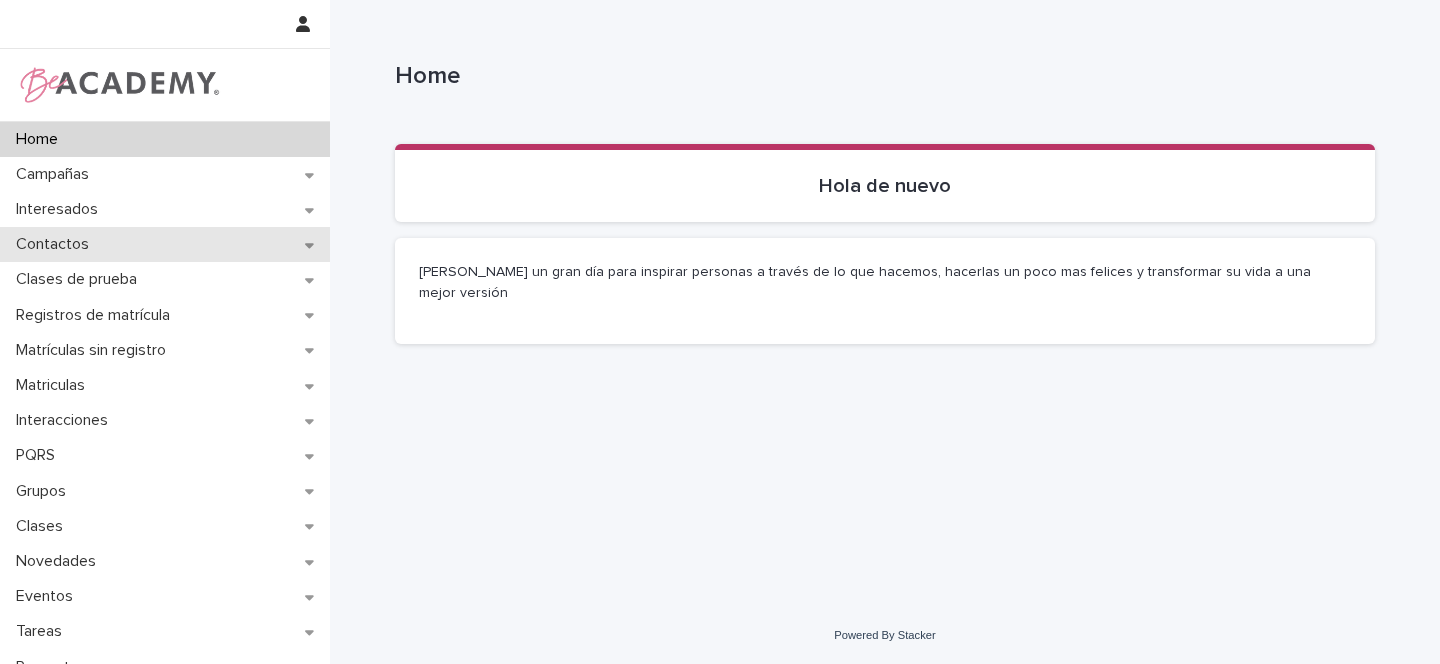 click 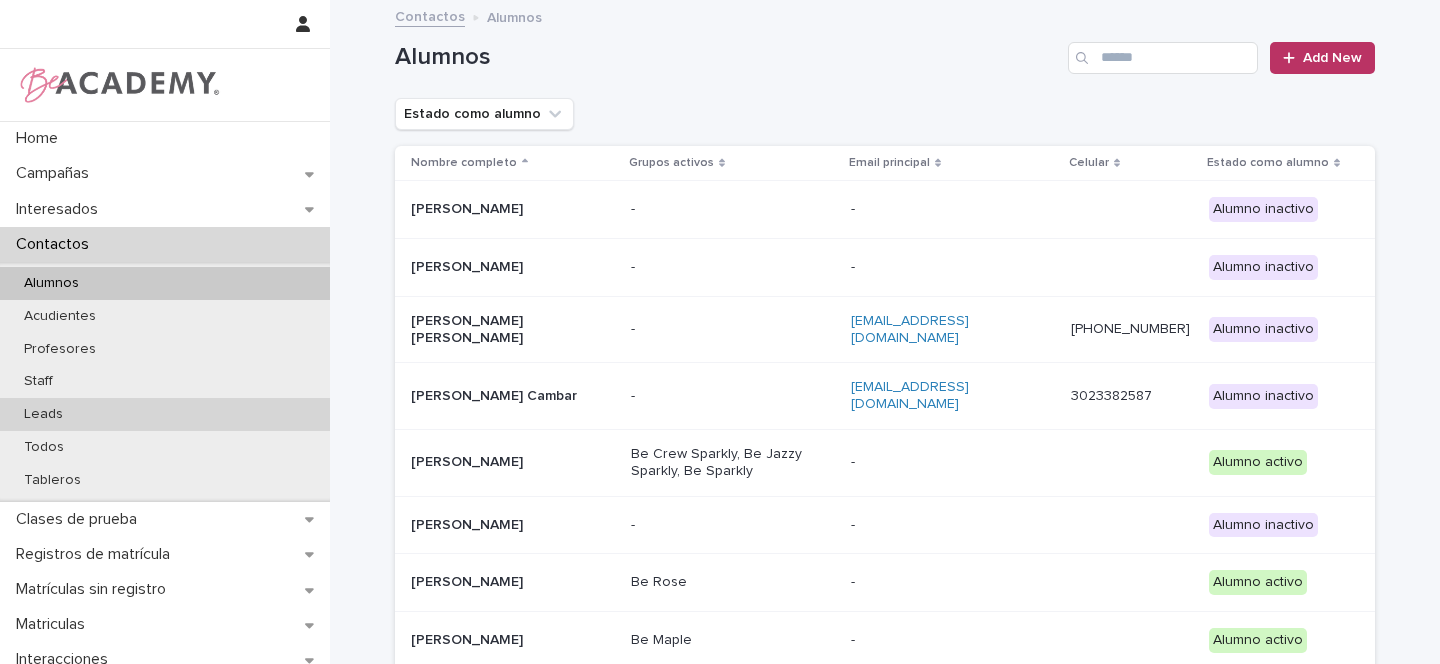 click on "Leads" at bounding box center [43, 414] 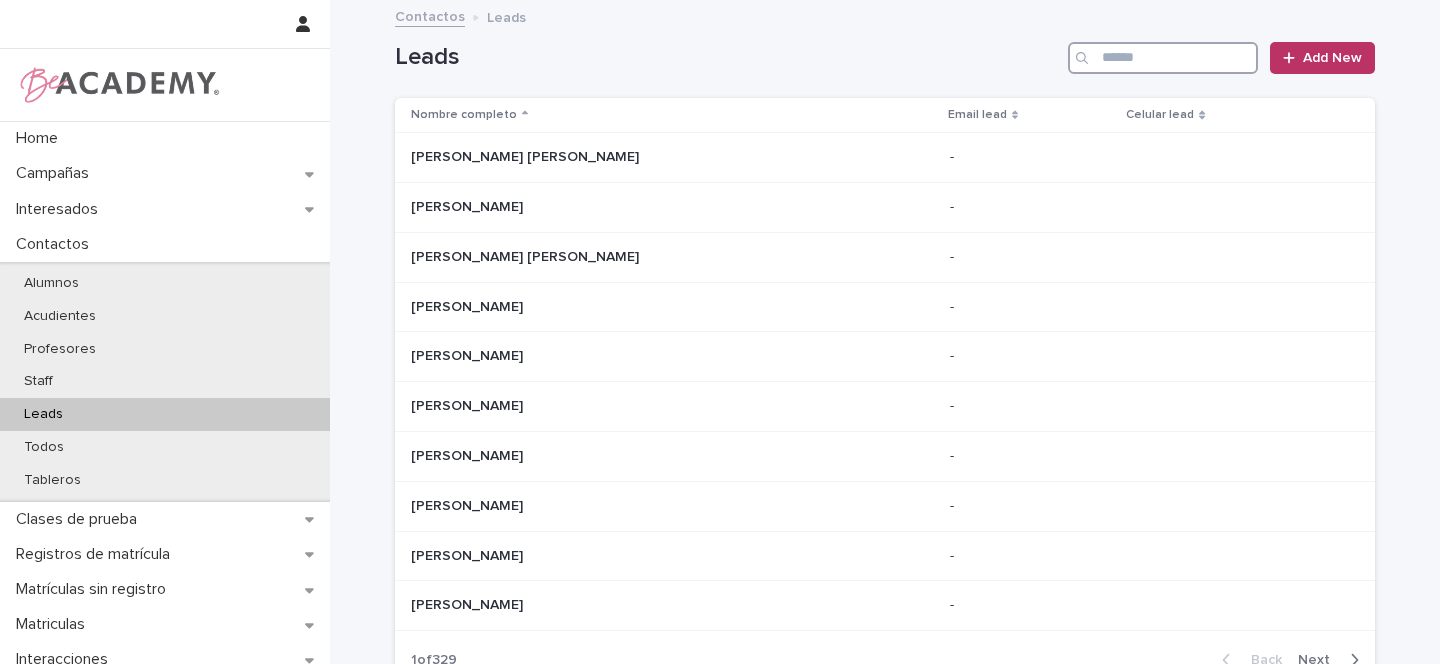 click at bounding box center [1163, 58] 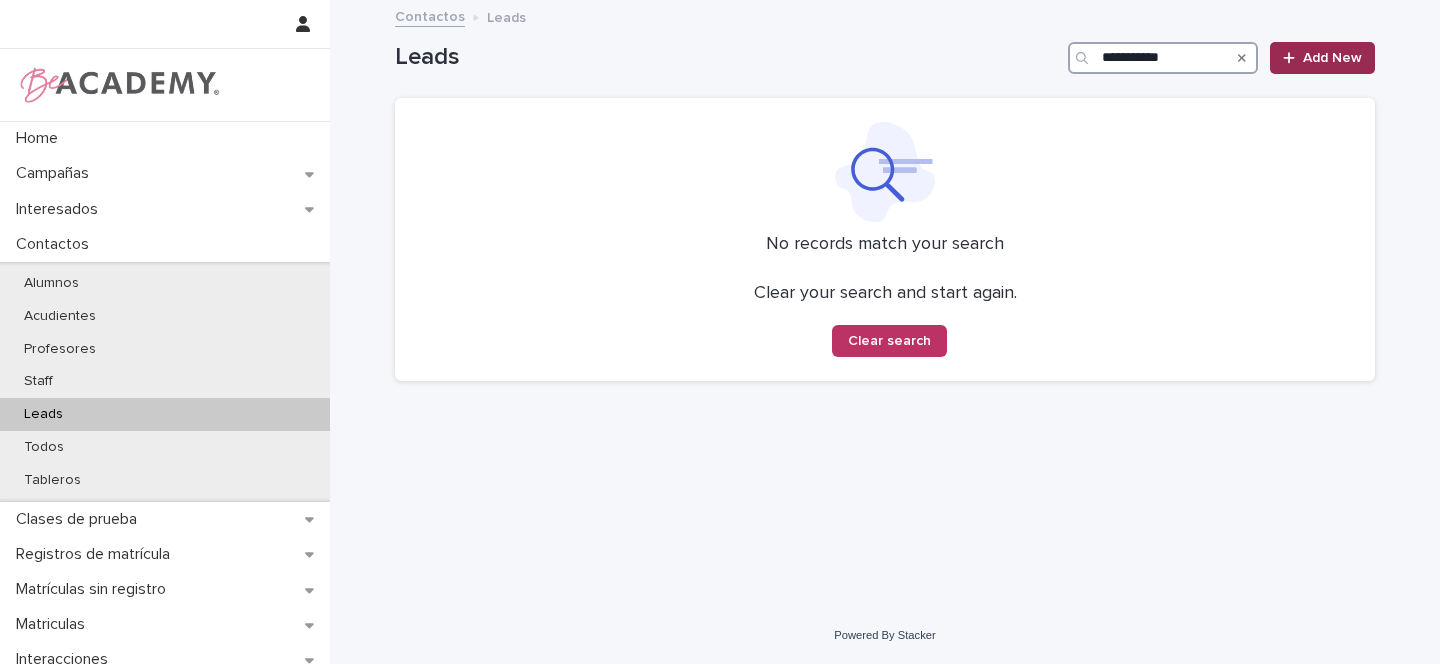 type on "**********" 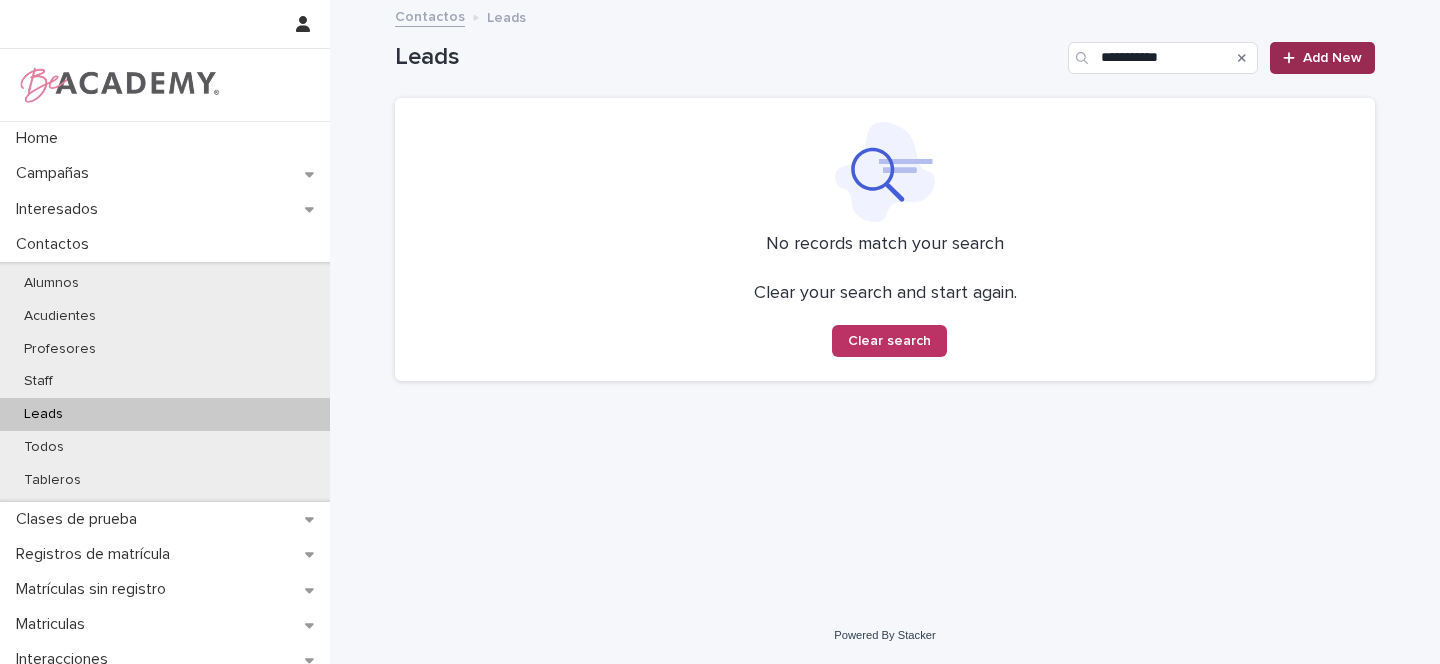 click on "Add New" at bounding box center (1332, 58) 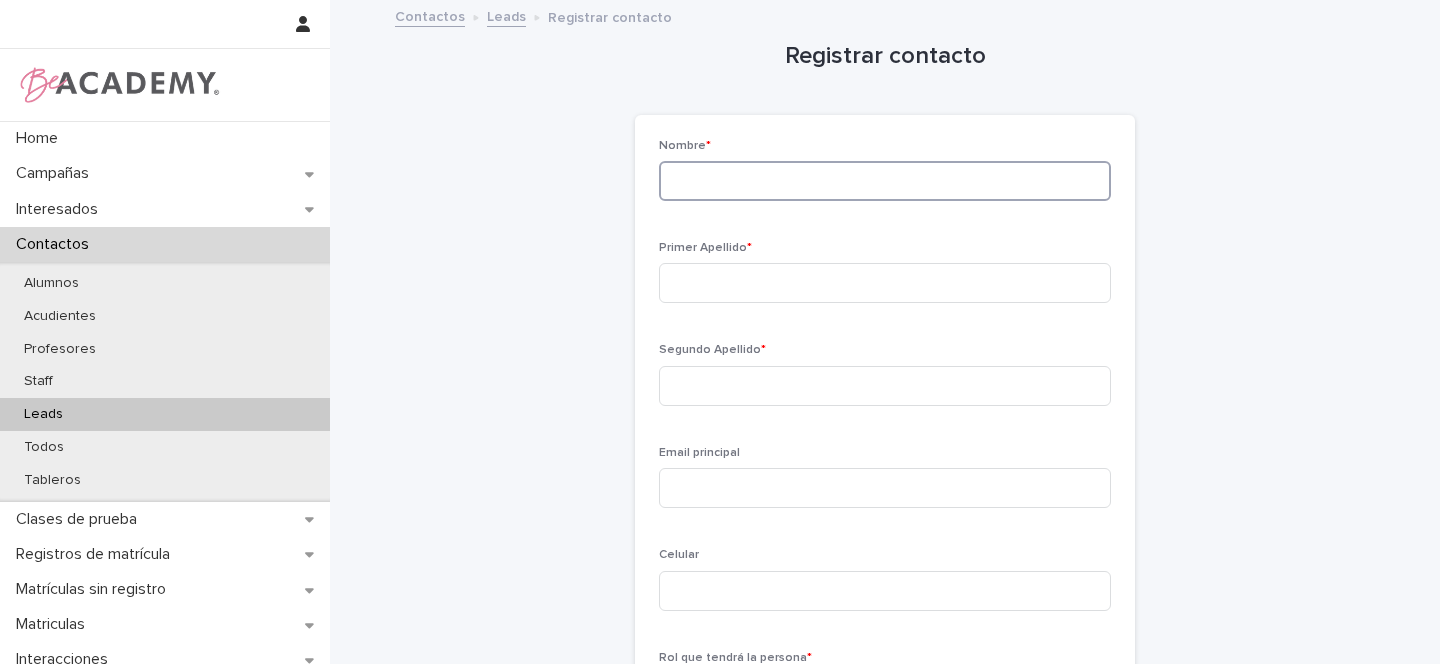 click at bounding box center (885, 181) 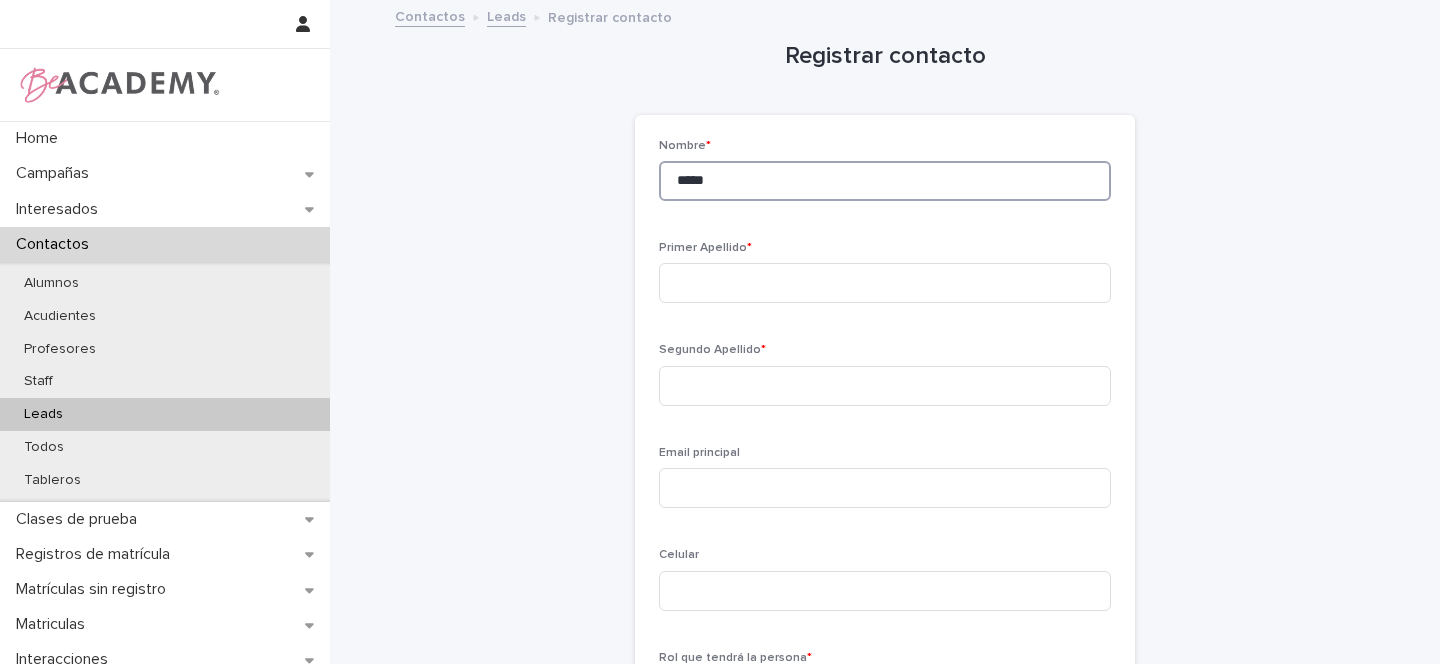 type on "*****" 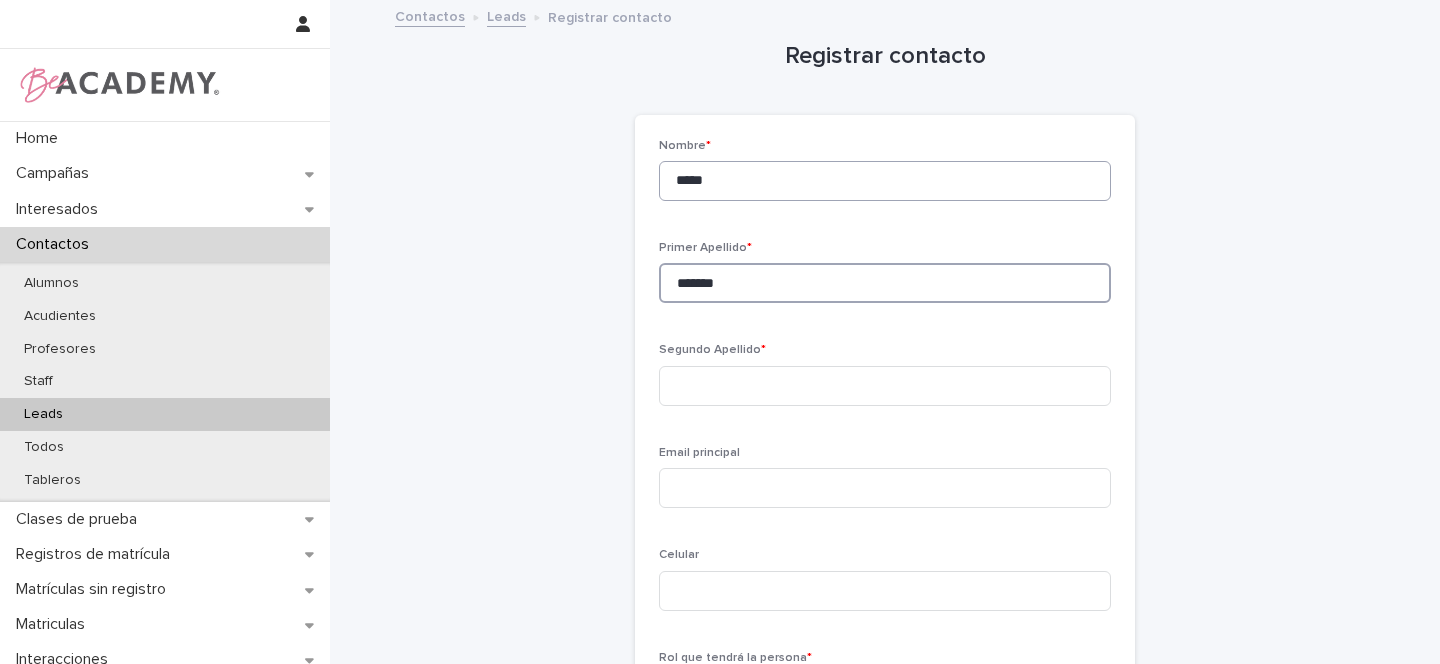 type on "*******" 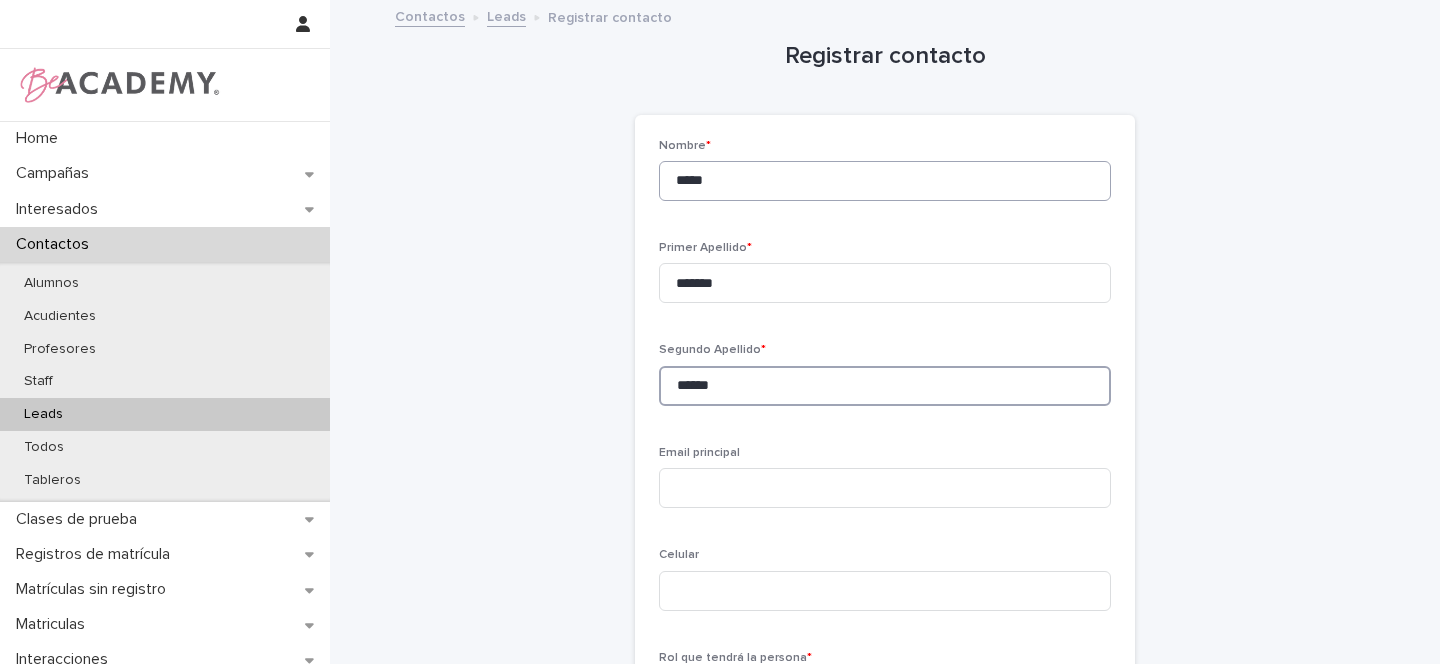 type on "******" 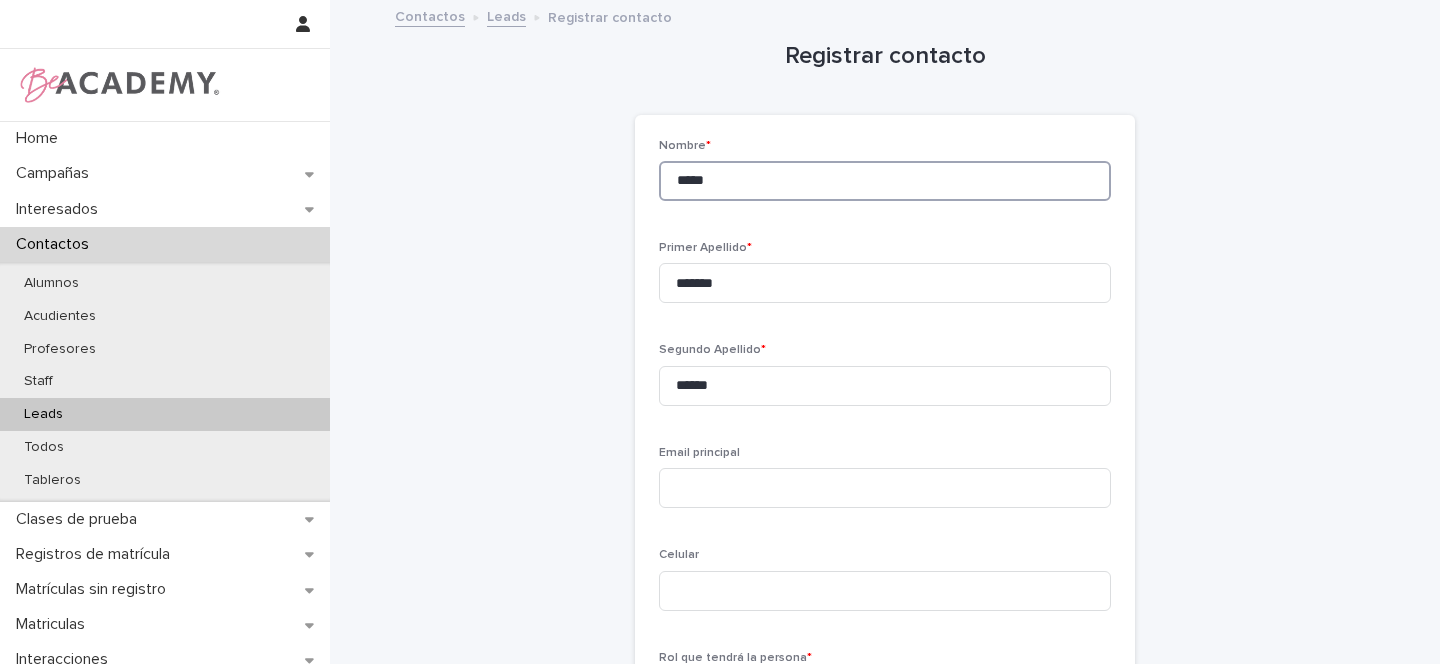 click on "*****" at bounding box center (885, 181) 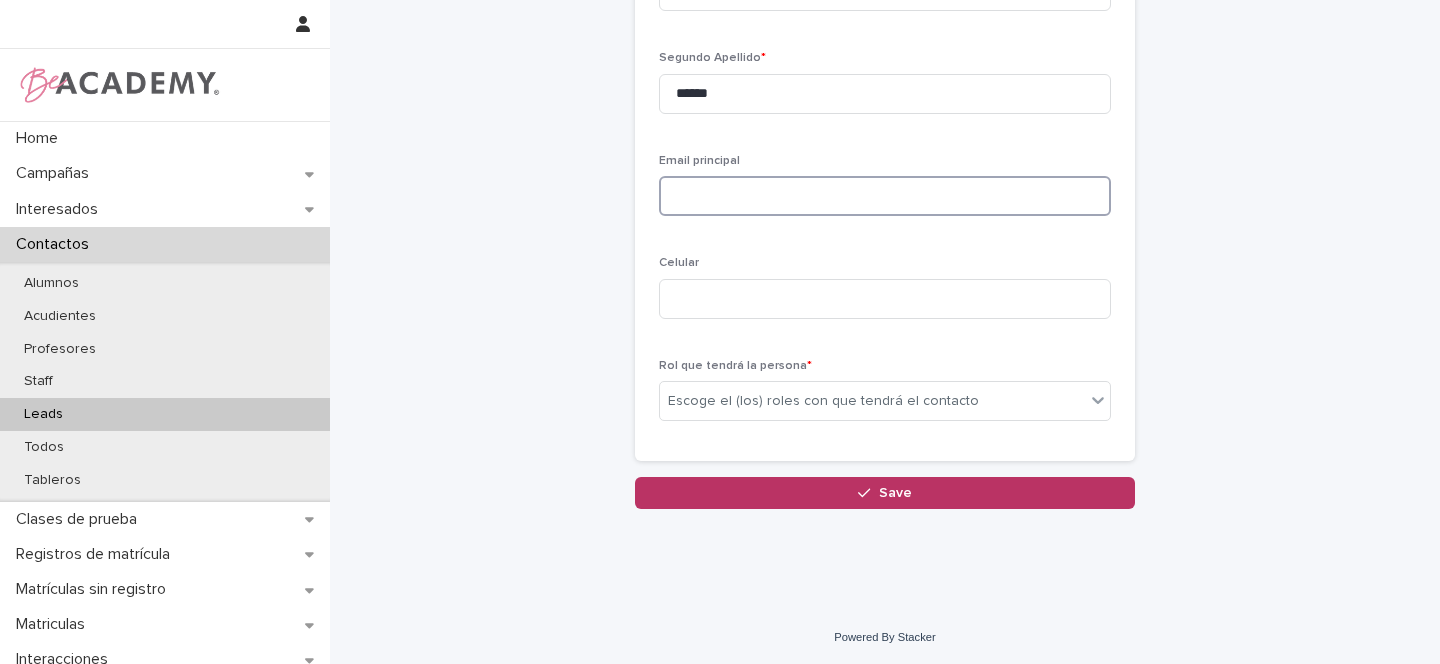 scroll, scrollTop: 294, scrollLeft: 0, axis: vertical 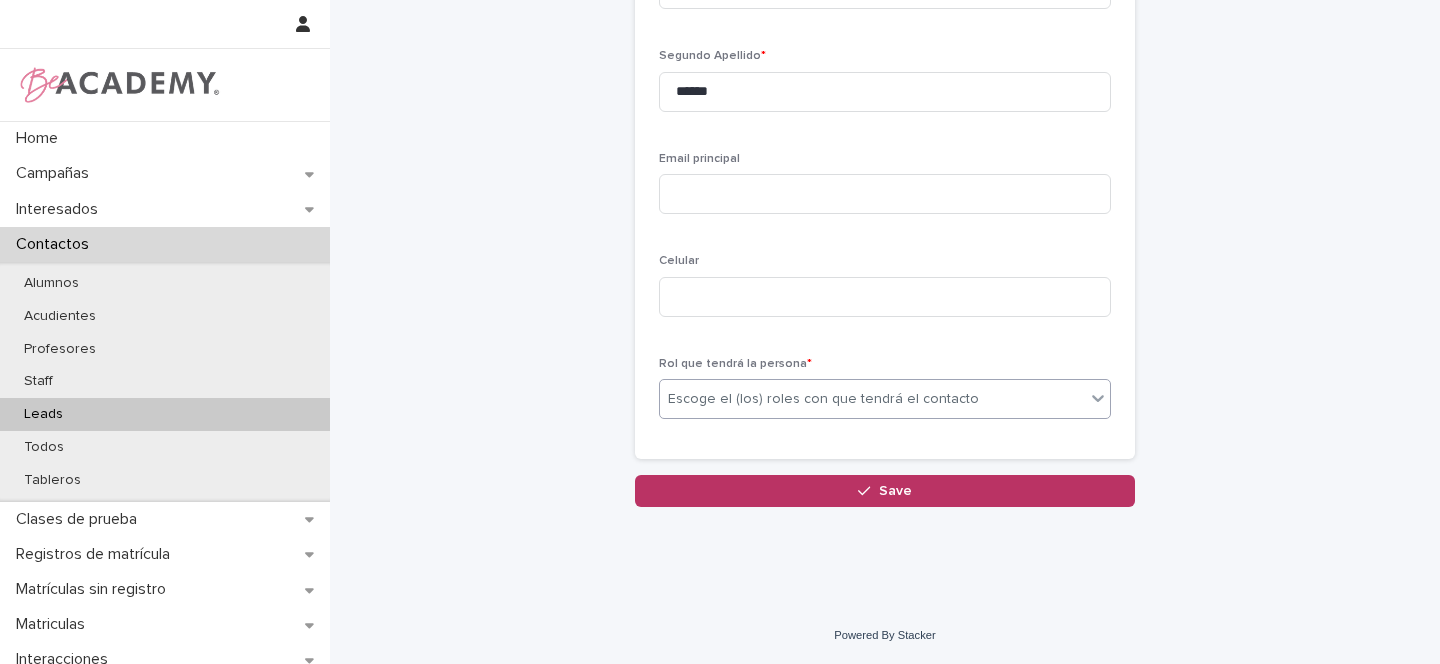 click on "Escoge el (los) roles con que tendrá el contacto" at bounding box center (823, 399) 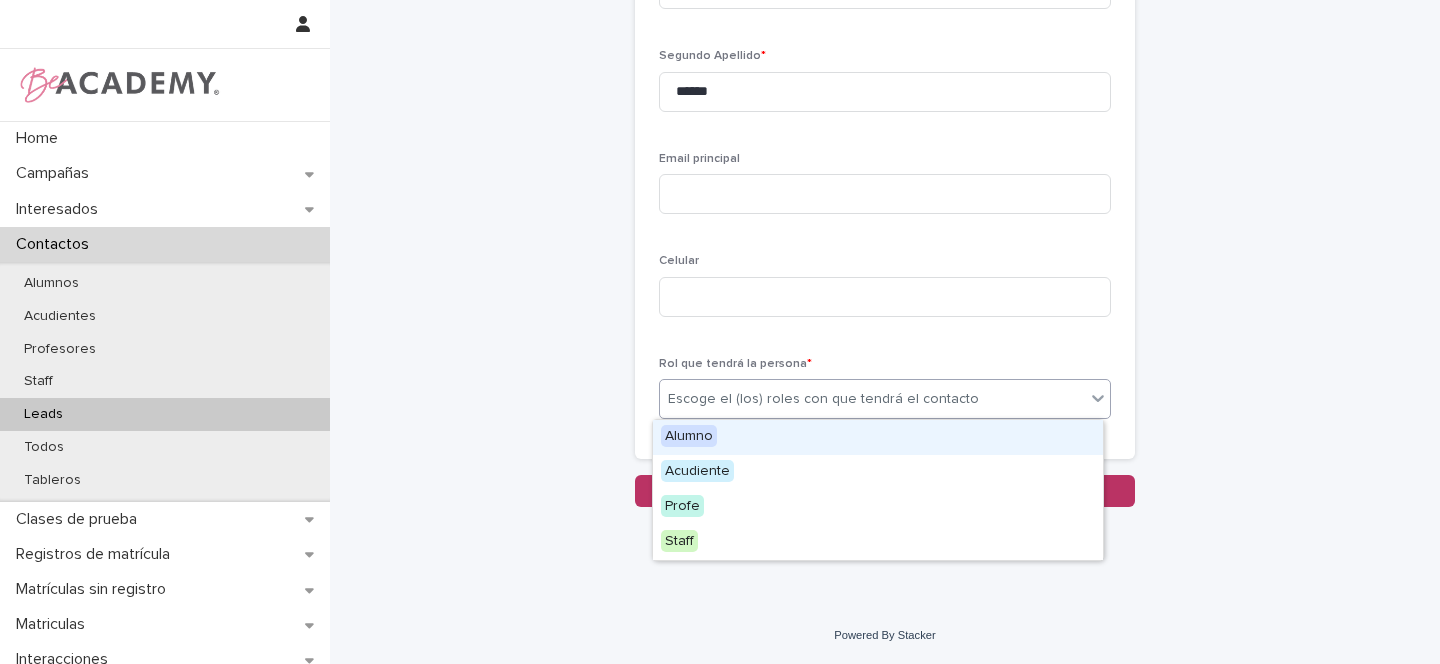 click on "Alumno" at bounding box center [689, 436] 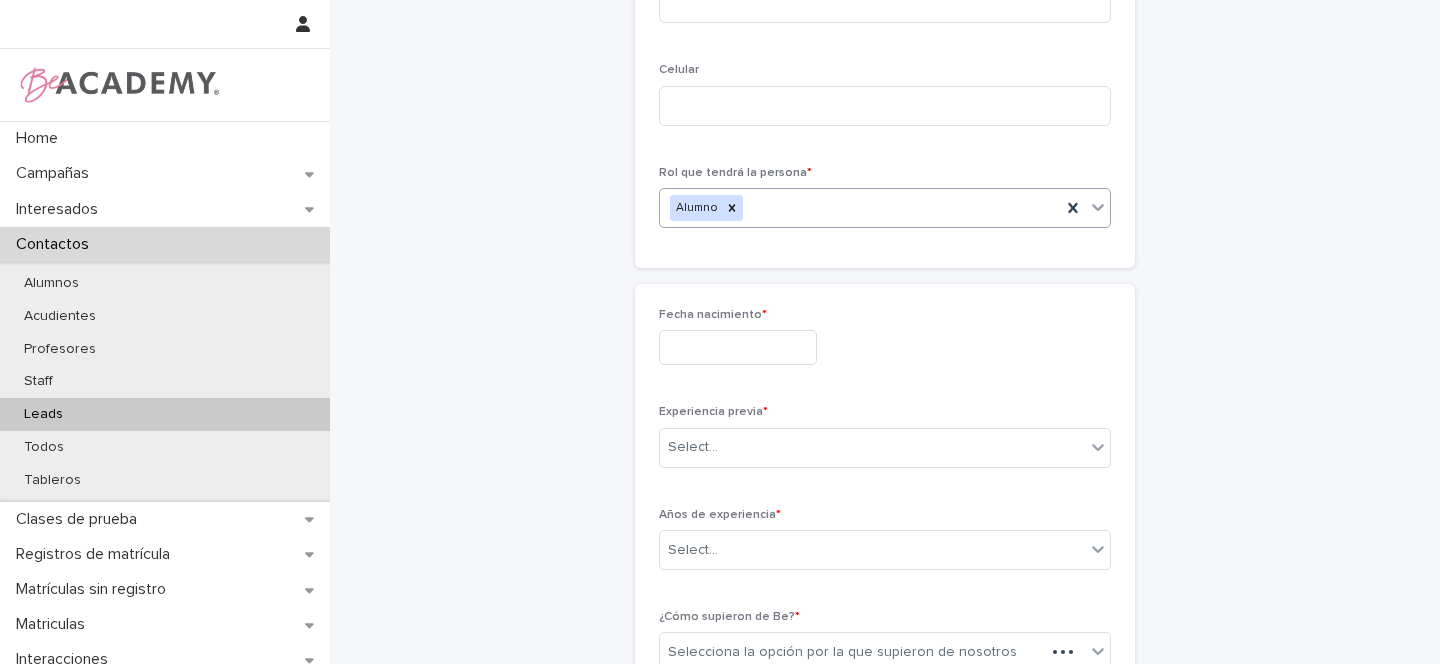 scroll, scrollTop: 516, scrollLeft: 0, axis: vertical 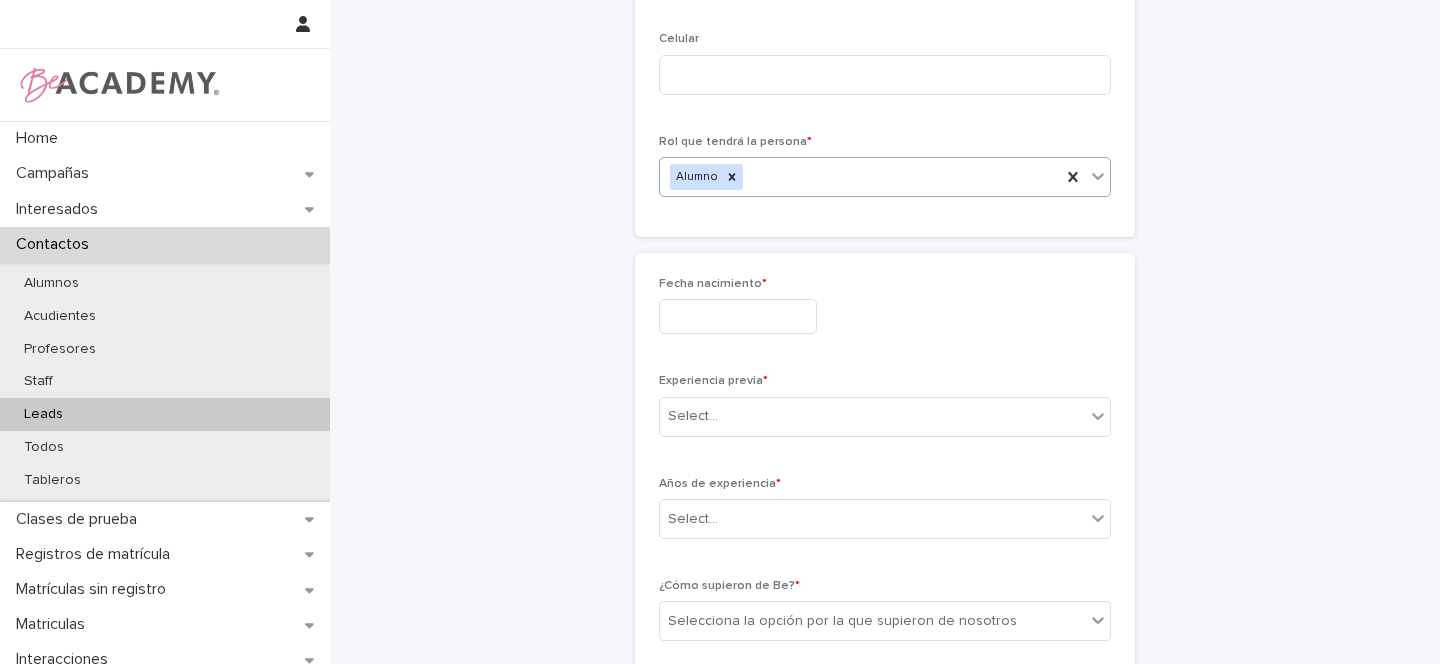 click at bounding box center [738, 316] 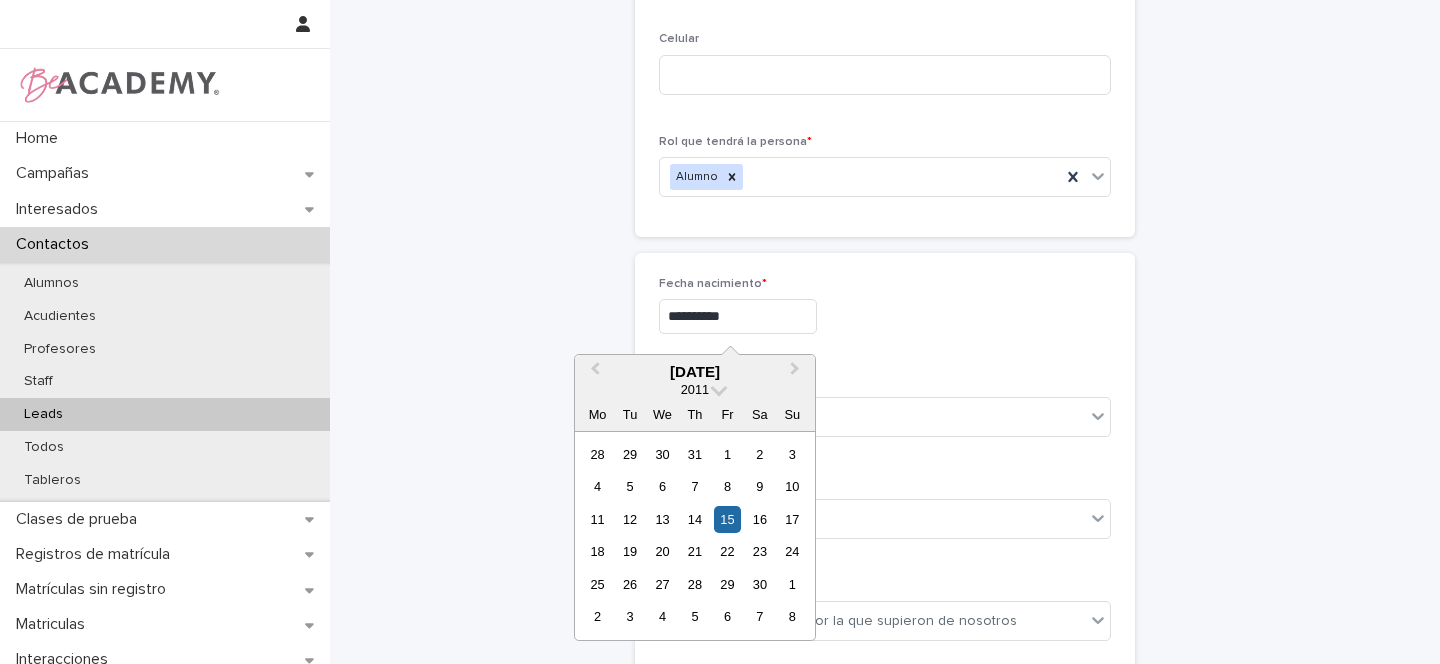 type on "**********" 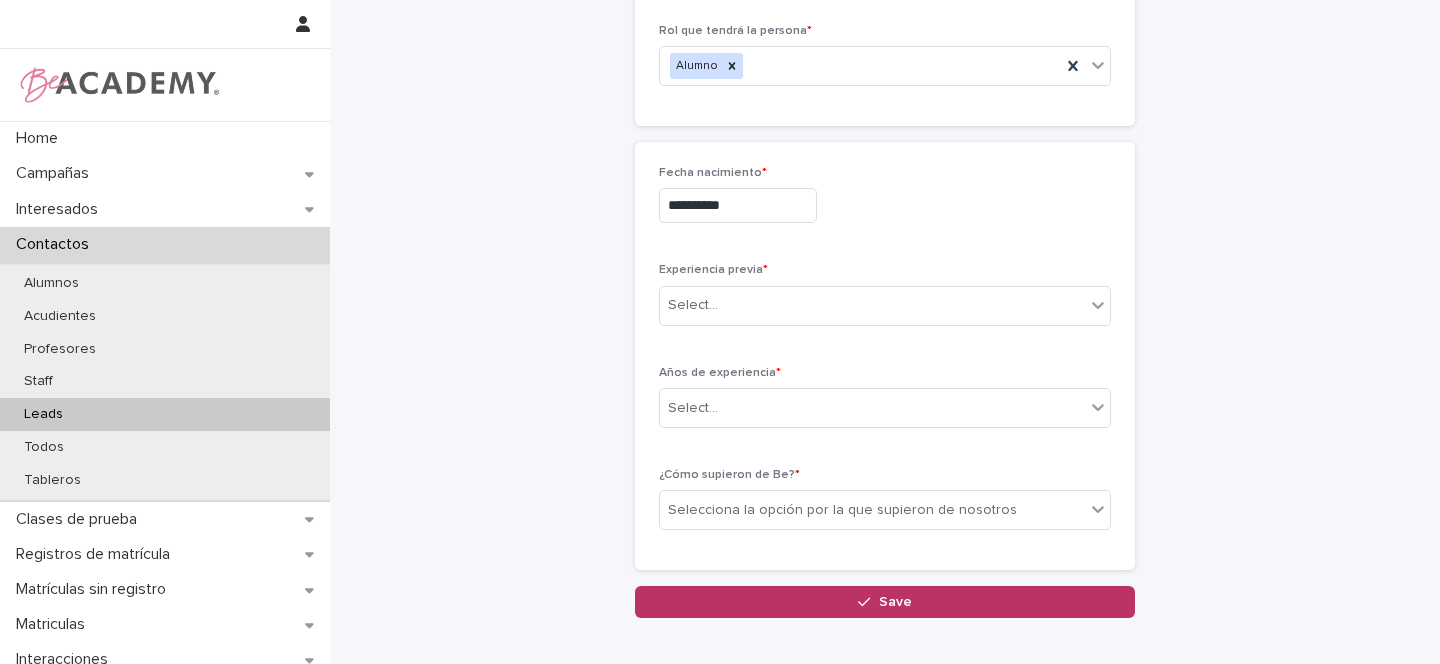 scroll, scrollTop: 641, scrollLeft: 0, axis: vertical 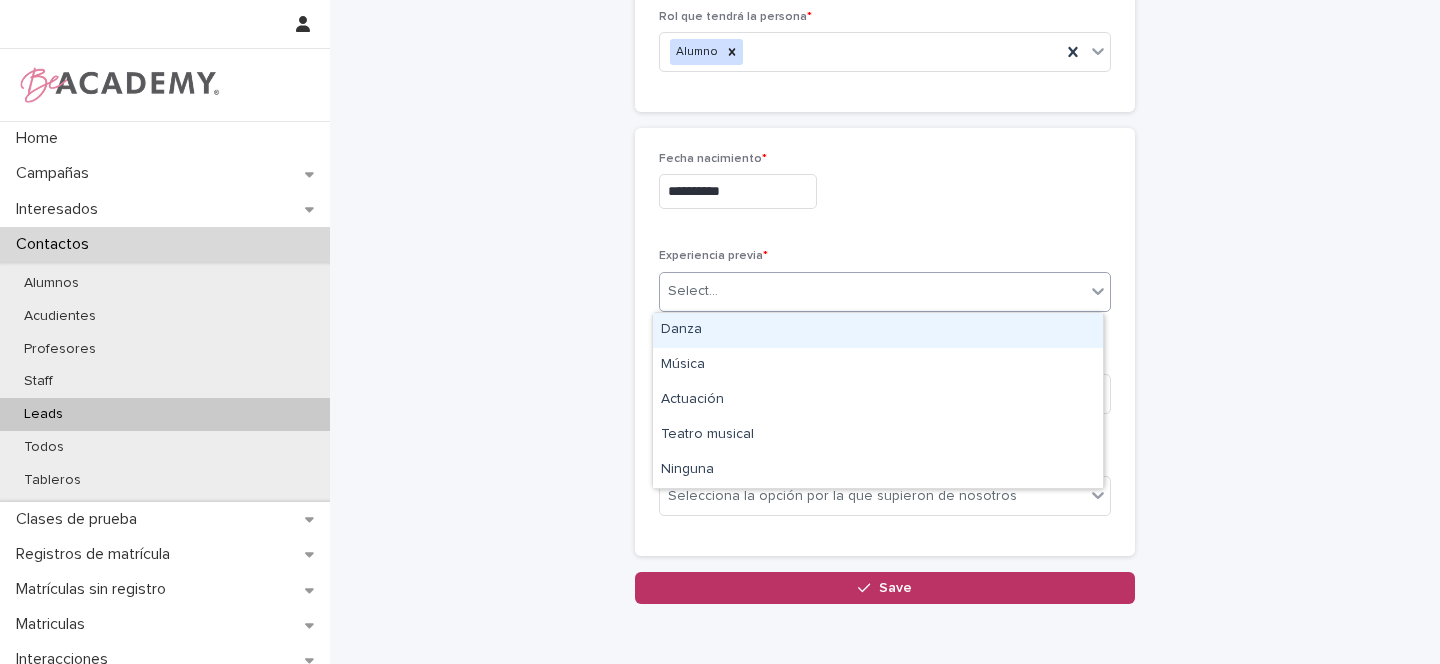 click on "Select..." at bounding box center [693, 291] 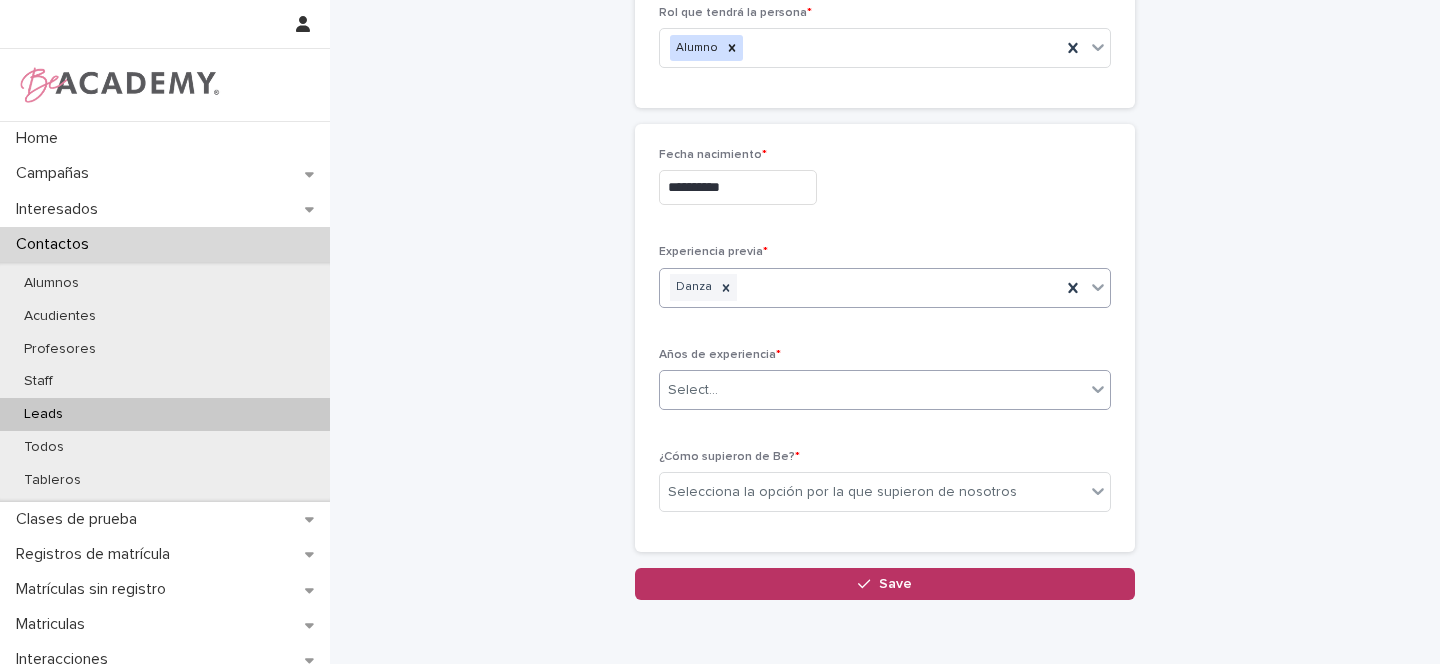 scroll, scrollTop: 649, scrollLeft: 0, axis: vertical 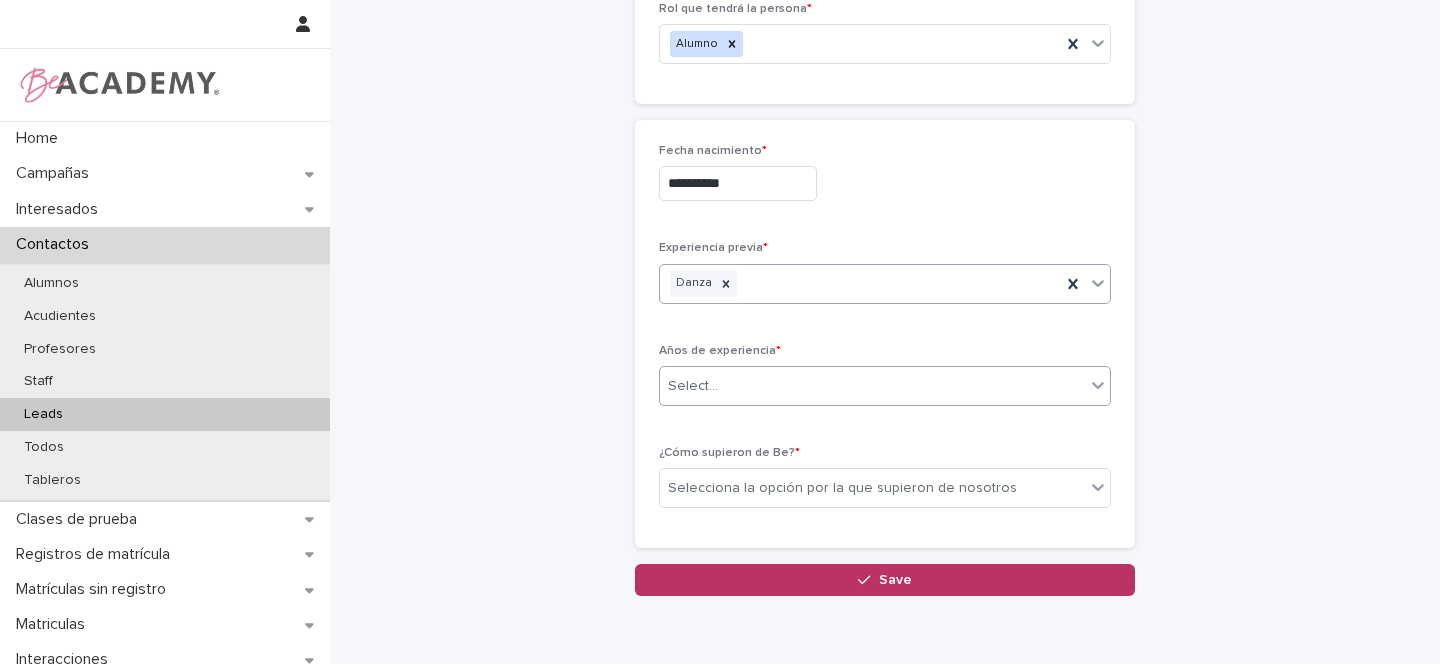 click on "Select..." at bounding box center (872, 386) 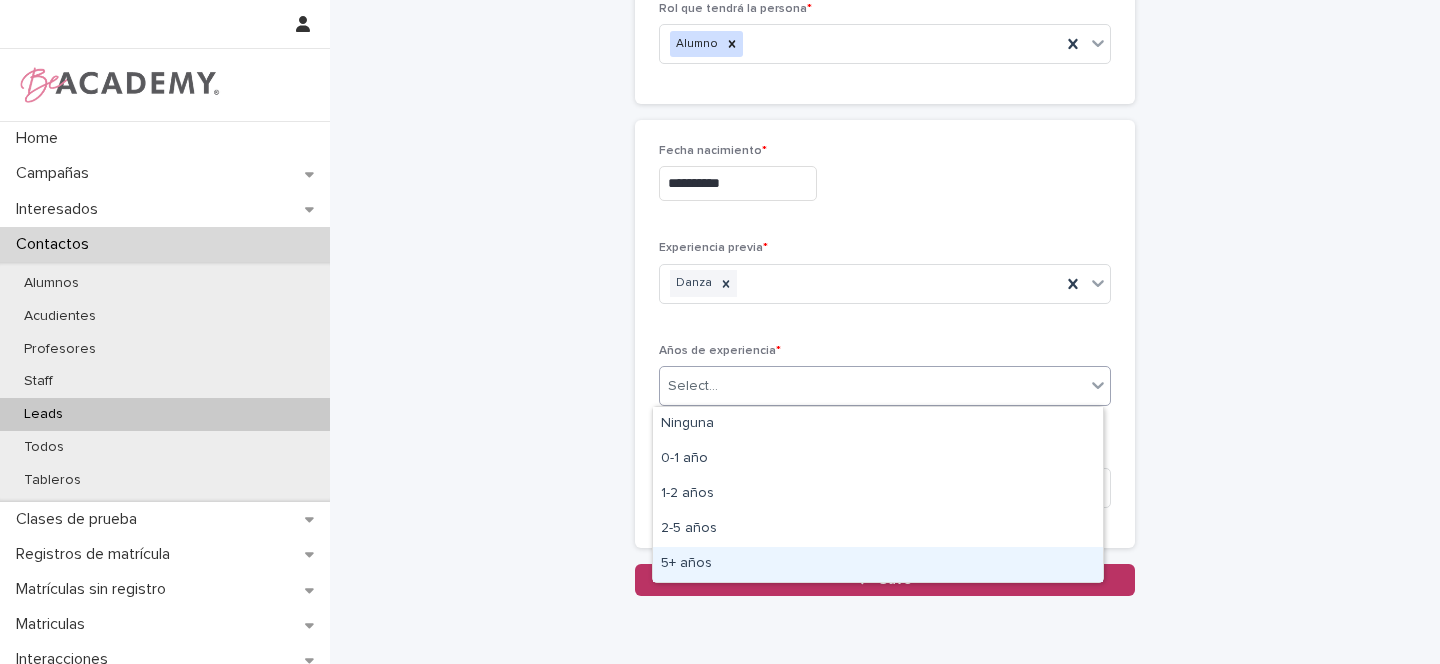 click on "5+ años" at bounding box center (878, 564) 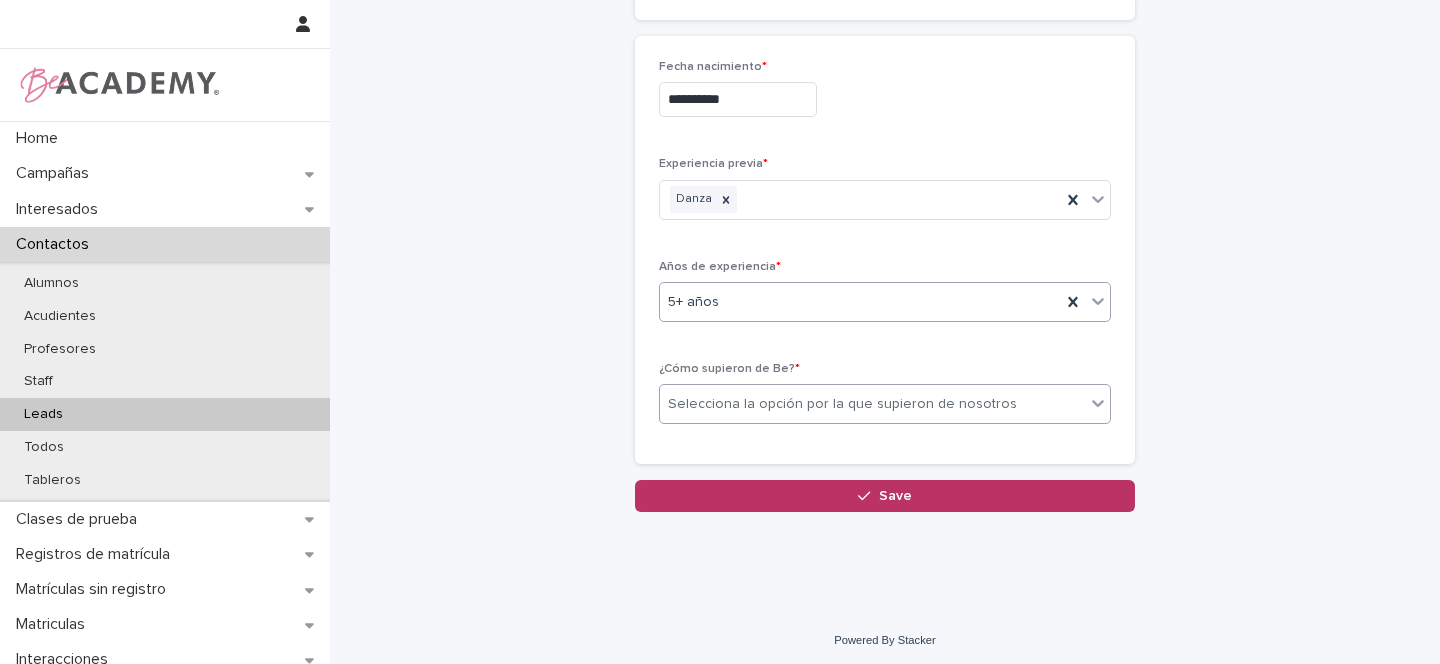scroll, scrollTop: 738, scrollLeft: 0, axis: vertical 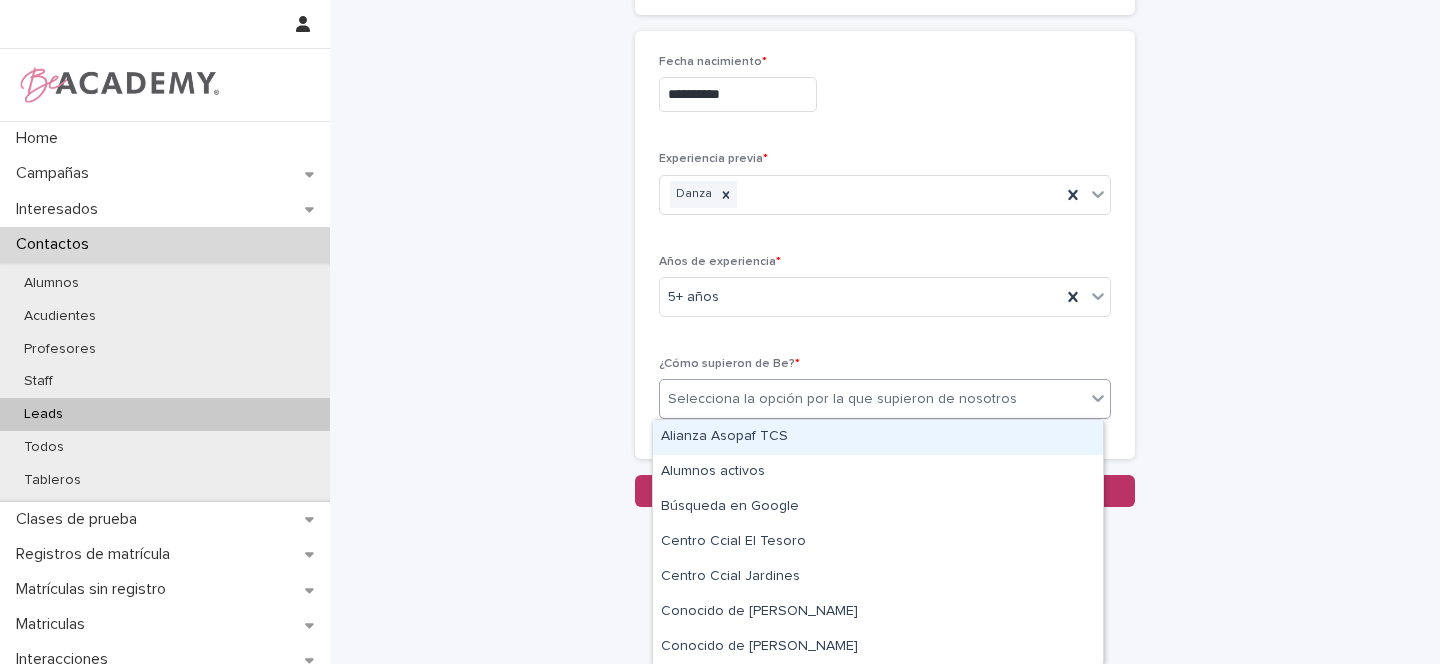 click on "Selecciona la opción por la que supieron de nosotros" at bounding box center [842, 399] 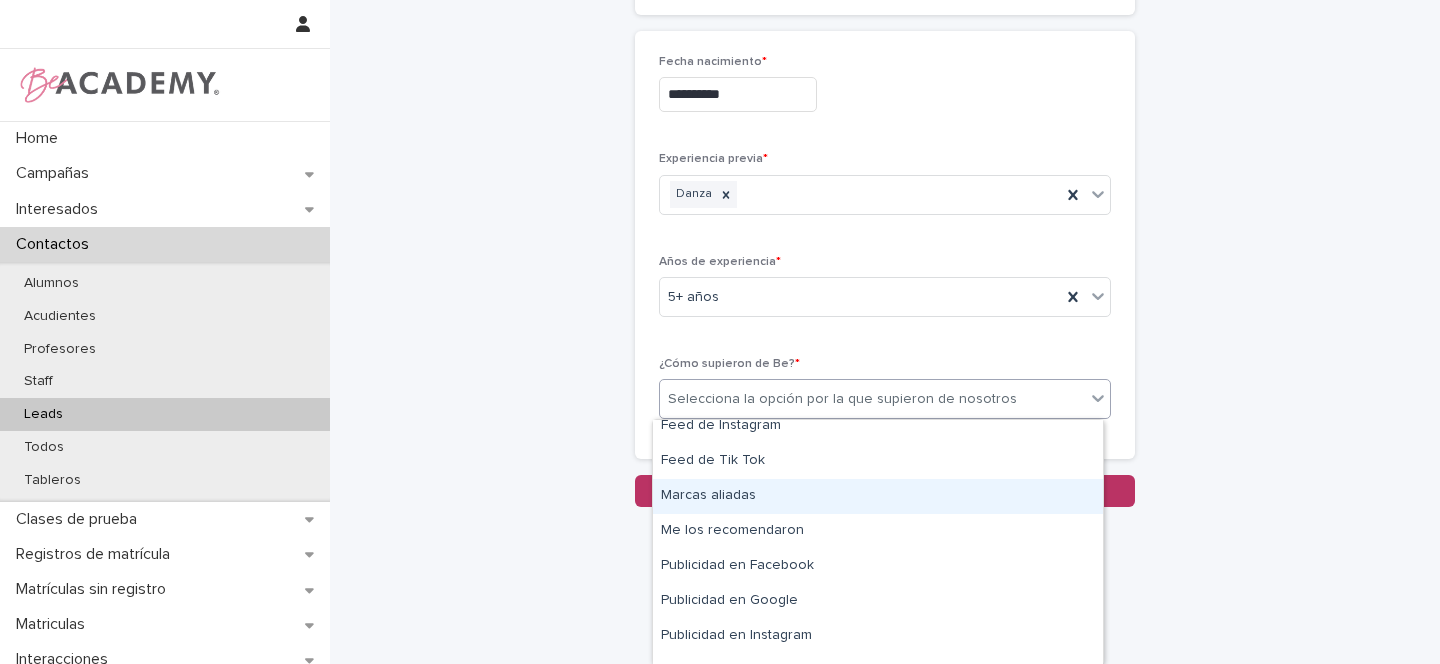 scroll, scrollTop: 385, scrollLeft: 0, axis: vertical 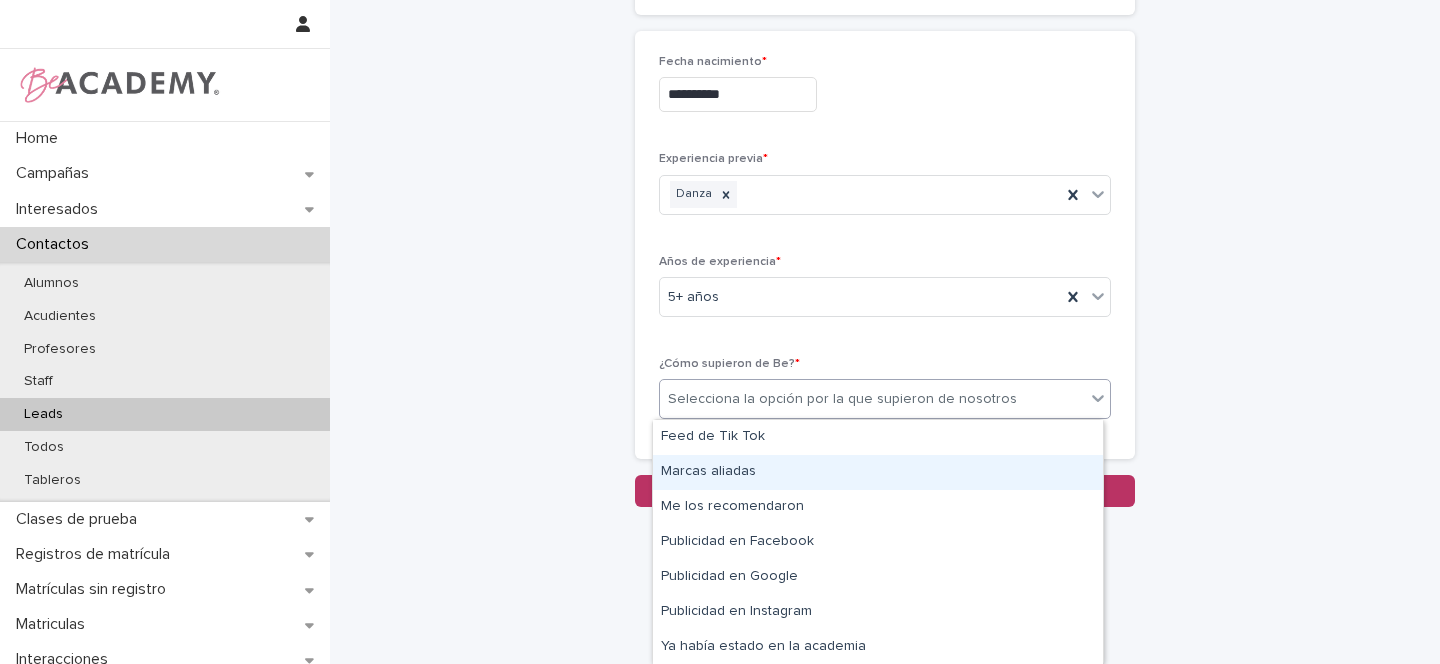 click on "Marcas aliadas" at bounding box center [878, 472] 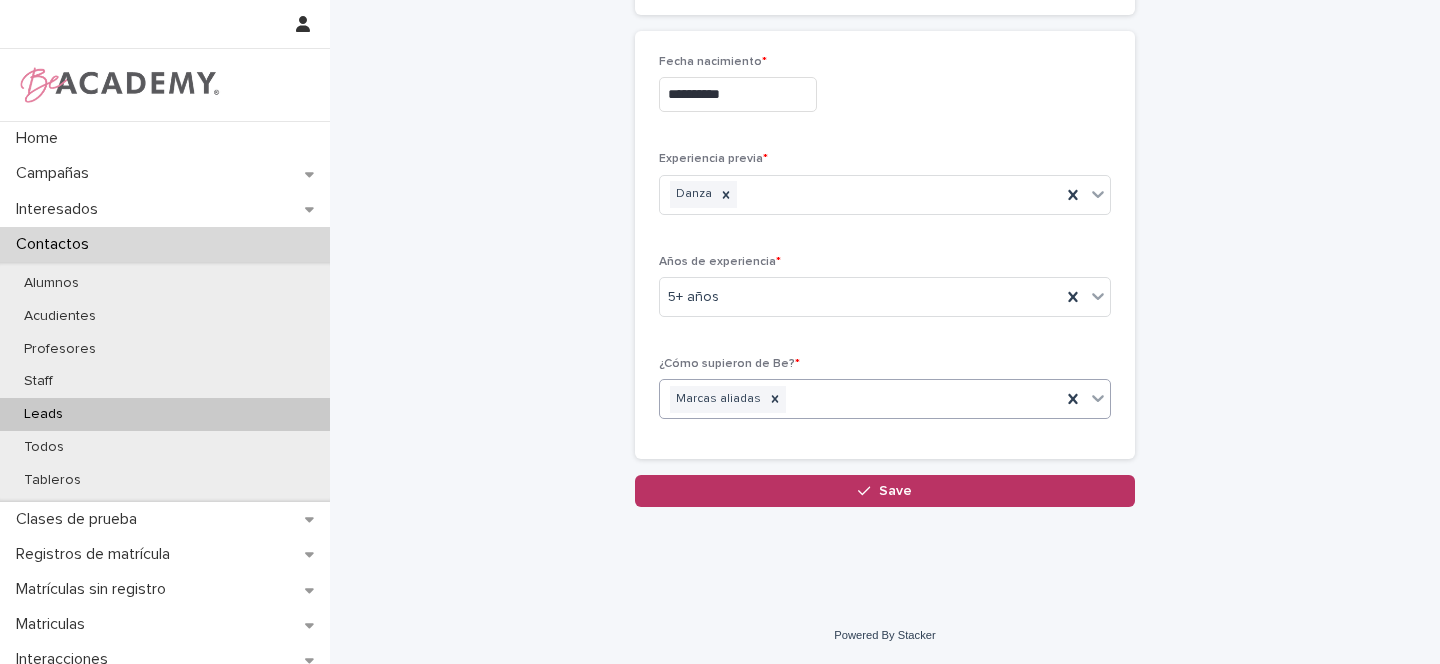 click on "Marcas aliadas" at bounding box center (860, 399) 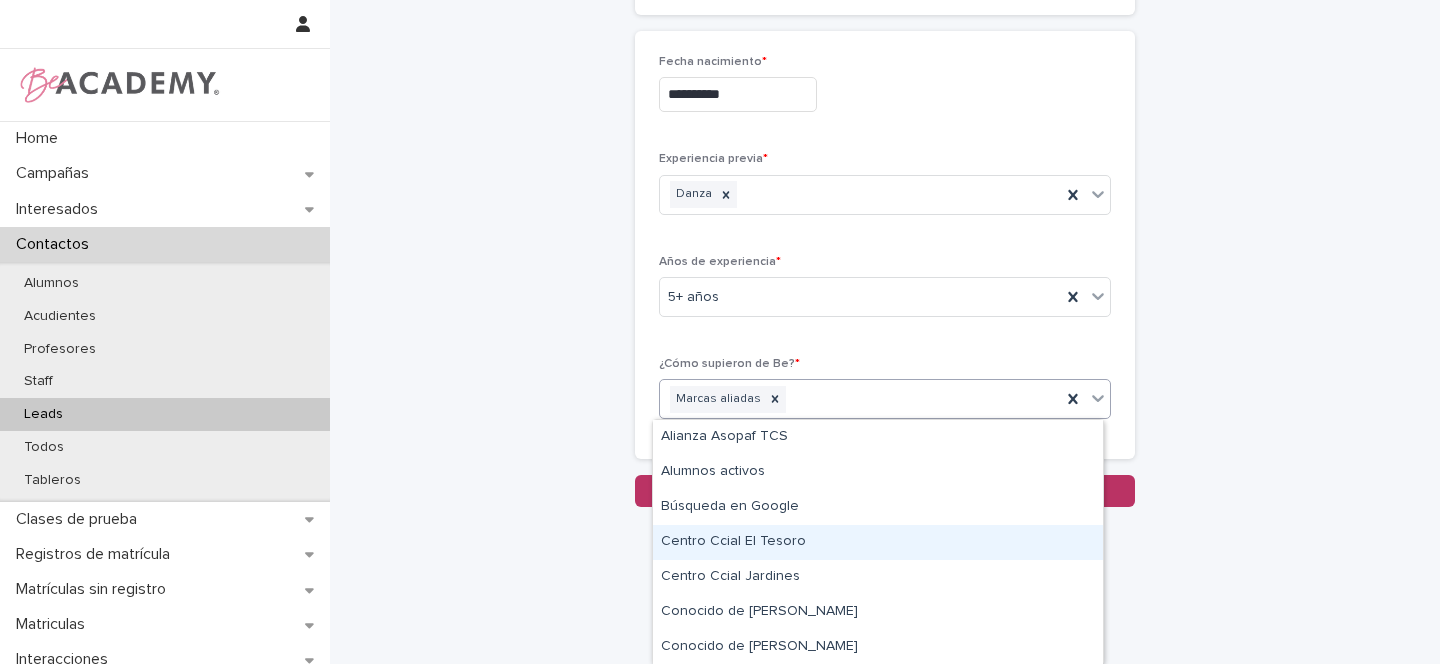 scroll, scrollTop: 350, scrollLeft: 0, axis: vertical 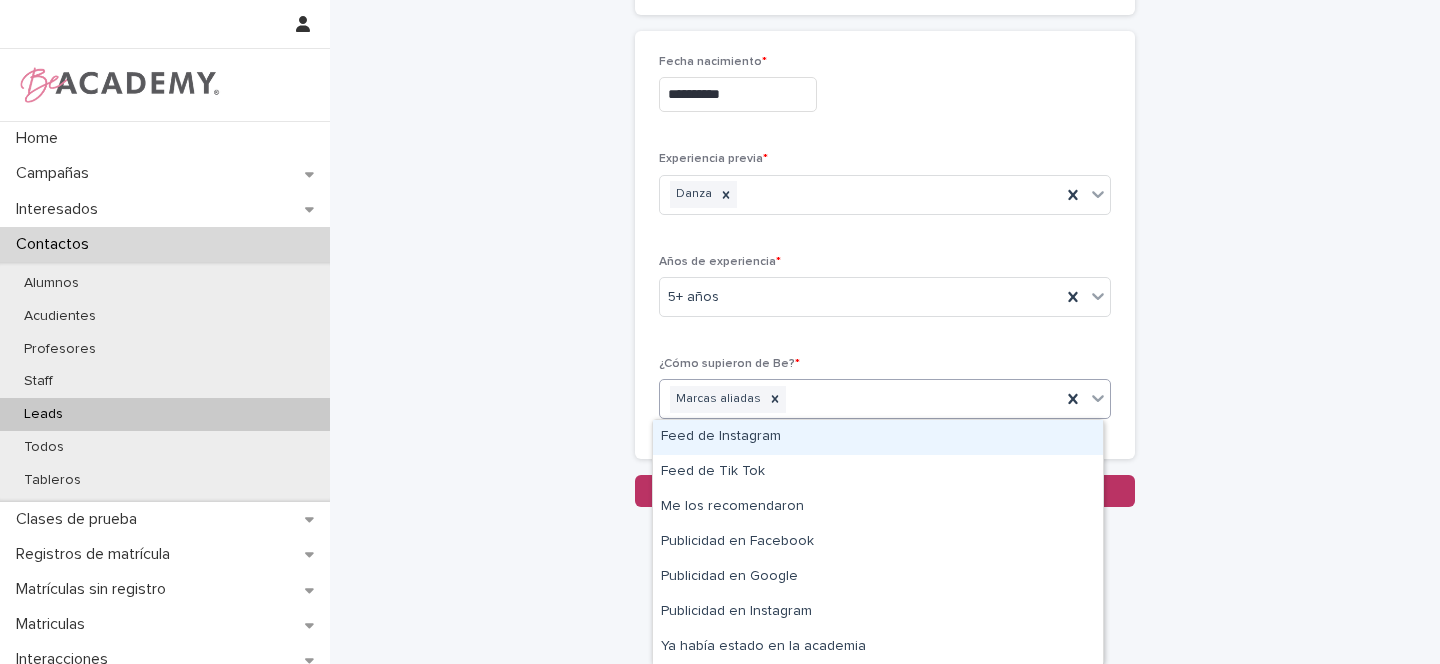 click on "Años de experiencia * 5+ años" at bounding box center [885, 294] 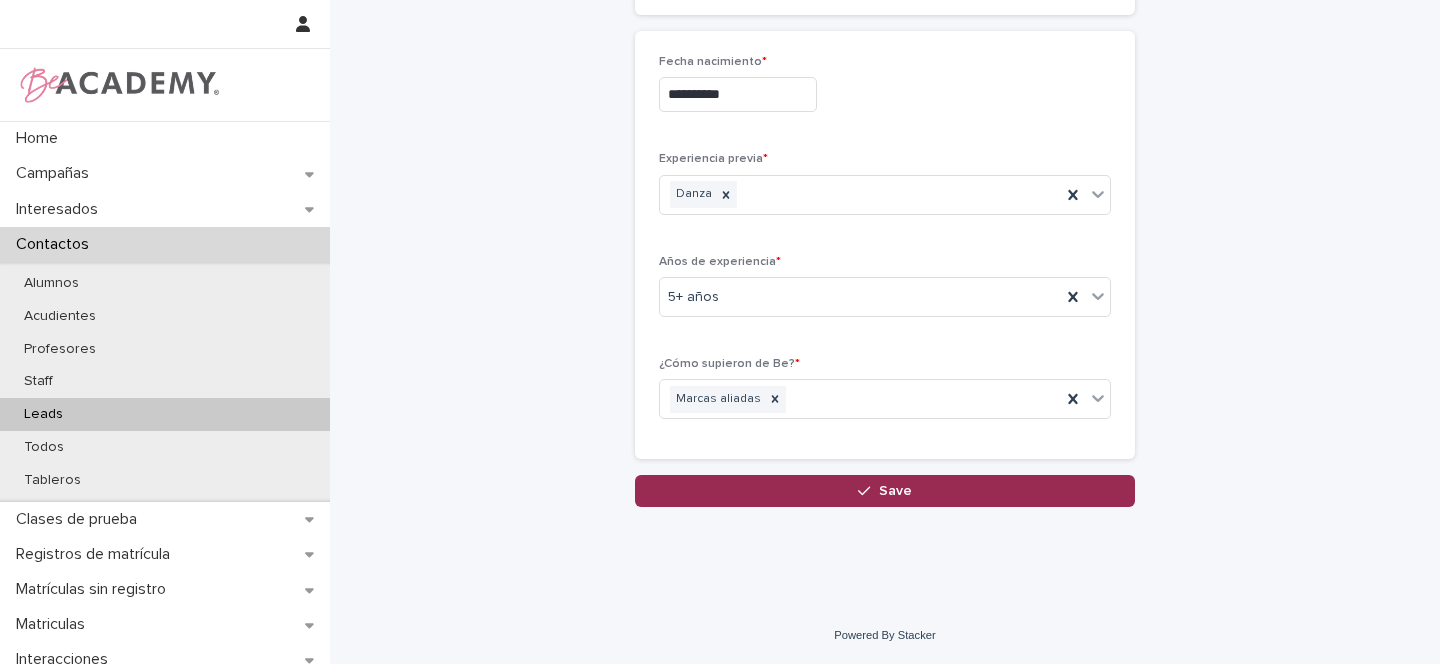 click on "Save" at bounding box center [885, 491] 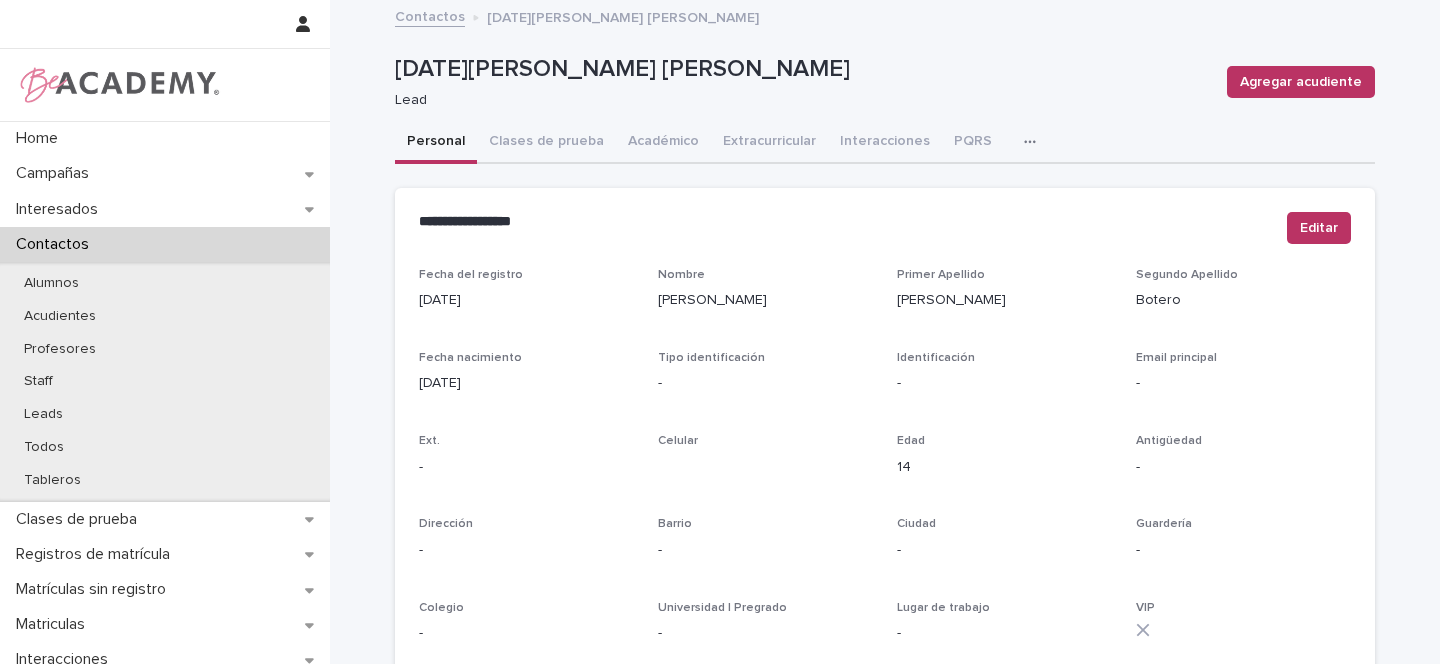 scroll, scrollTop: 812, scrollLeft: 0, axis: vertical 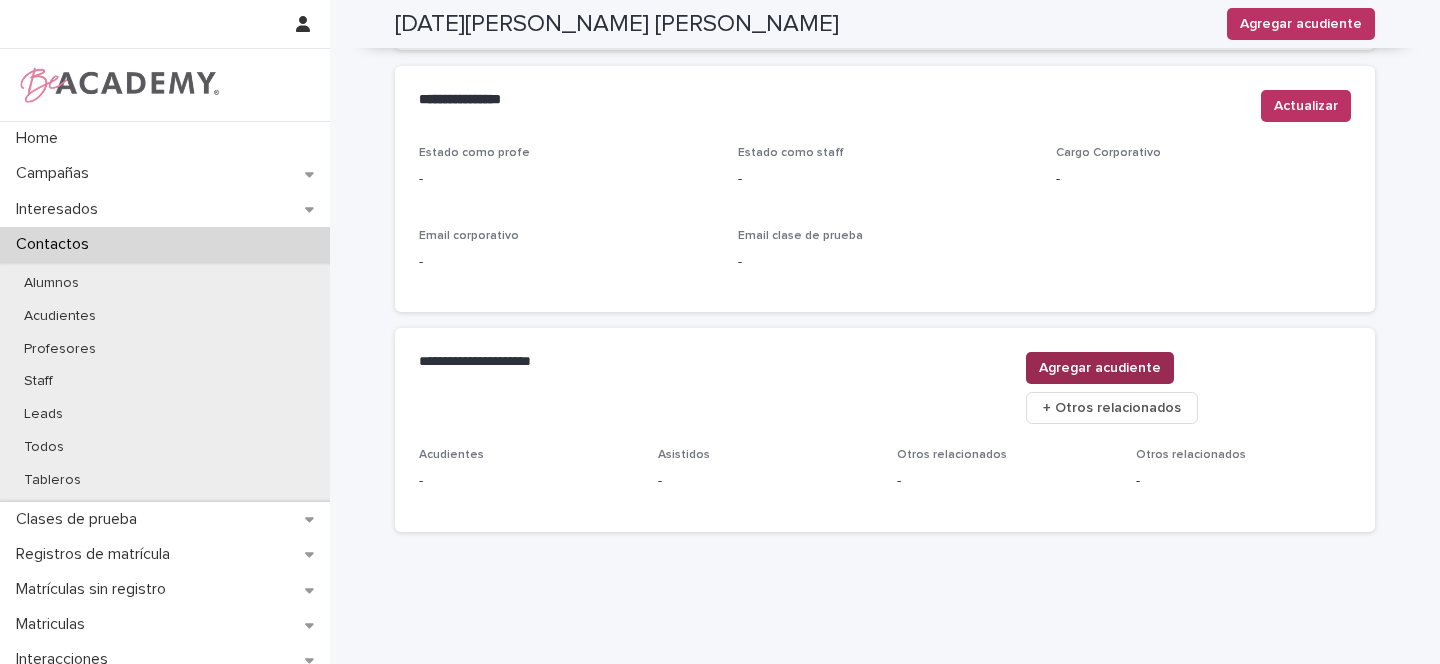 click on "Agregar acudiente" at bounding box center [1100, 368] 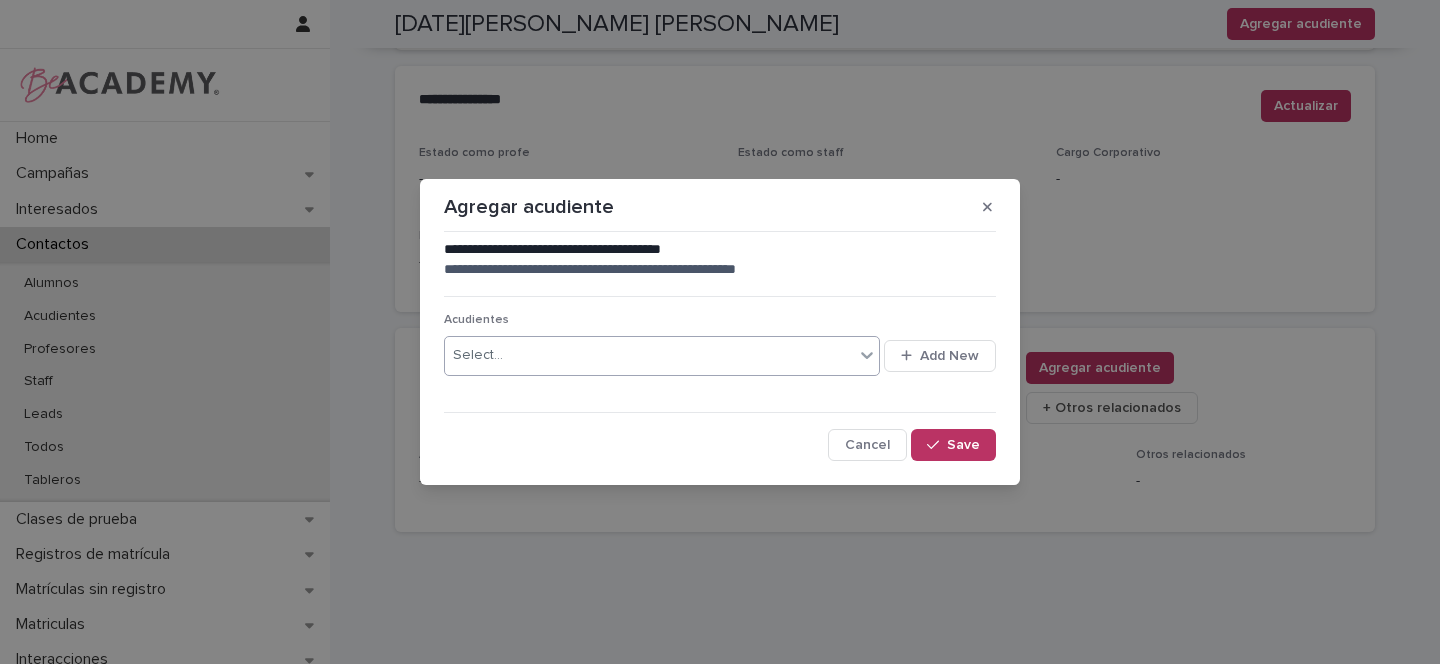 click on "Select..." at bounding box center [478, 355] 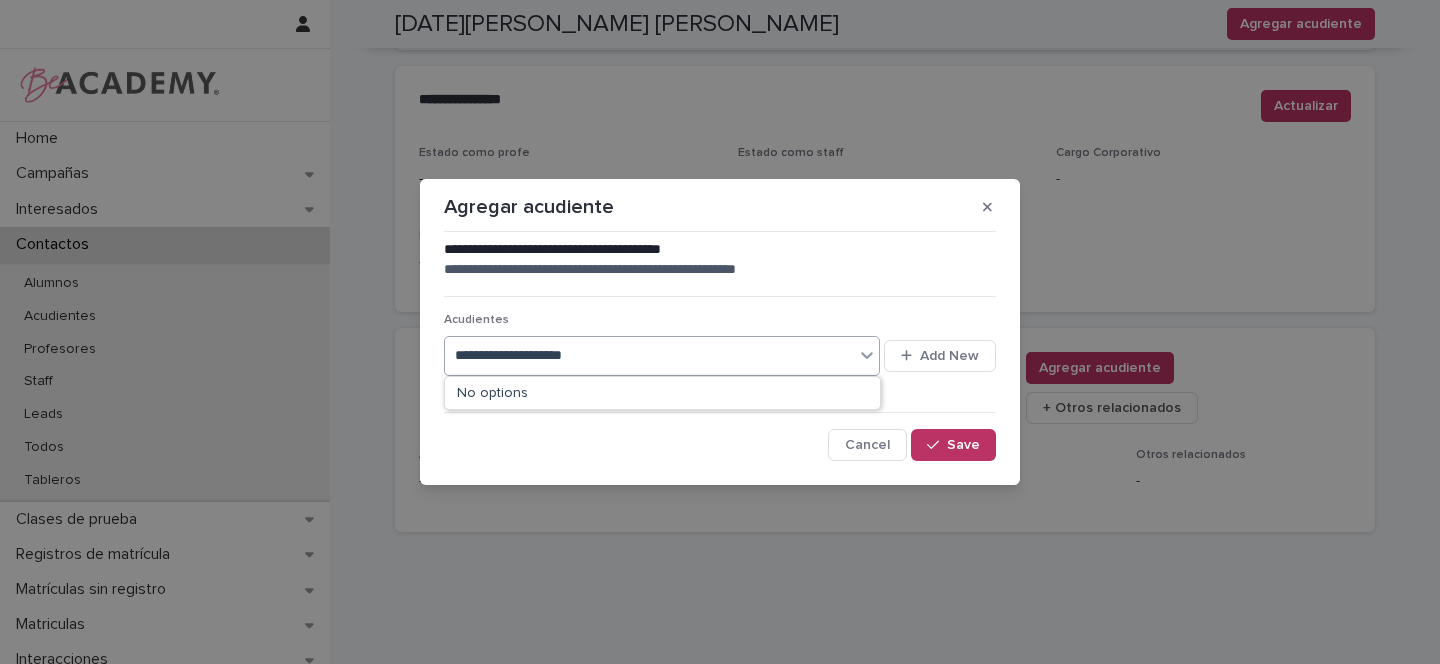 type on "**********" 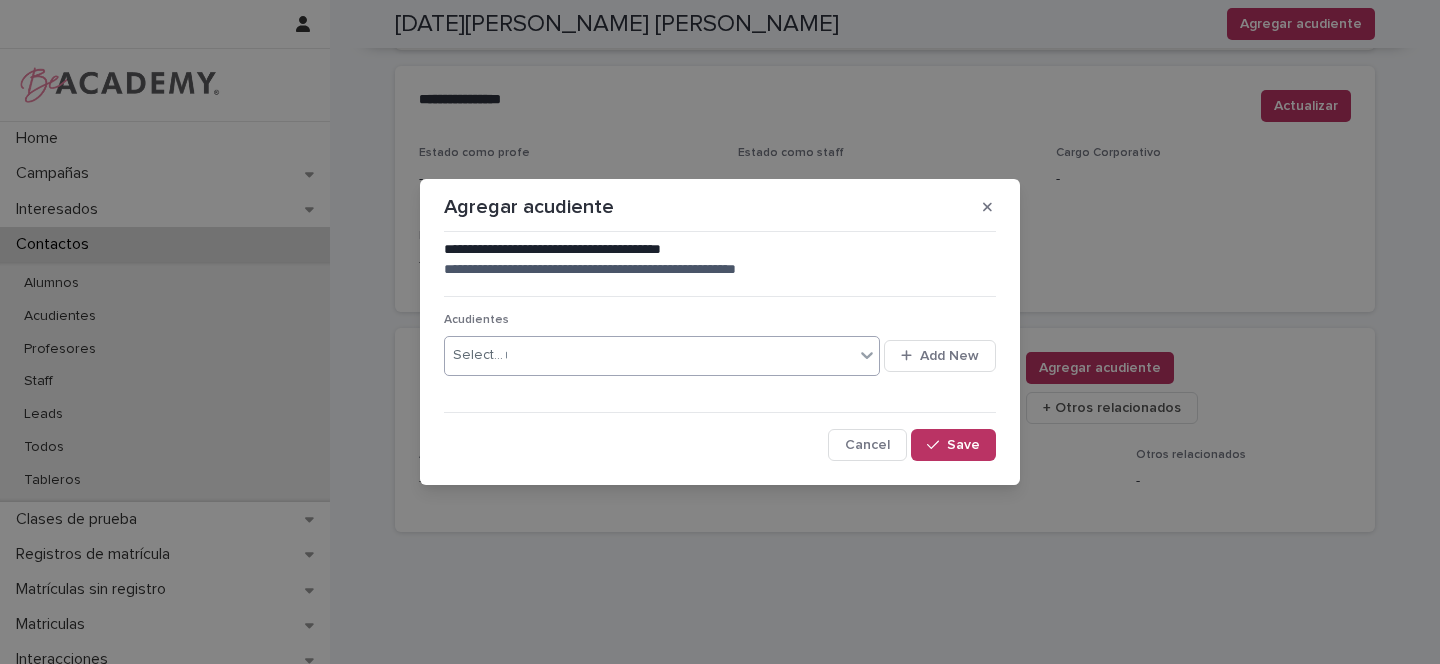 type 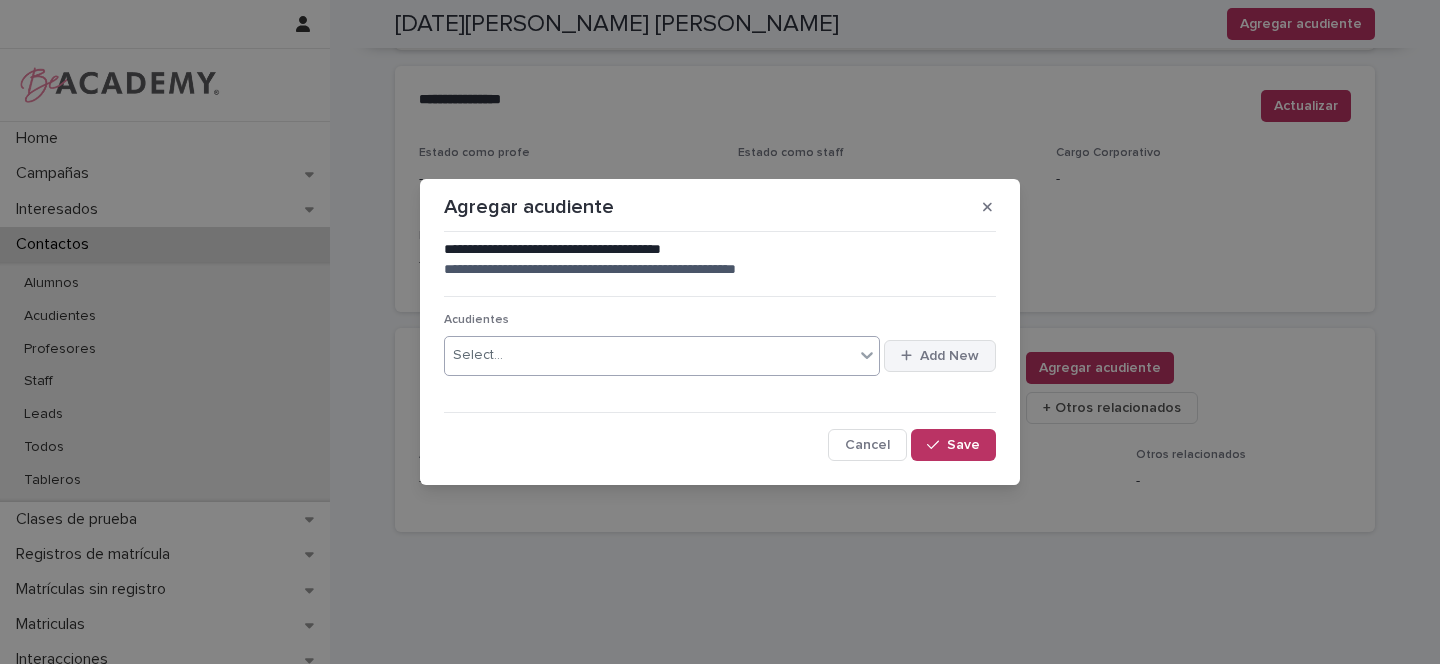 click on "Add New" at bounding box center [949, 356] 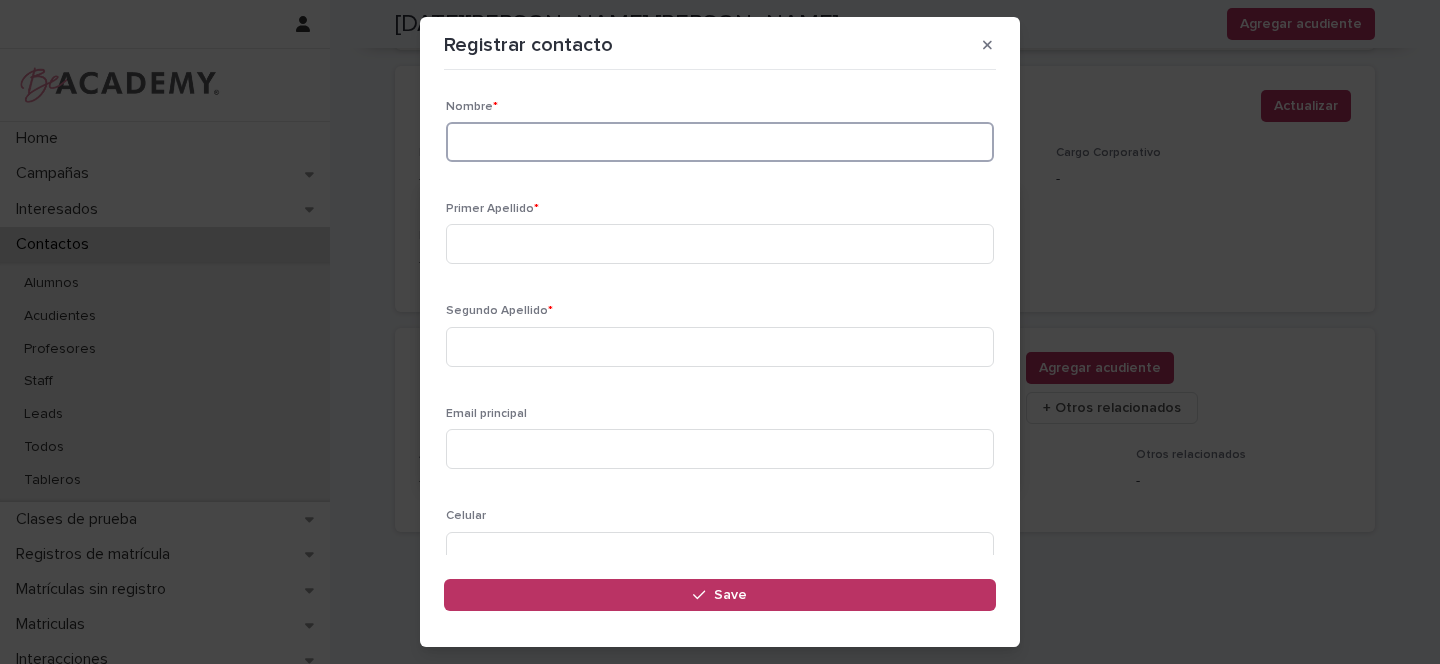 click at bounding box center [720, 142] 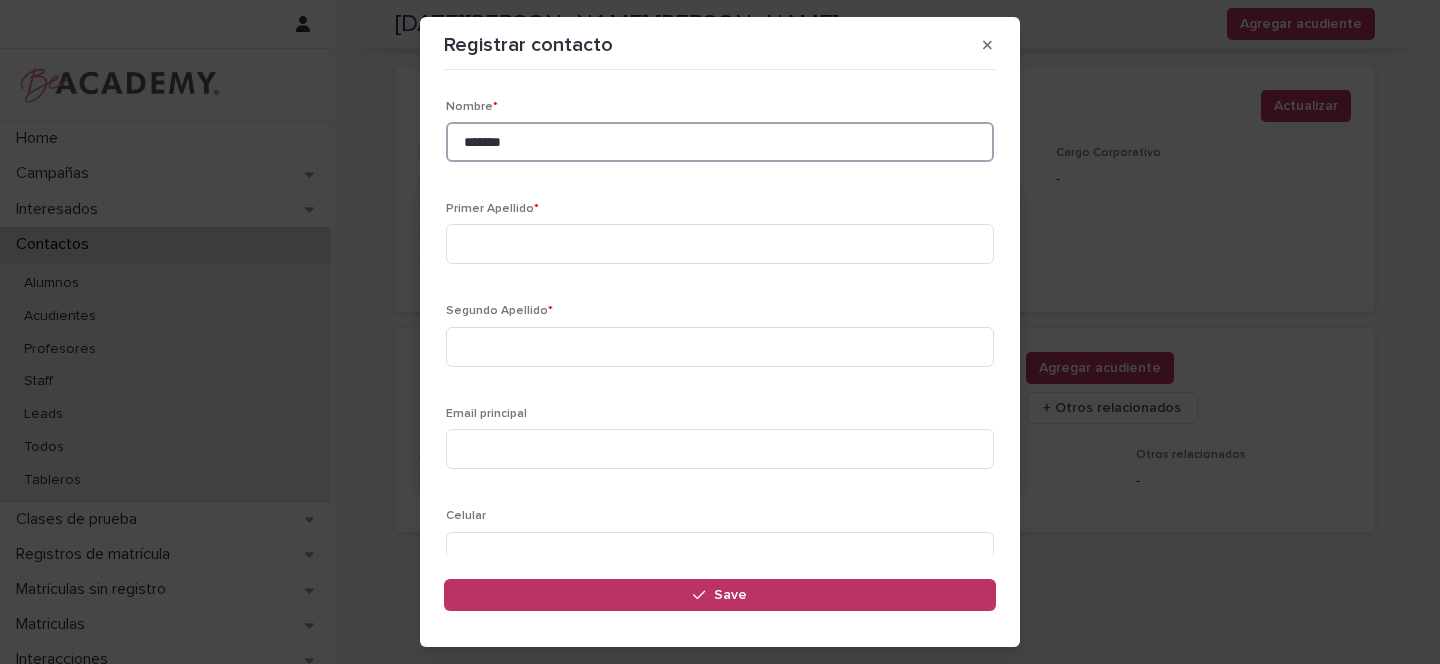 type on "*******" 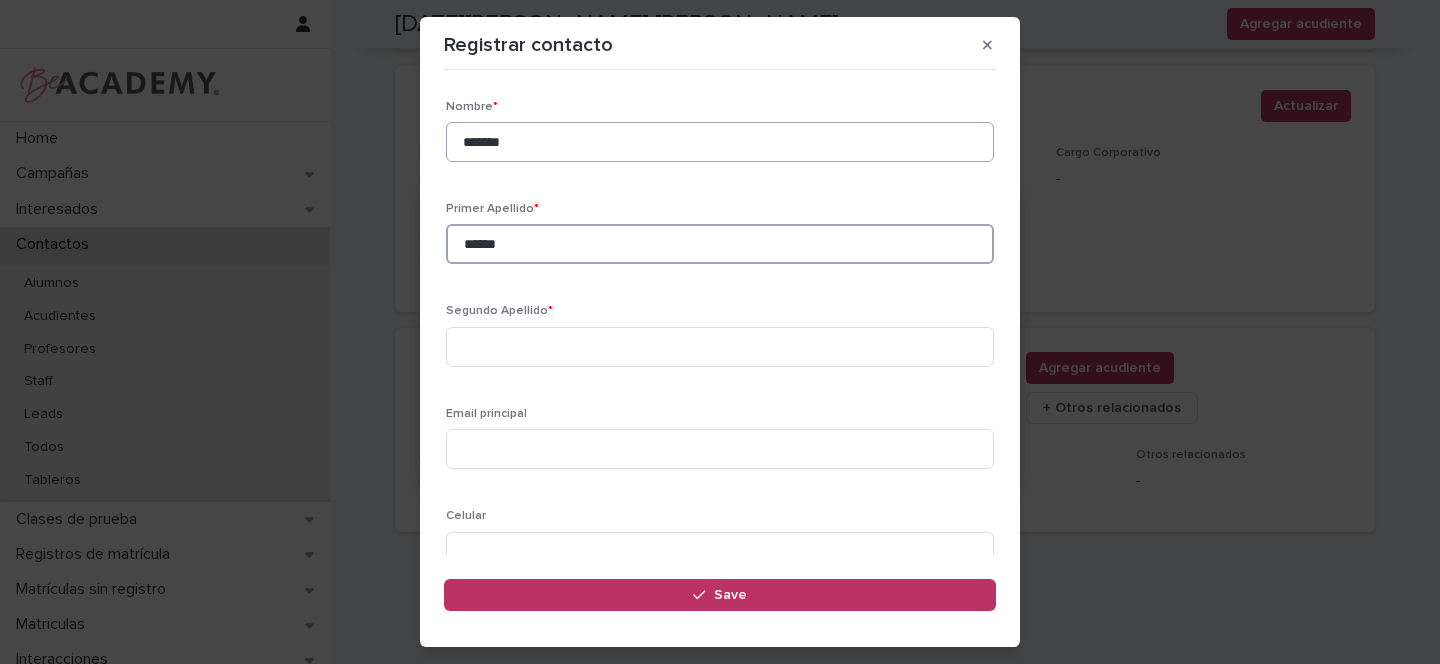 type on "******" 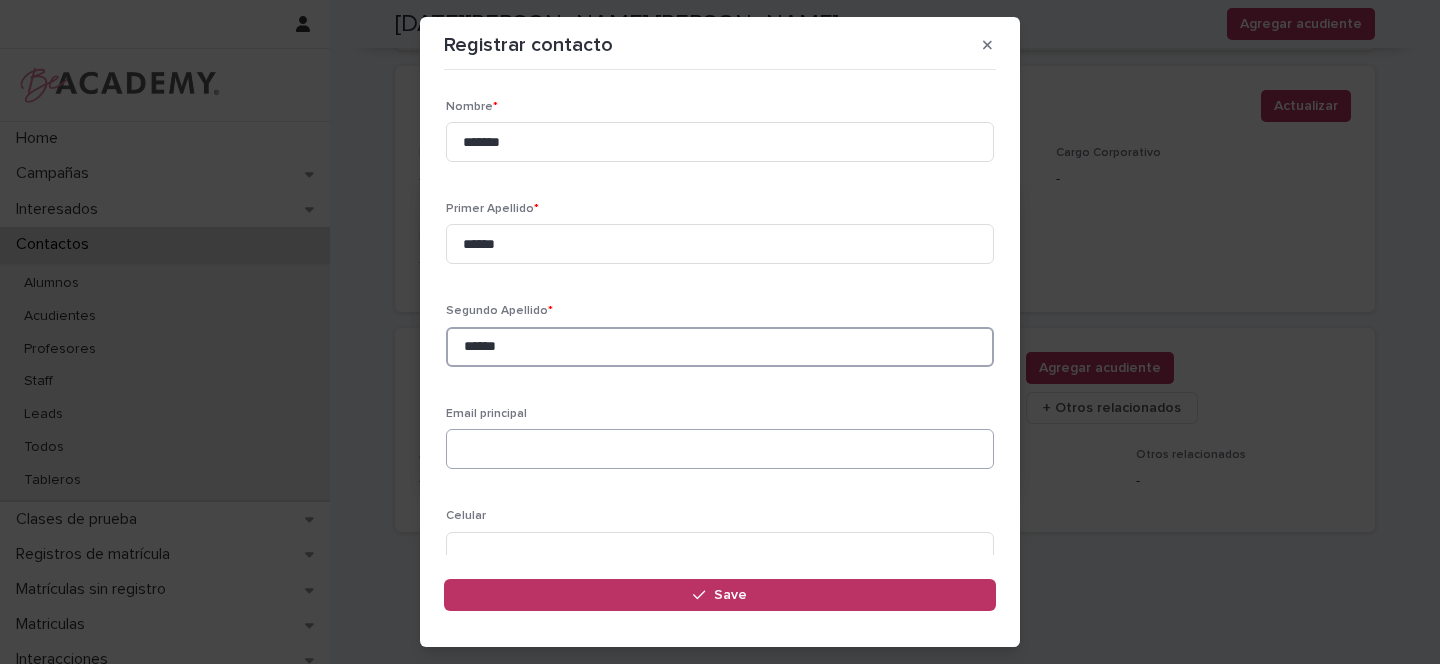 type on "******" 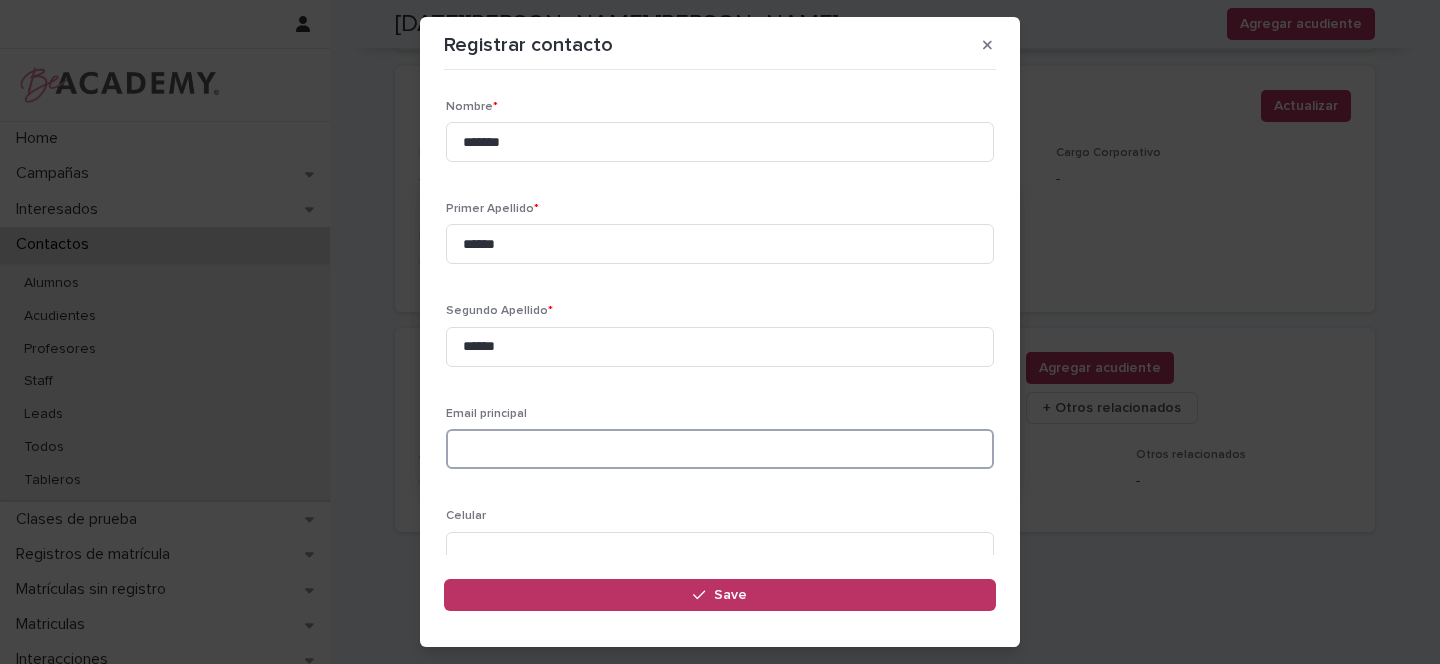 click at bounding box center (720, 449) 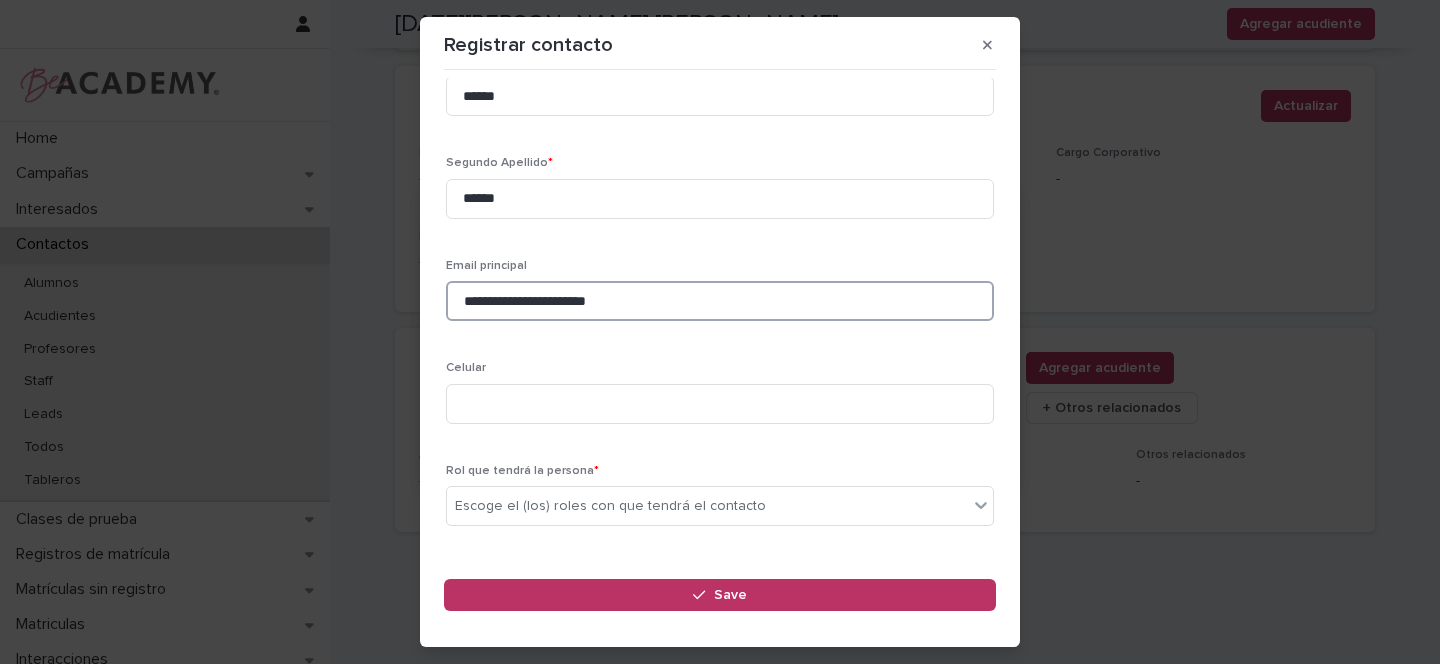 scroll, scrollTop: 207, scrollLeft: 0, axis: vertical 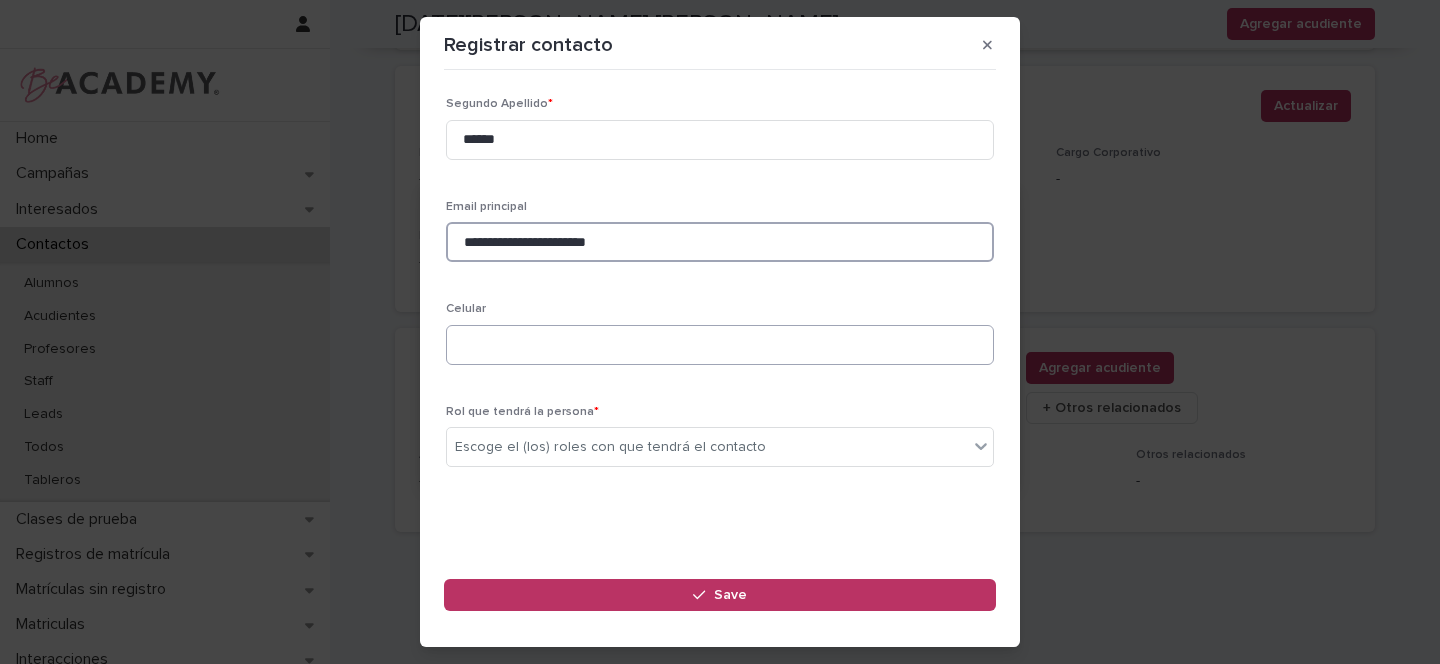 type on "**********" 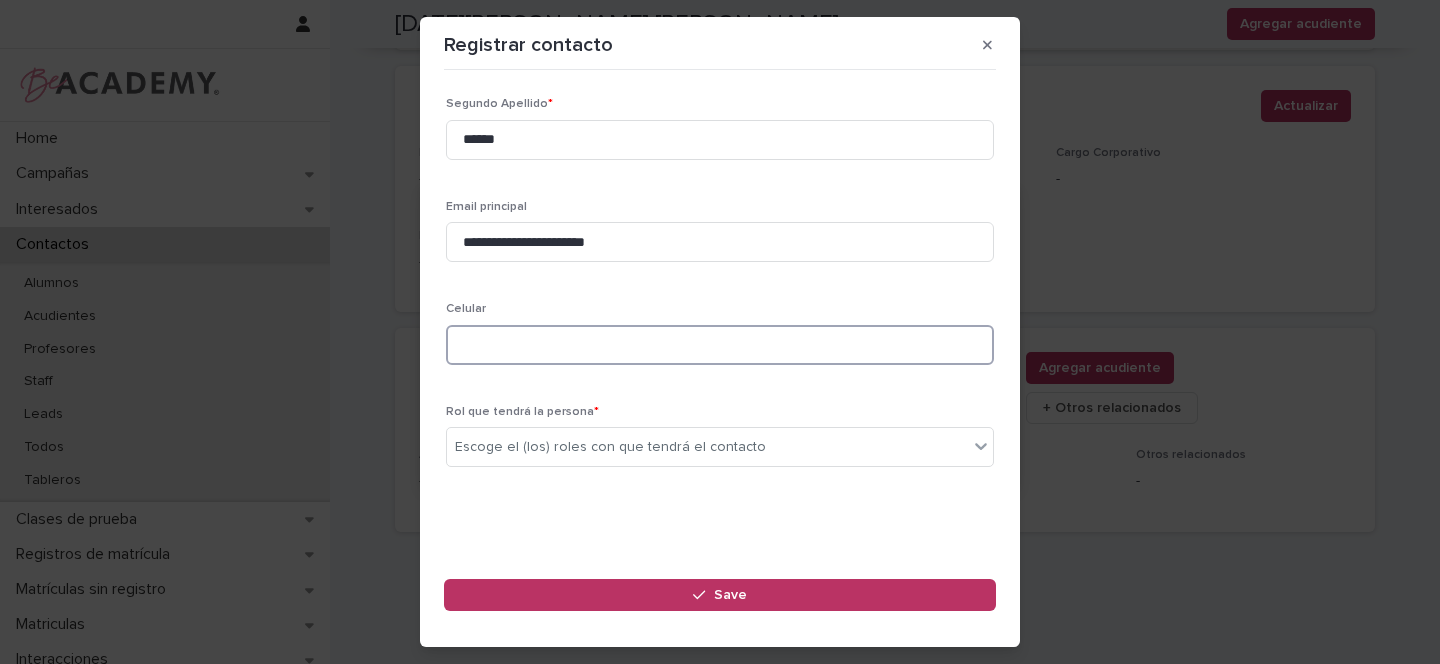 click at bounding box center [720, 345] 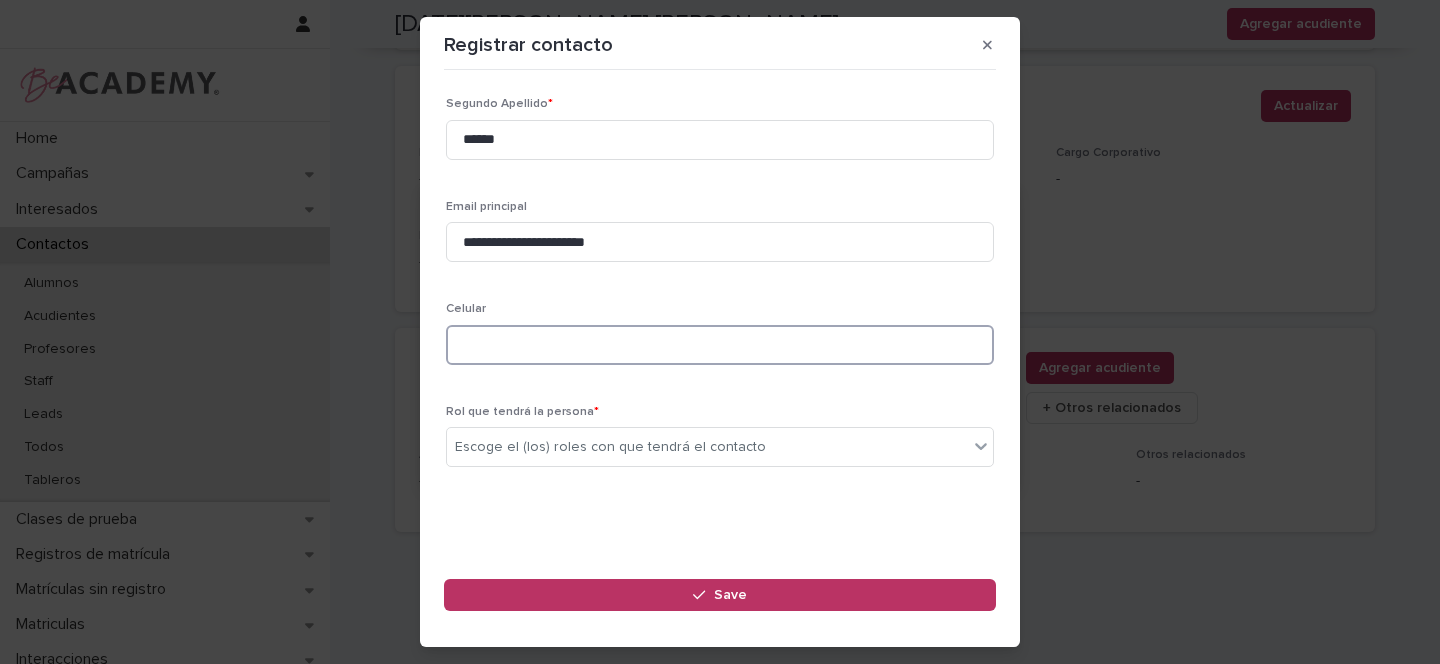 paste on "*********" 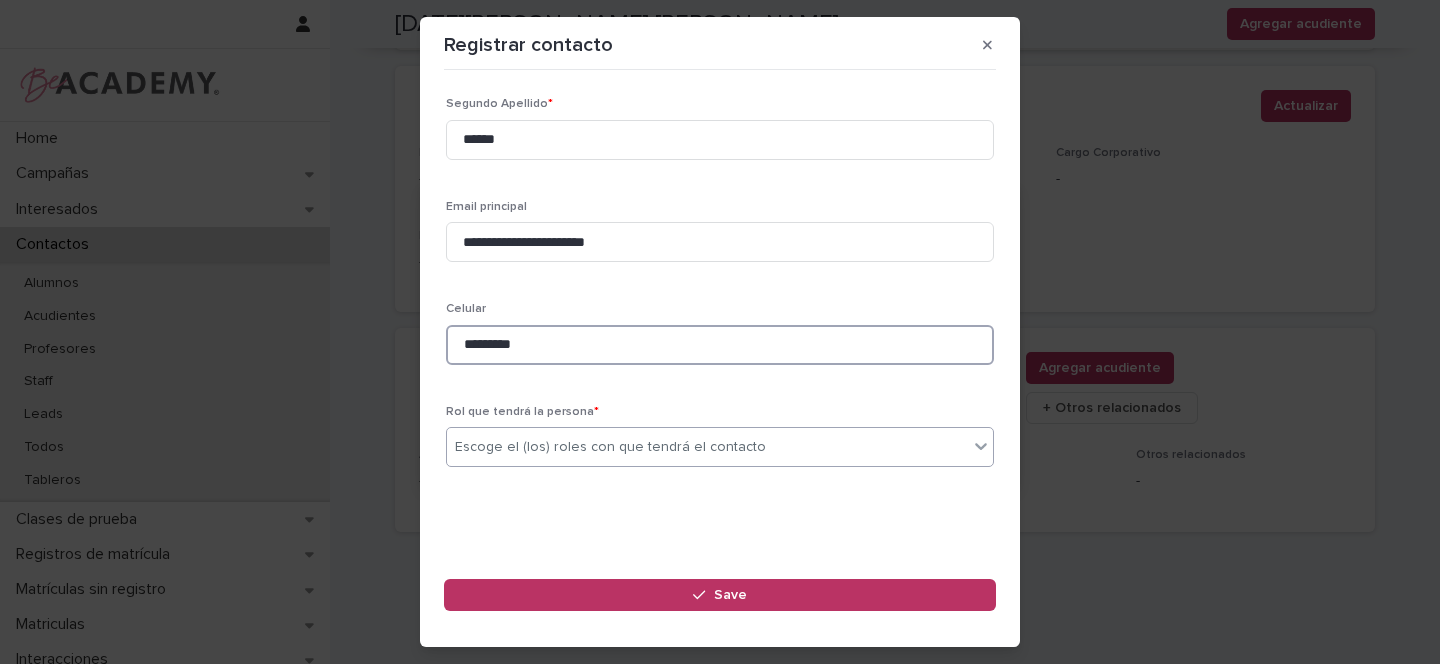 type on "*********" 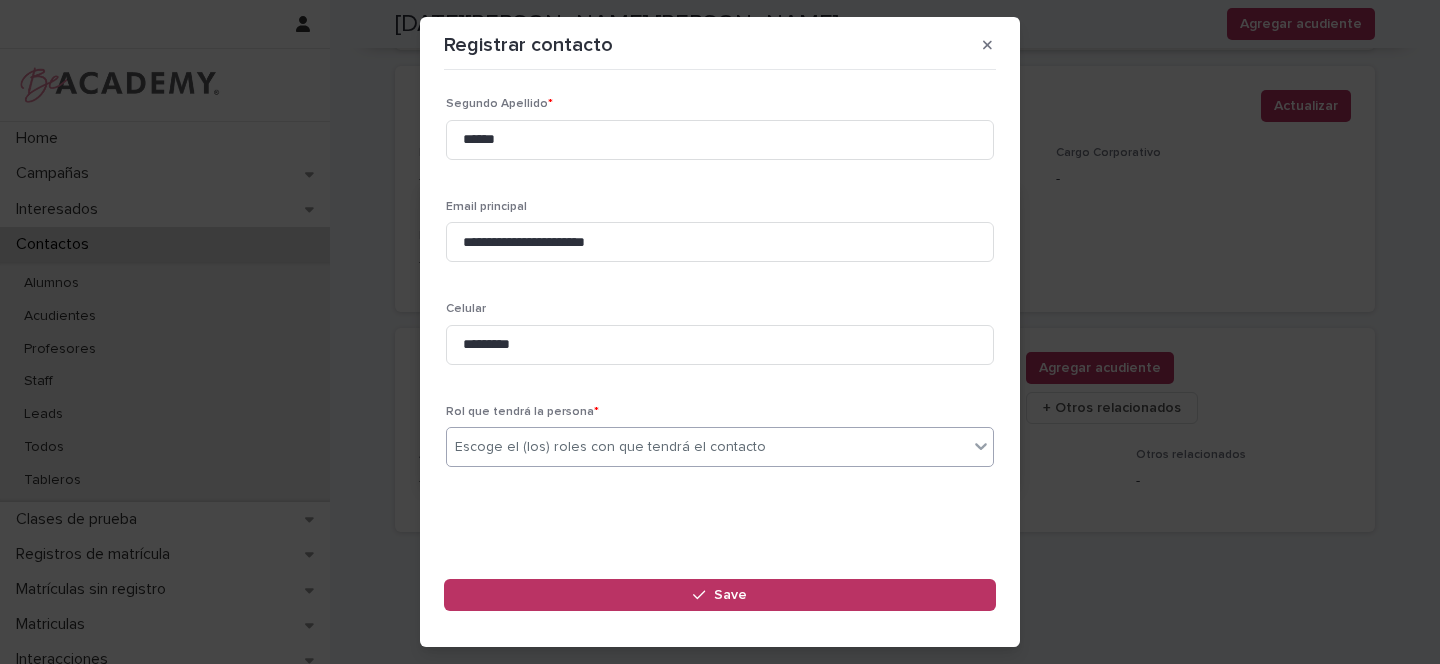 click on "Escoge el (los) roles con que tendrá el contacto" at bounding box center [610, 447] 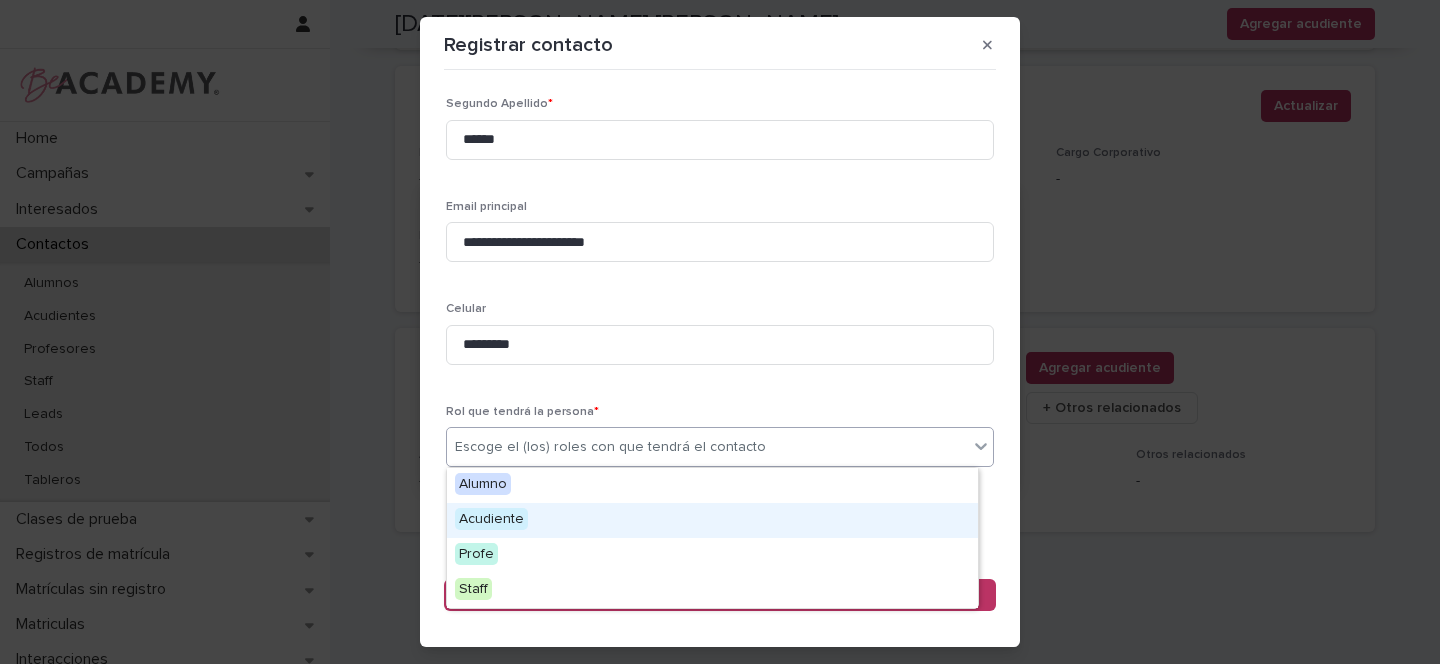 click on "Acudiente" at bounding box center [491, 519] 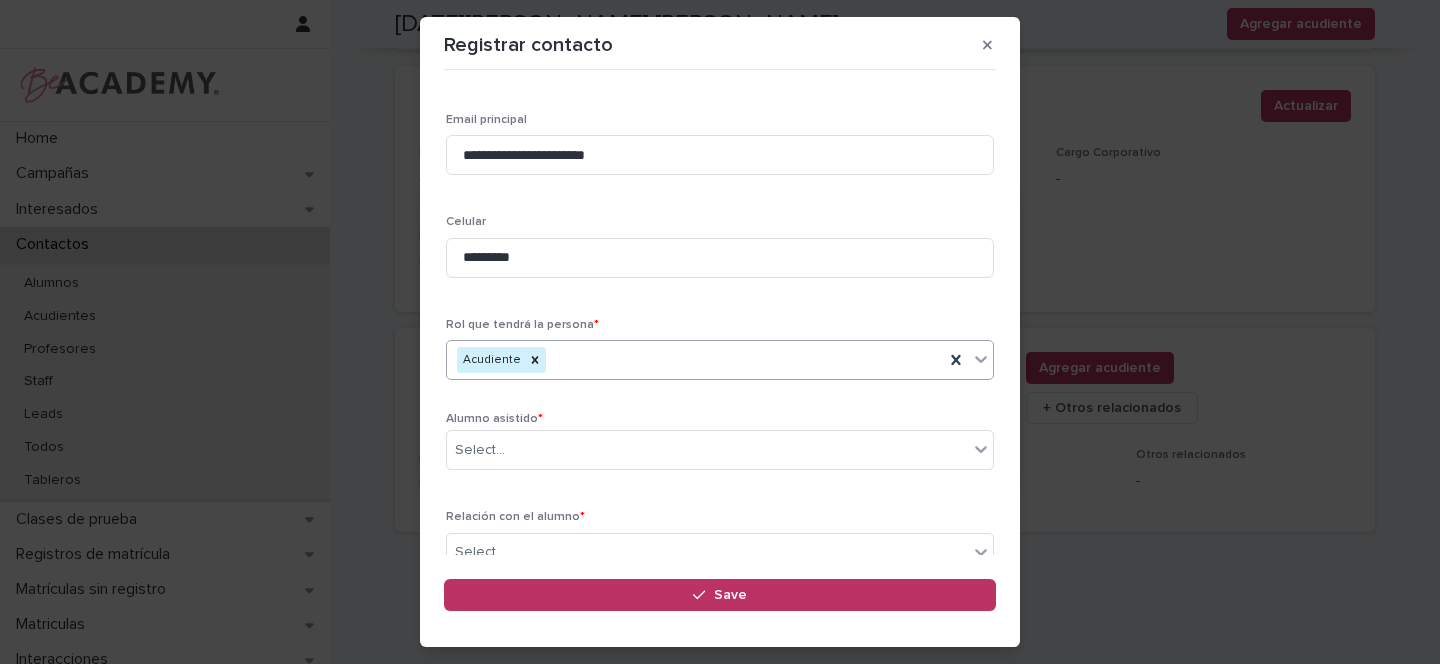 scroll, scrollTop: 303, scrollLeft: 0, axis: vertical 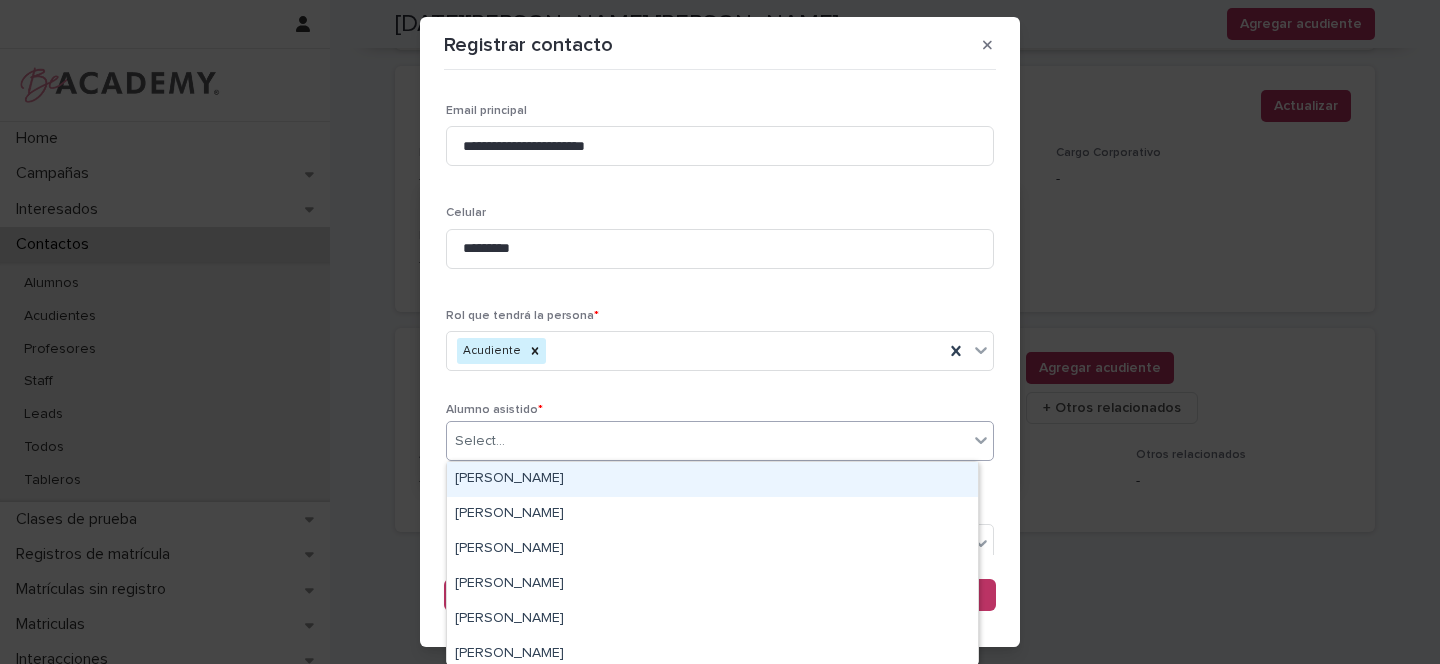 click on "Select..." at bounding box center [480, 441] 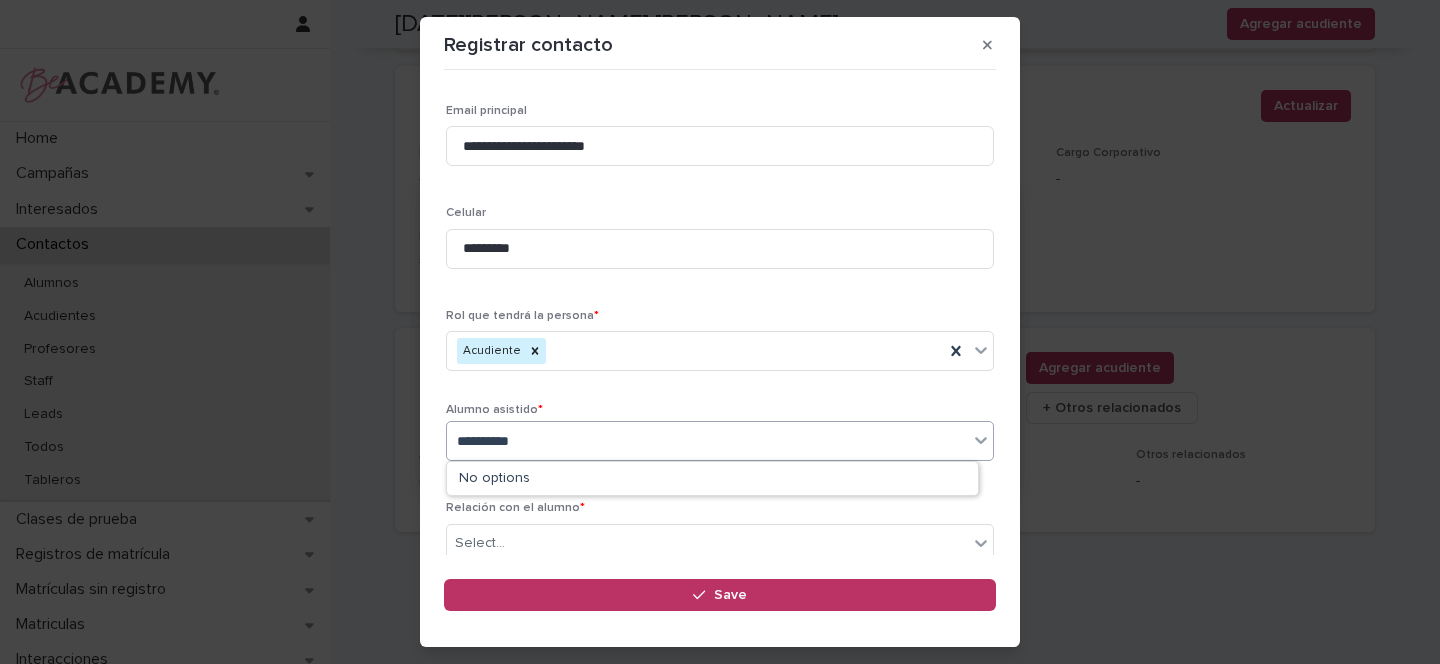 type on "**********" 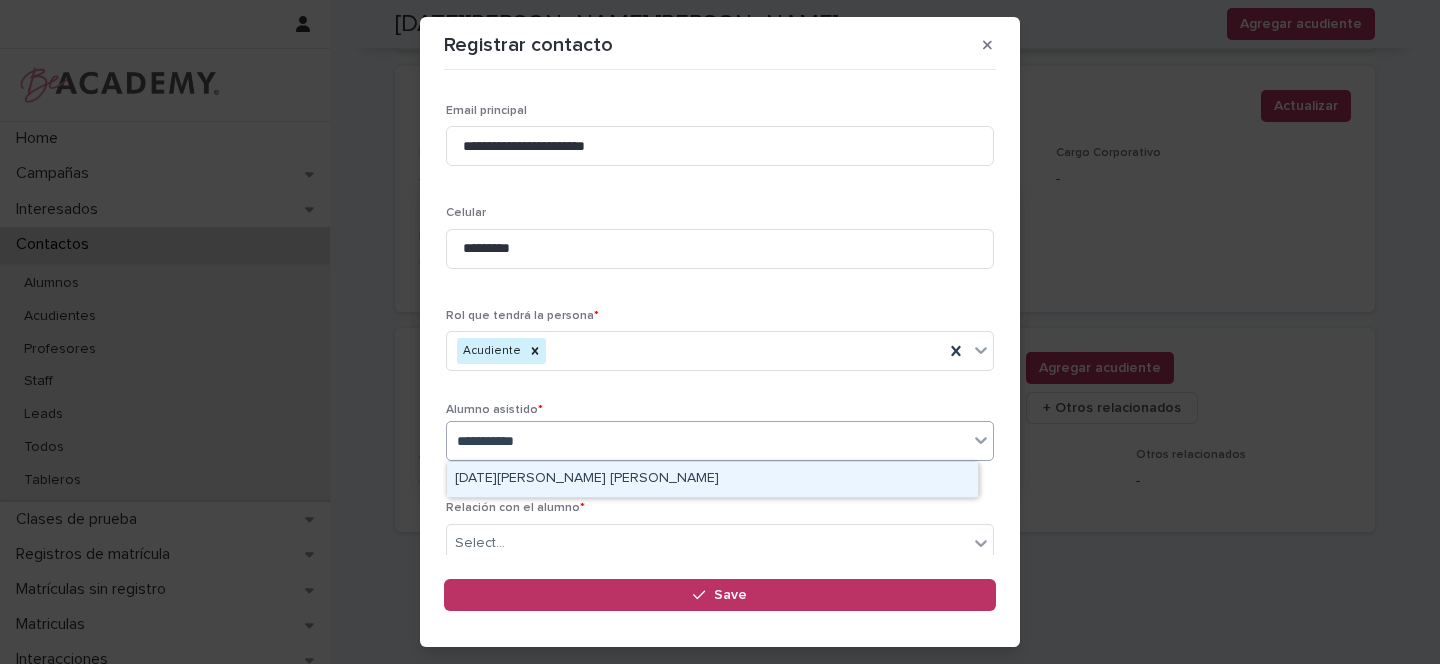click on "Lucia Londoño Botero" at bounding box center [712, 479] 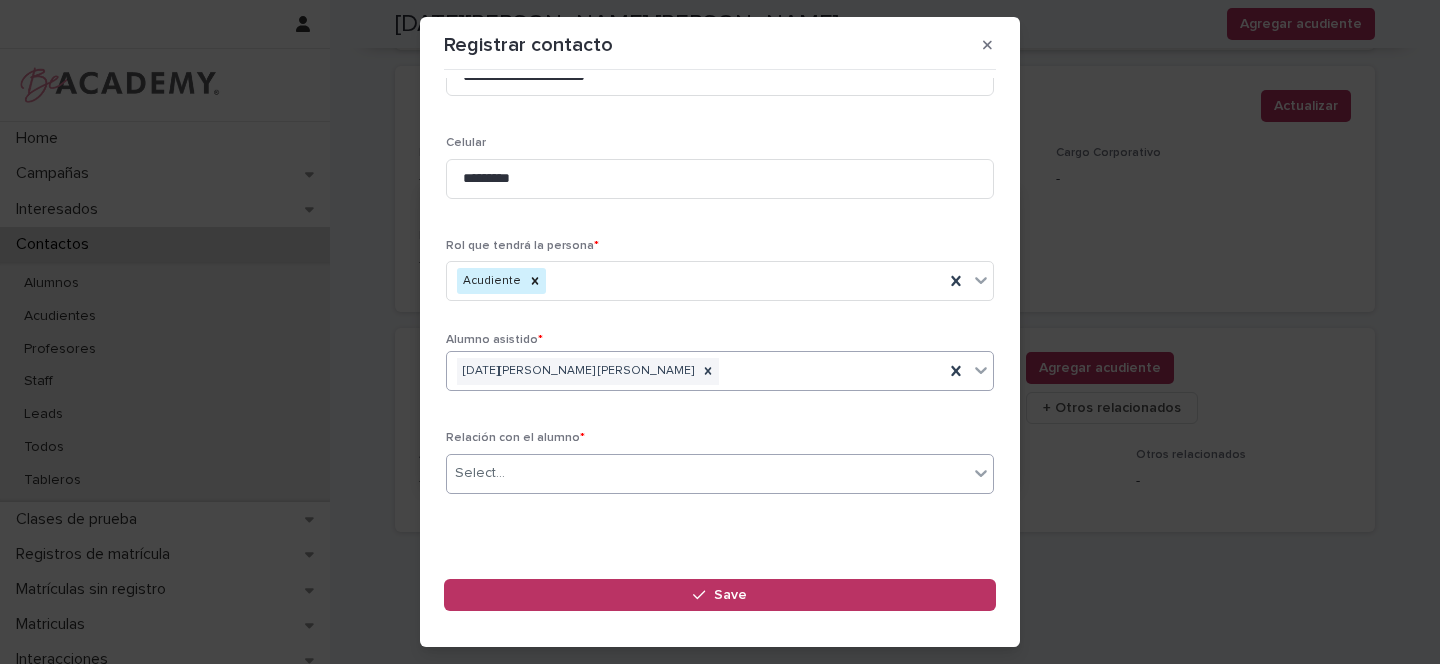 scroll, scrollTop: 400, scrollLeft: 0, axis: vertical 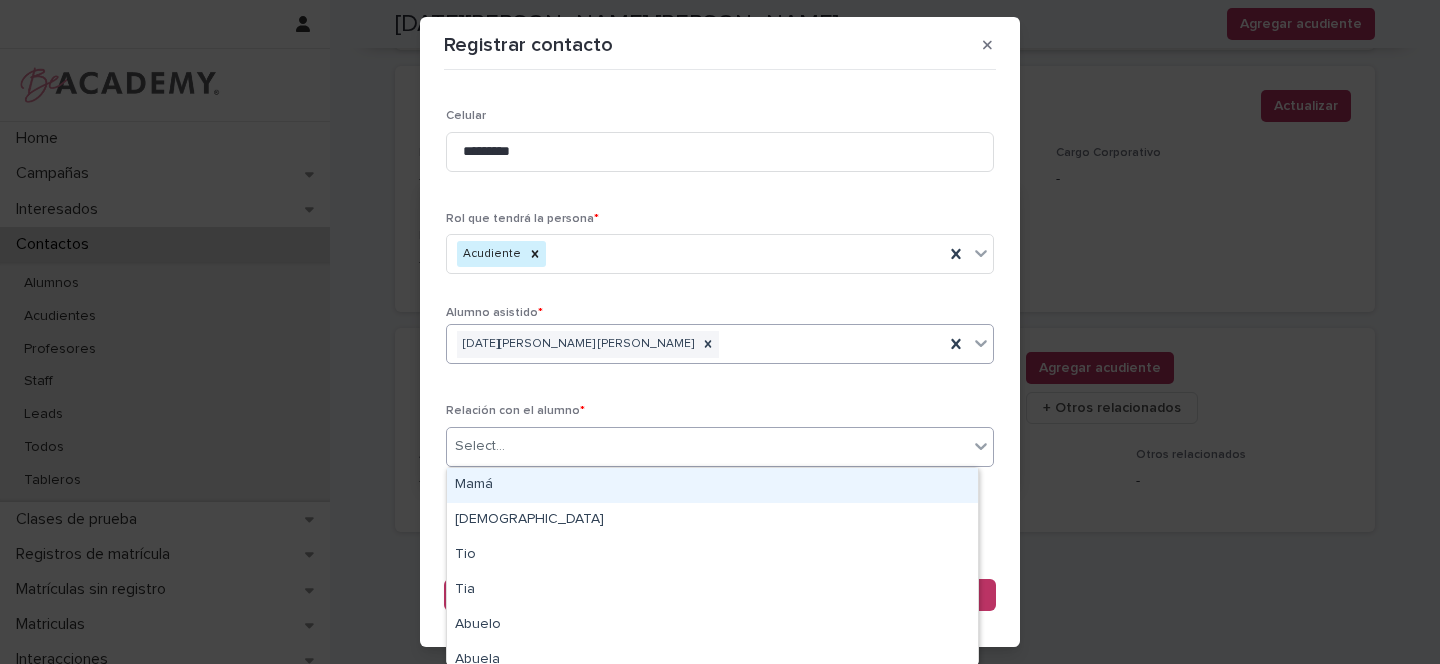 click on "Select..." at bounding box center (480, 446) 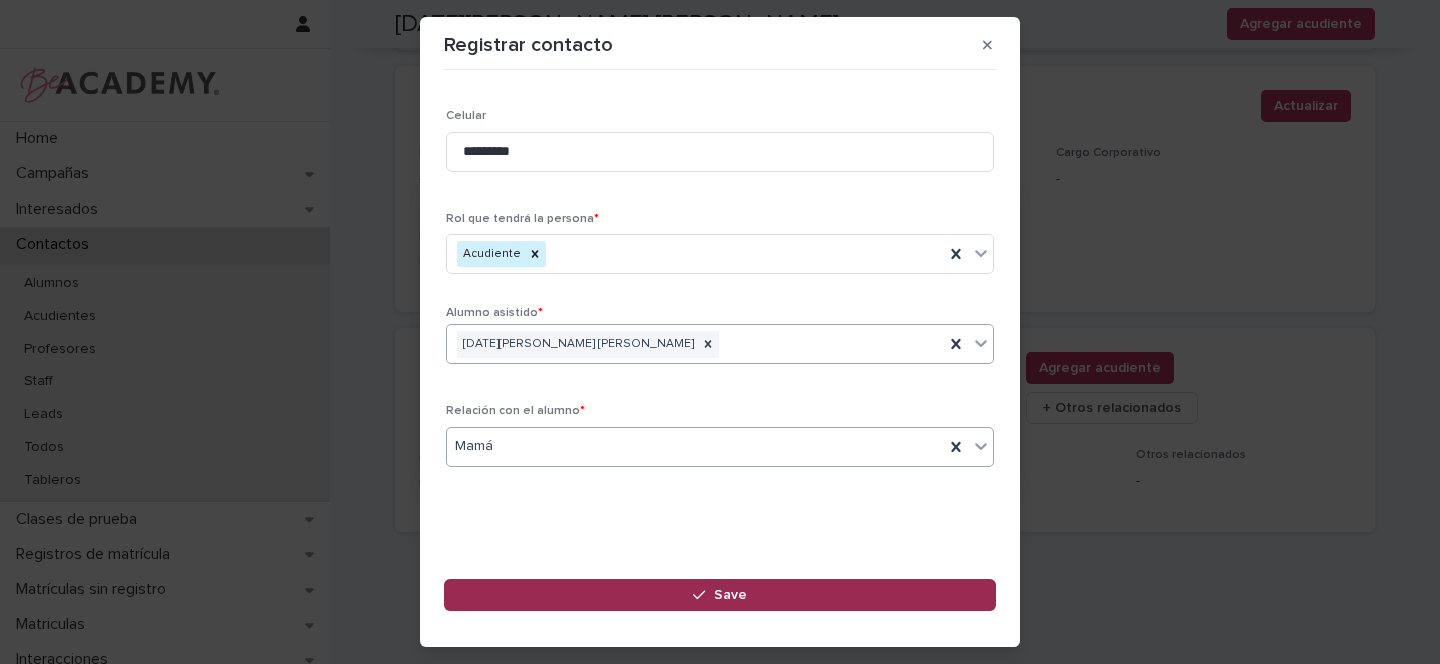 click at bounding box center (703, 595) 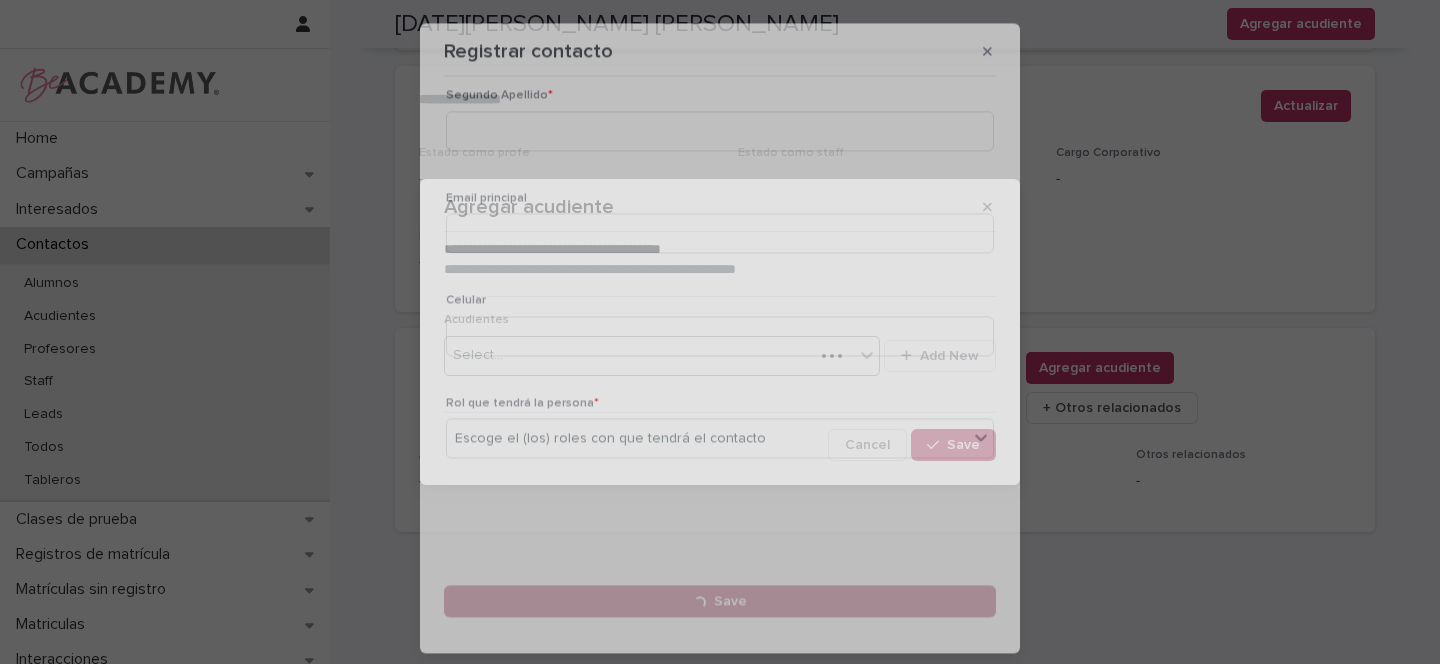 scroll, scrollTop: 0, scrollLeft: 0, axis: both 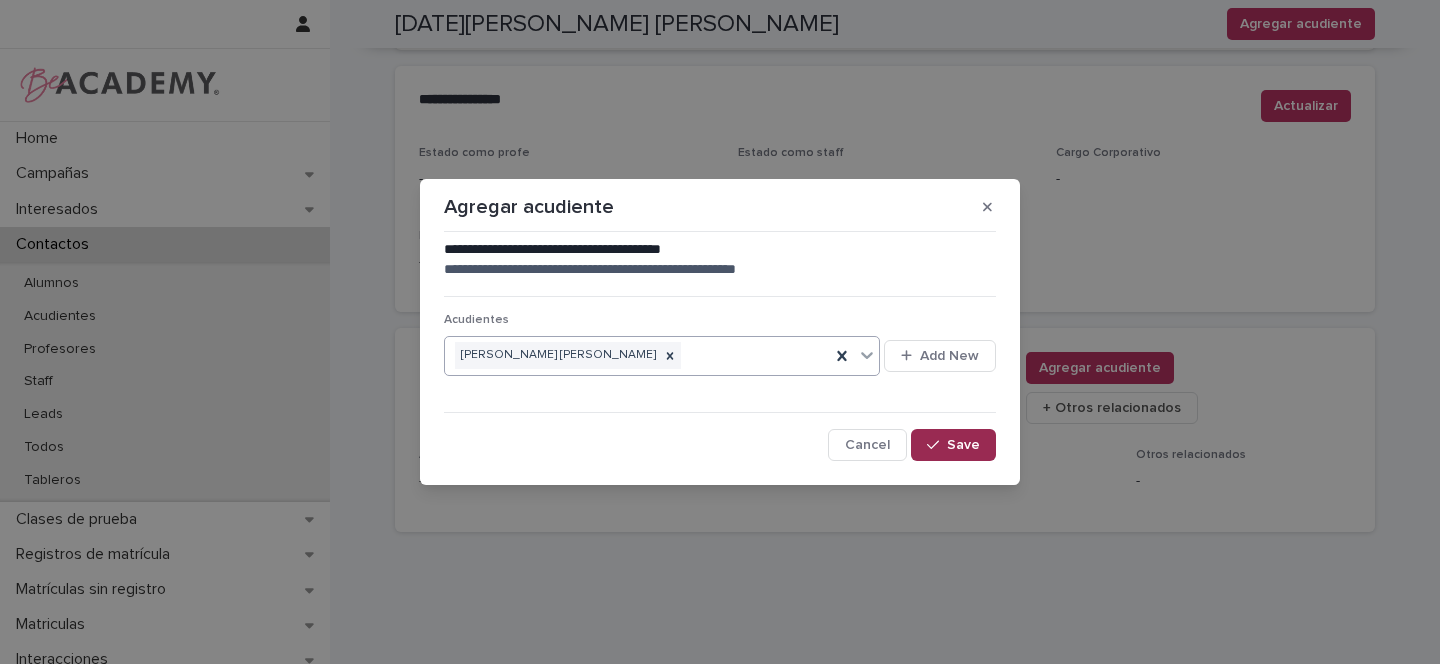 click on "Save" at bounding box center (963, 445) 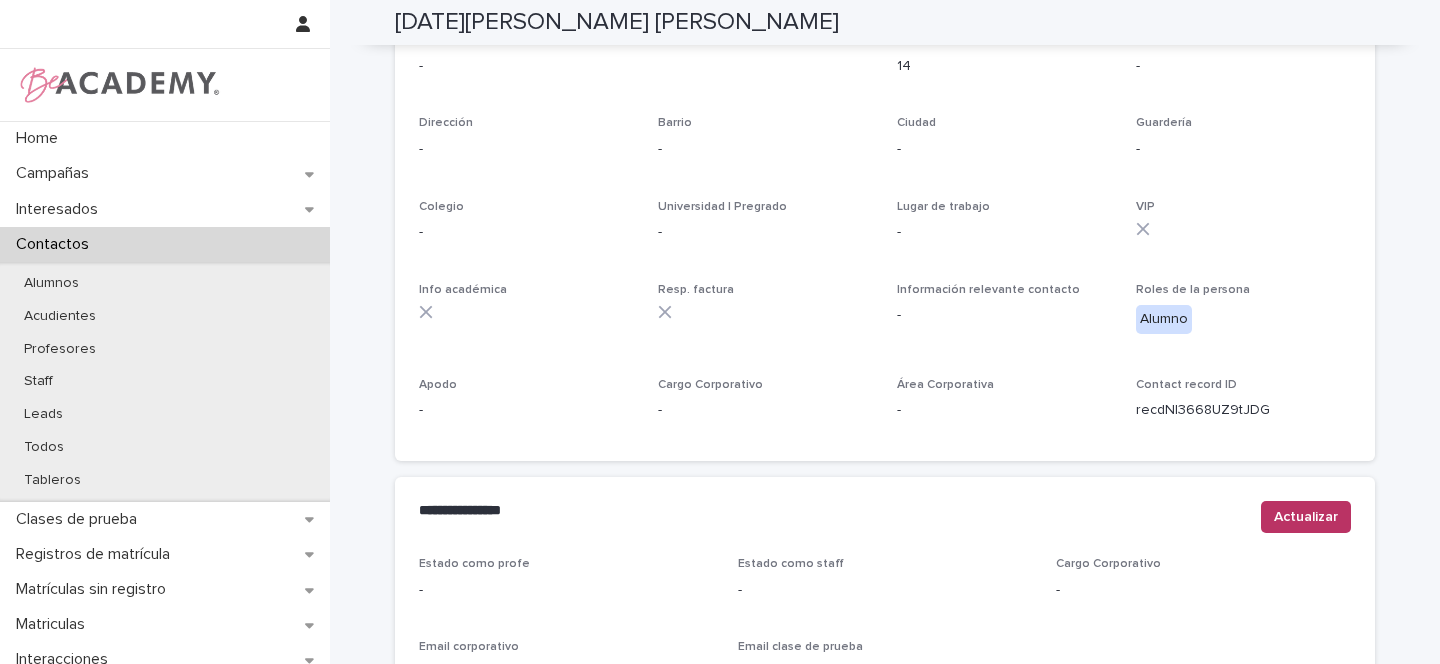 scroll, scrollTop: 0, scrollLeft: 0, axis: both 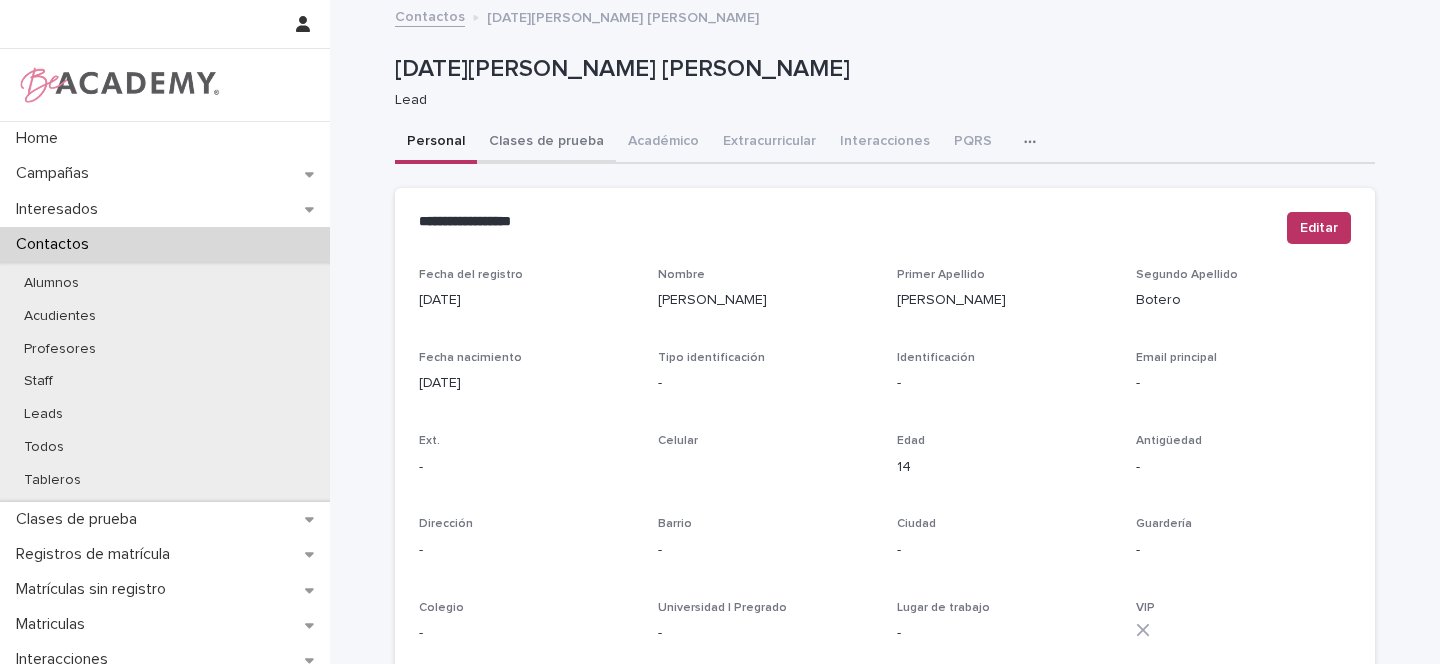 click on "Clases de prueba" at bounding box center [546, 143] 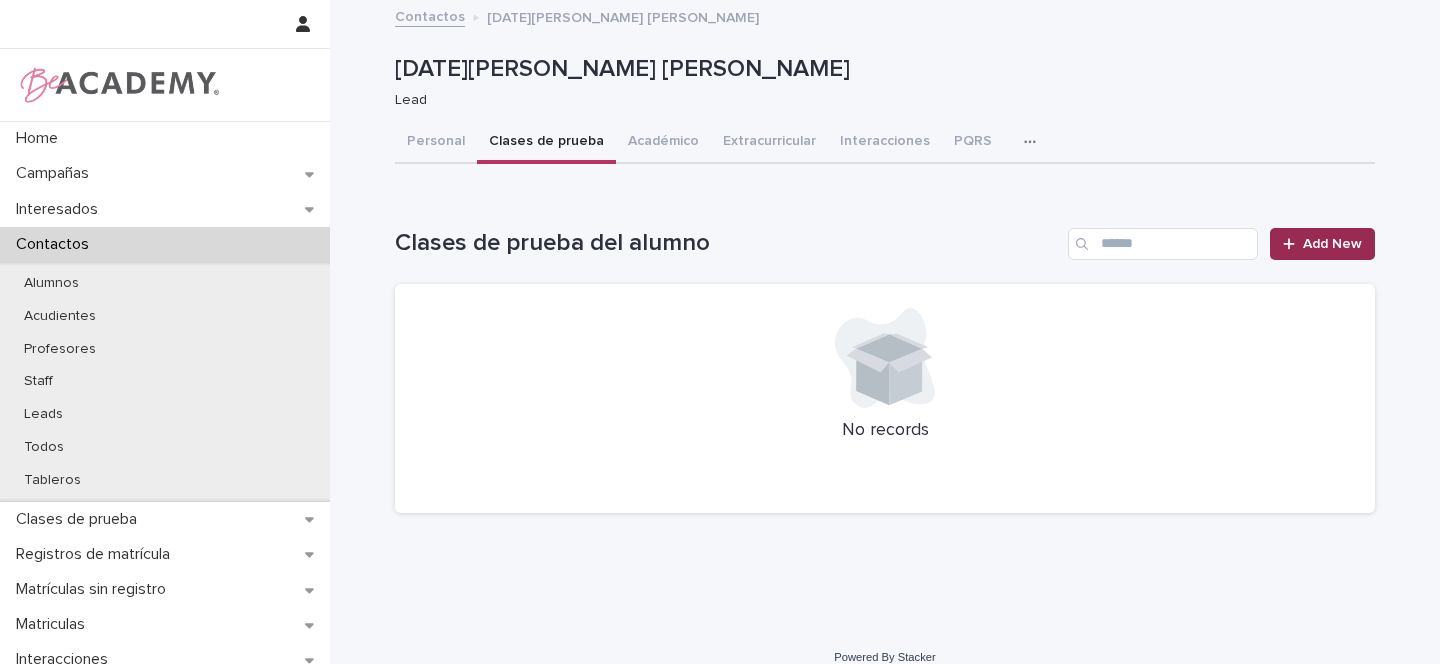 click on "Add New" at bounding box center (1322, 244) 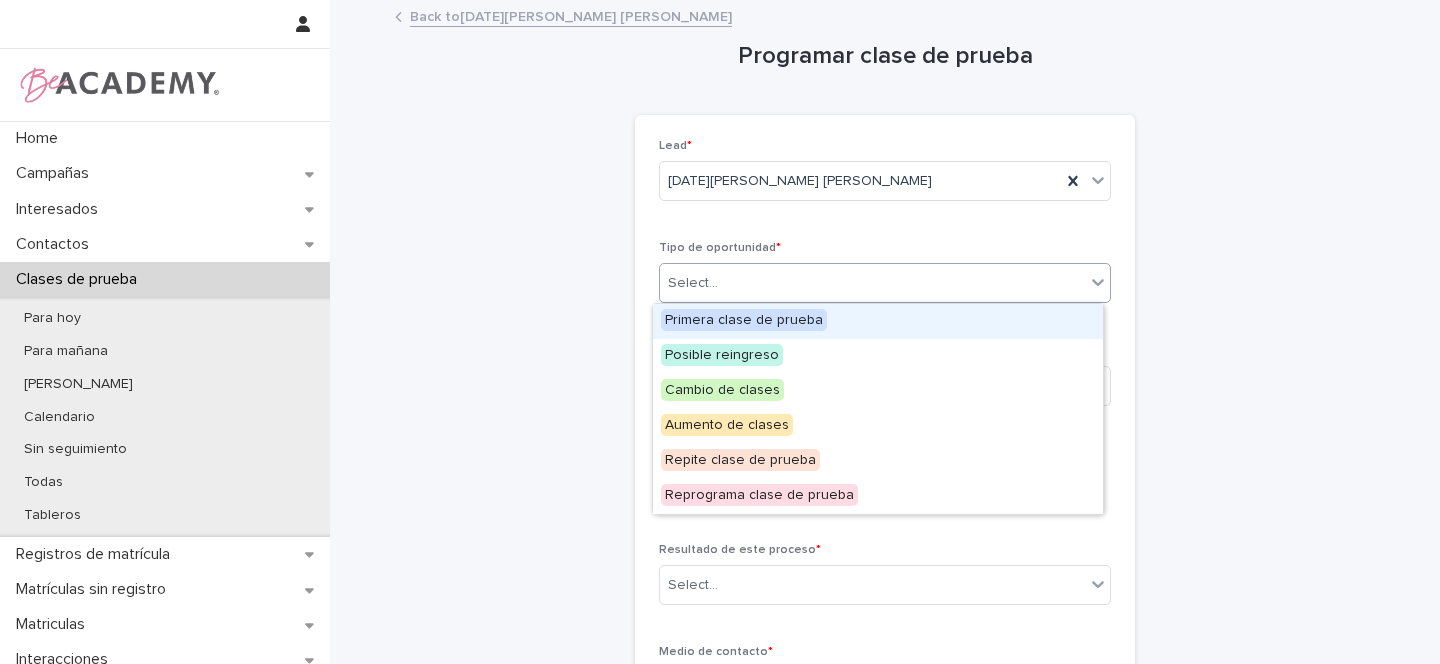 click on "Select..." at bounding box center [693, 283] 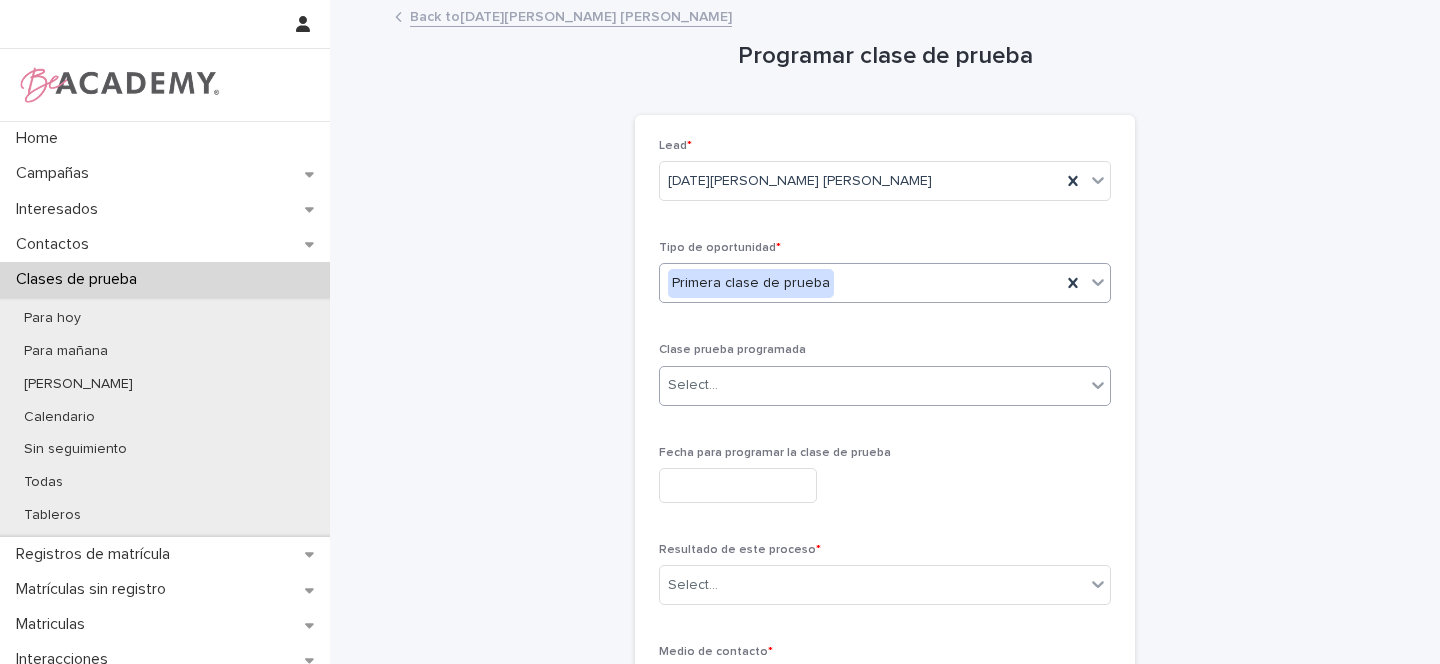 click on "Select..." at bounding box center (693, 385) 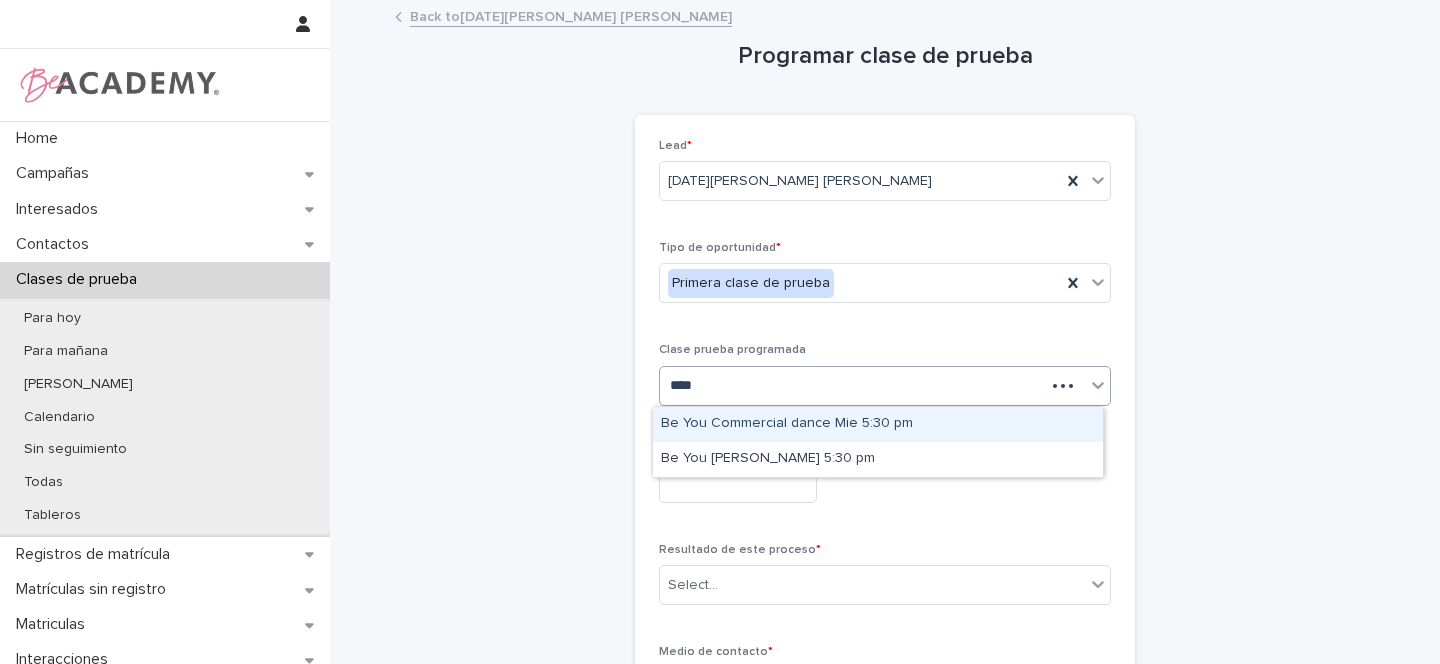 type on "*****" 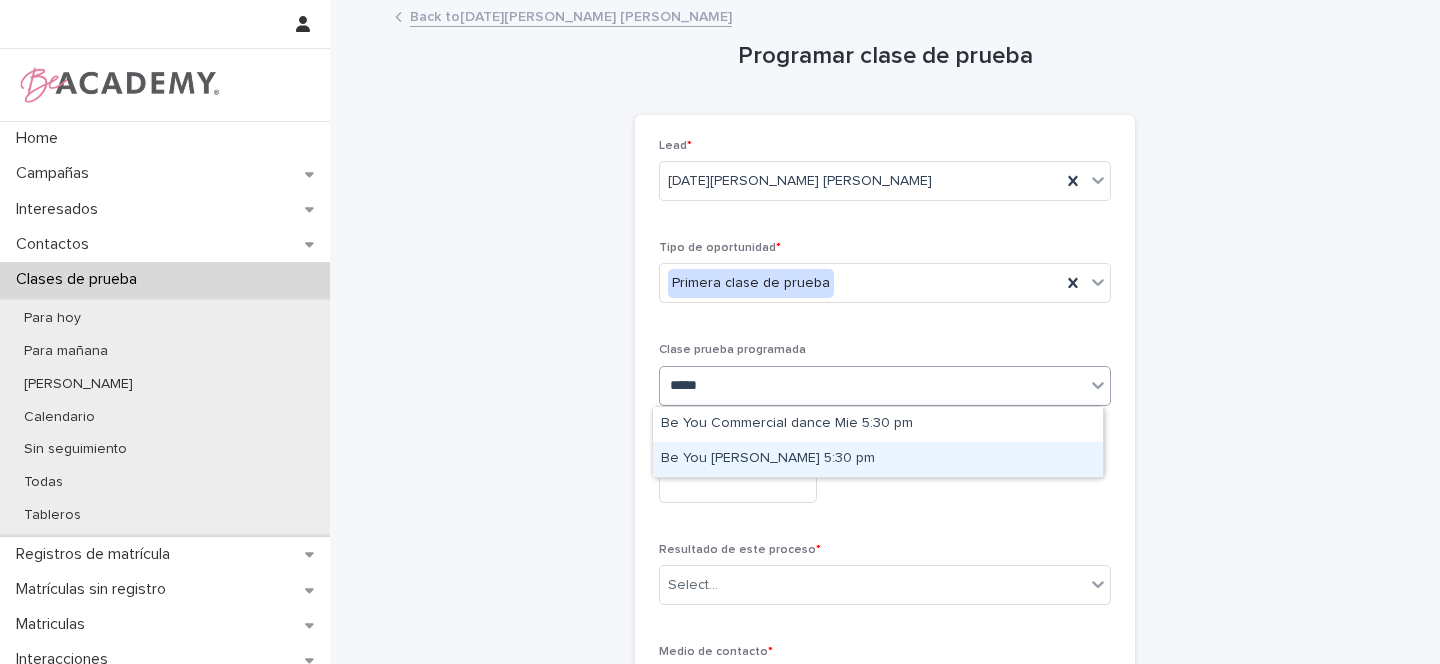 click on "Be You Urbano Lun 5:30 pm" at bounding box center [878, 459] 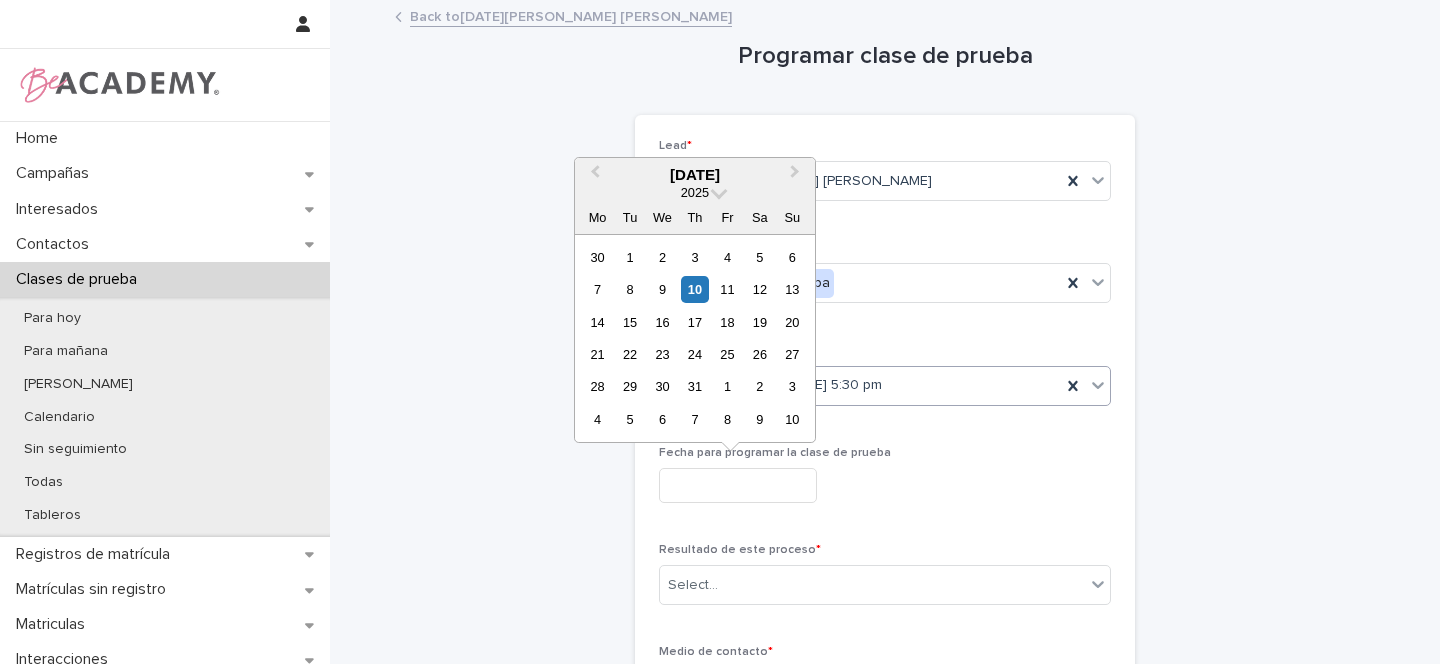 click at bounding box center (738, 485) 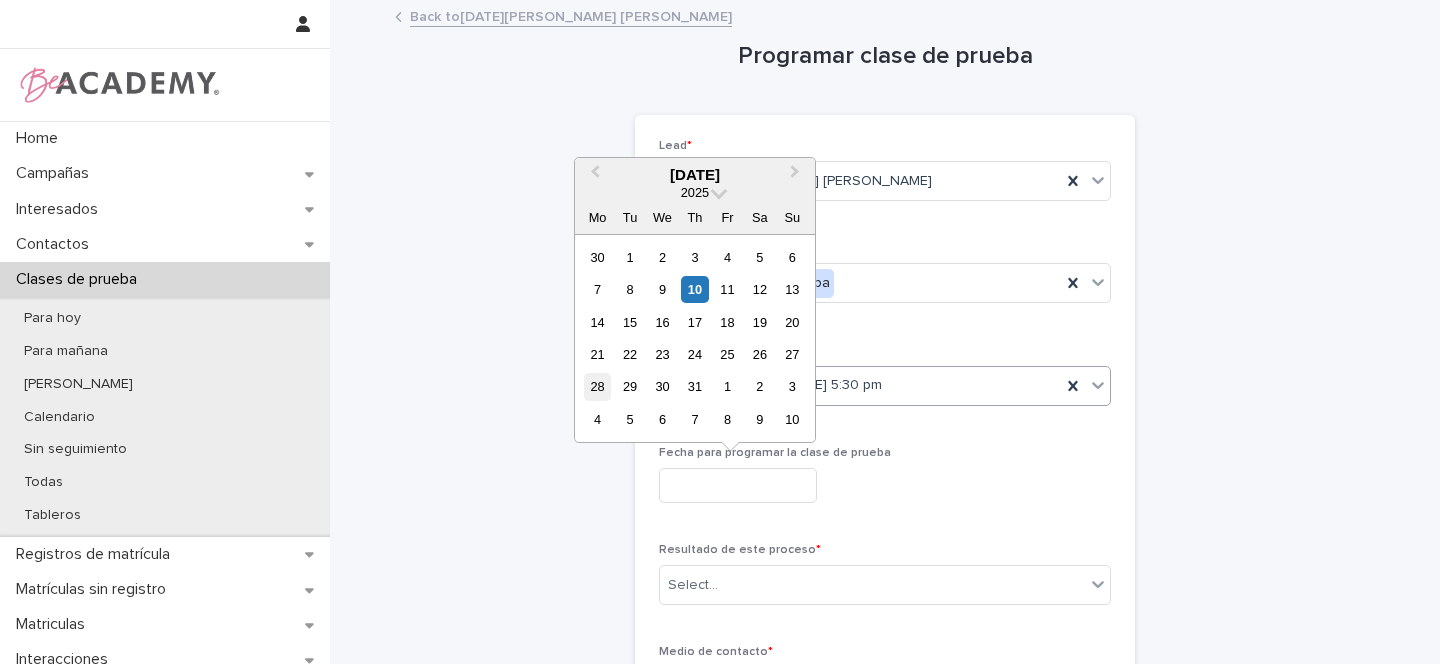 click on "28" at bounding box center (597, 386) 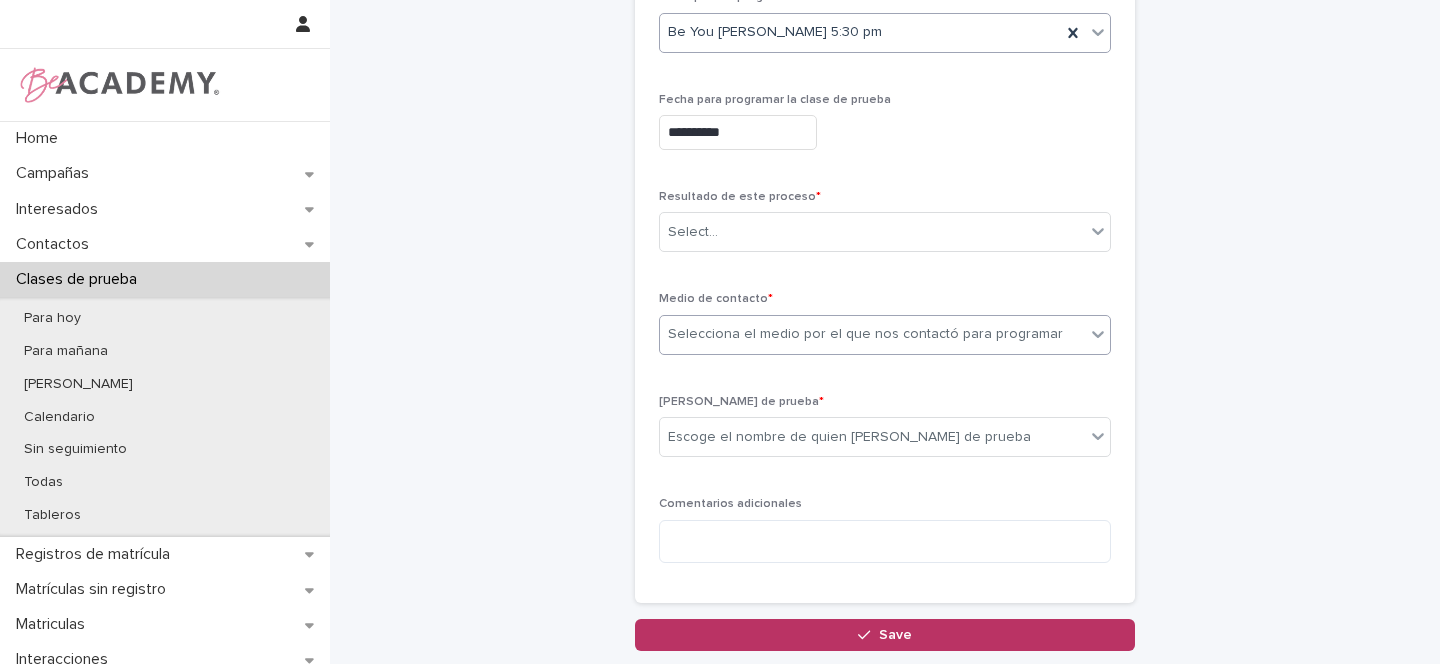 scroll, scrollTop: 354, scrollLeft: 0, axis: vertical 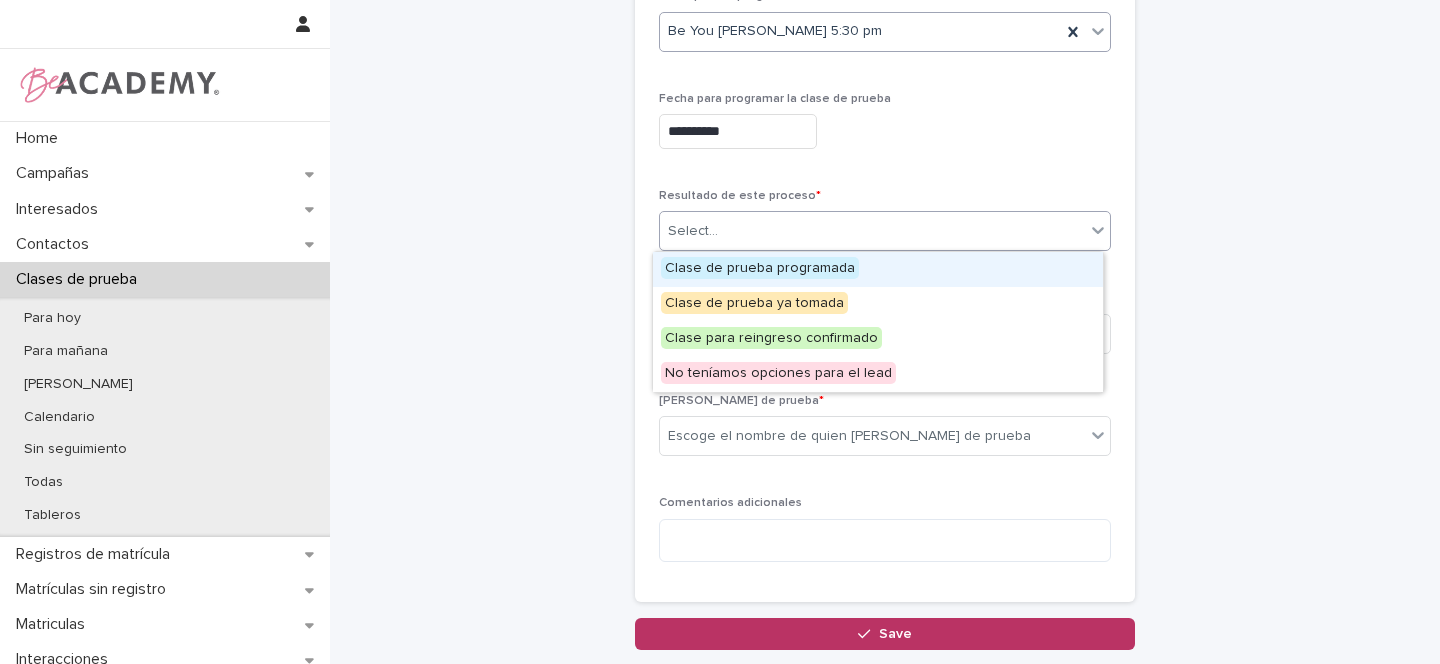 click on "Select..." at bounding box center (872, 231) 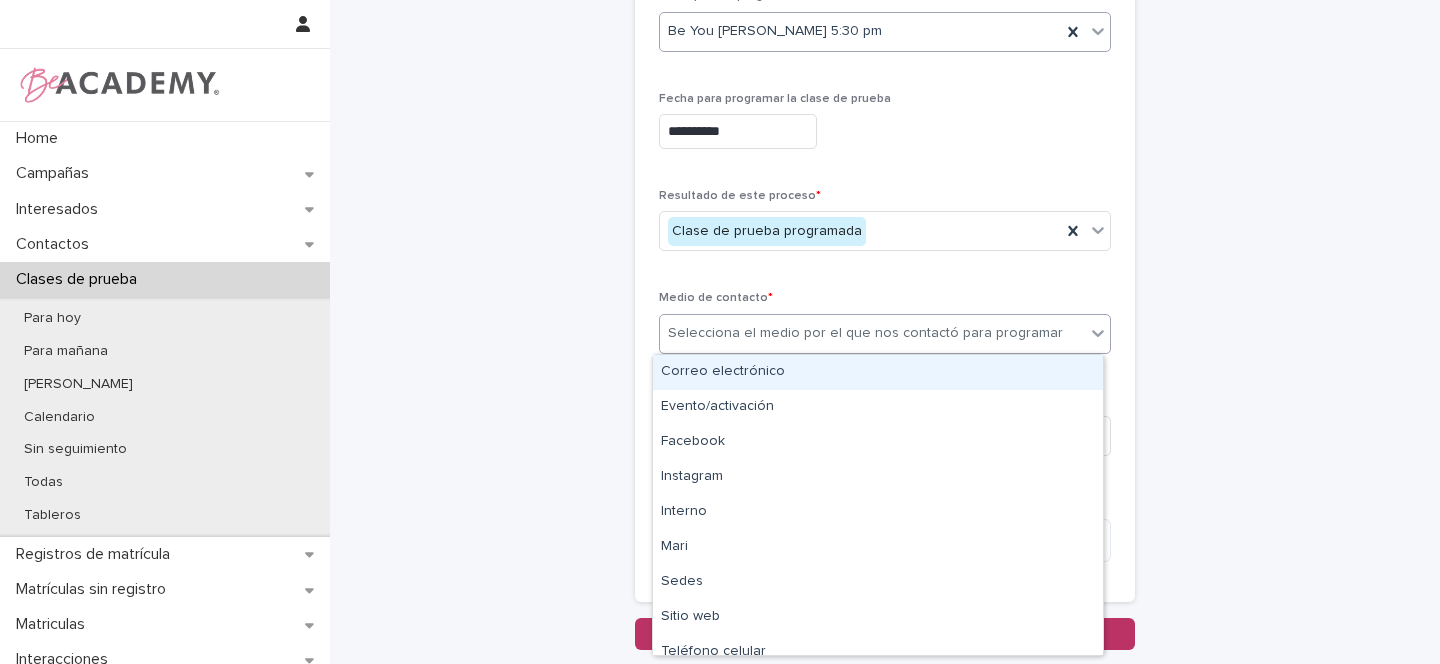 click on "Selecciona el medio por el que nos contactó para programar" at bounding box center [865, 333] 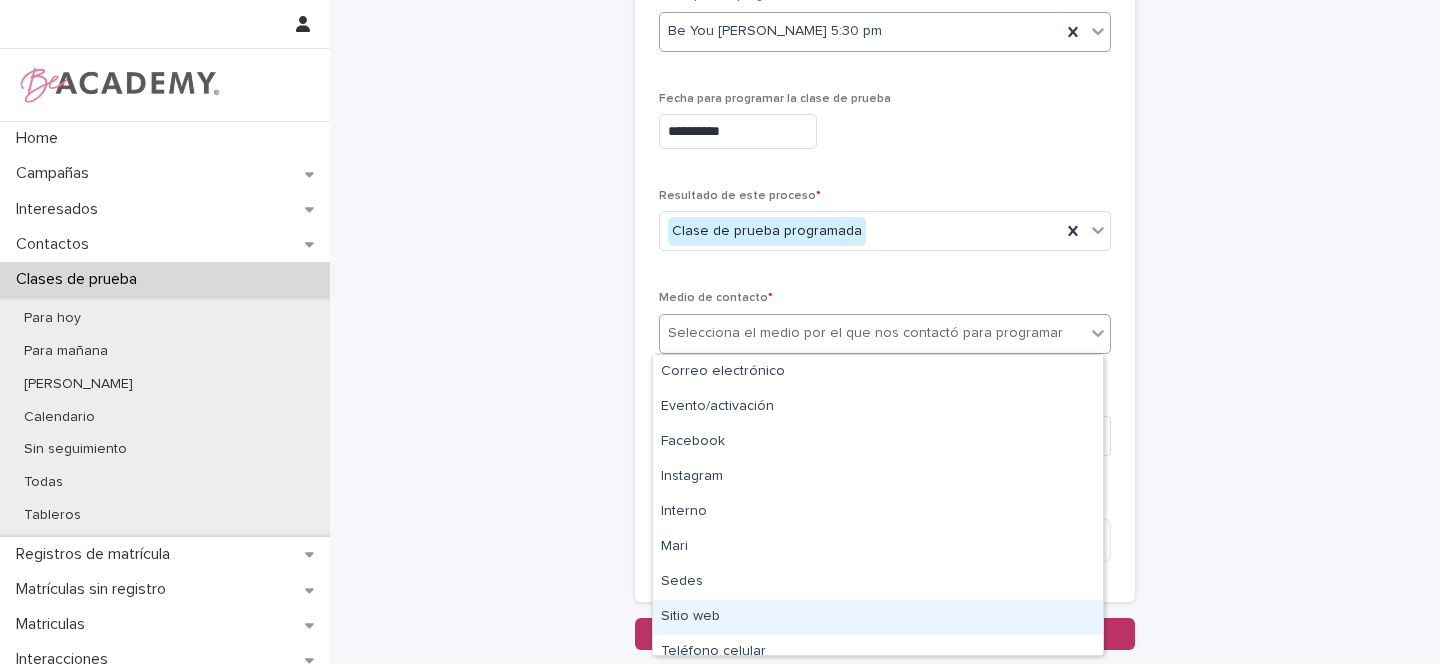 scroll, scrollTop: 85, scrollLeft: 0, axis: vertical 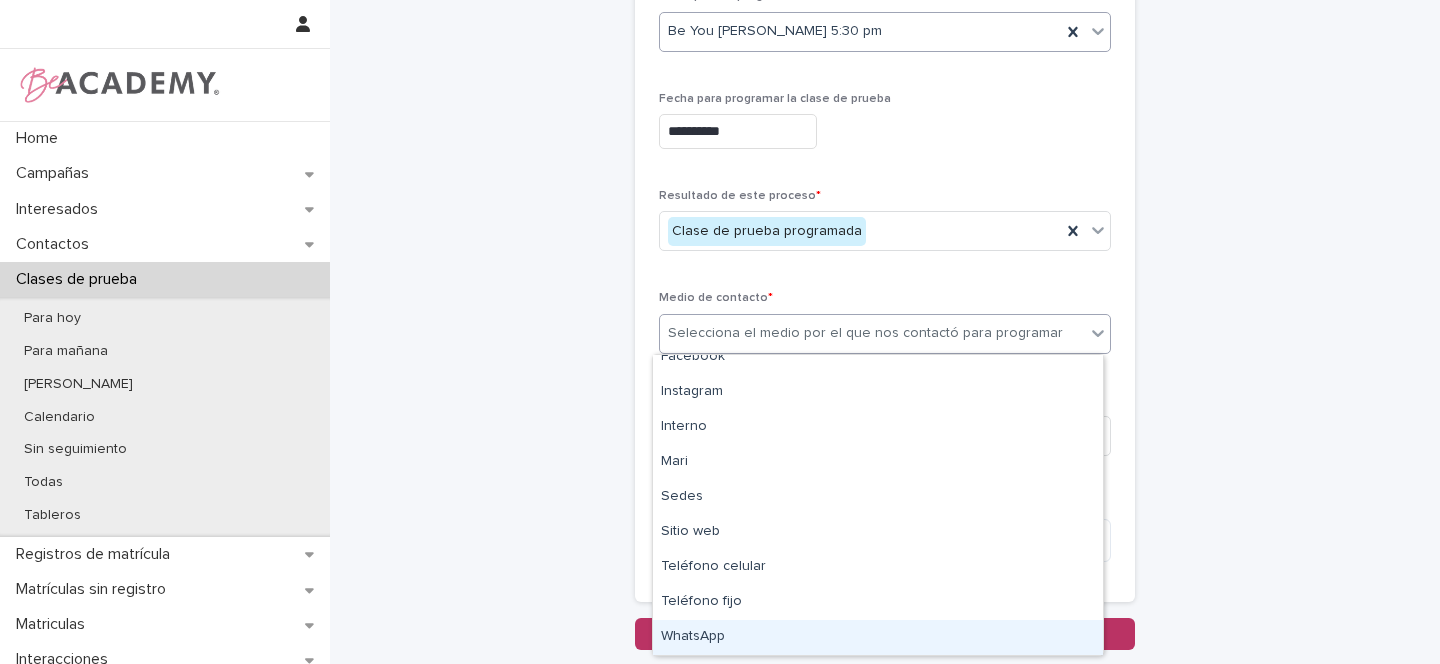 click on "WhatsApp" at bounding box center [878, 637] 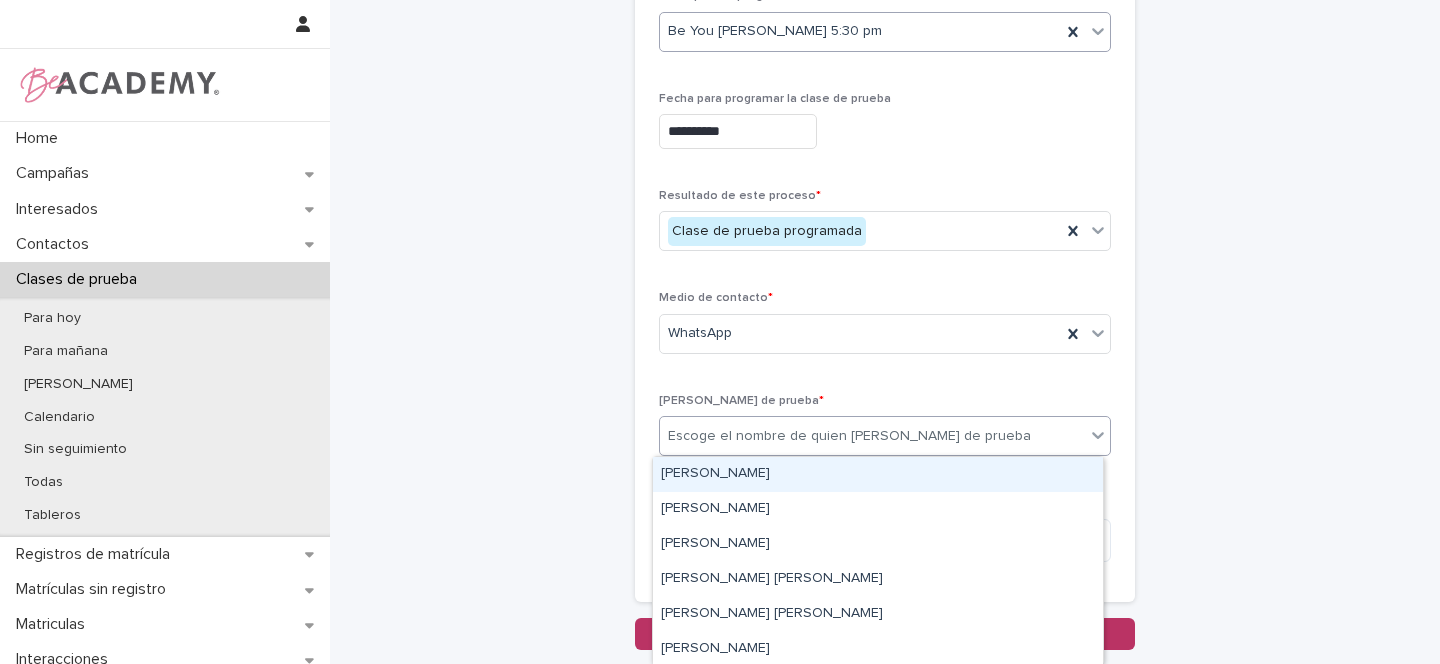 click on "Escoge el nombre de quien toma la clase de prueba" at bounding box center [849, 436] 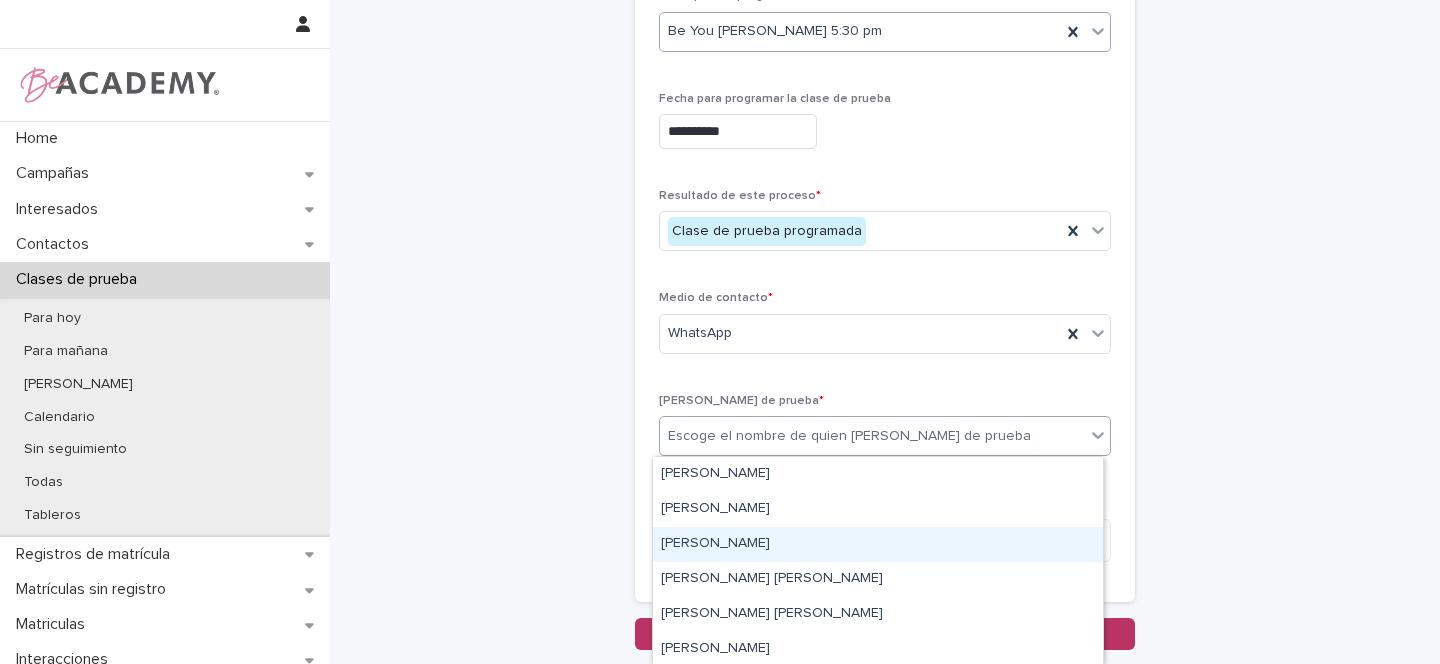 click on "Gina Orjuela Cortes" at bounding box center (878, 544) 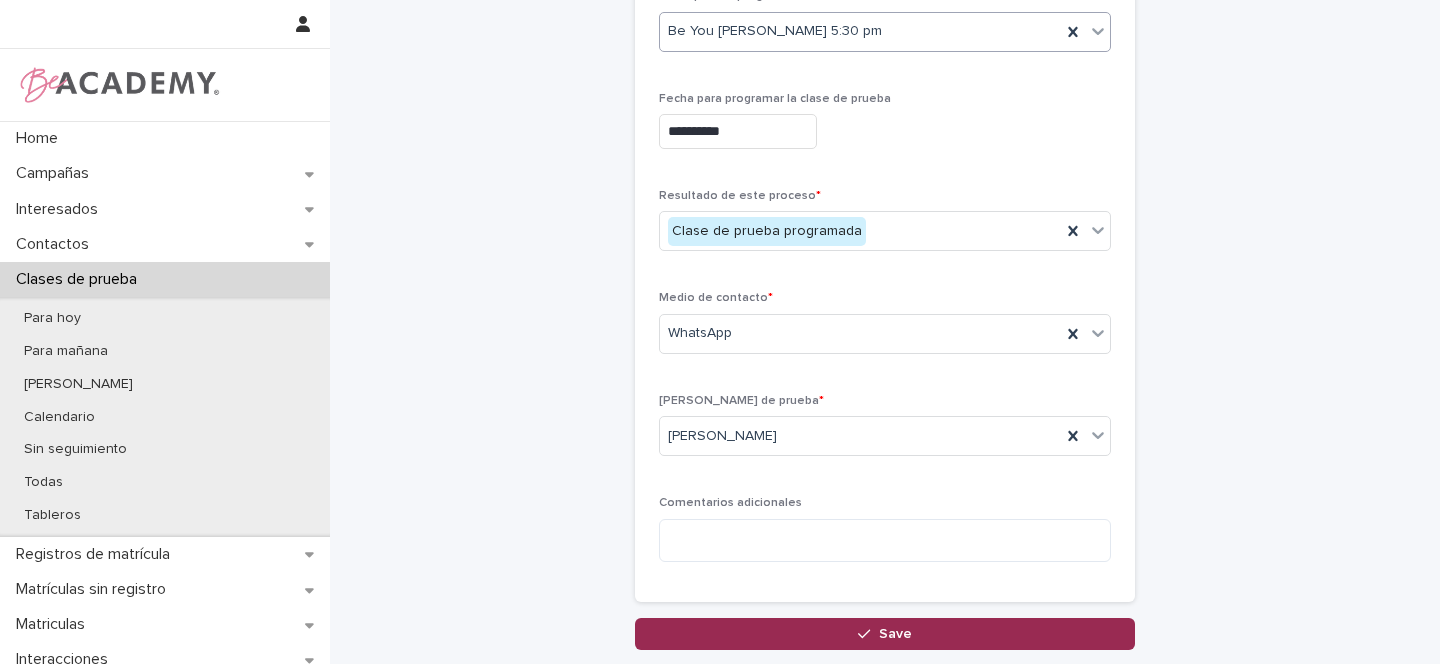 click at bounding box center [868, 634] 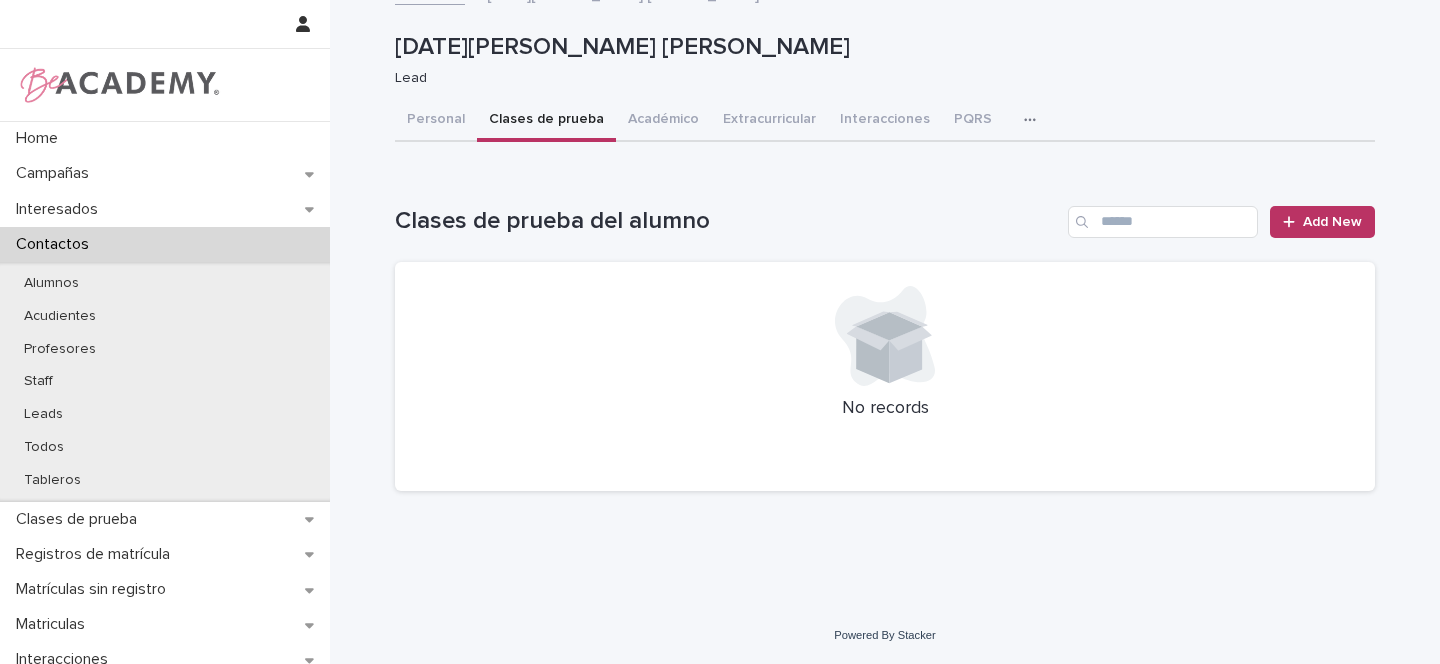 scroll, scrollTop: 0, scrollLeft: 0, axis: both 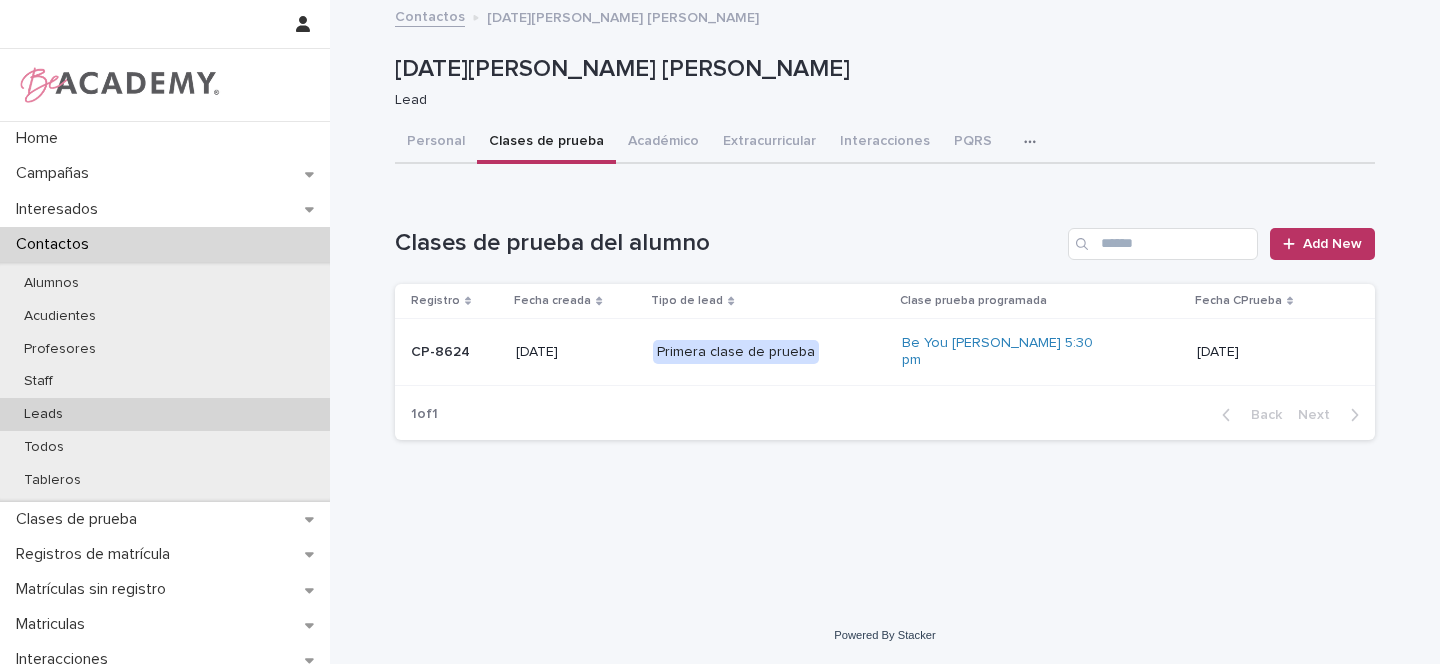click on "Leads" at bounding box center (43, 414) 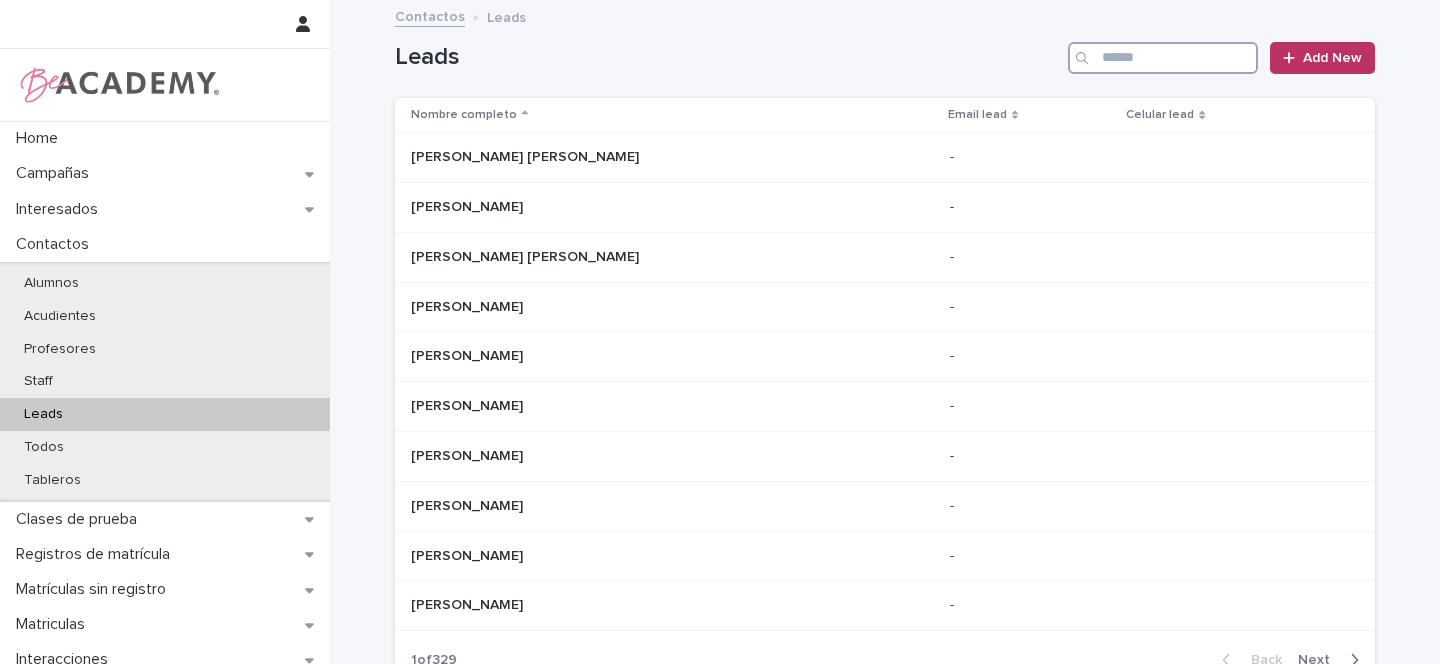 click at bounding box center [1163, 58] 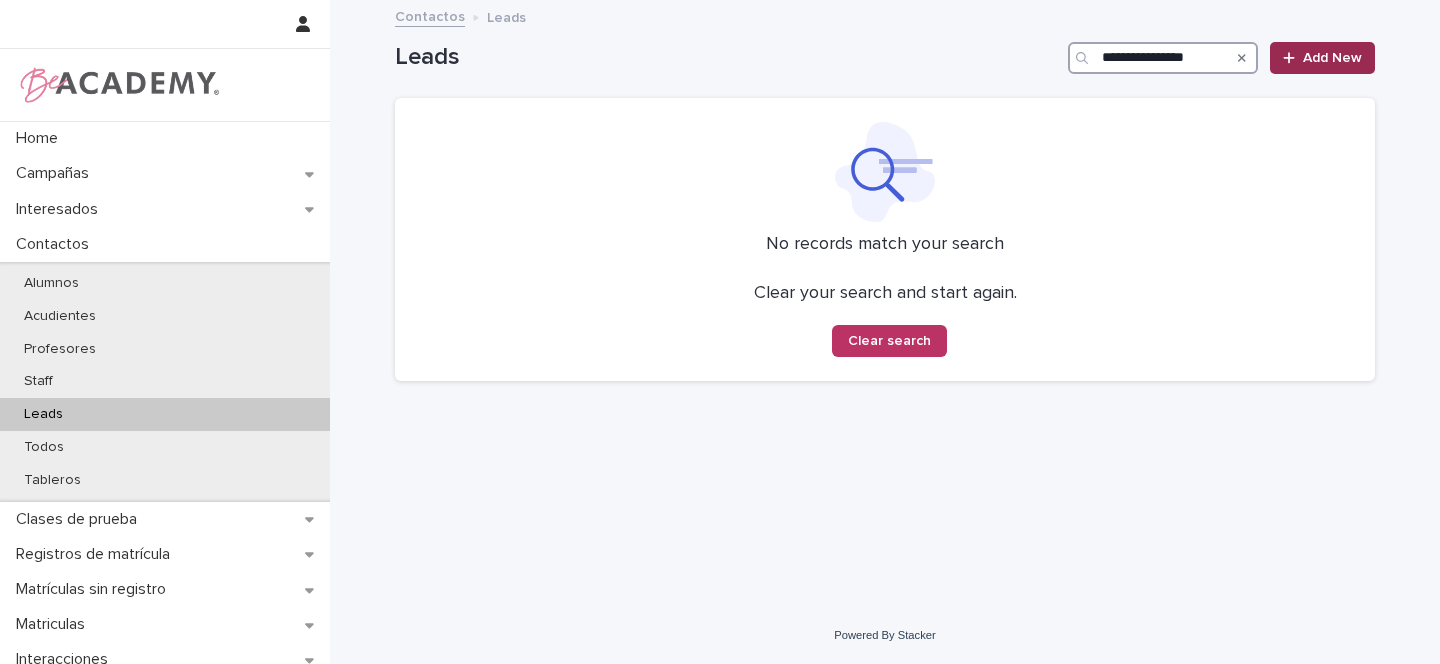 type on "**********" 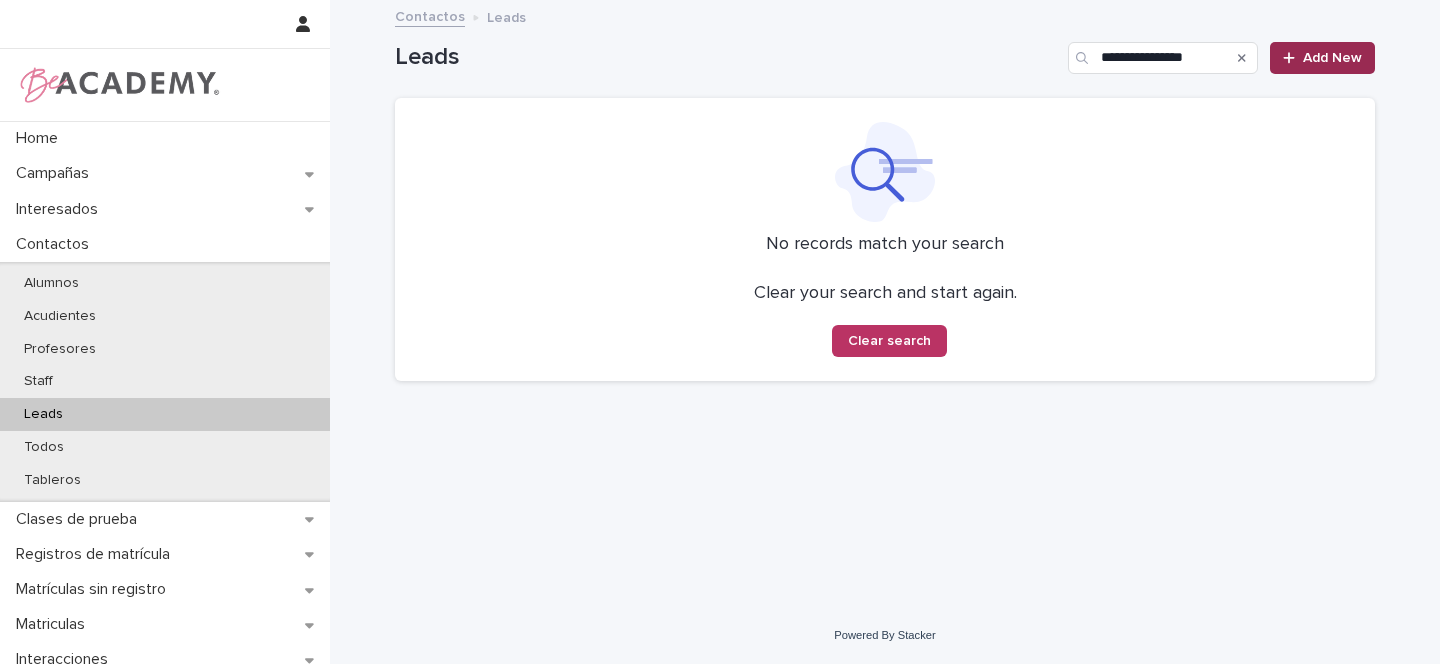 click on "Add New" at bounding box center (1332, 58) 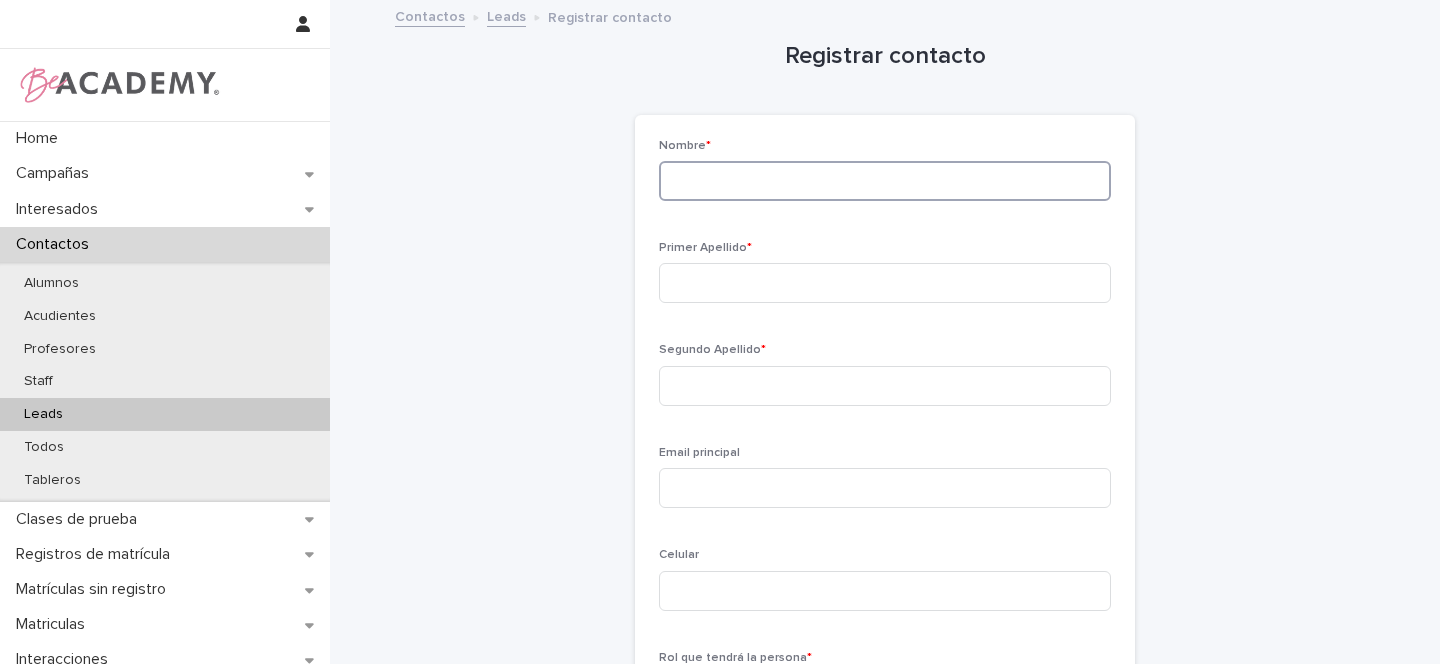click at bounding box center (885, 181) 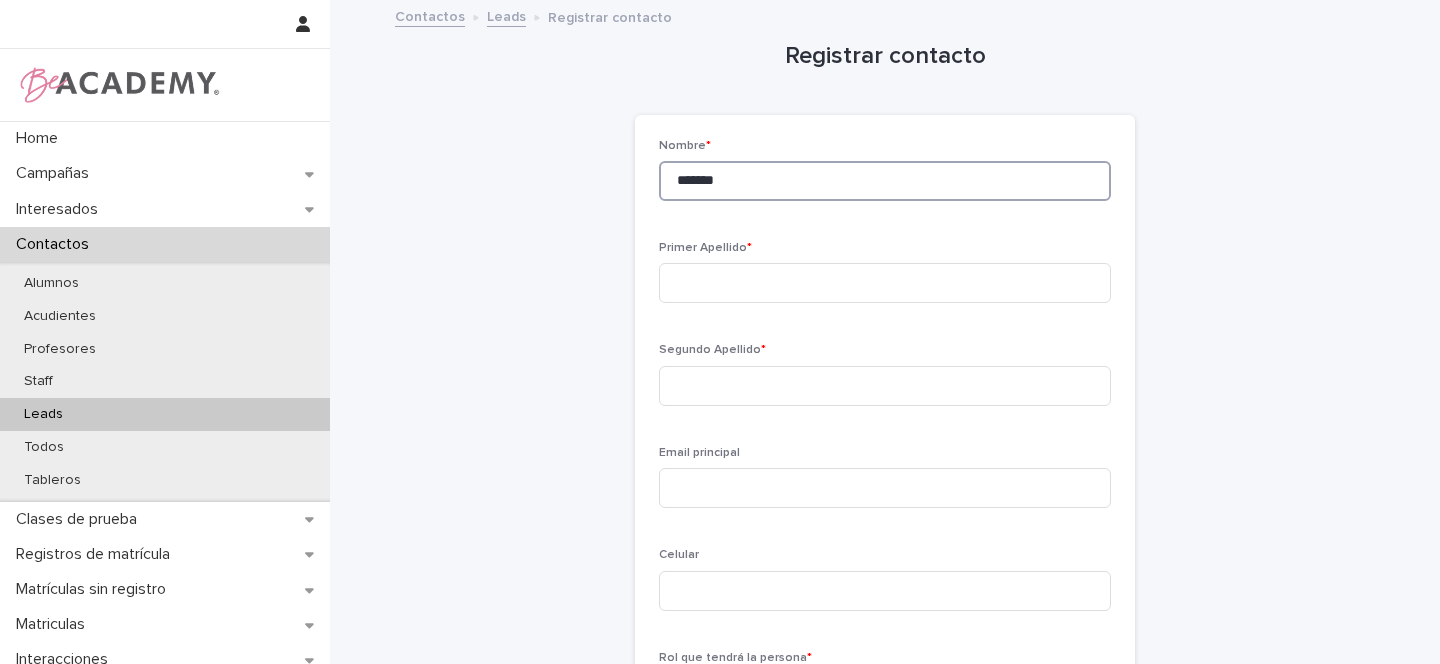 type on "*******" 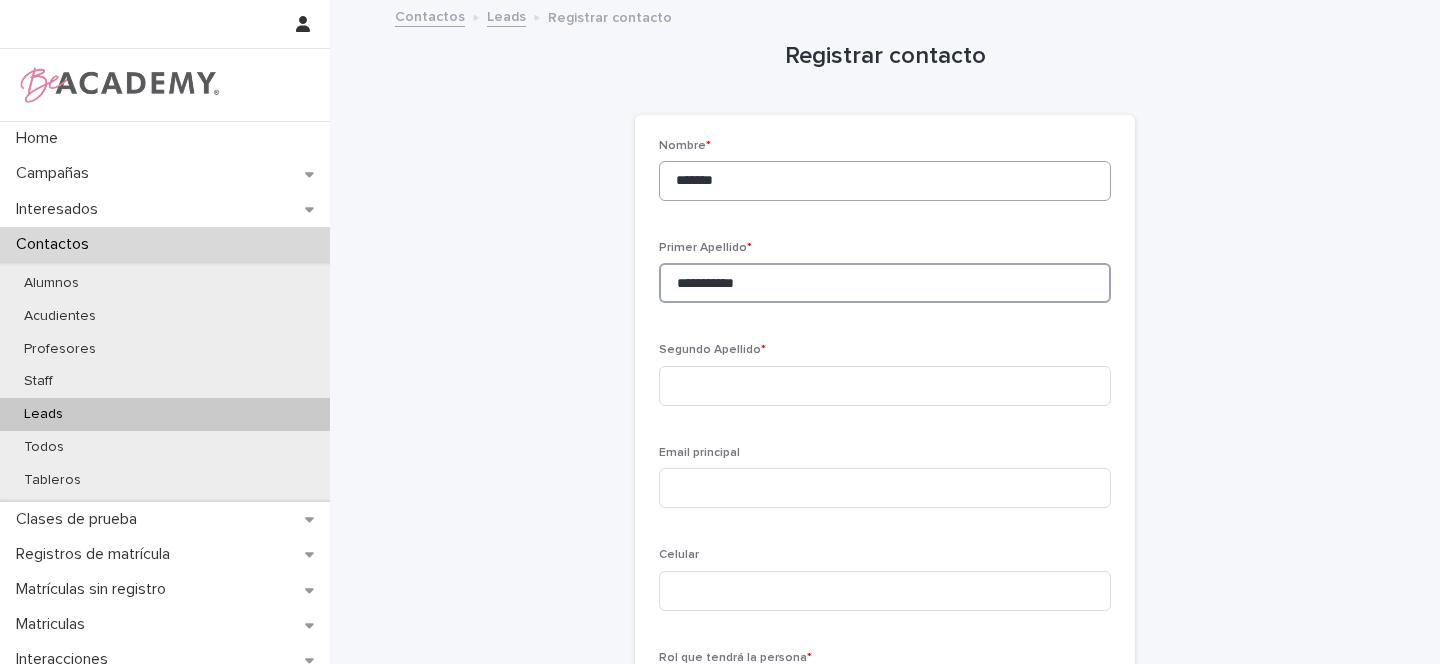 type on "**********" 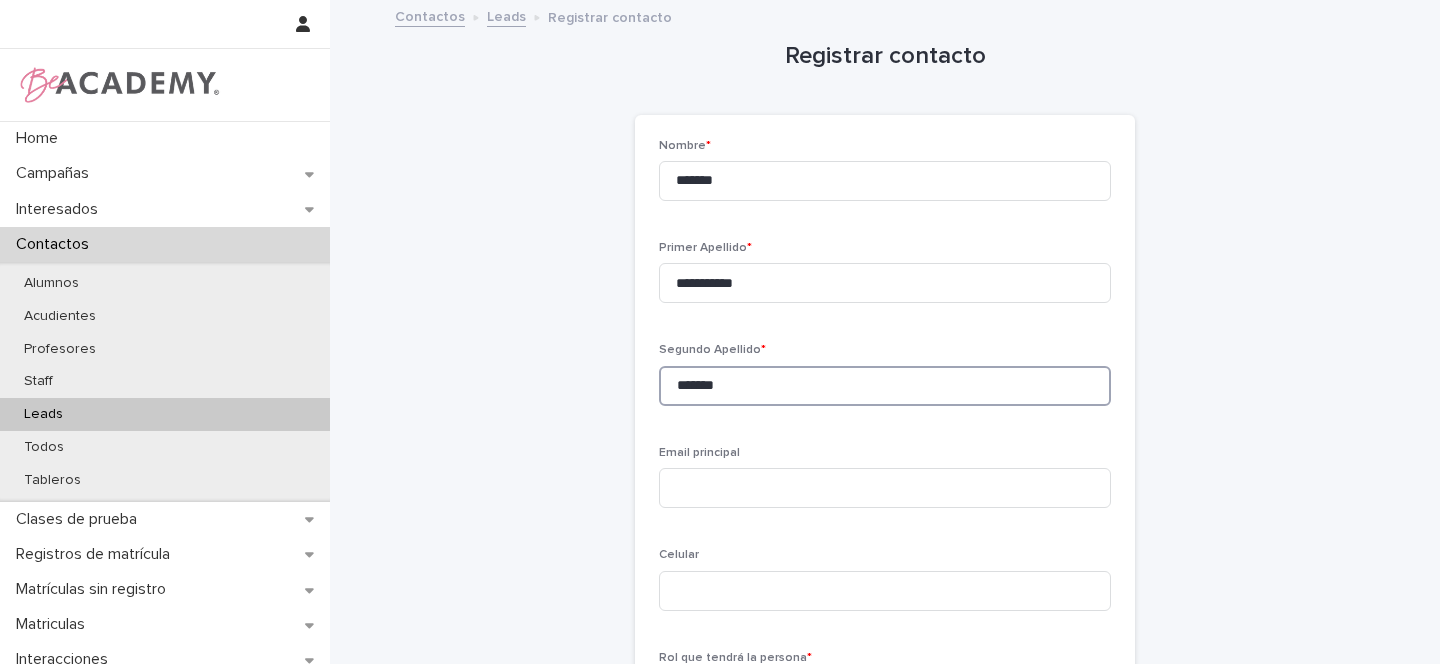type on "*******" 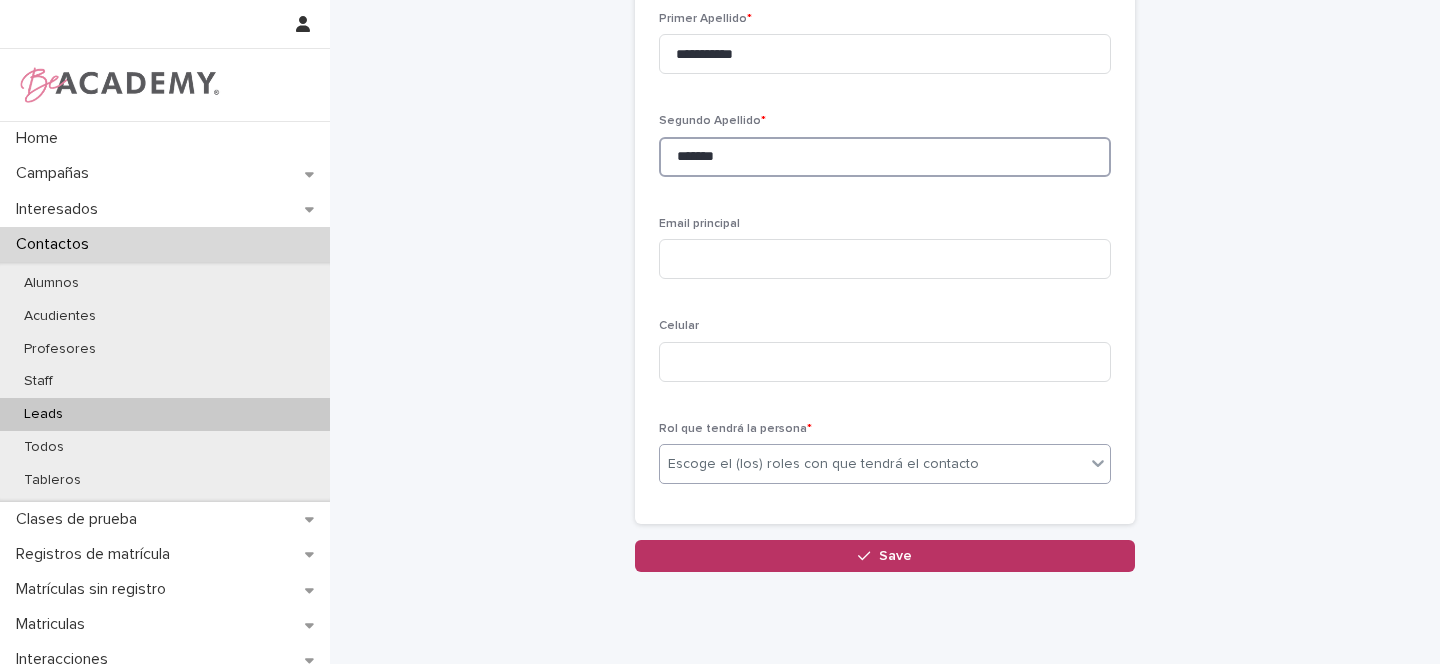 scroll, scrollTop: 232, scrollLeft: 0, axis: vertical 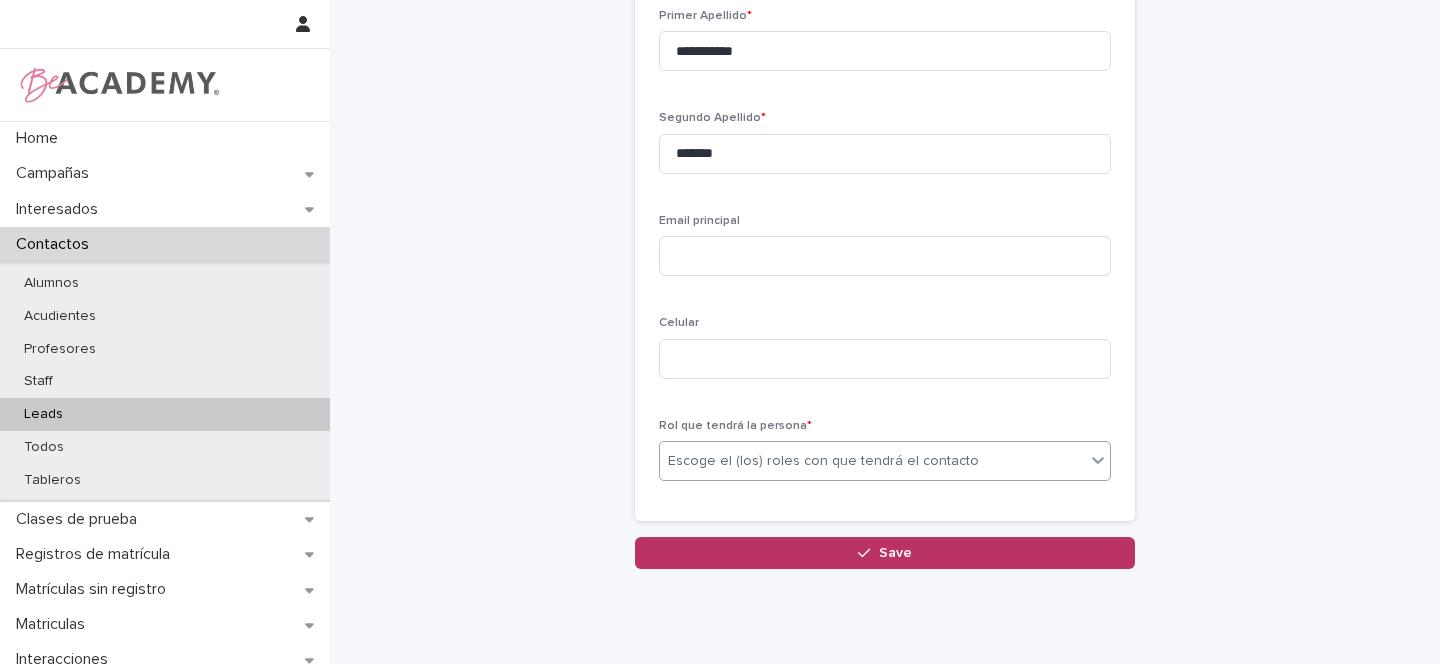 click on "Escoge el (los) roles con que tendrá el contacto" at bounding box center (823, 461) 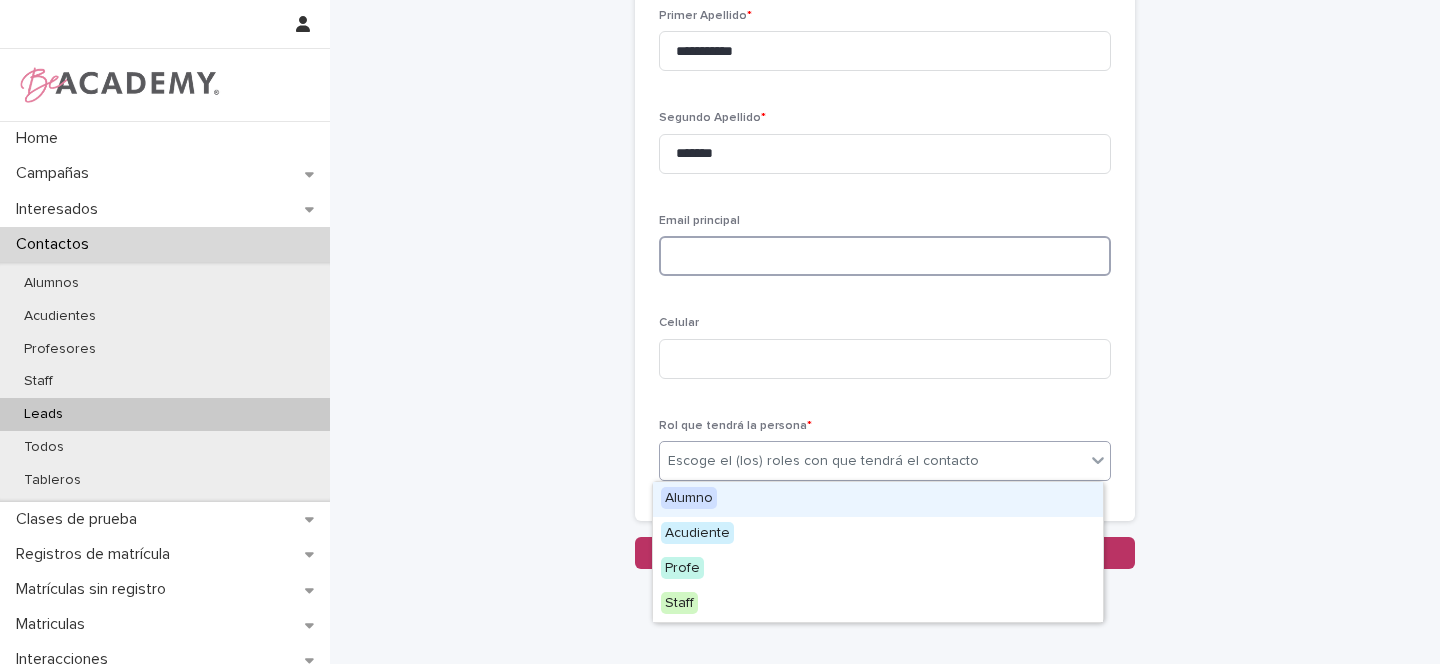click at bounding box center (885, 256) 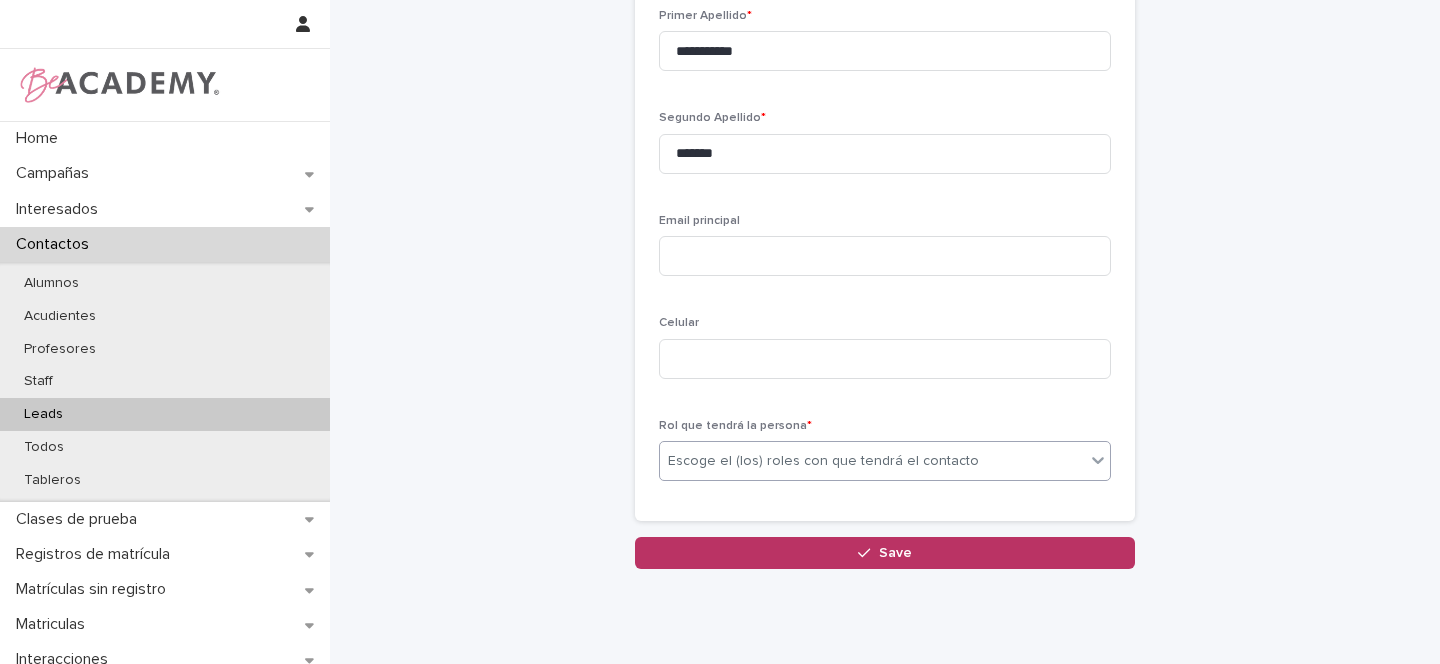 click on "Escoge el (los) roles con que tendrá el contacto" at bounding box center [823, 461] 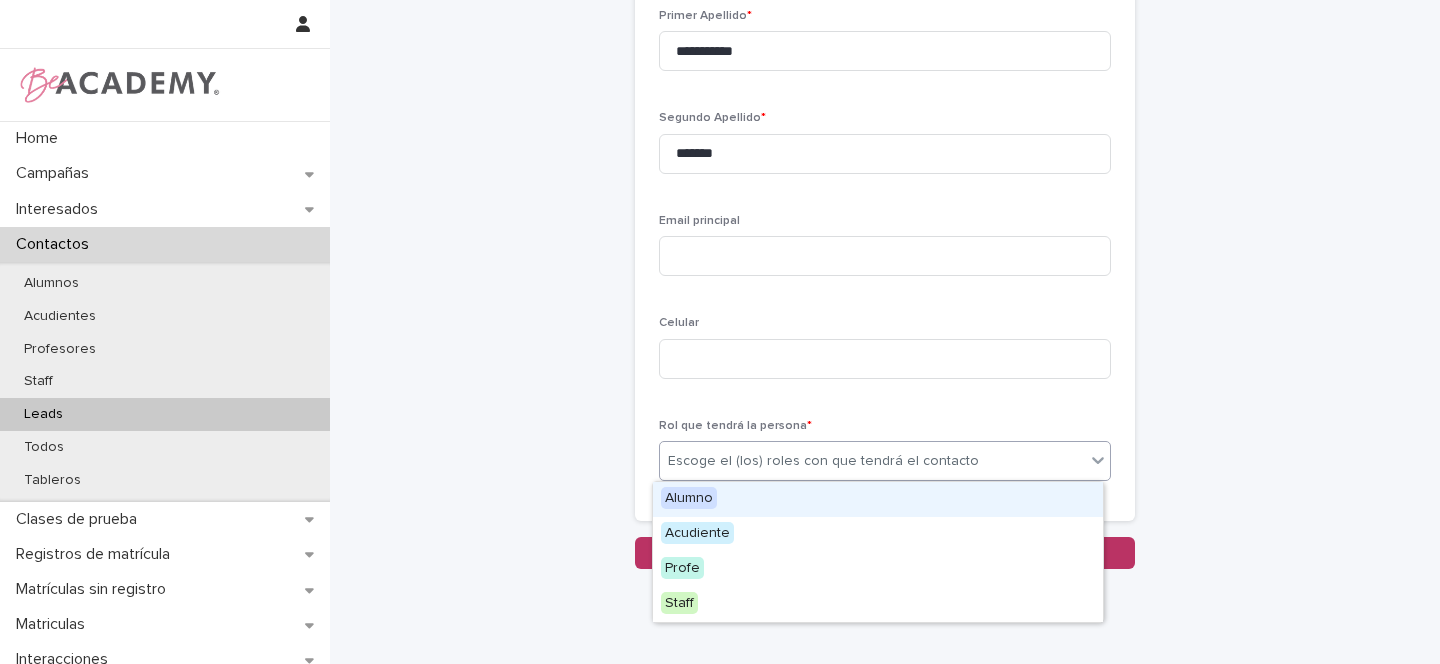 click on "Alumno" at bounding box center (689, 498) 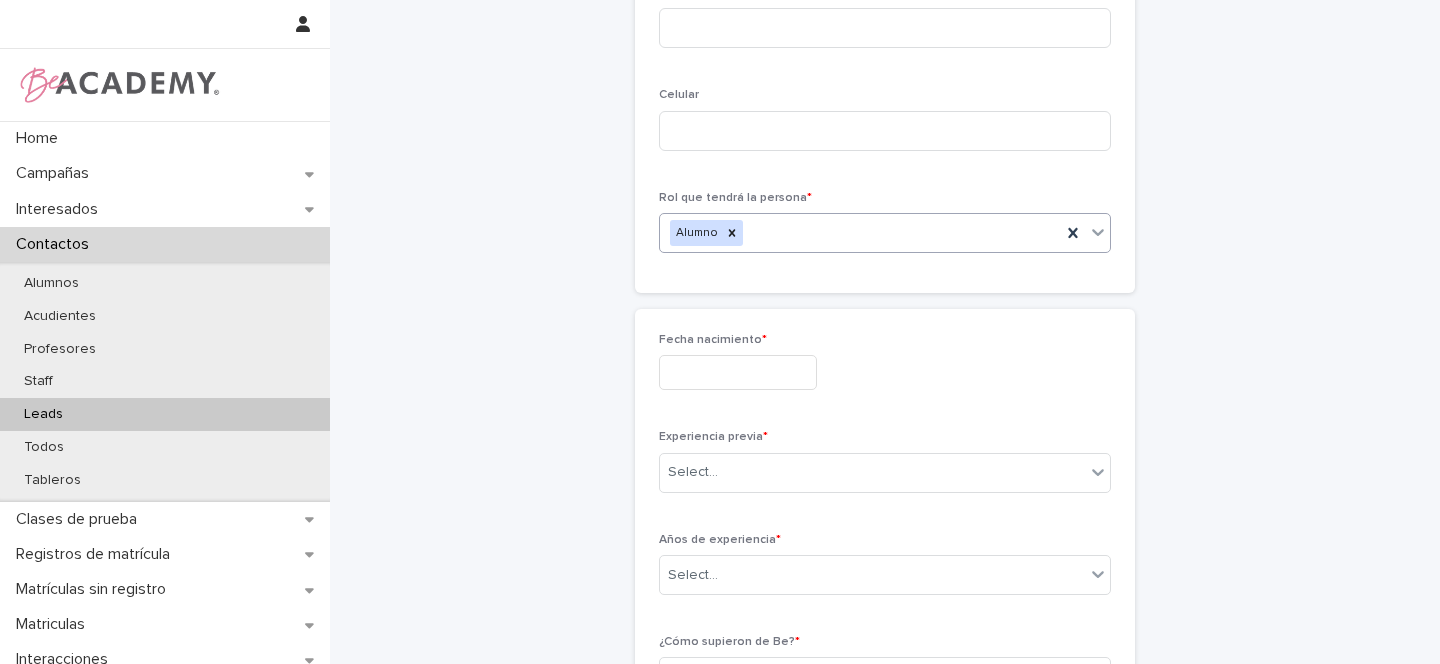 scroll, scrollTop: 467, scrollLeft: 0, axis: vertical 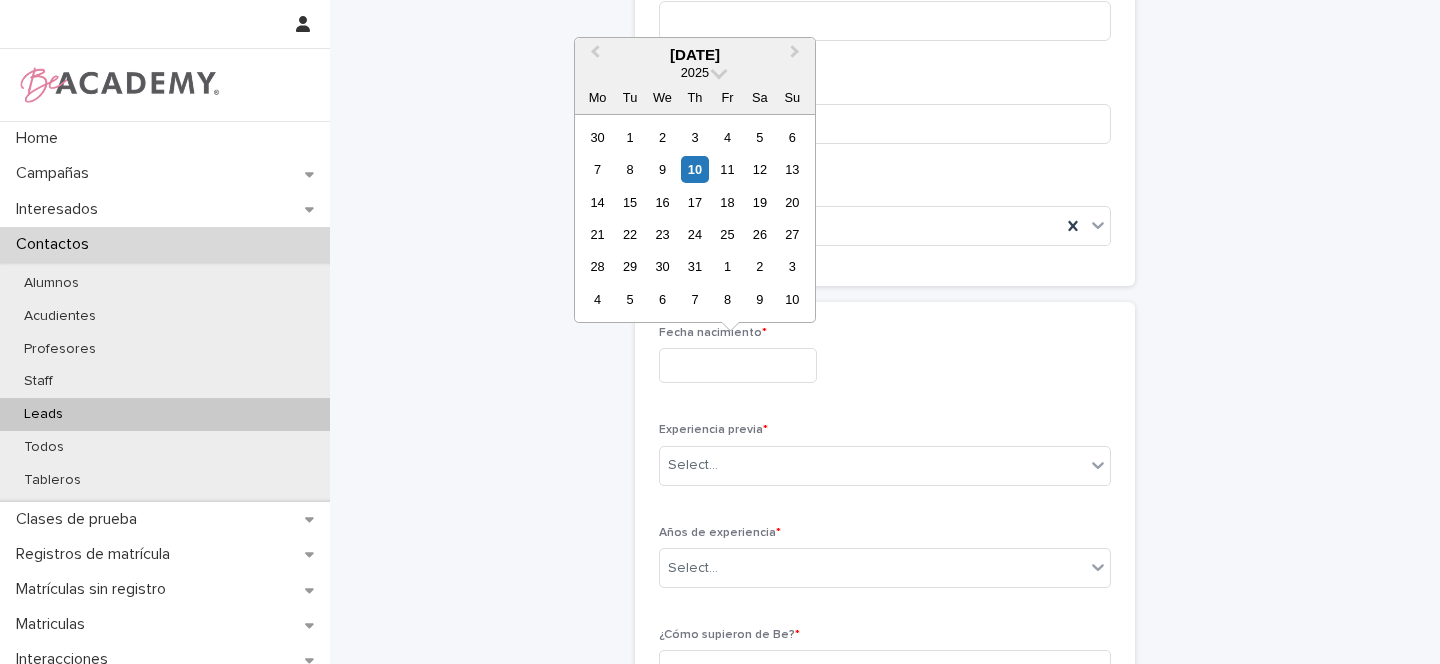 click at bounding box center (738, 365) 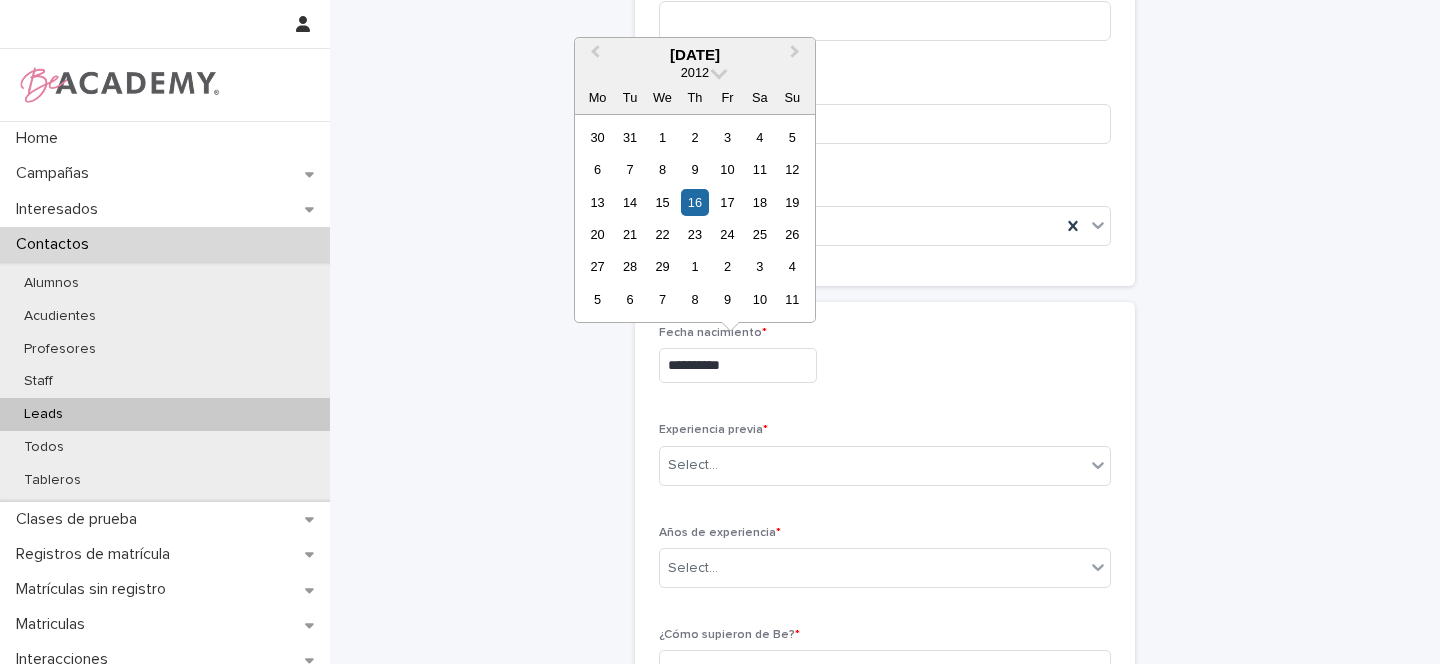 type on "**********" 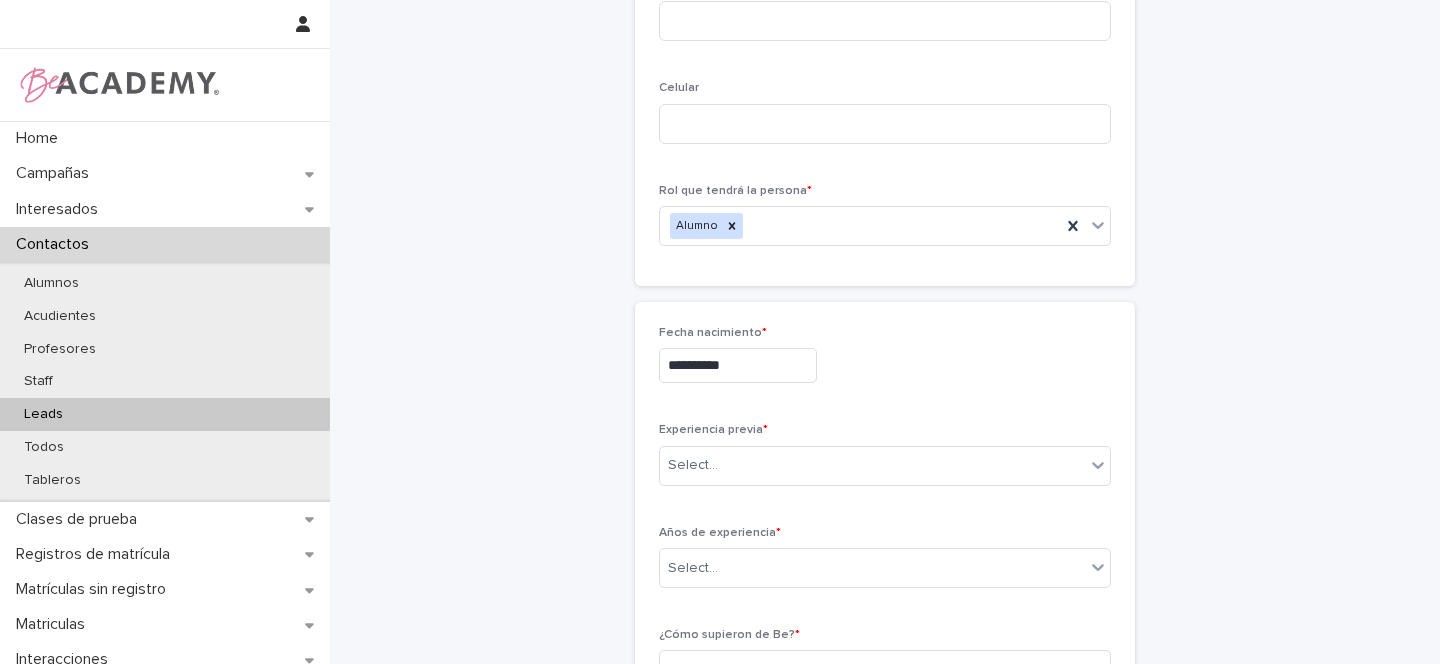 click on "**********" at bounding box center (885, 365) 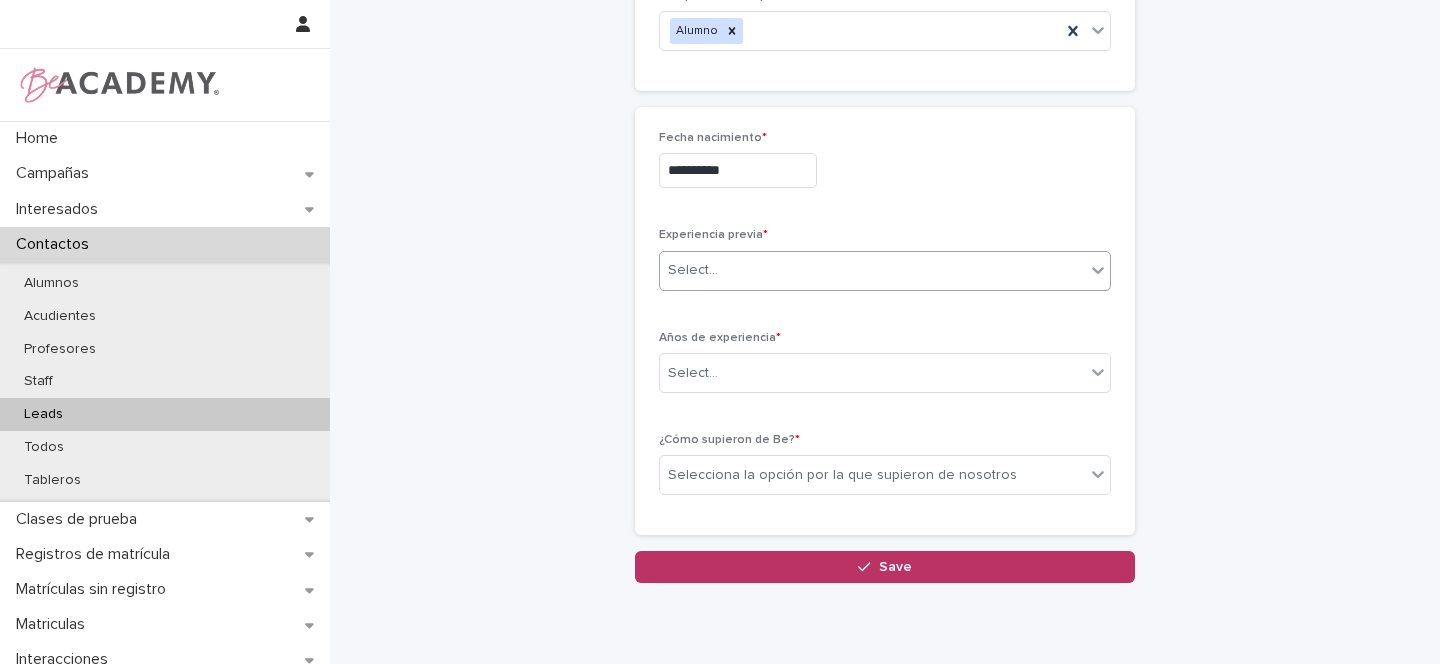 scroll, scrollTop: 666, scrollLeft: 0, axis: vertical 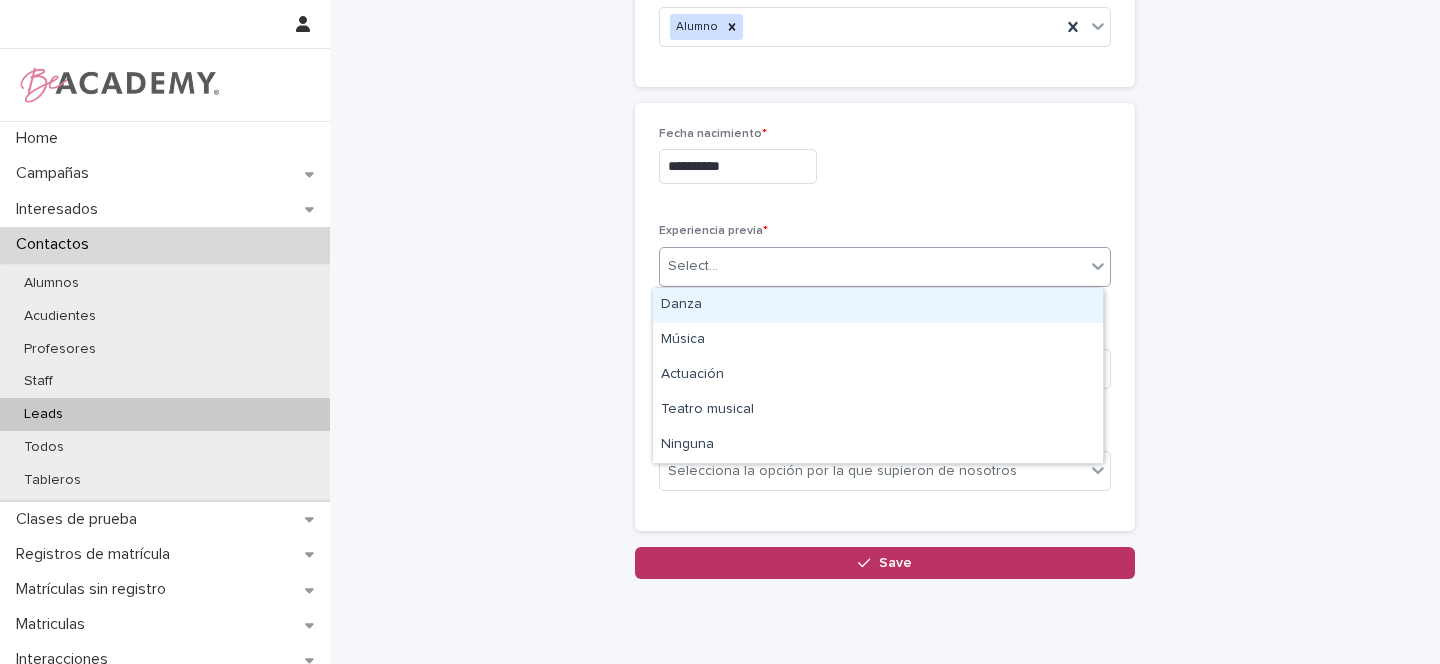 click on "Select..." at bounding box center (693, 266) 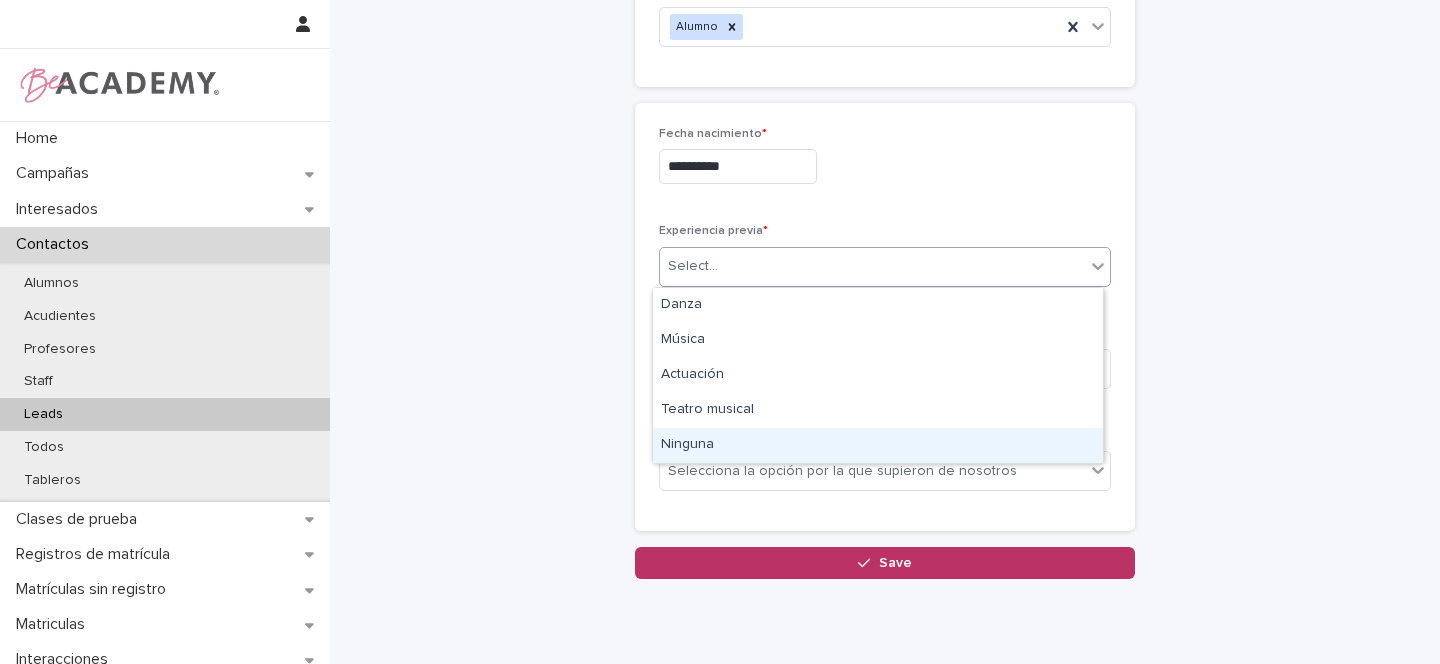 click on "Ninguna" at bounding box center [878, 445] 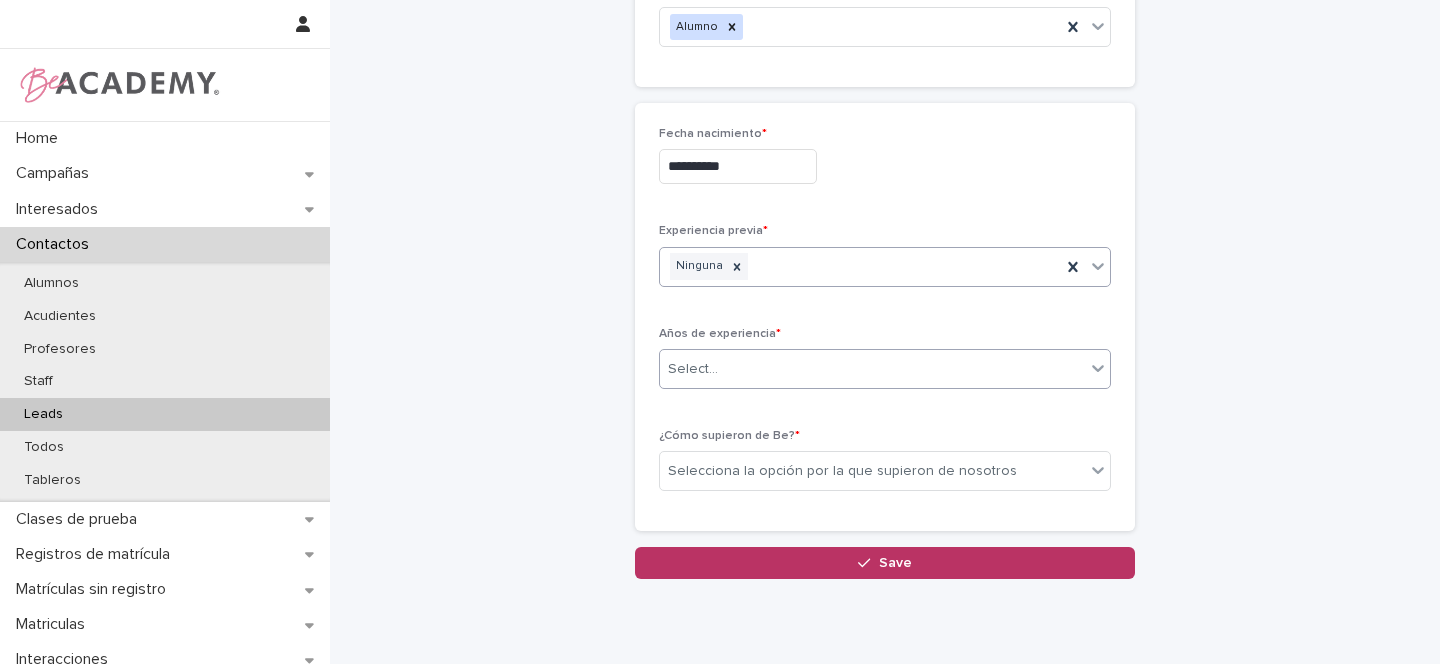 click on "Select..." at bounding box center [872, 369] 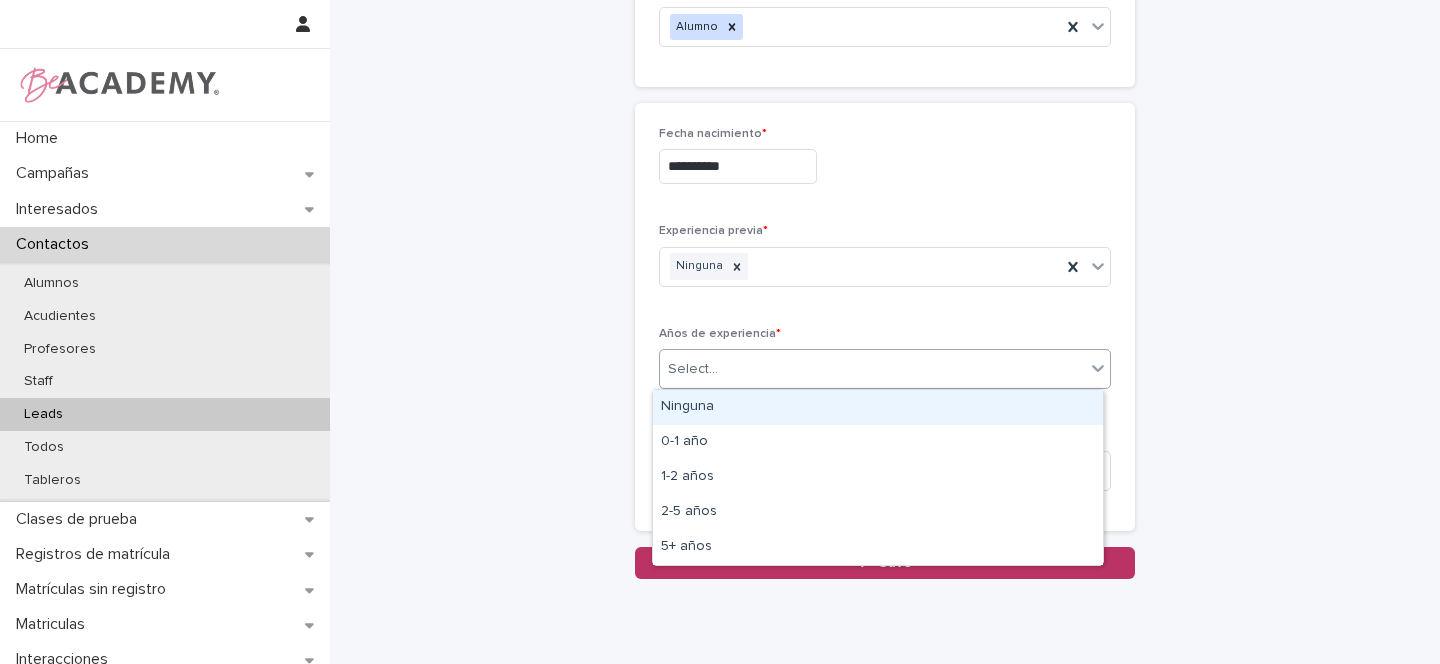 click on "Ninguna" at bounding box center [878, 407] 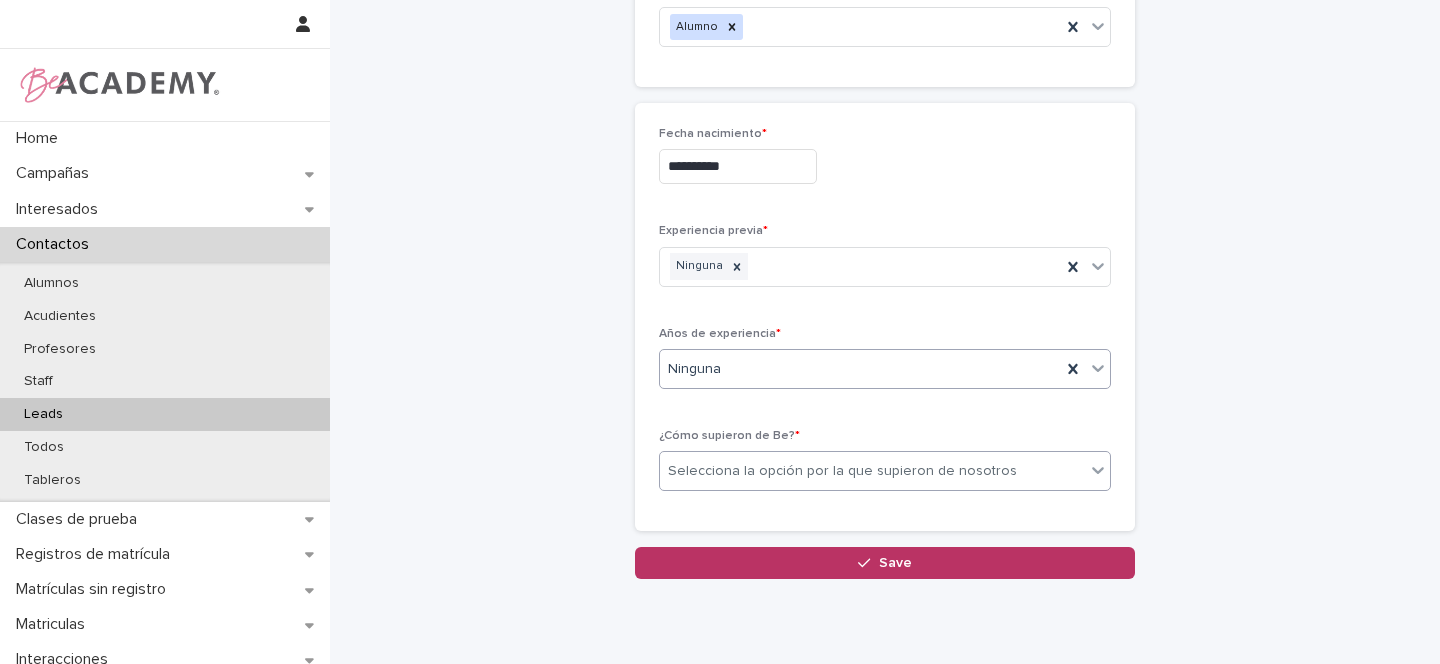 click on "Selecciona la opción por la que supieron de nosotros" at bounding box center (842, 471) 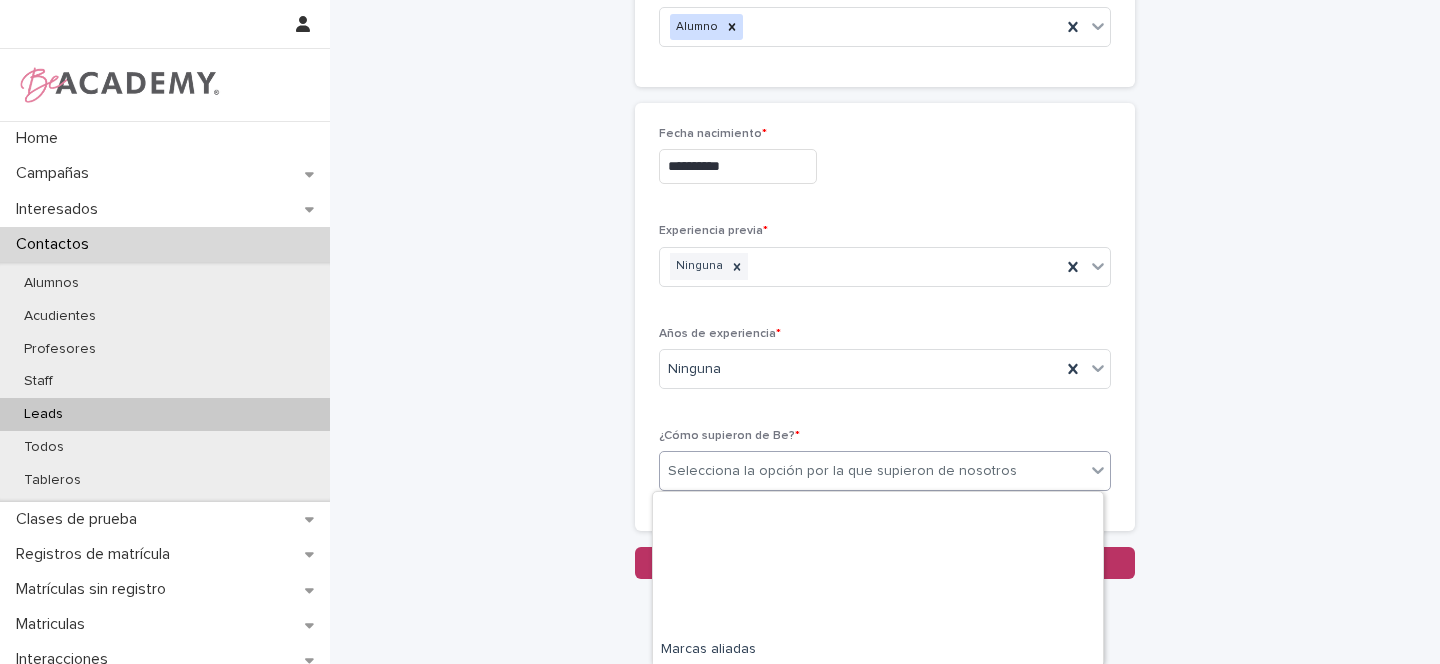 scroll, scrollTop: 457, scrollLeft: 0, axis: vertical 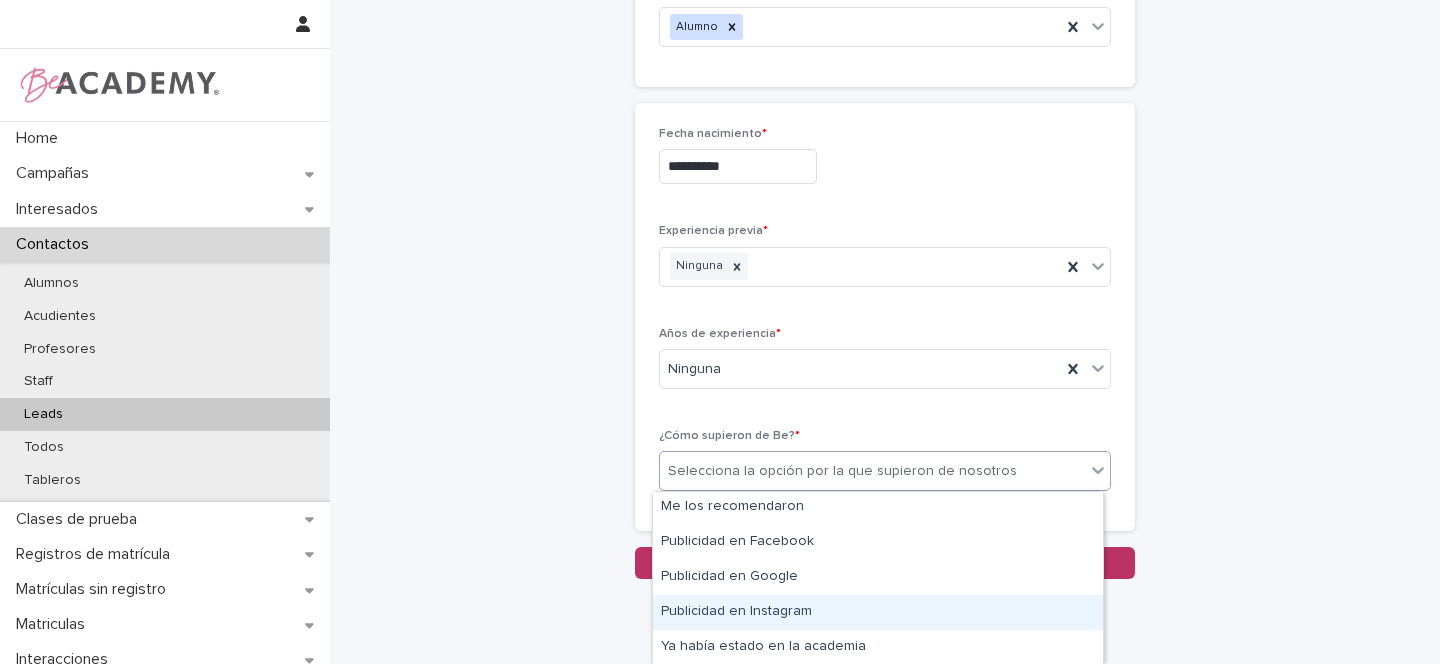 click on "Publicidad en Instagram" at bounding box center [878, 612] 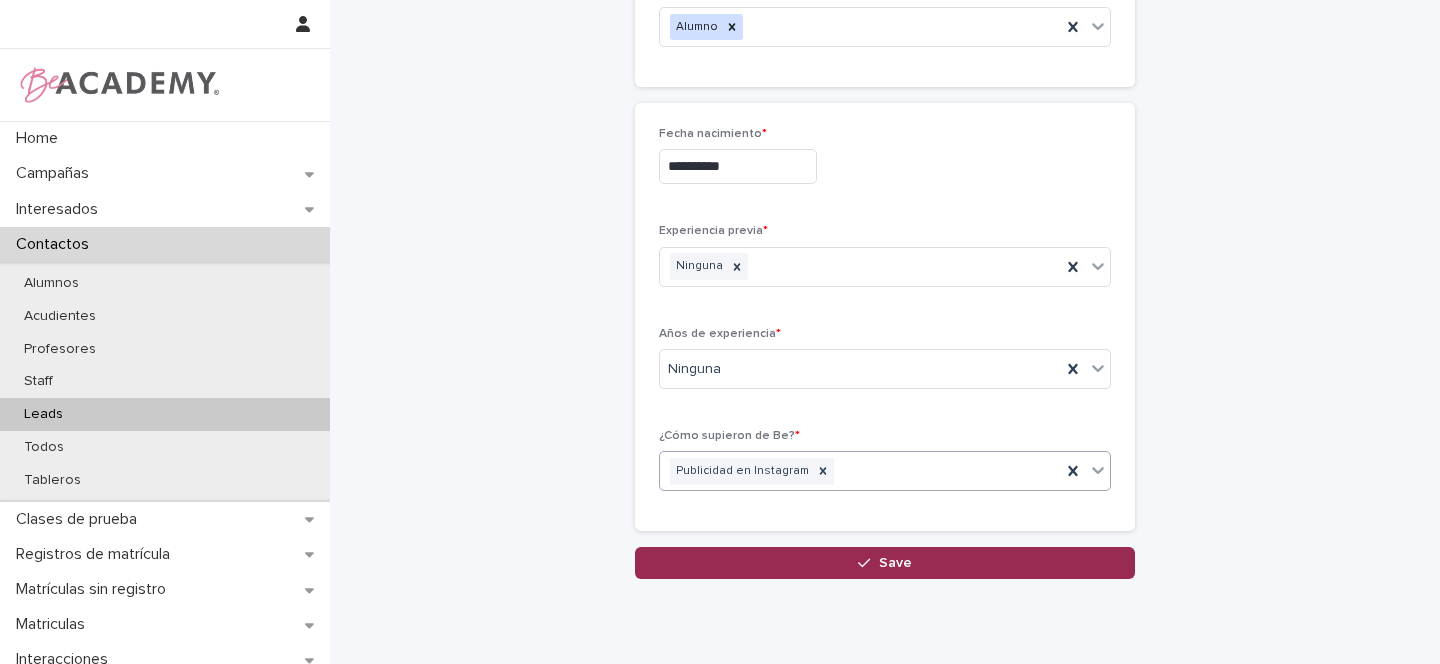 click at bounding box center [868, 563] 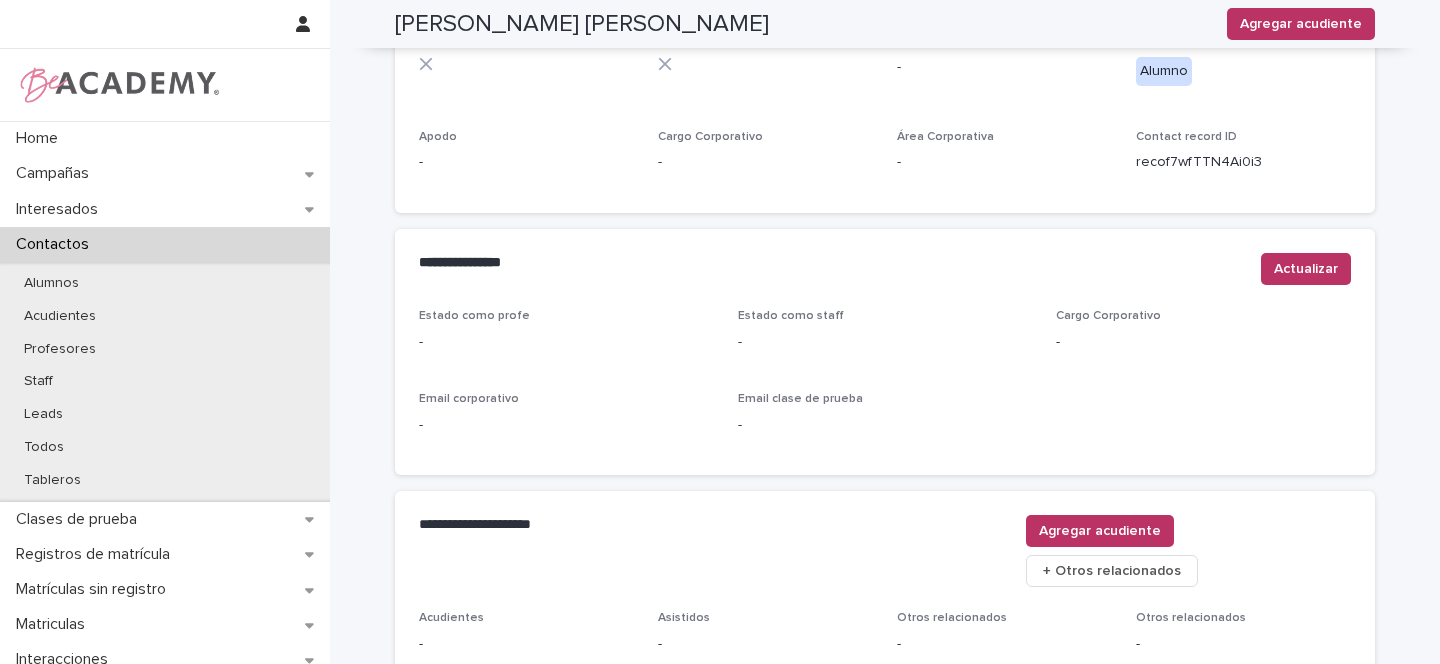 scroll, scrollTop: 812, scrollLeft: 0, axis: vertical 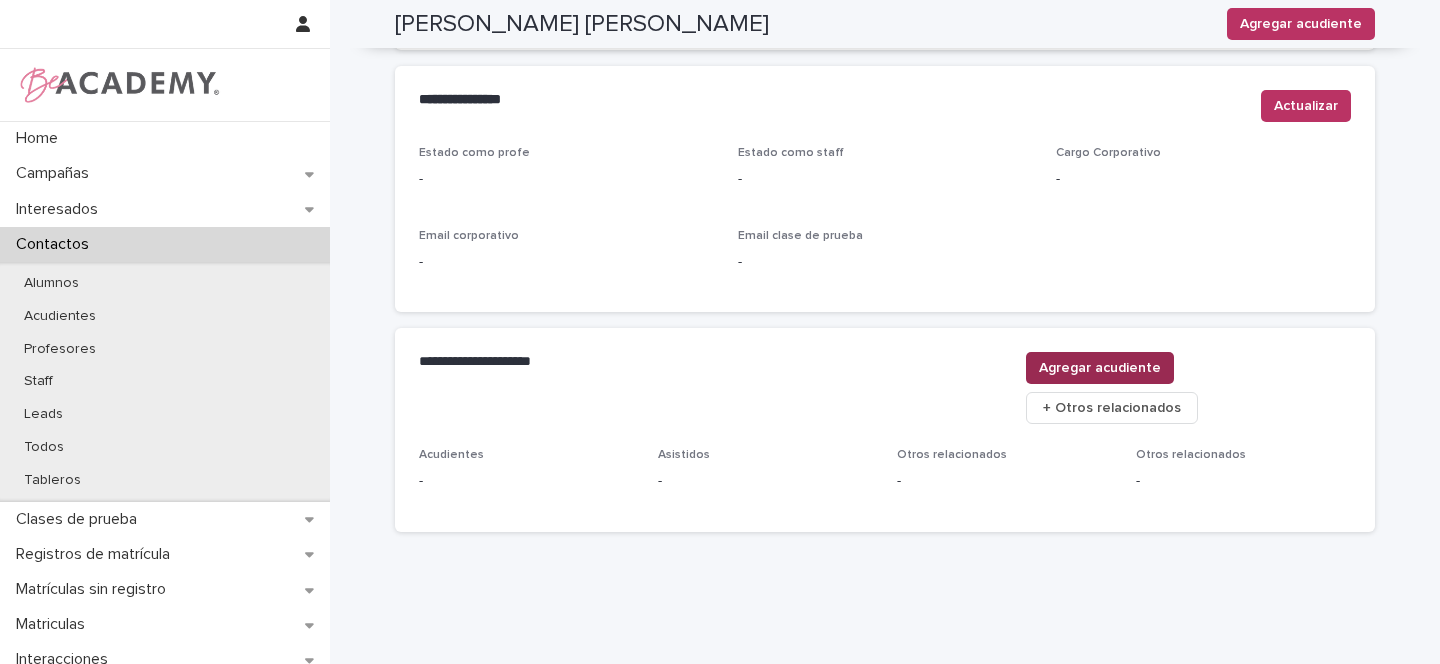 click on "Agregar acudiente" at bounding box center (1100, 368) 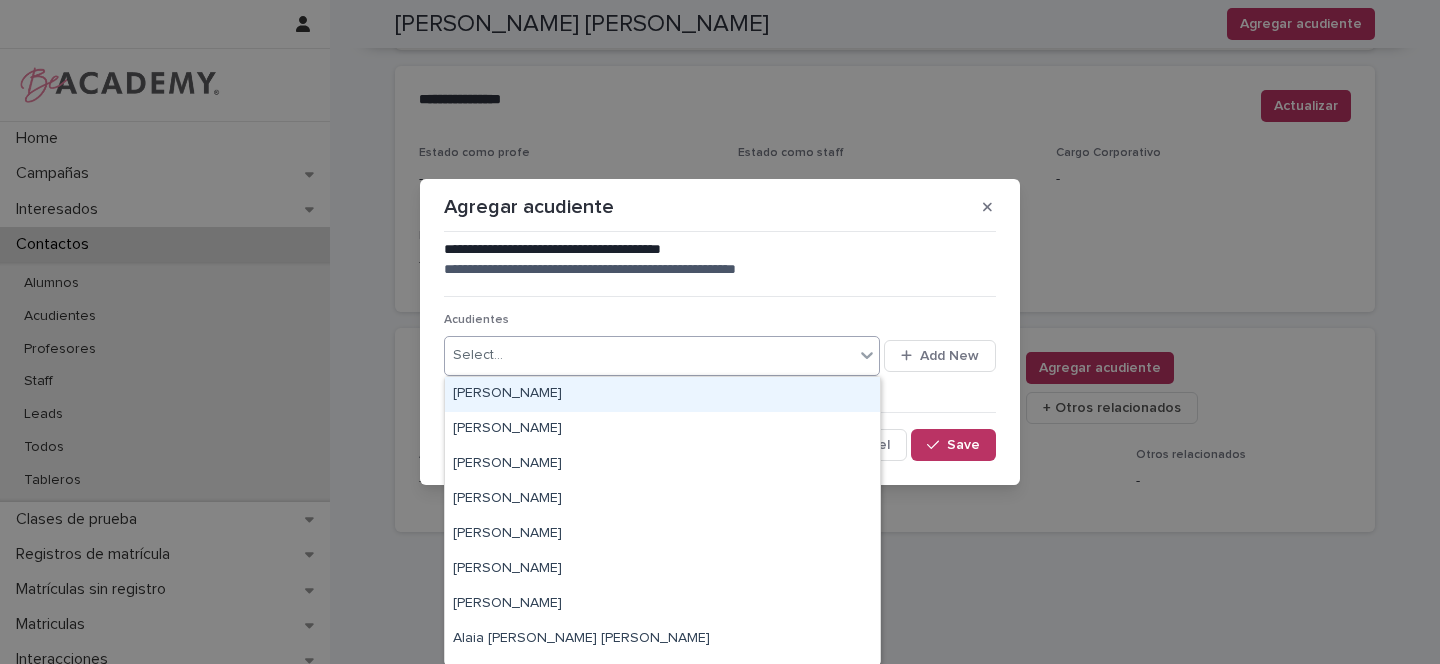 click on "Select..." at bounding box center [649, 355] 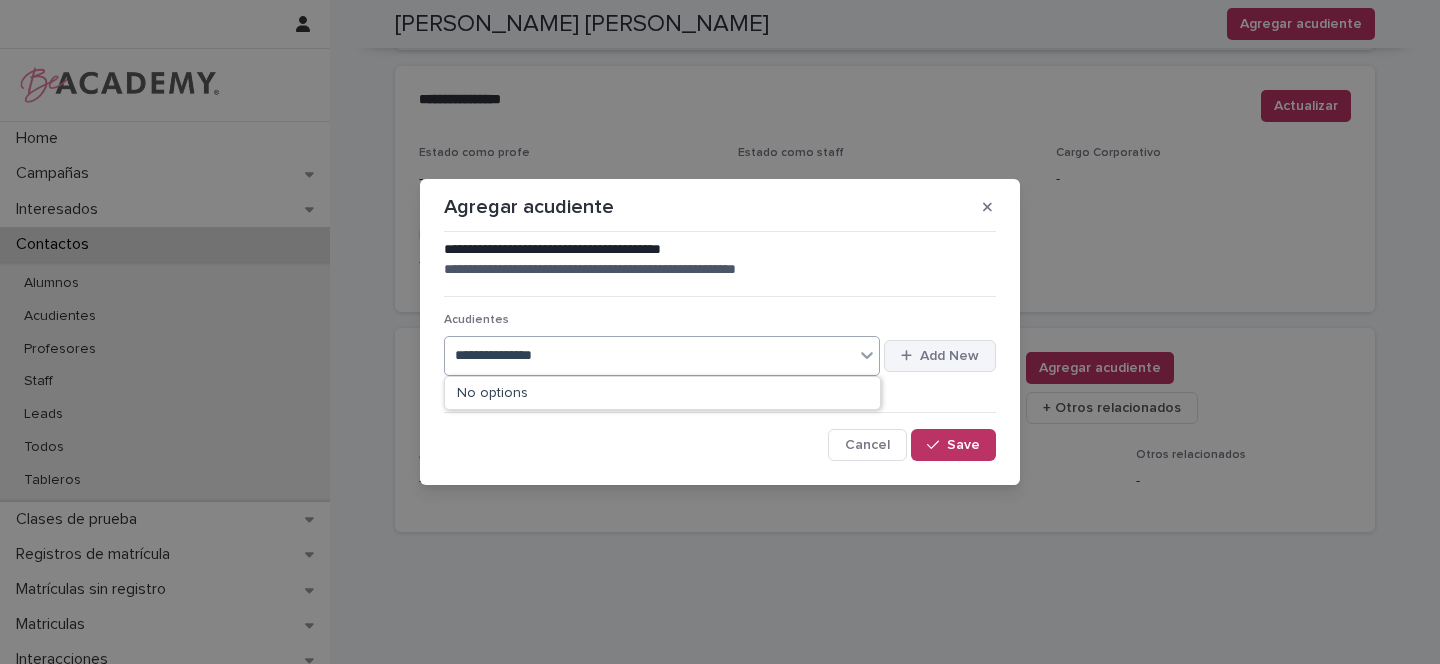 type on "**********" 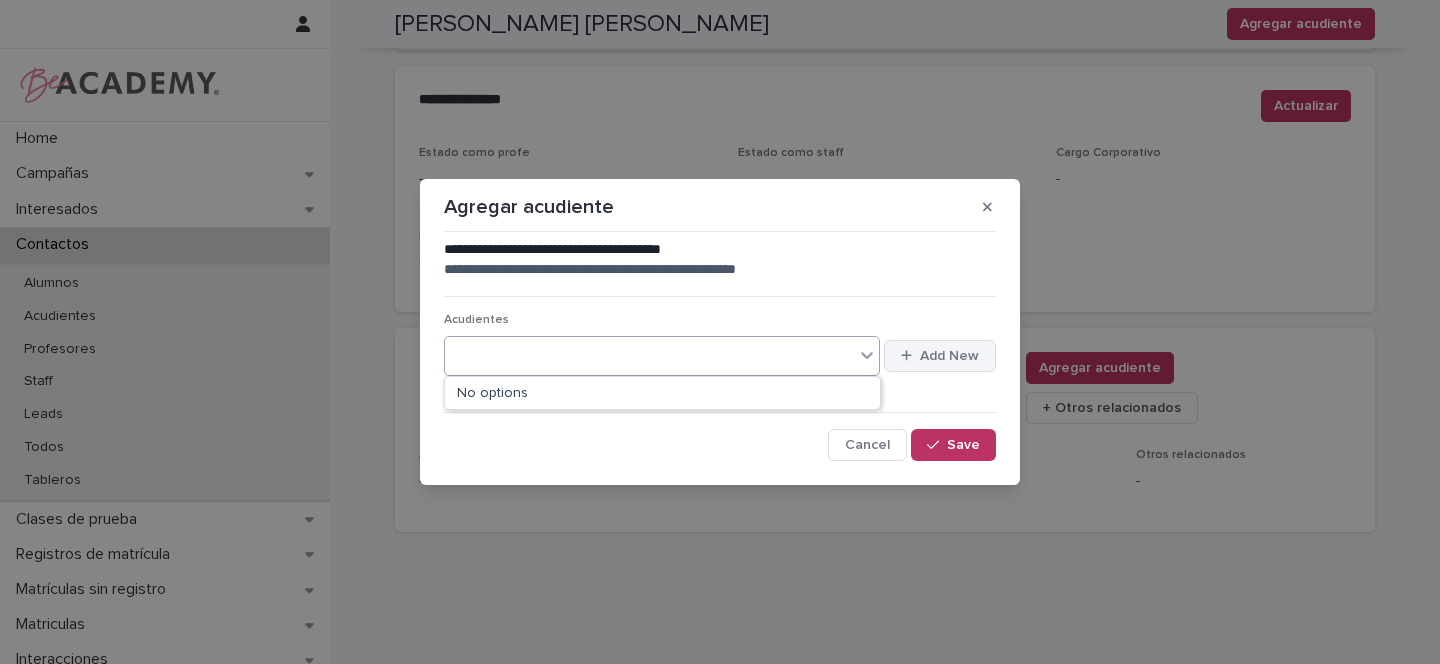click on "Add New" at bounding box center (949, 356) 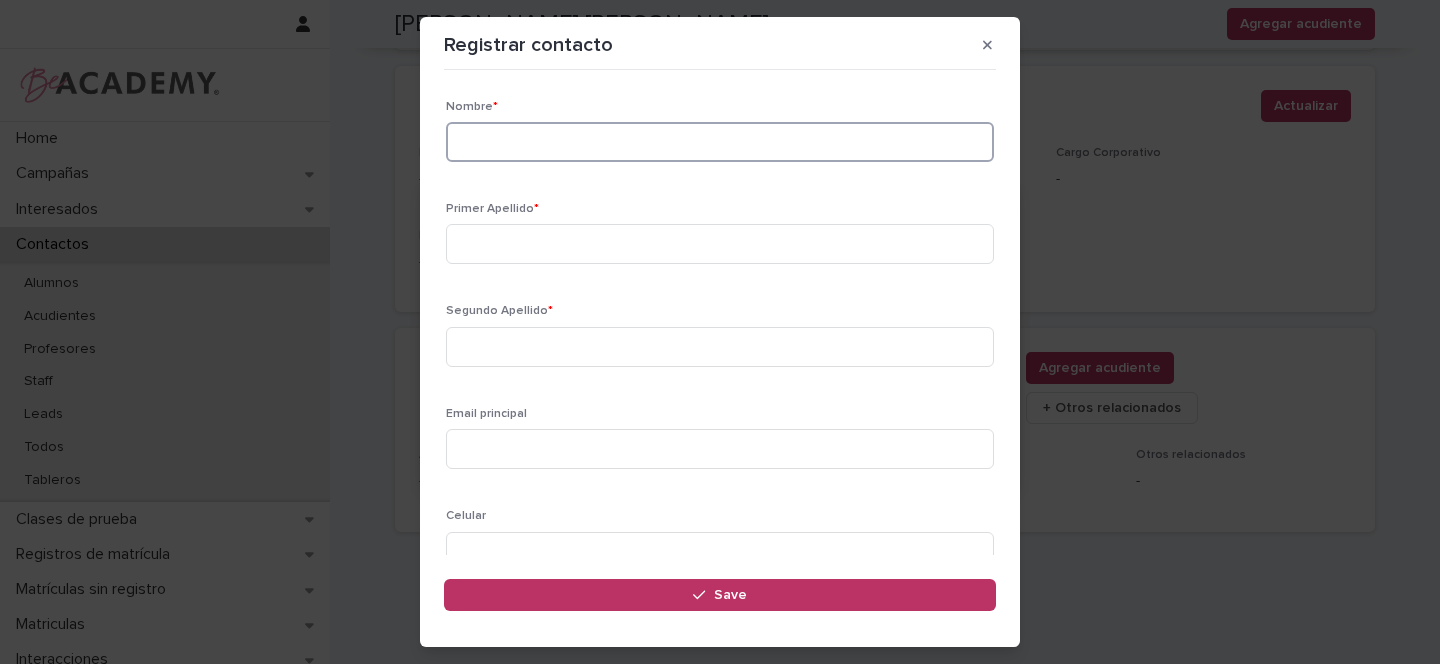 click at bounding box center (720, 142) 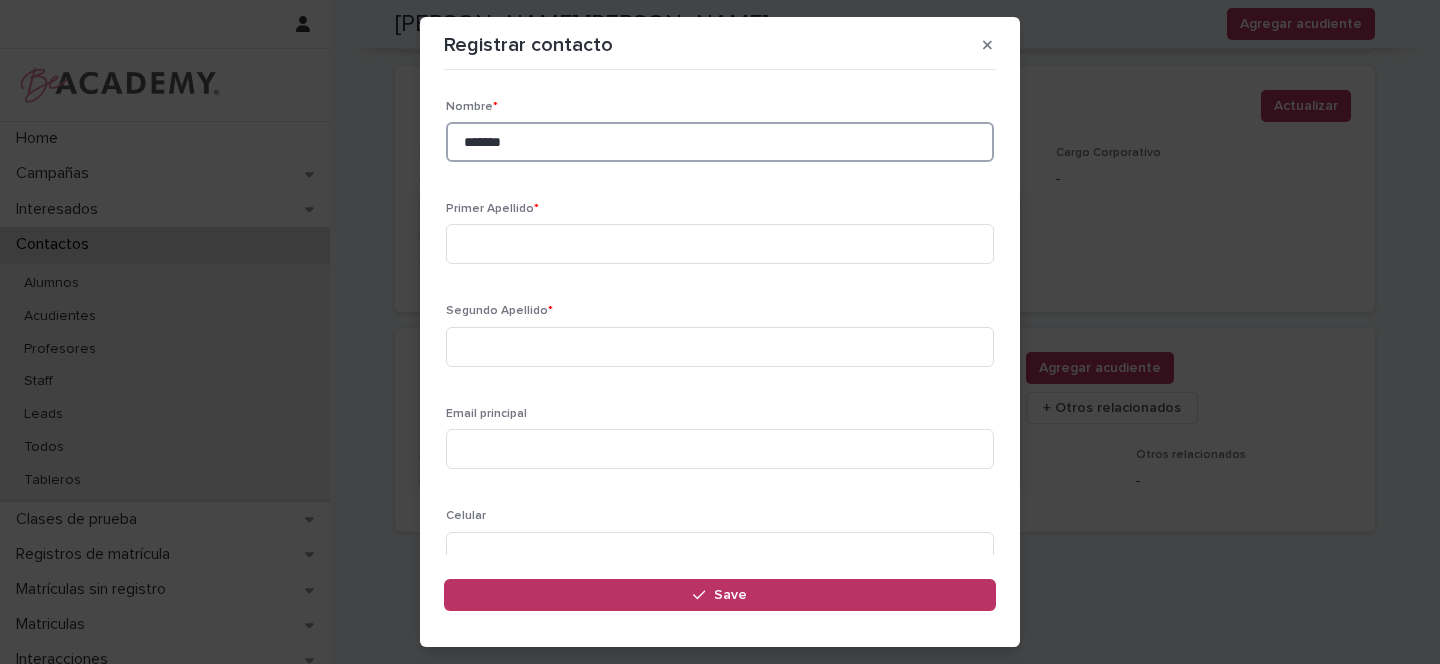 type on "*******" 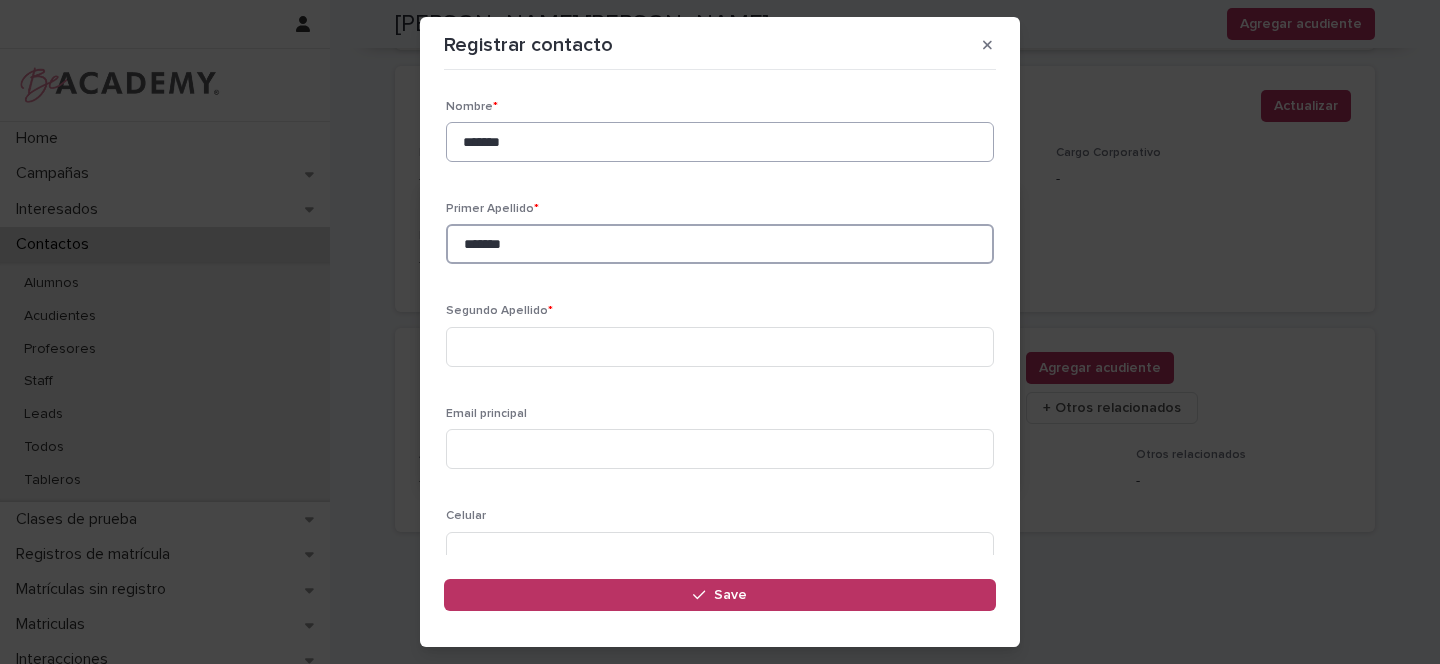 type on "*******" 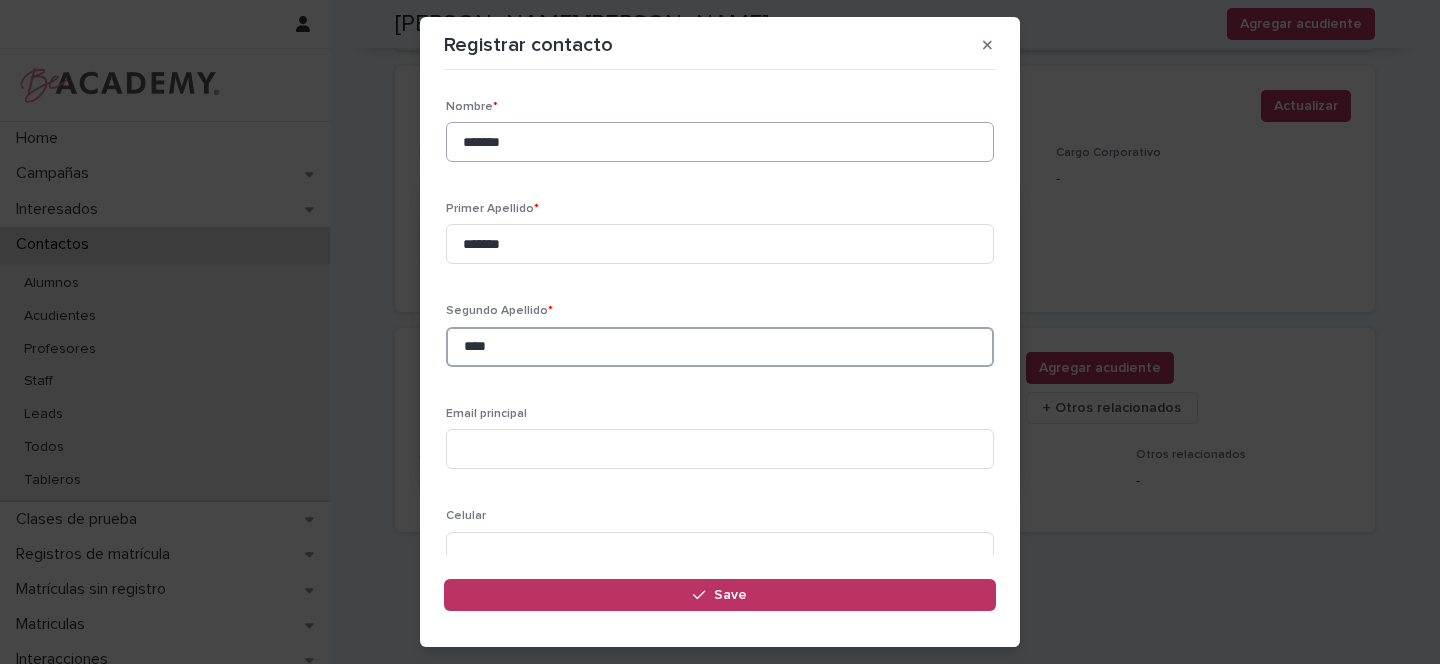 type on "****" 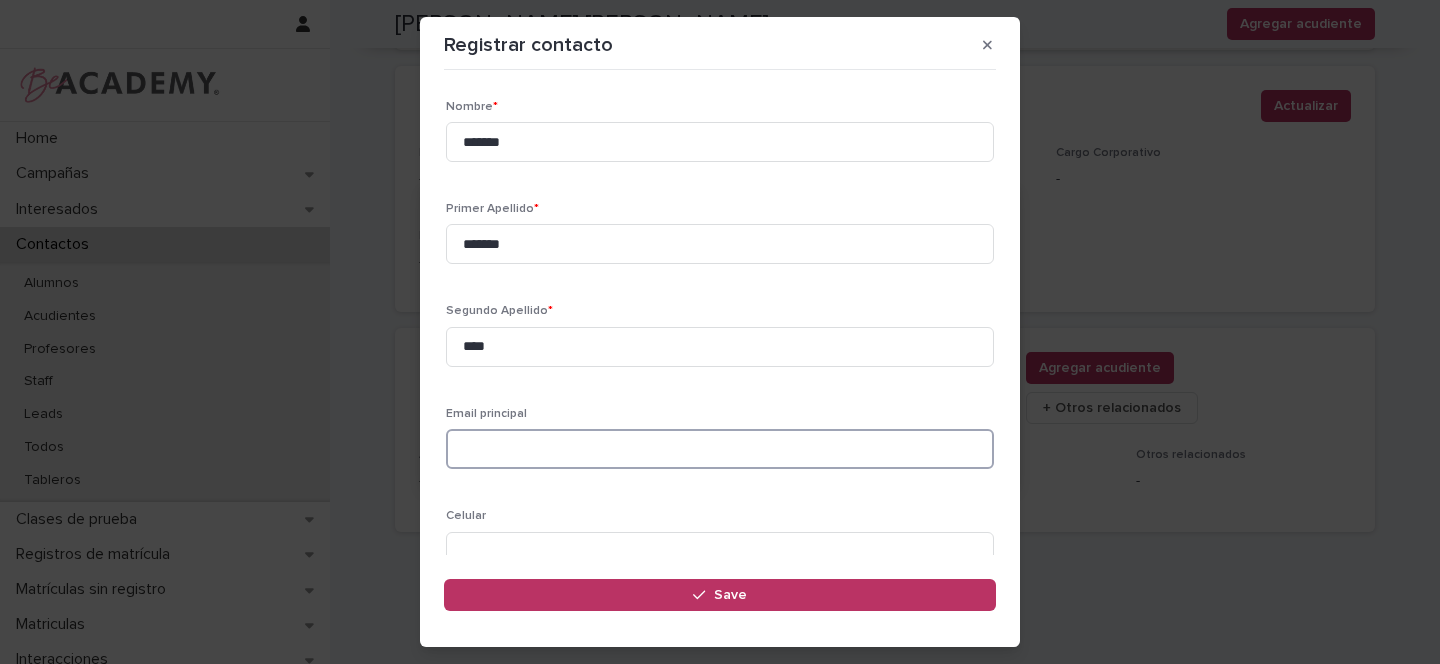 paste on "**********" 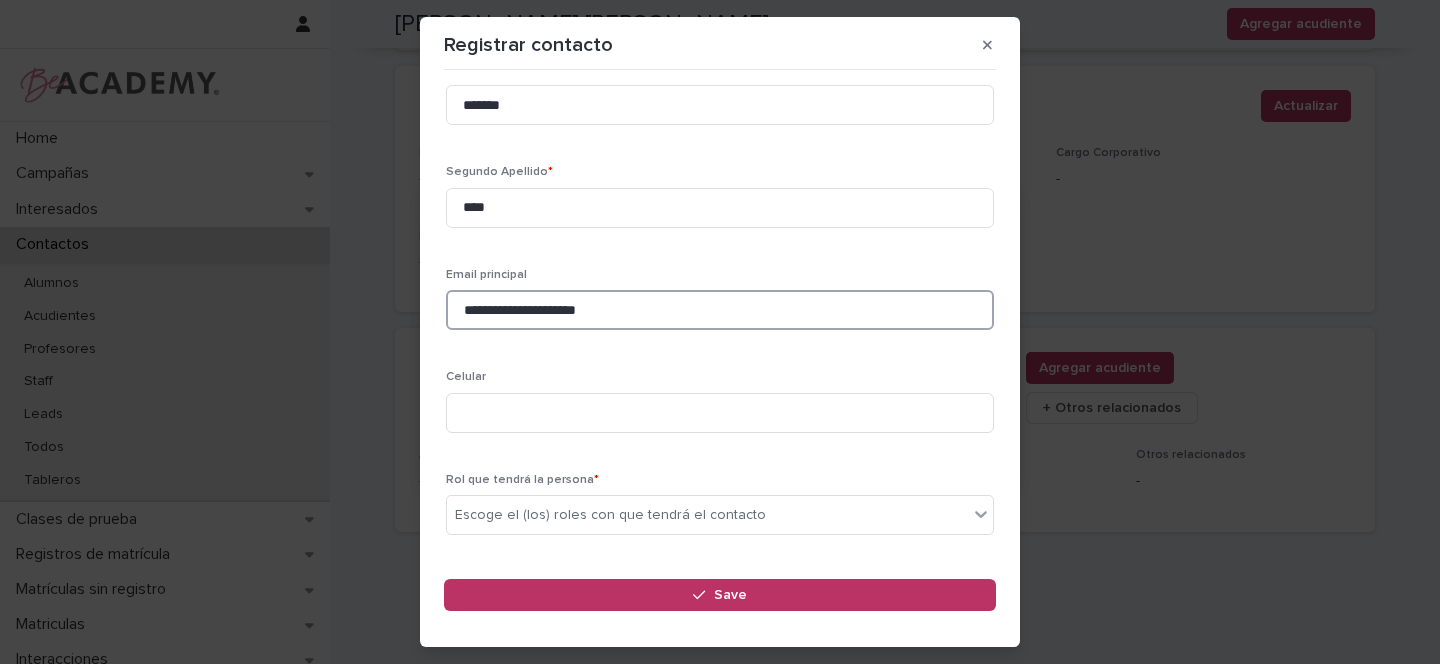 scroll, scrollTop: 207, scrollLeft: 0, axis: vertical 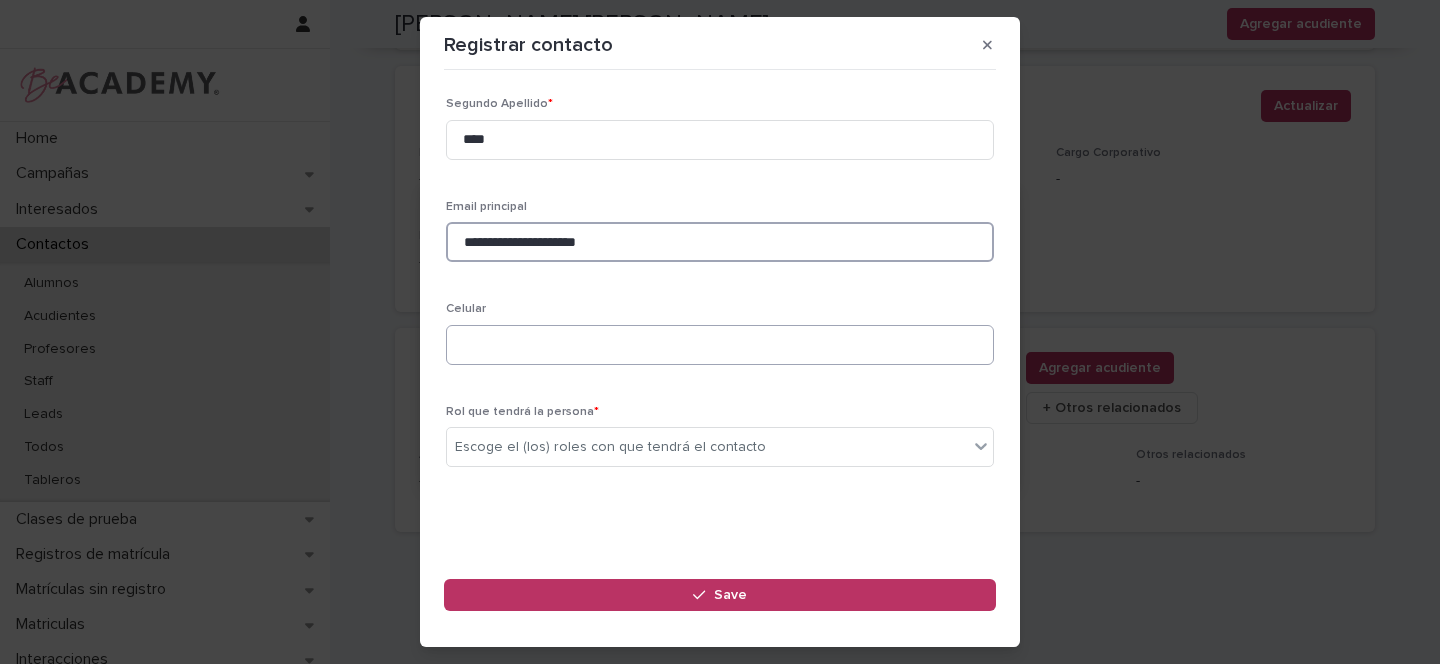 type on "**********" 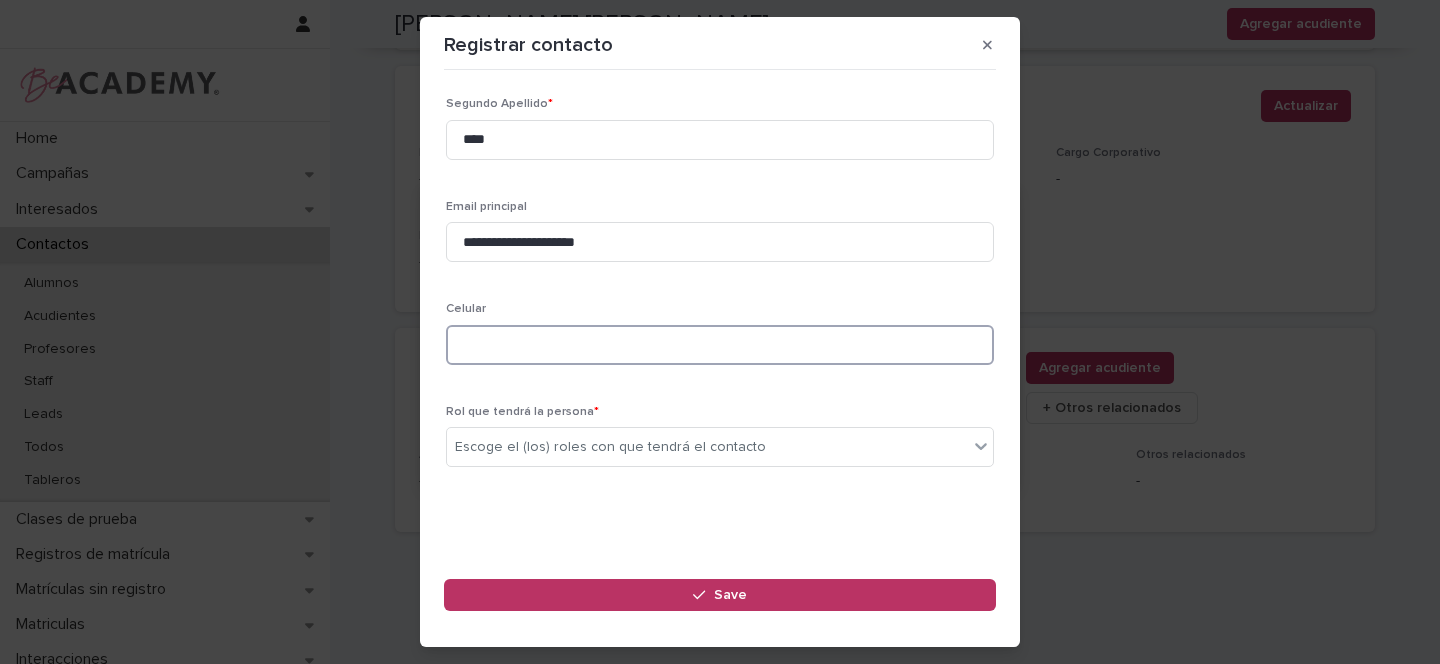 click at bounding box center (720, 345) 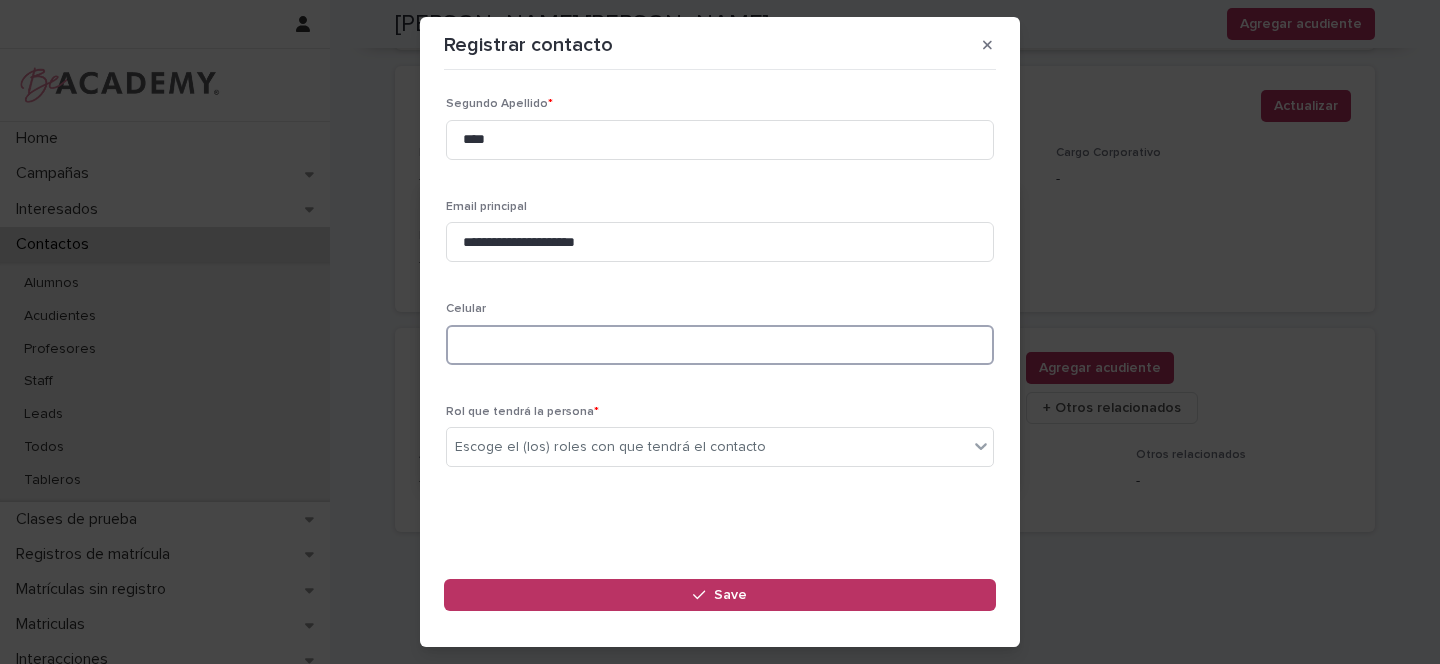 paste on "**********" 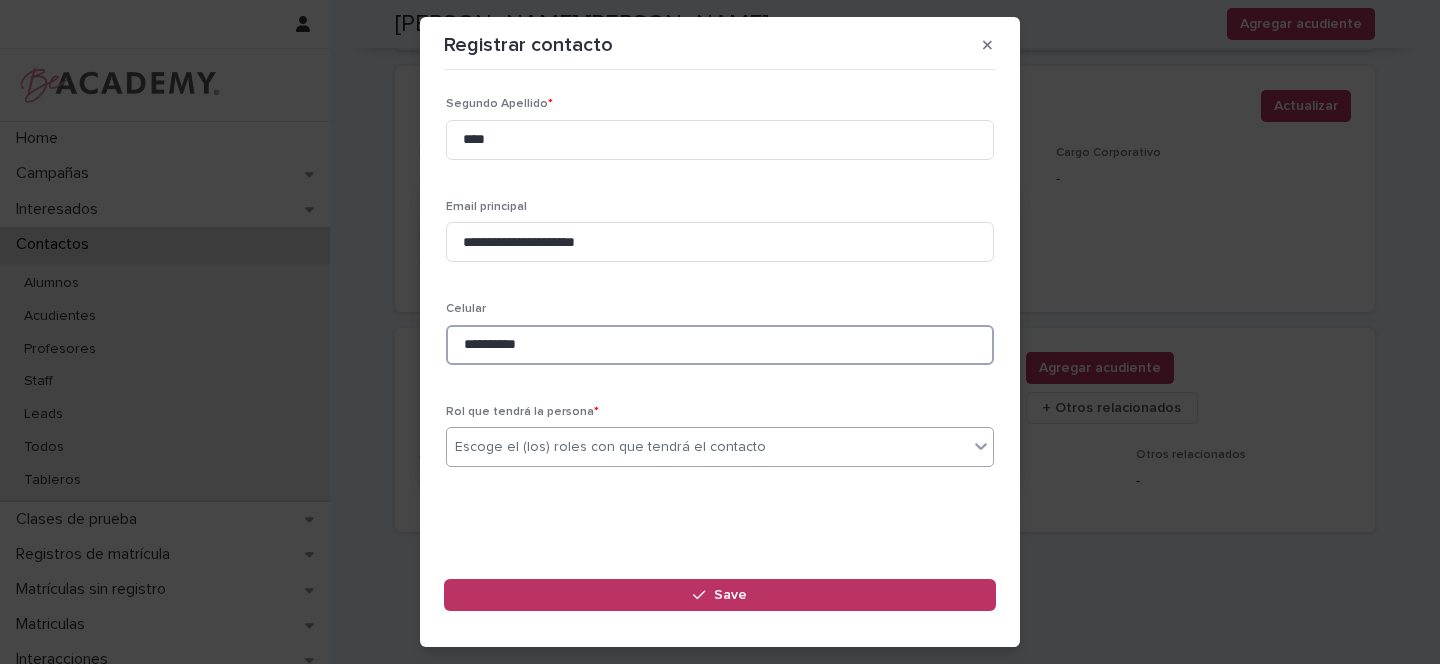 type on "**********" 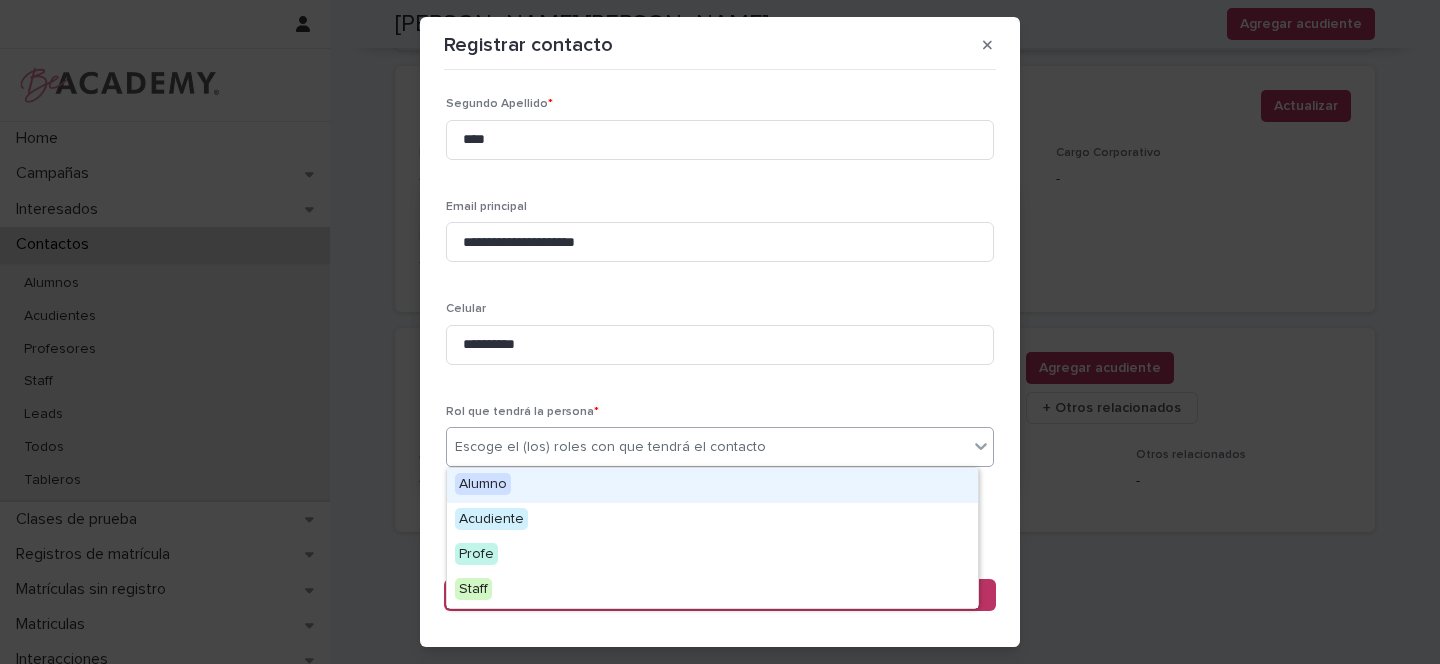 click on "Escoge el (los) roles con que tendrá el contacto" at bounding box center [610, 447] 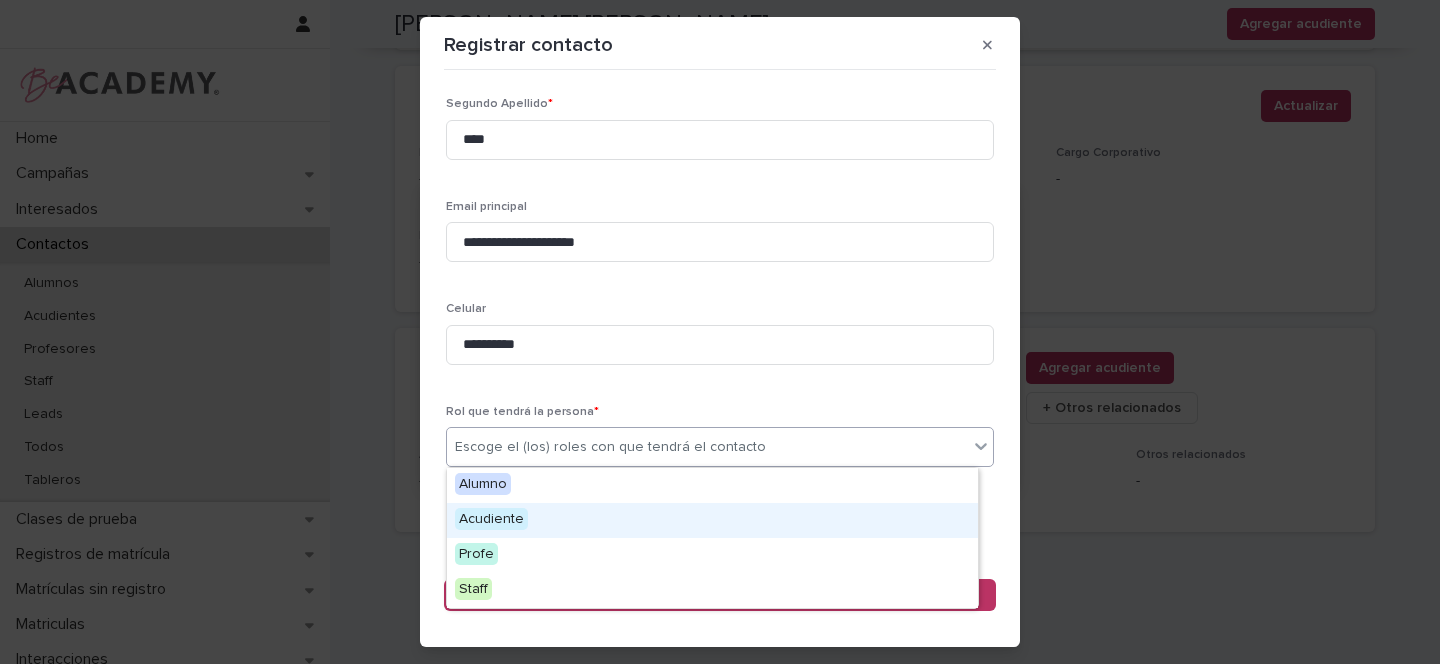 click on "Acudiente" at bounding box center [491, 519] 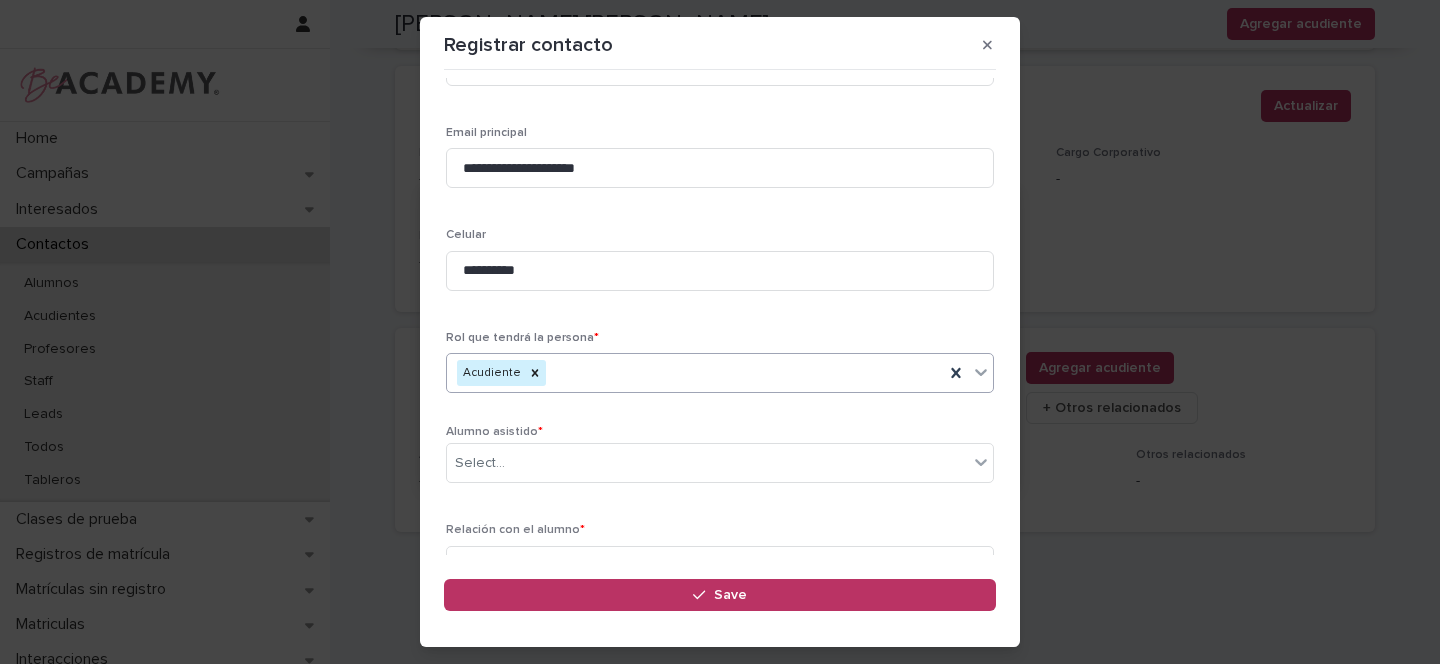 scroll, scrollTop: 303, scrollLeft: 0, axis: vertical 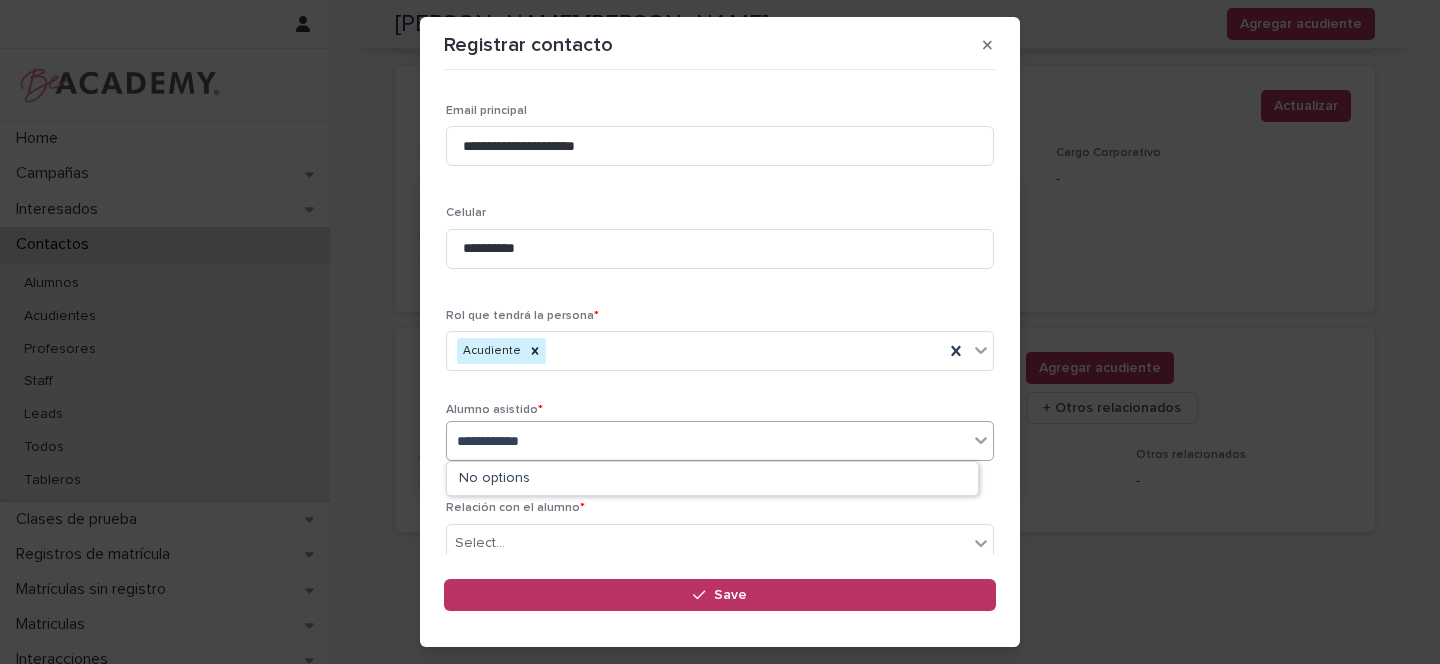 click on "**********" at bounding box center [707, 441] 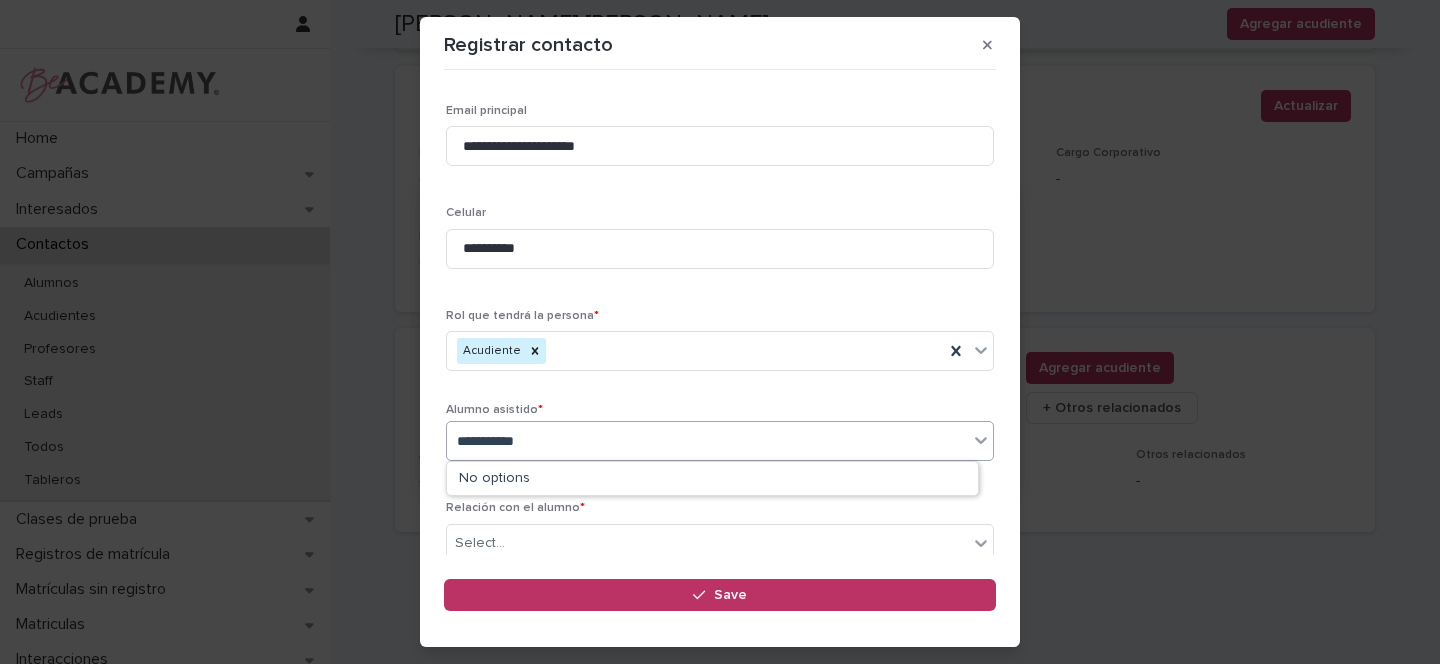 type on "**********" 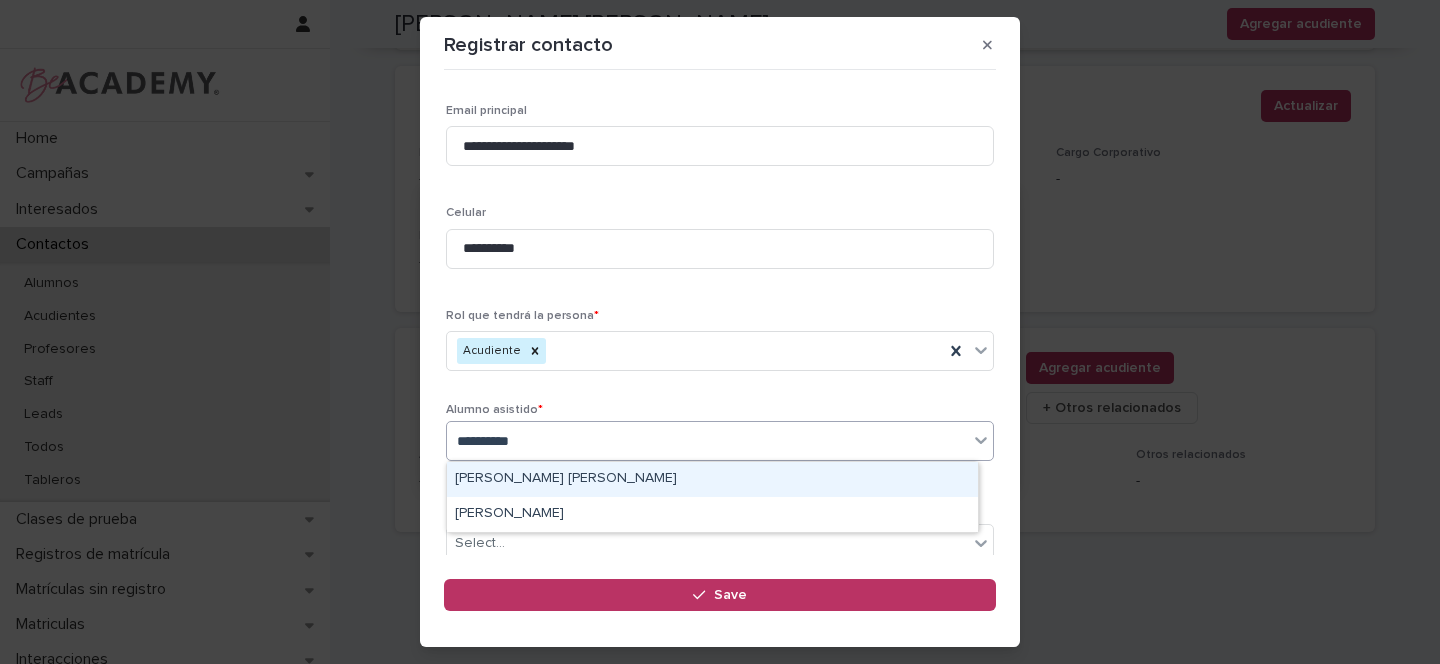 click on "[PERSON_NAME] [PERSON_NAME]" at bounding box center [712, 479] 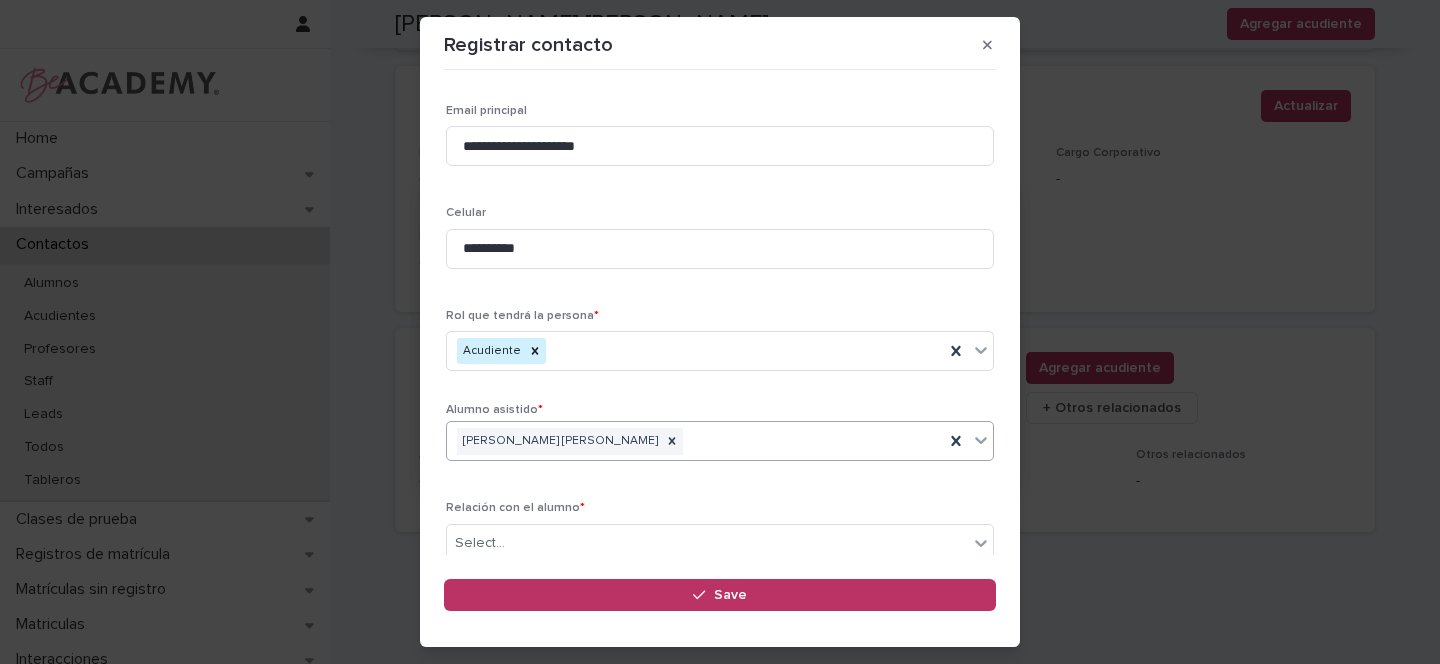 scroll, scrollTop: 400, scrollLeft: 0, axis: vertical 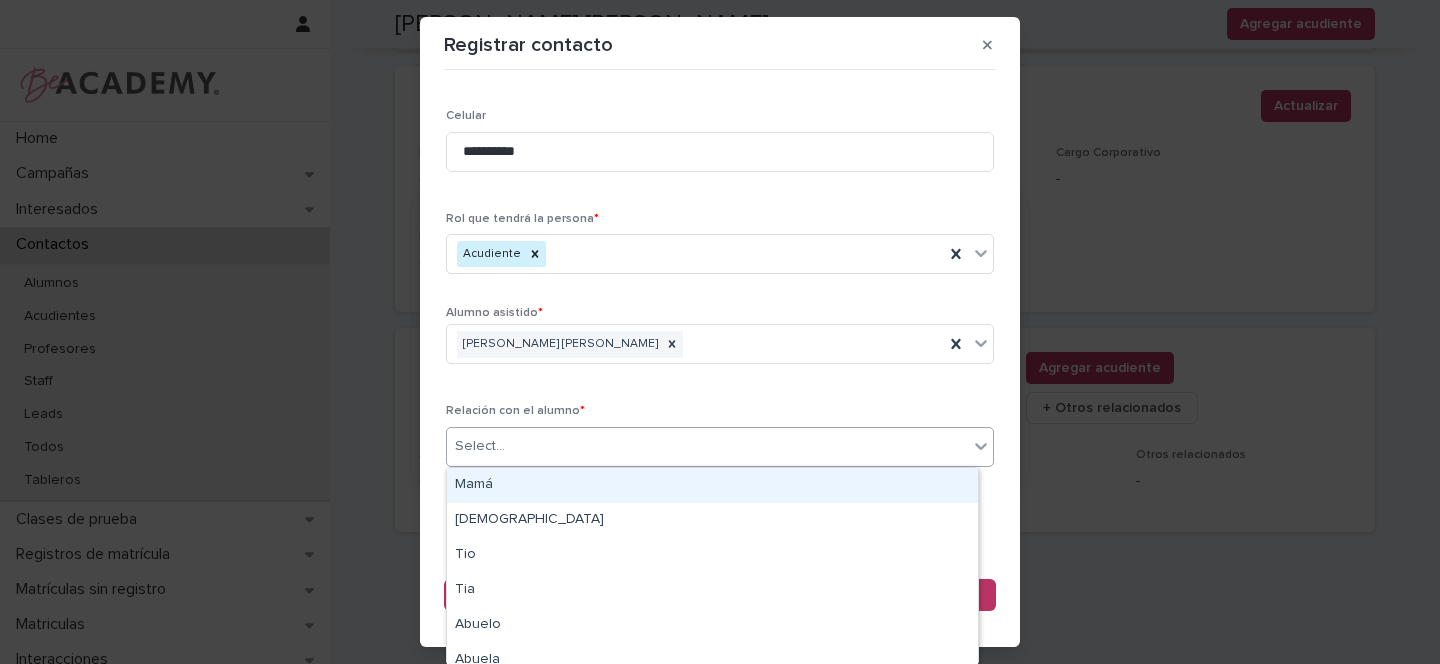 click on "Select..." at bounding box center (707, 446) 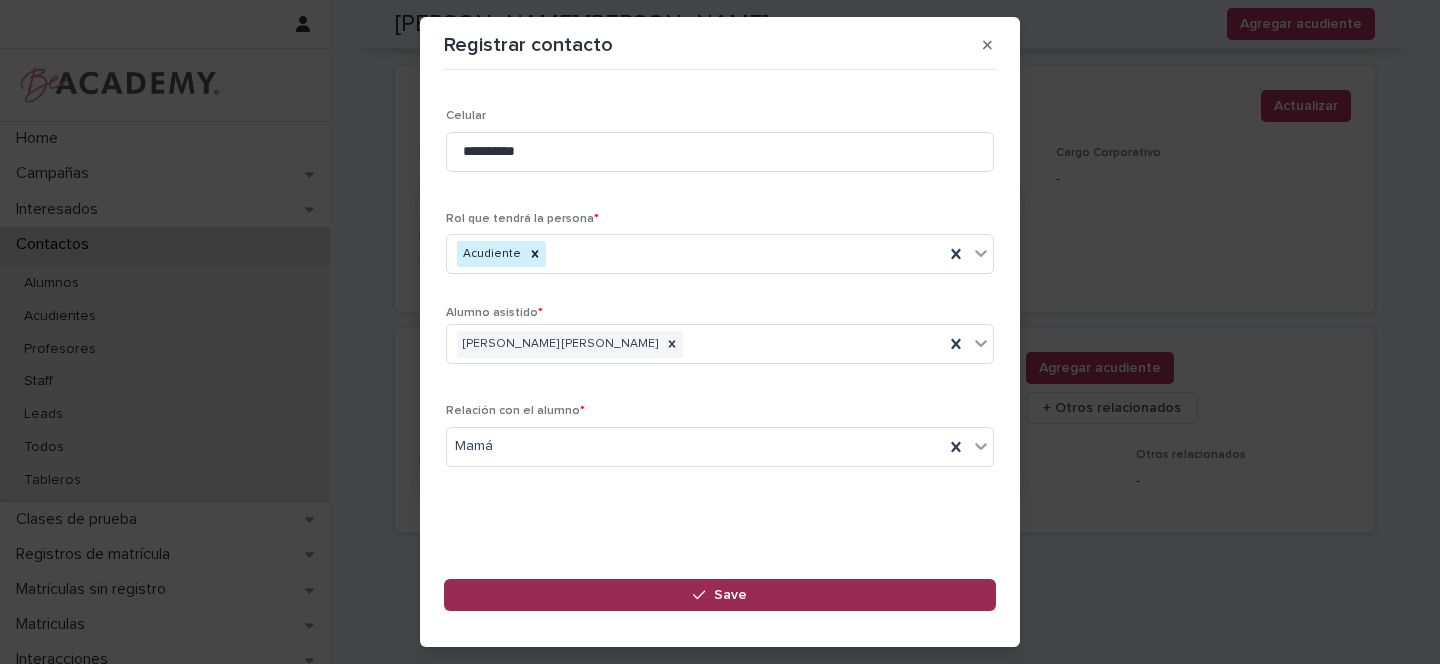click 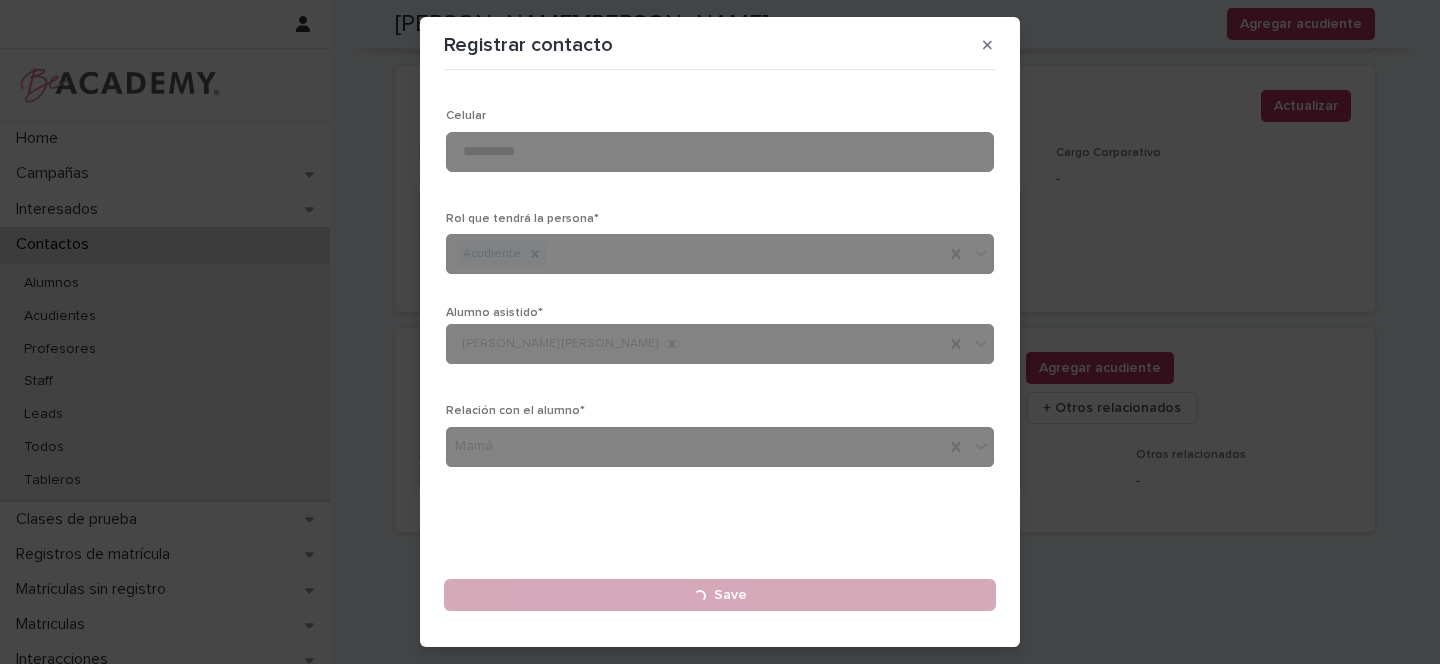 type 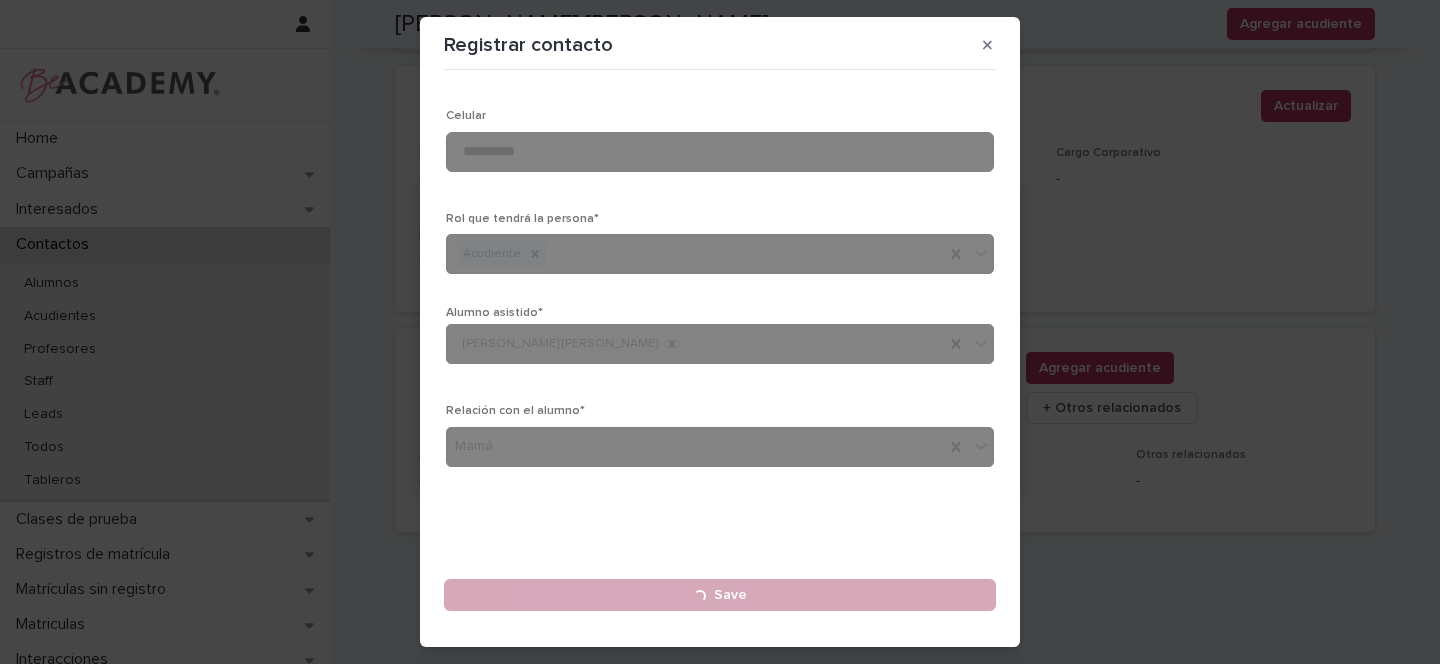 type 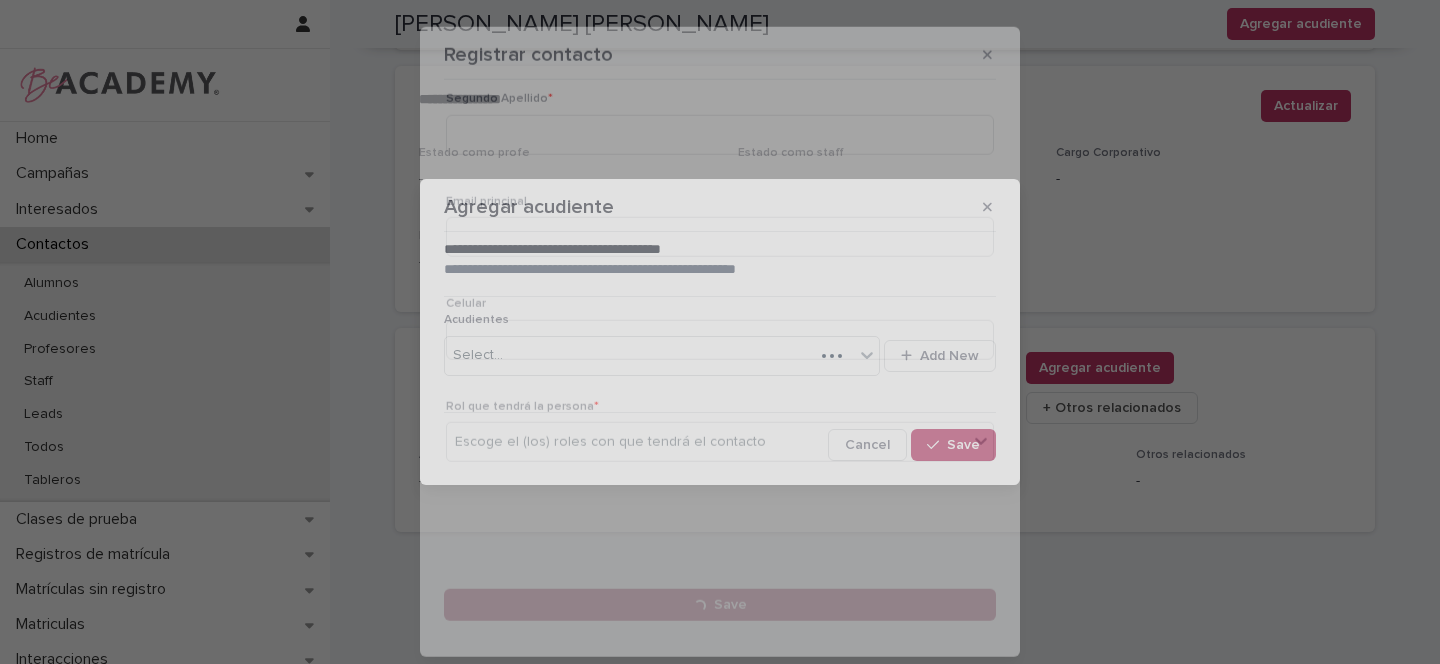 scroll, scrollTop: 0, scrollLeft: 0, axis: both 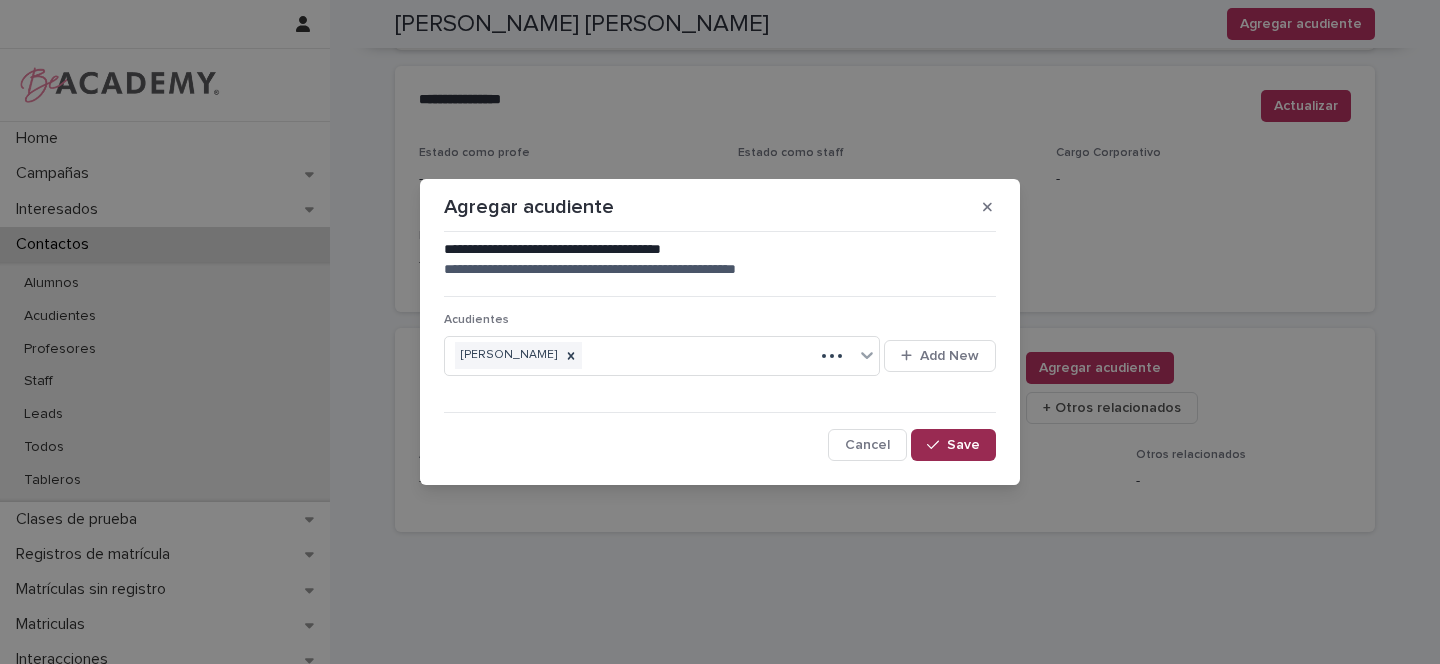 click on "Save" at bounding box center (953, 445) 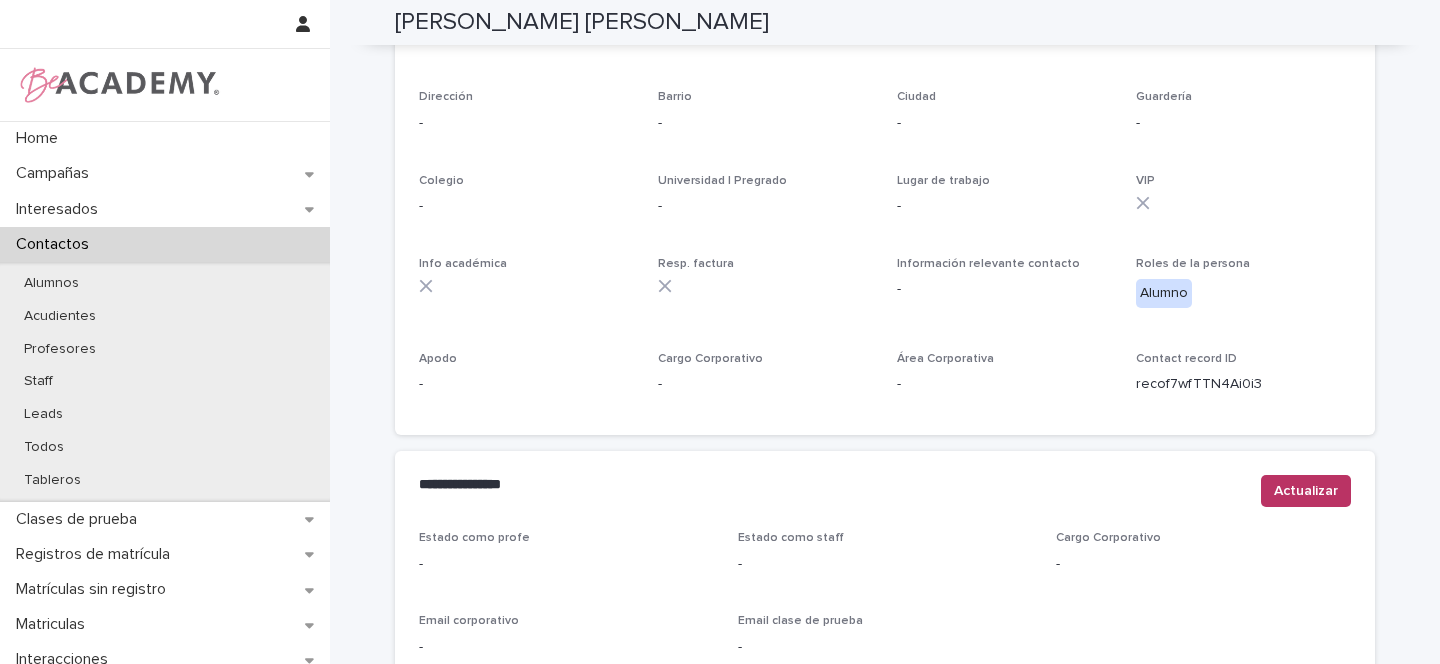 scroll, scrollTop: 0, scrollLeft: 0, axis: both 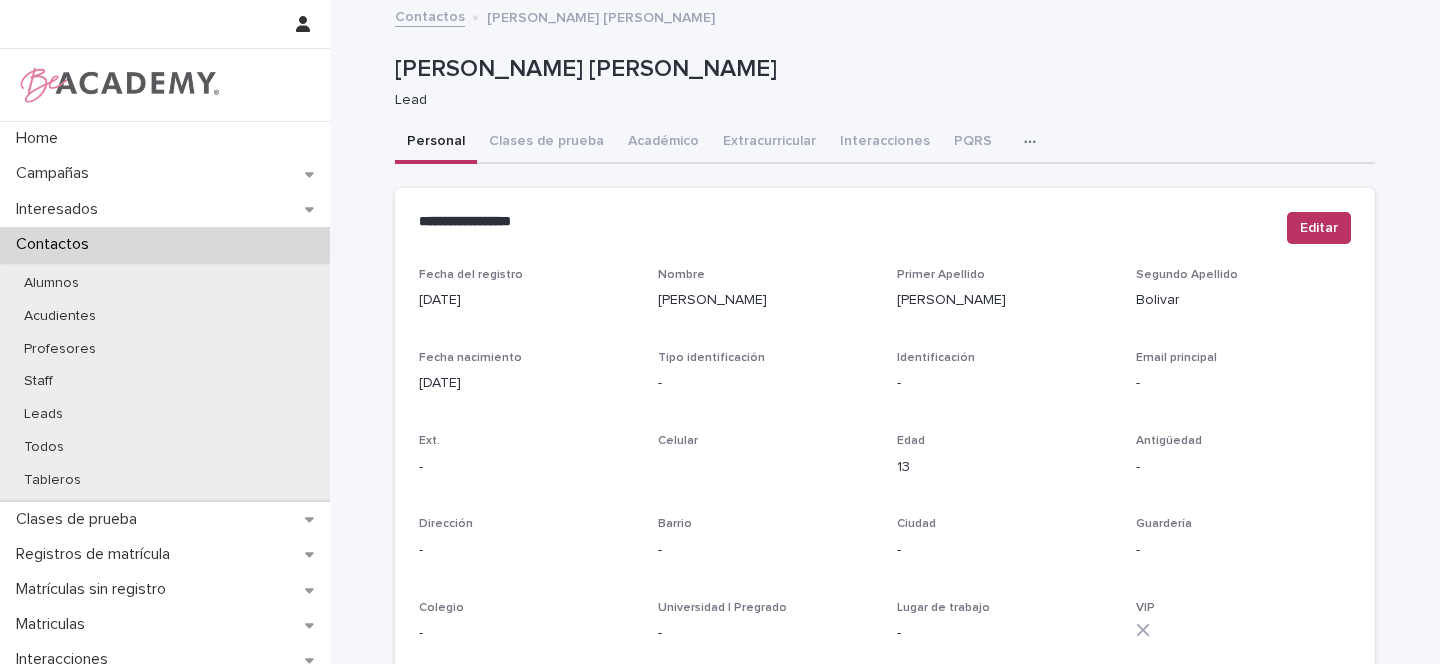 click on "Clases de prueba" at bounding box center (546, 143) 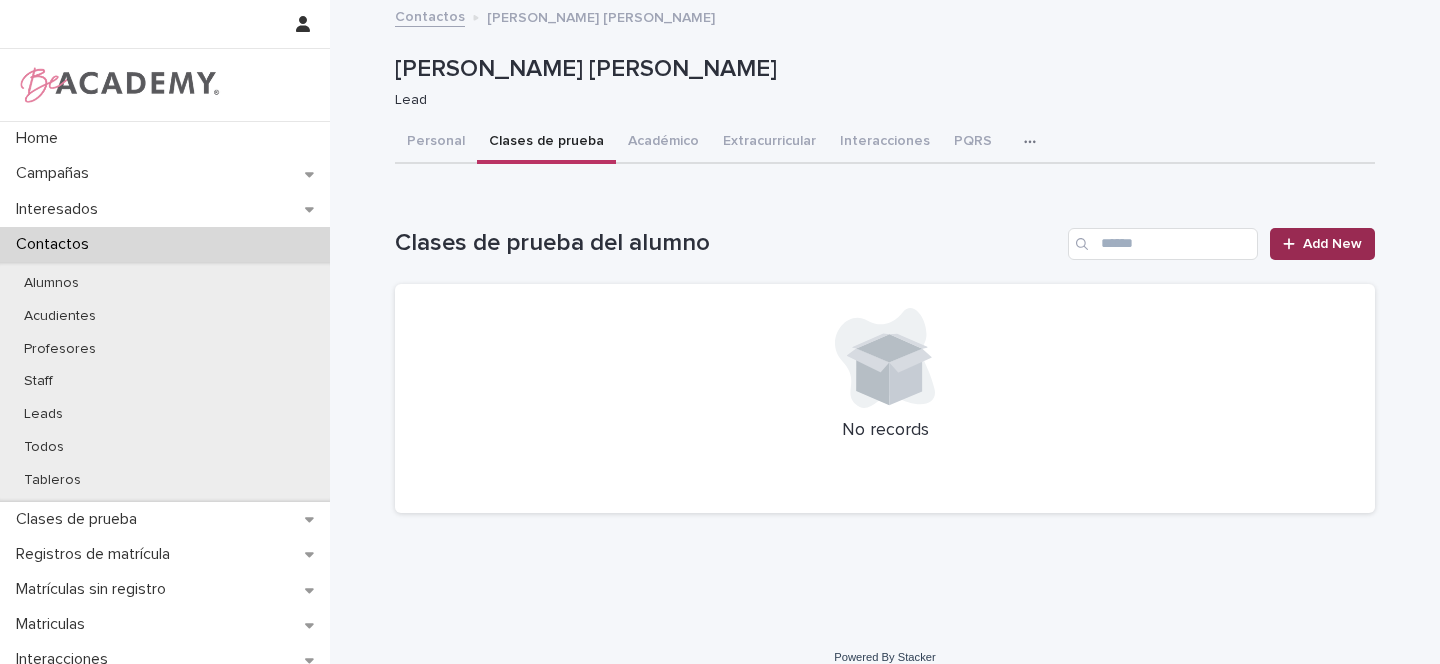 click on "Add New" at bounding box center [1332, 244] 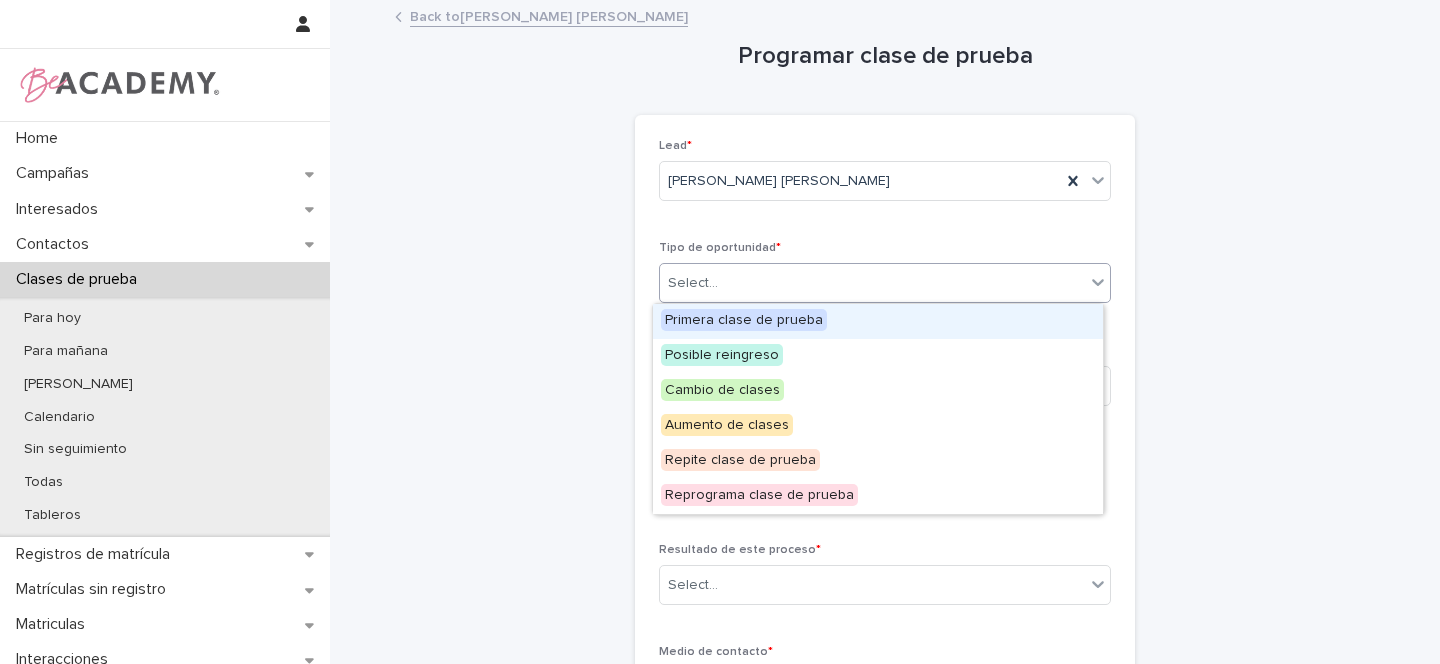 click on "Select..." at bounding box center [872, 283] 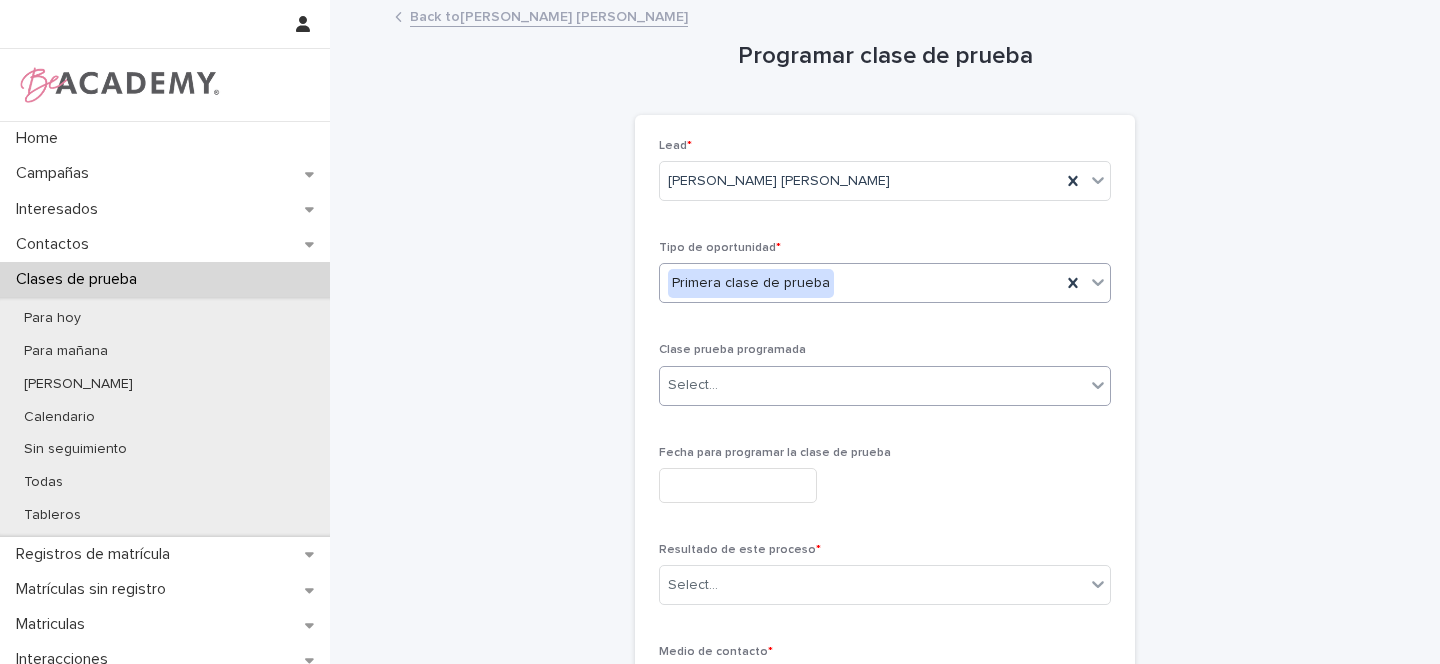 click on "Select..." at bounding box center [693, 385] 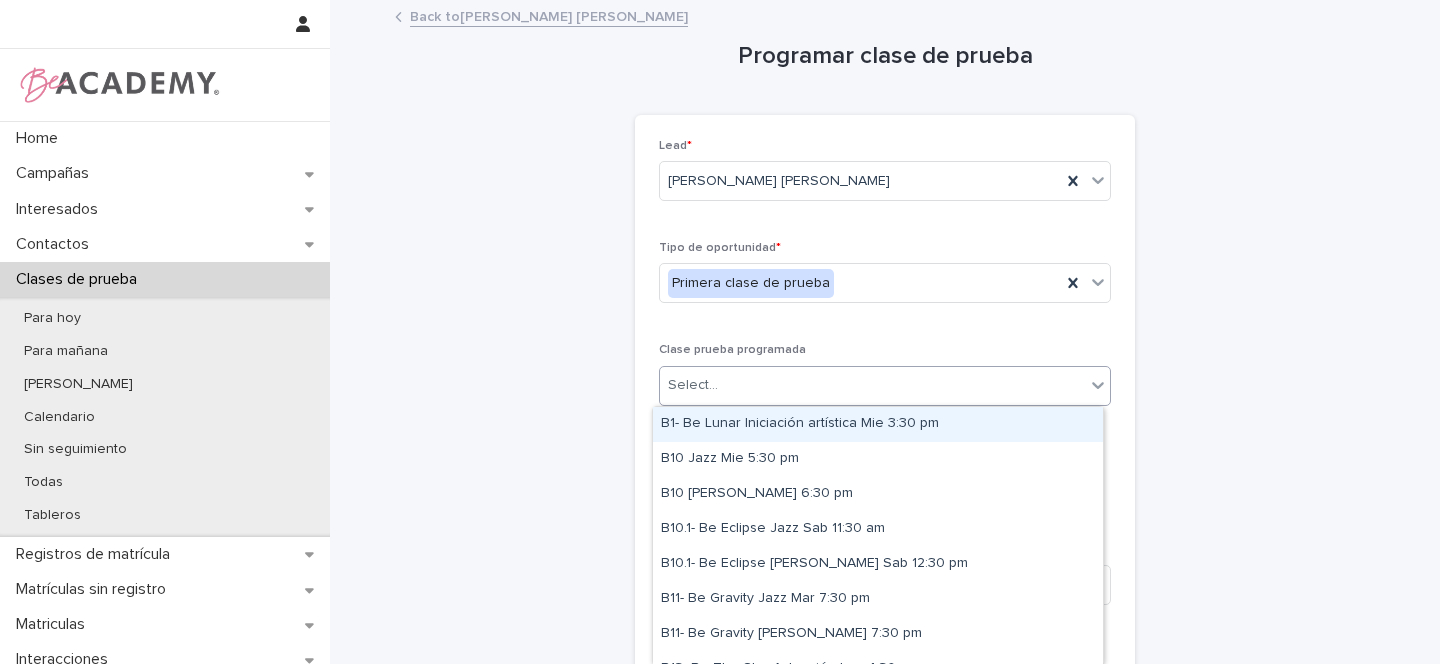 type on "*" 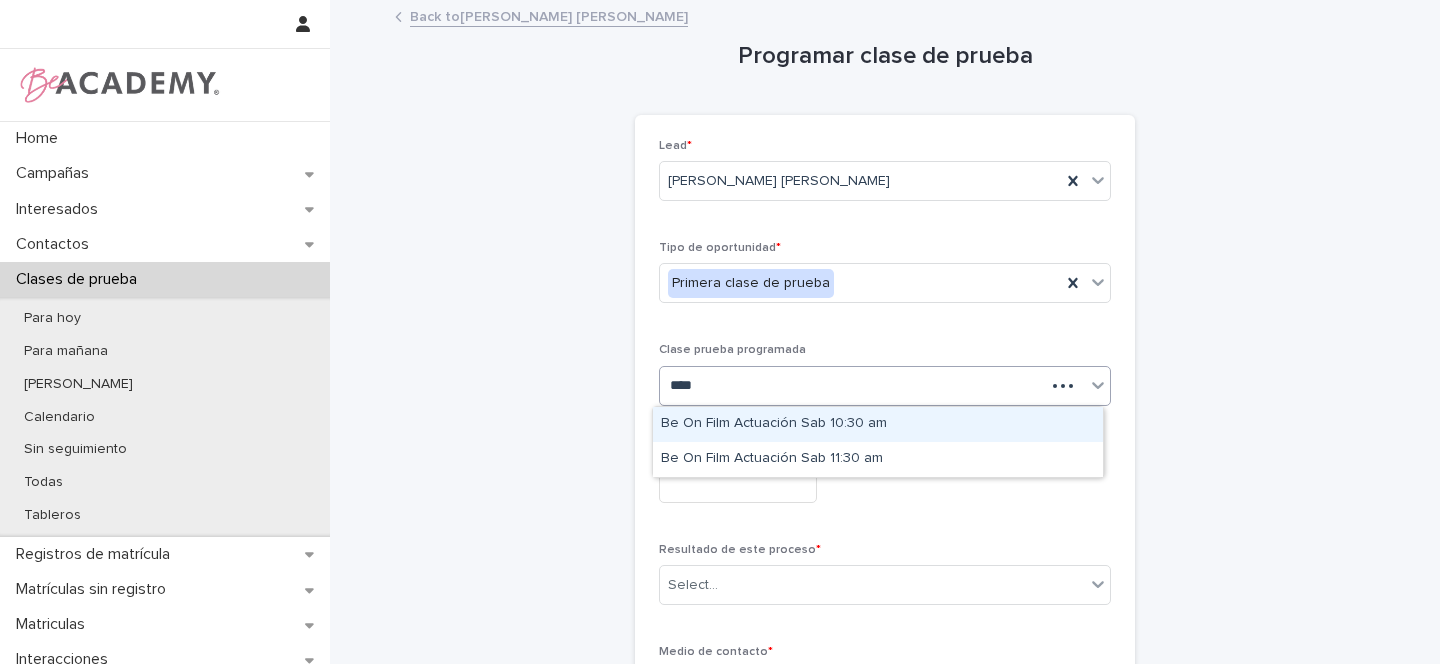 type on "*****" 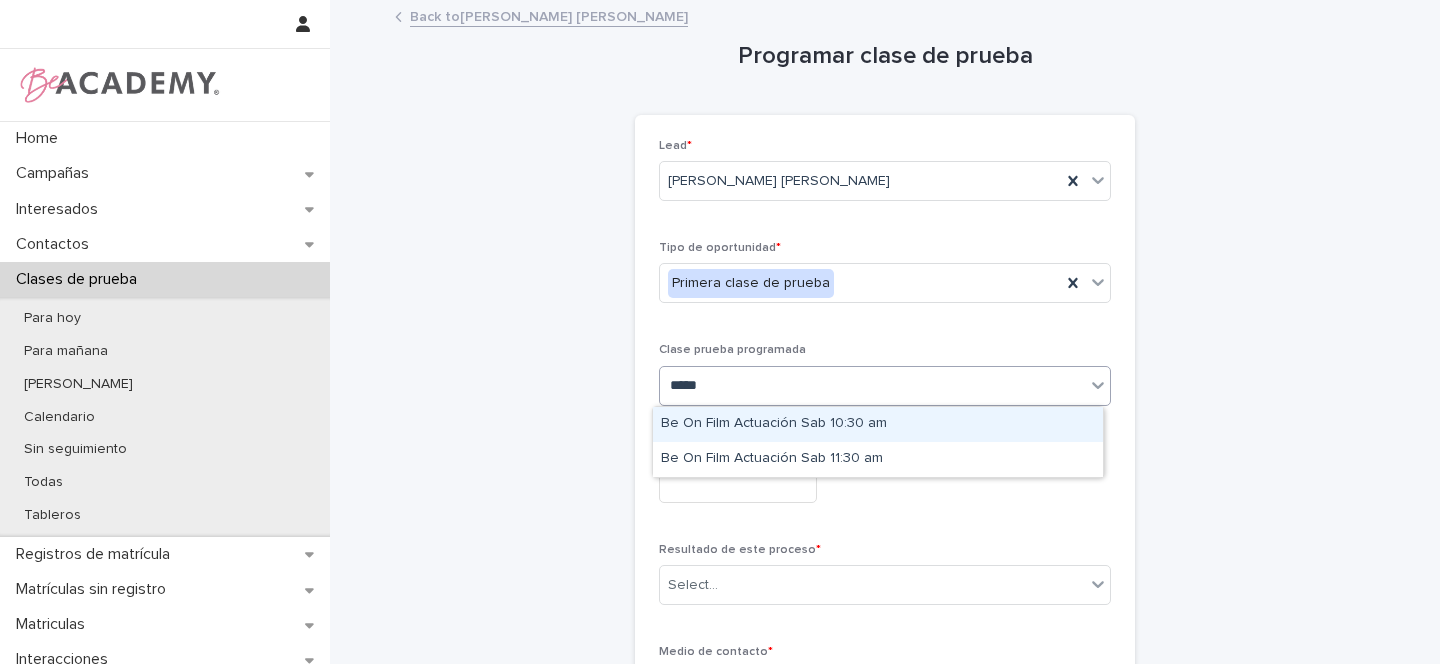 click on "Be On Film Actuación Sab 10:30 am" at bounding box center (878, 424) 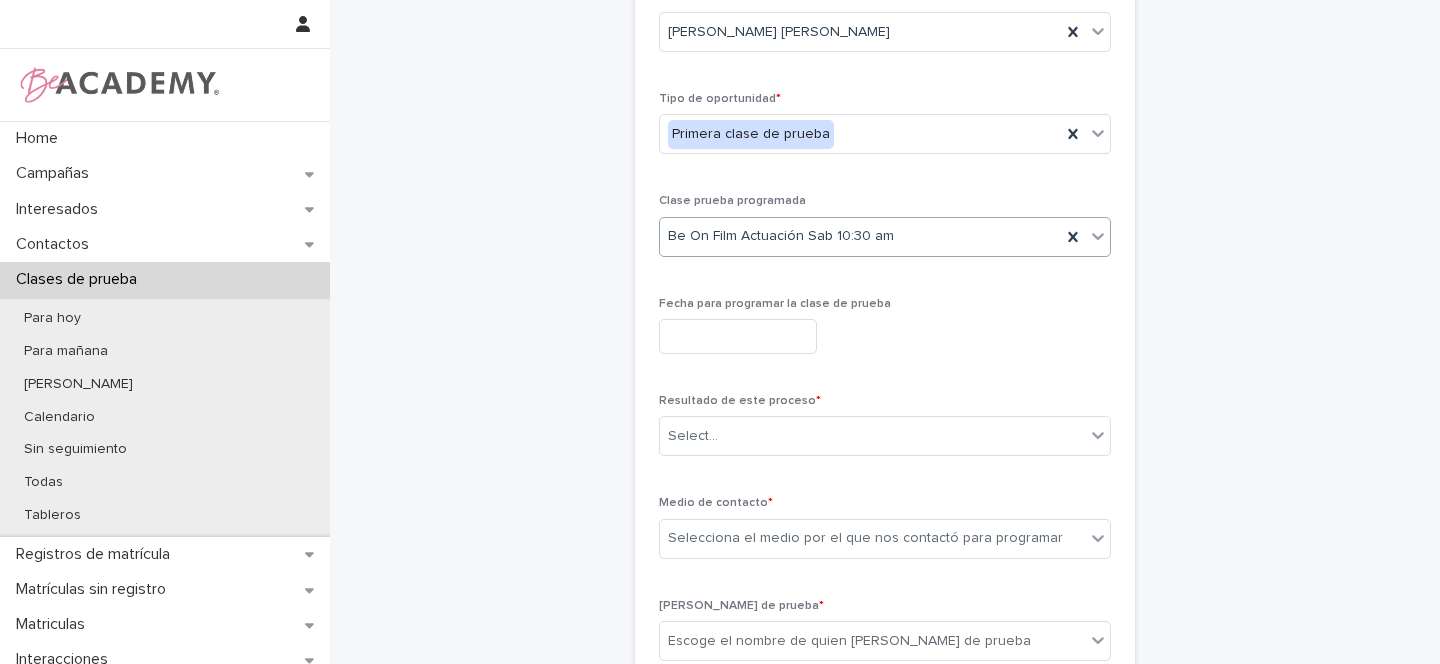 scroll, scrollTop: 150, scrollLeft: 0, axis: vertical 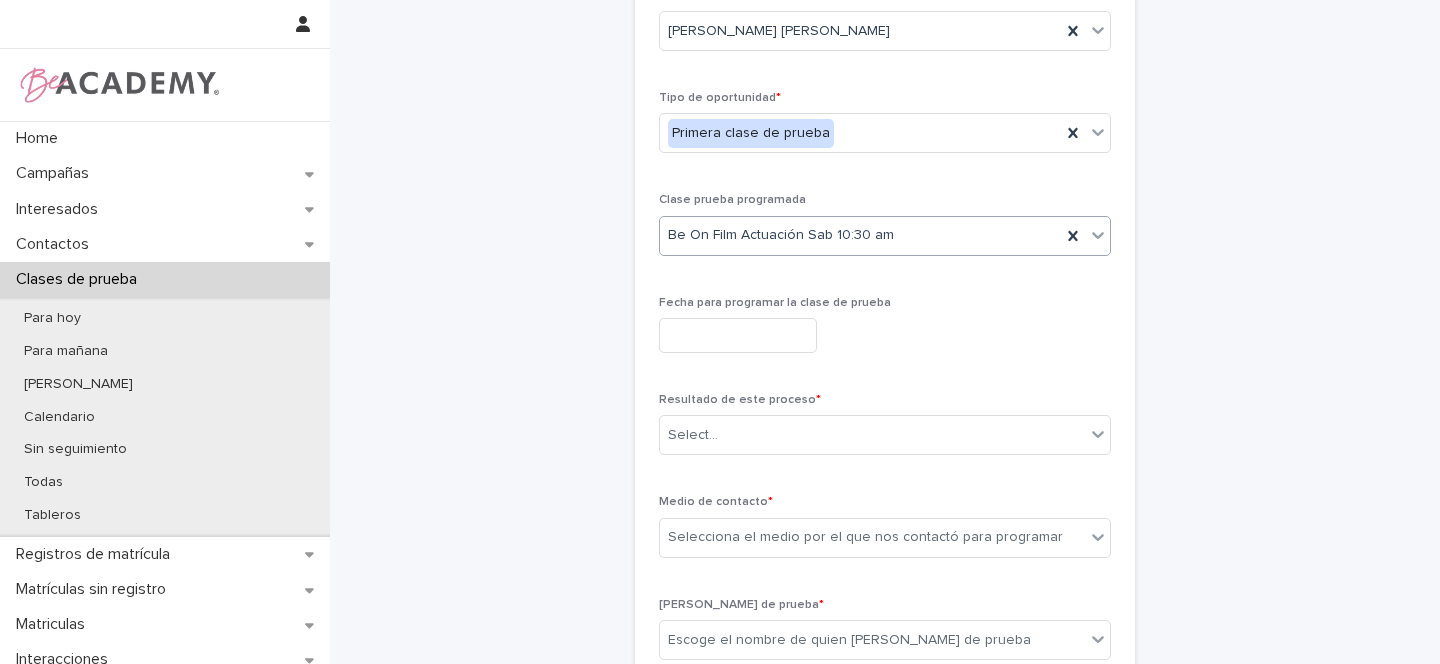 click at bounding box center [738, 335] 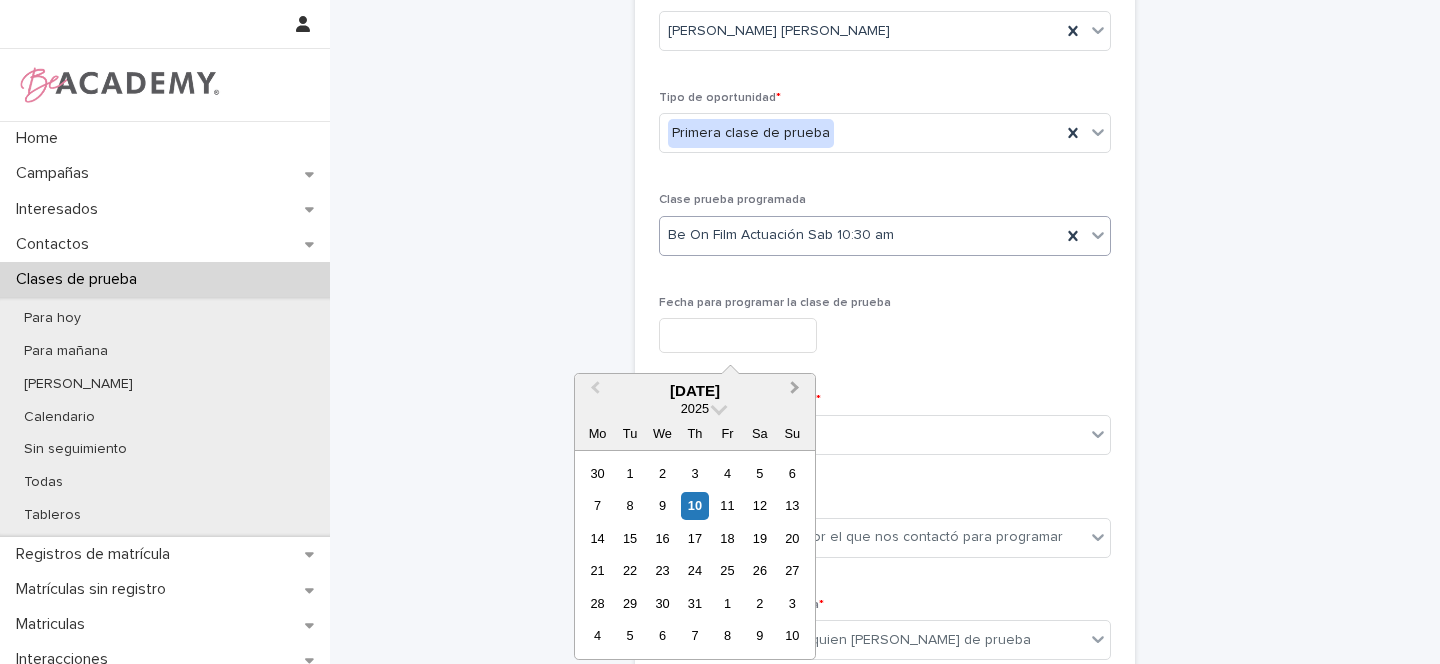 click on "Next Month" at bounding box center (797, 392) 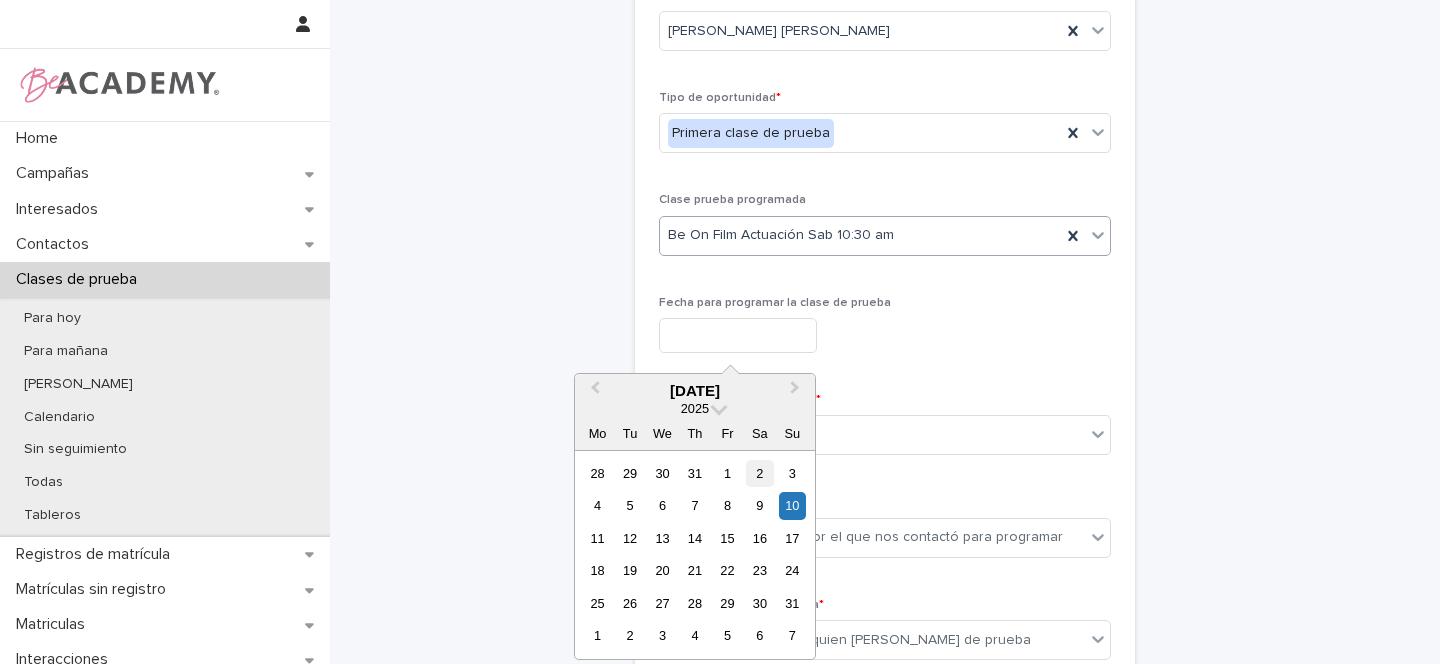 click on "2" at bounding box center [759, 473] 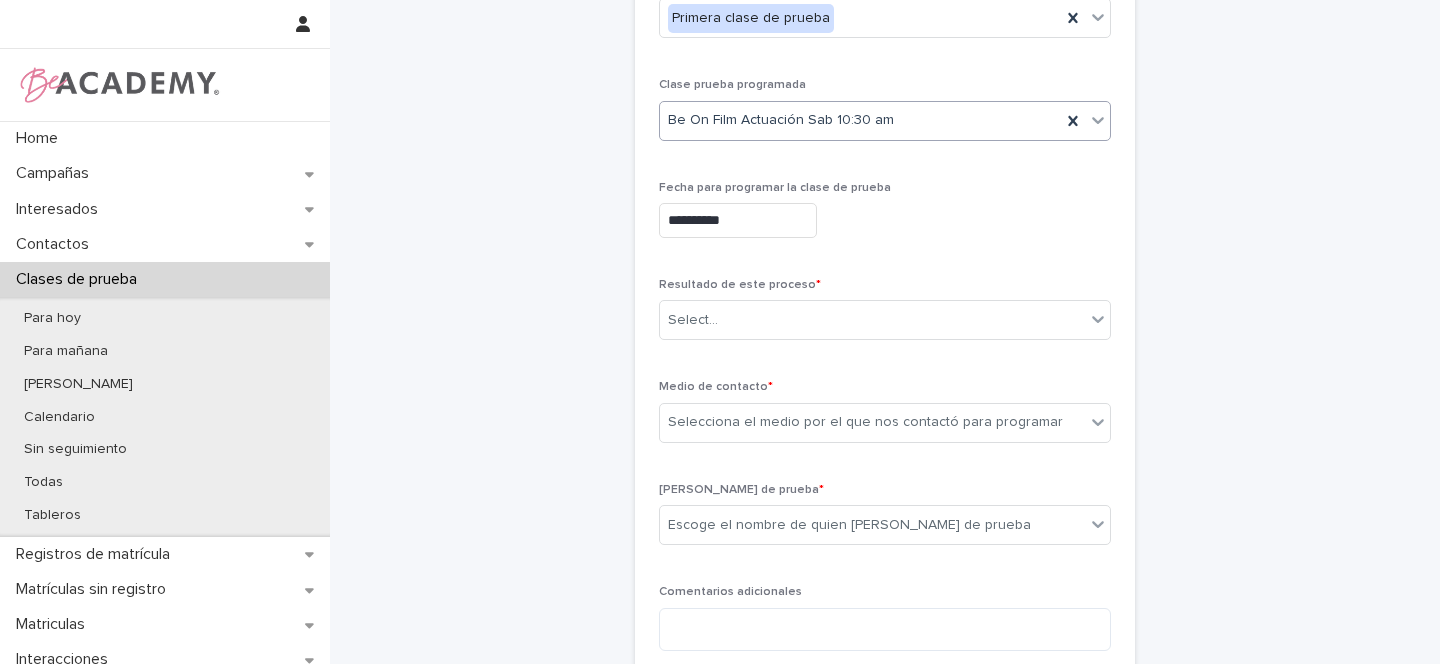 scroll, scrollTop: 370, scrollLeft: 0, axis: vertical 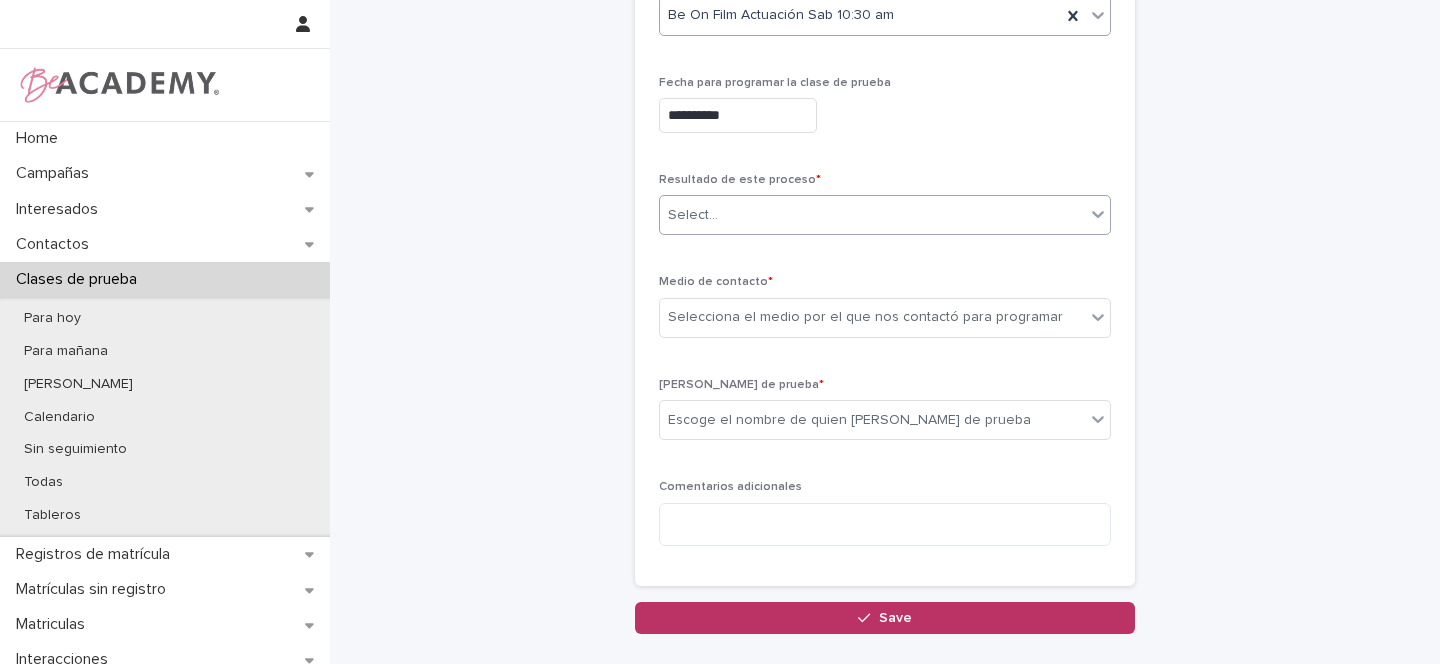 click on "Select..." at bounding box center (693, 215) 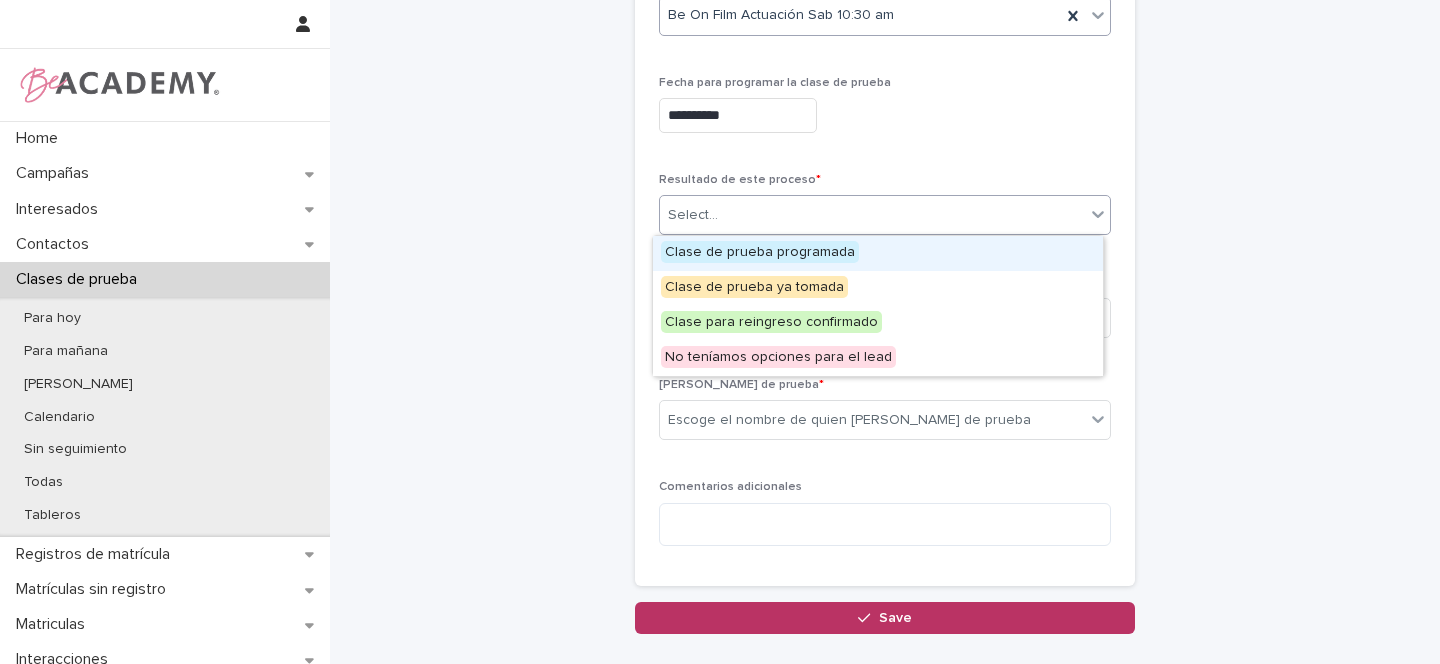 click on "Clase de prueba programada" at bounding box center [760, 252] 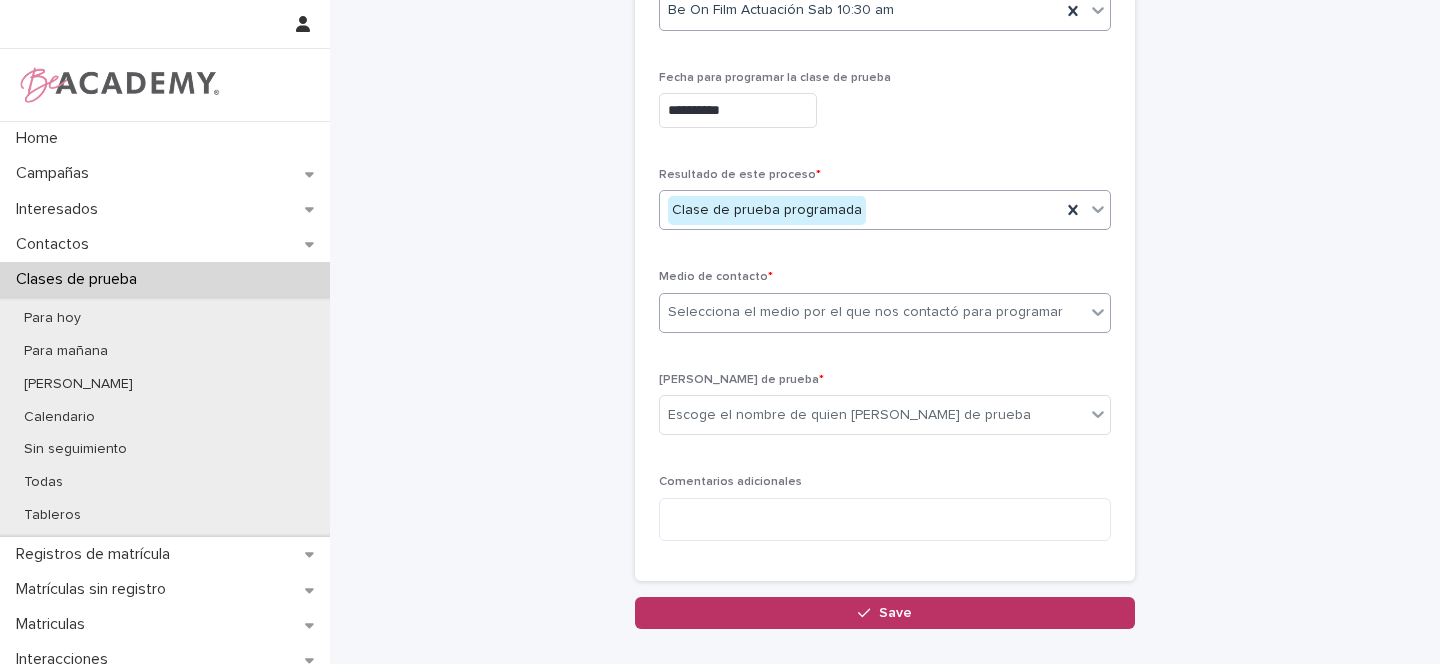 scroll, scrollTop: 383, scrollLeft: 0, axis: vertical 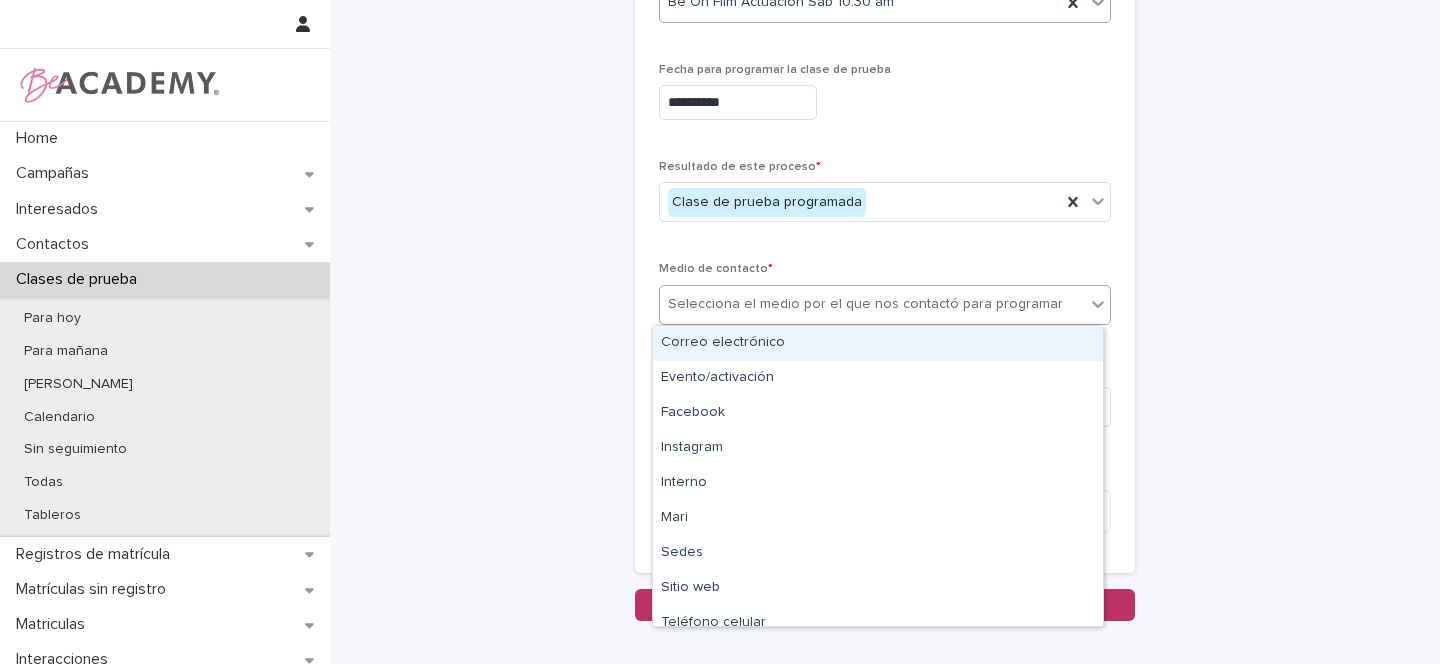 click on "Selecciona el medio por el que nos contactó para programar" at bounding box center (865, 304) 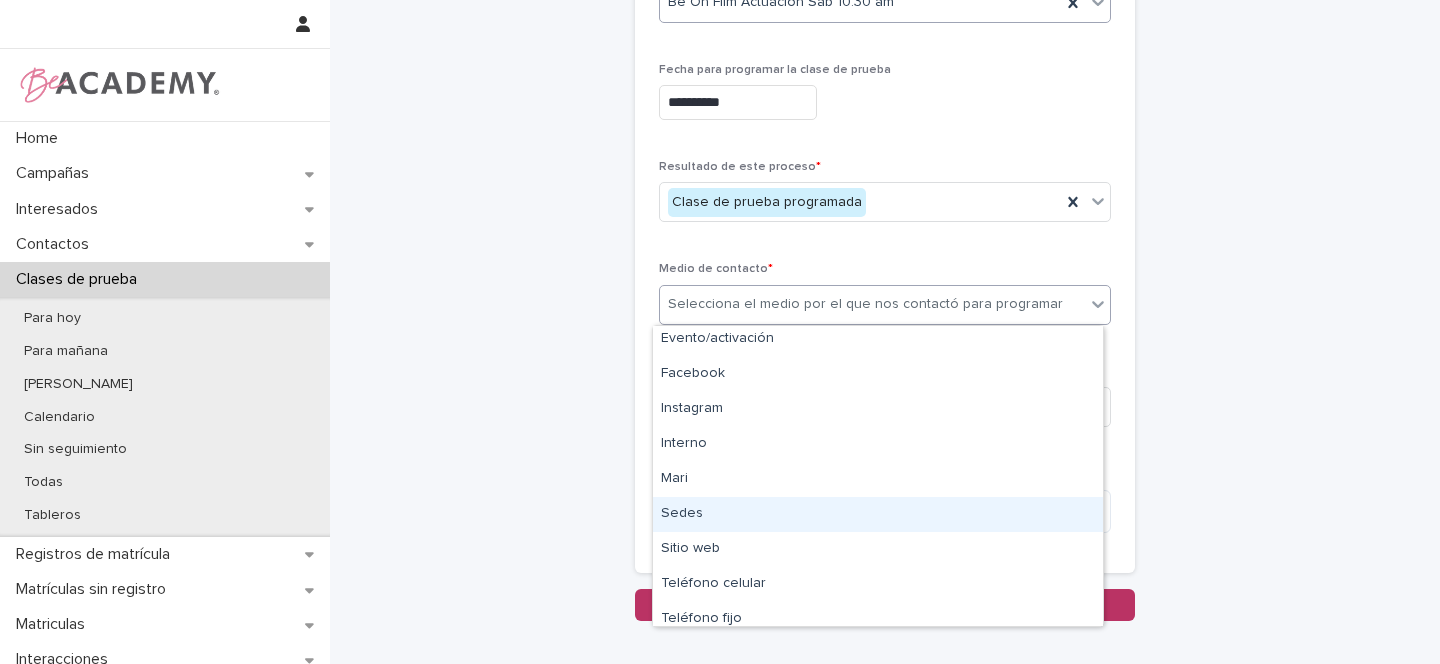scroll, scrollTop: 52, scrollLeft: 0, axis: vertical 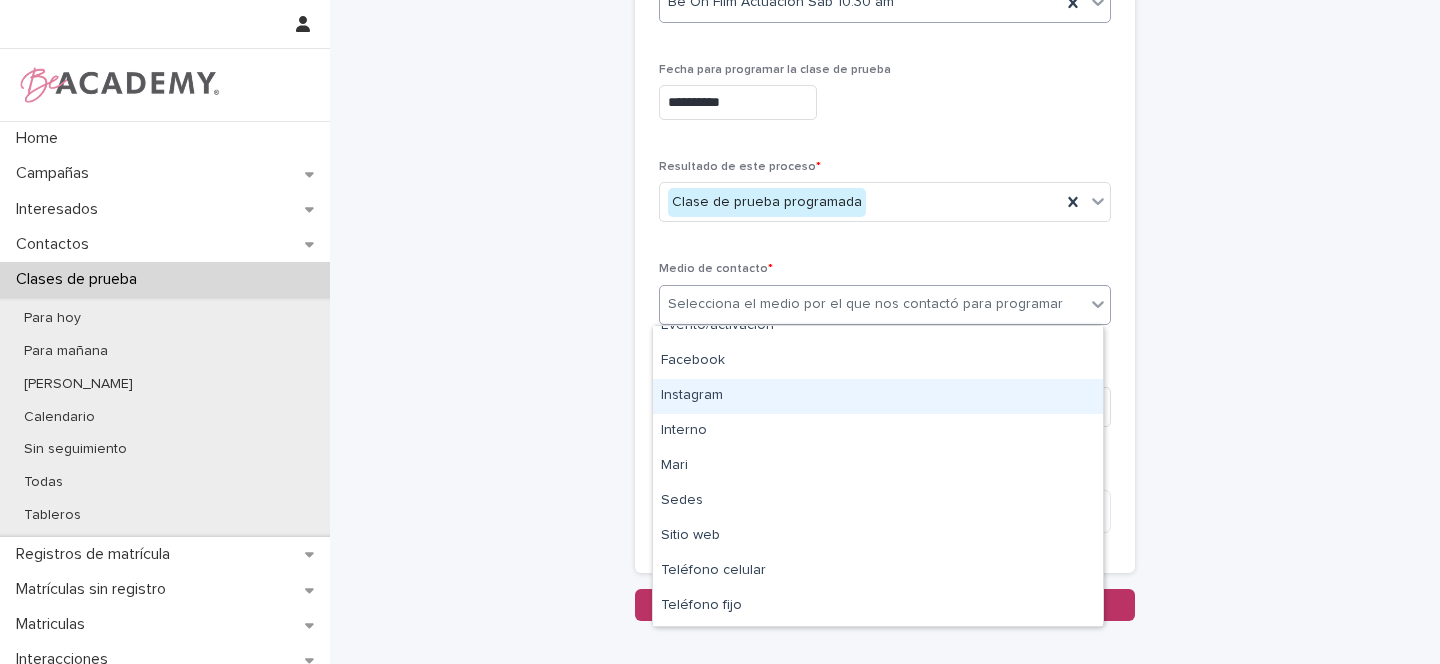 click on "Instagram" at bounding box center [878, 396] 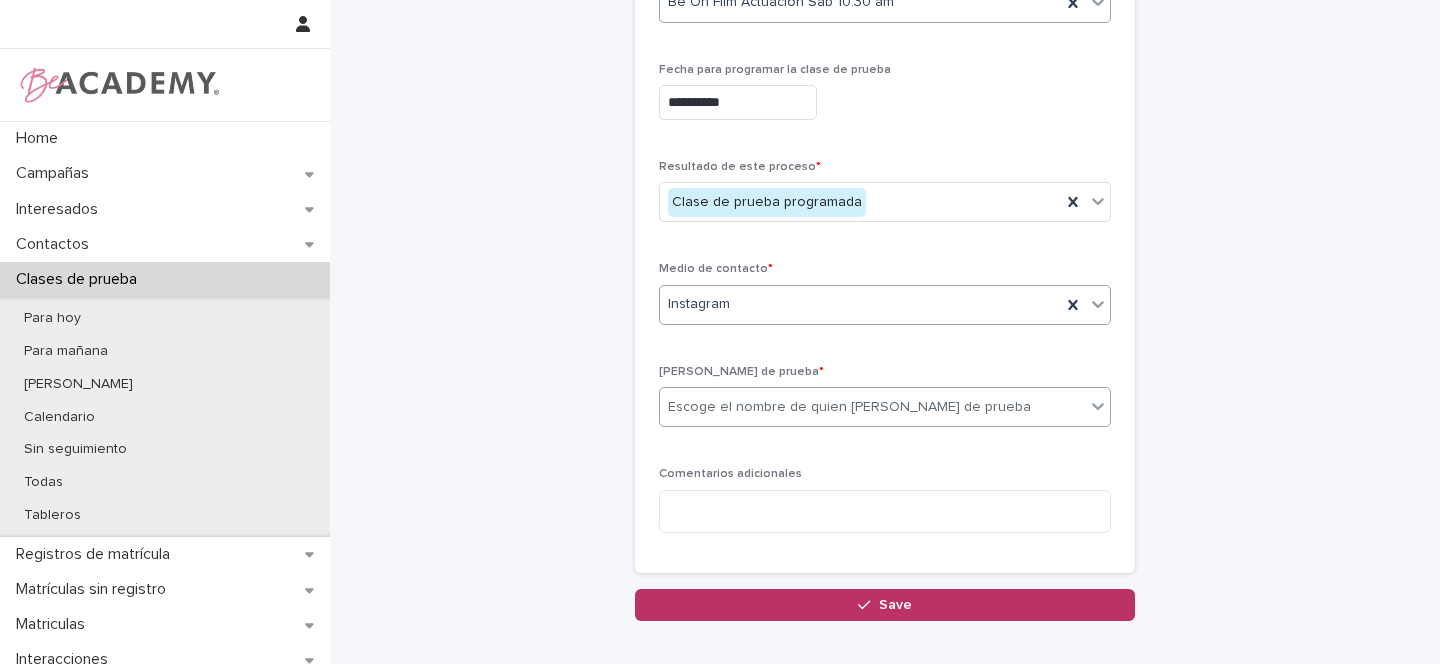 click on "Escoge el nombre de quien toma la clase de prueba" at bounding box center (849, 407) 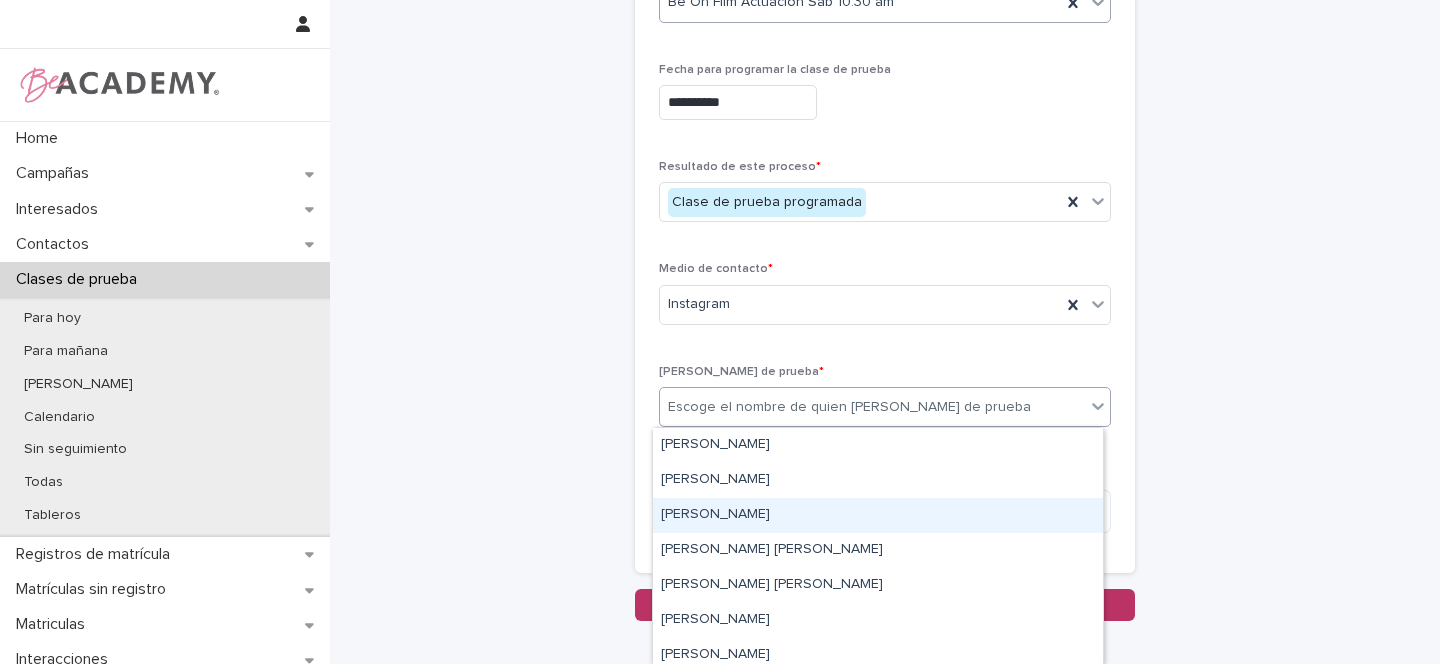 click on "Gina Orjuela Cortes" at bounding box center [878, 515] 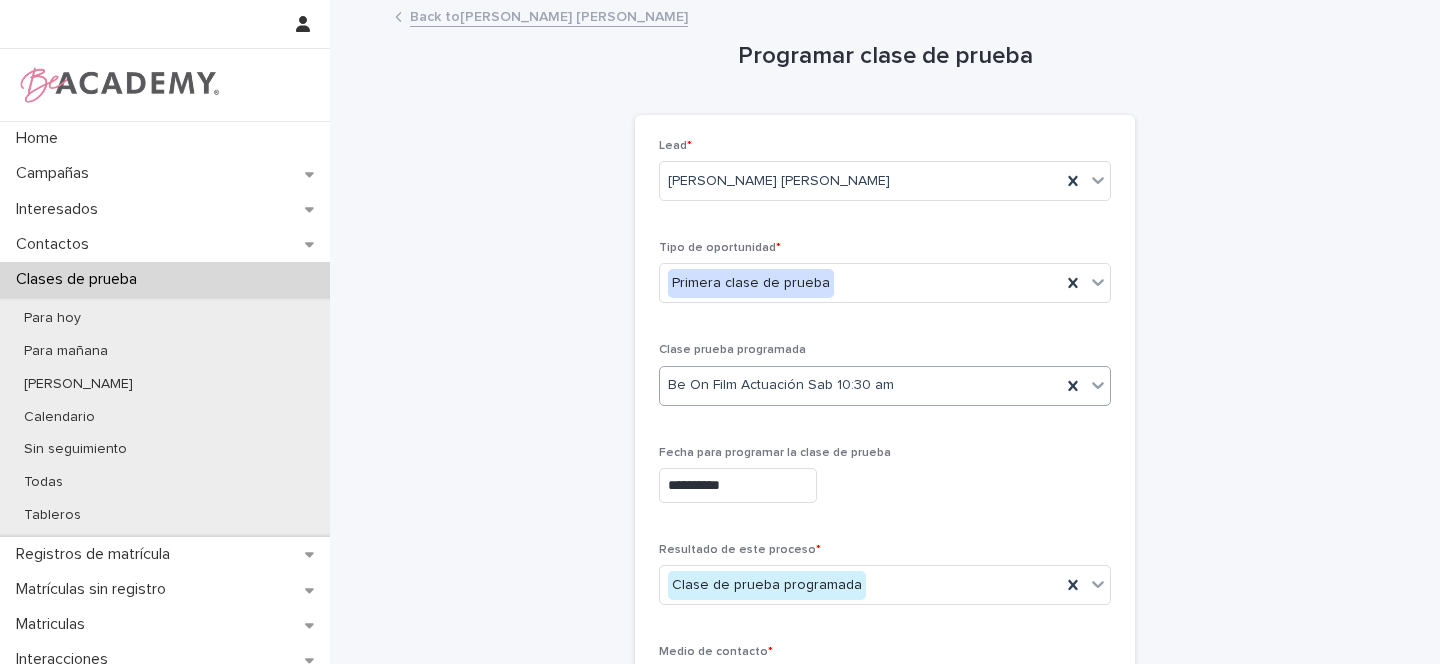 scroll, scrollTop: 496, scrollLeft: 0, axis: vertical 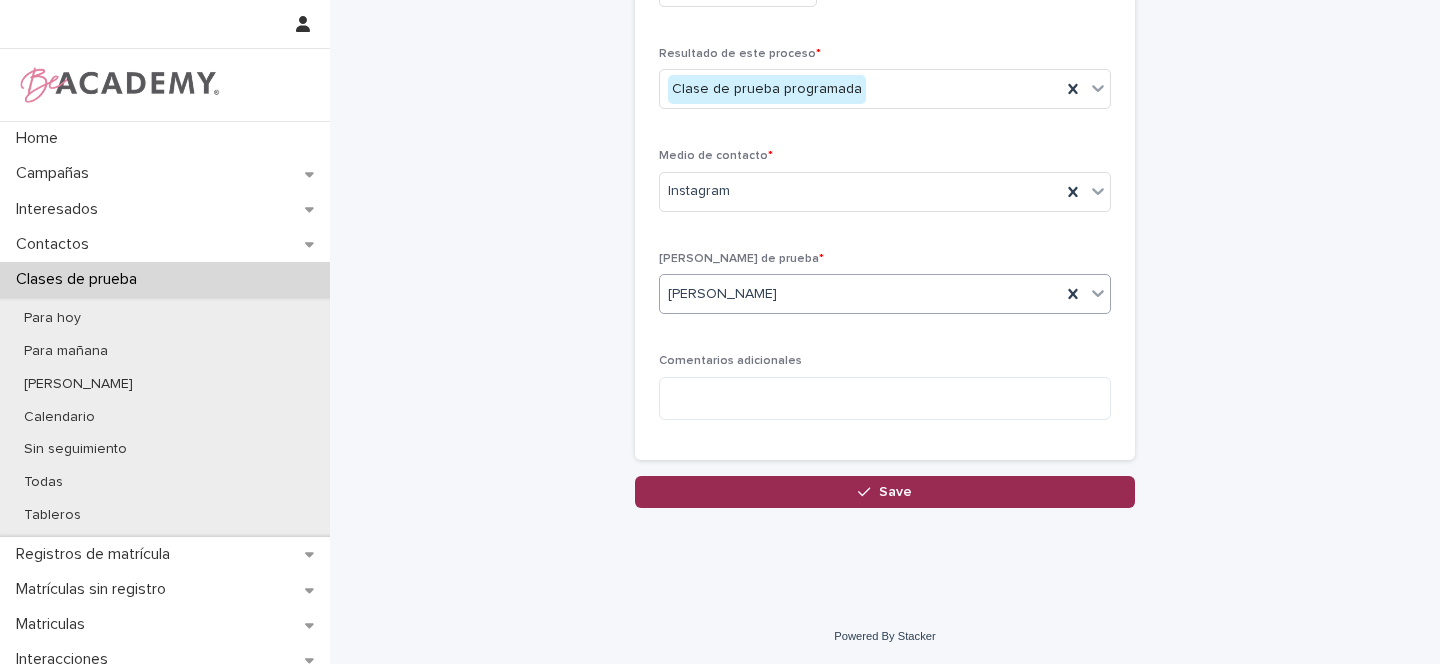 click on "Save" at bounding box center (895, 492) 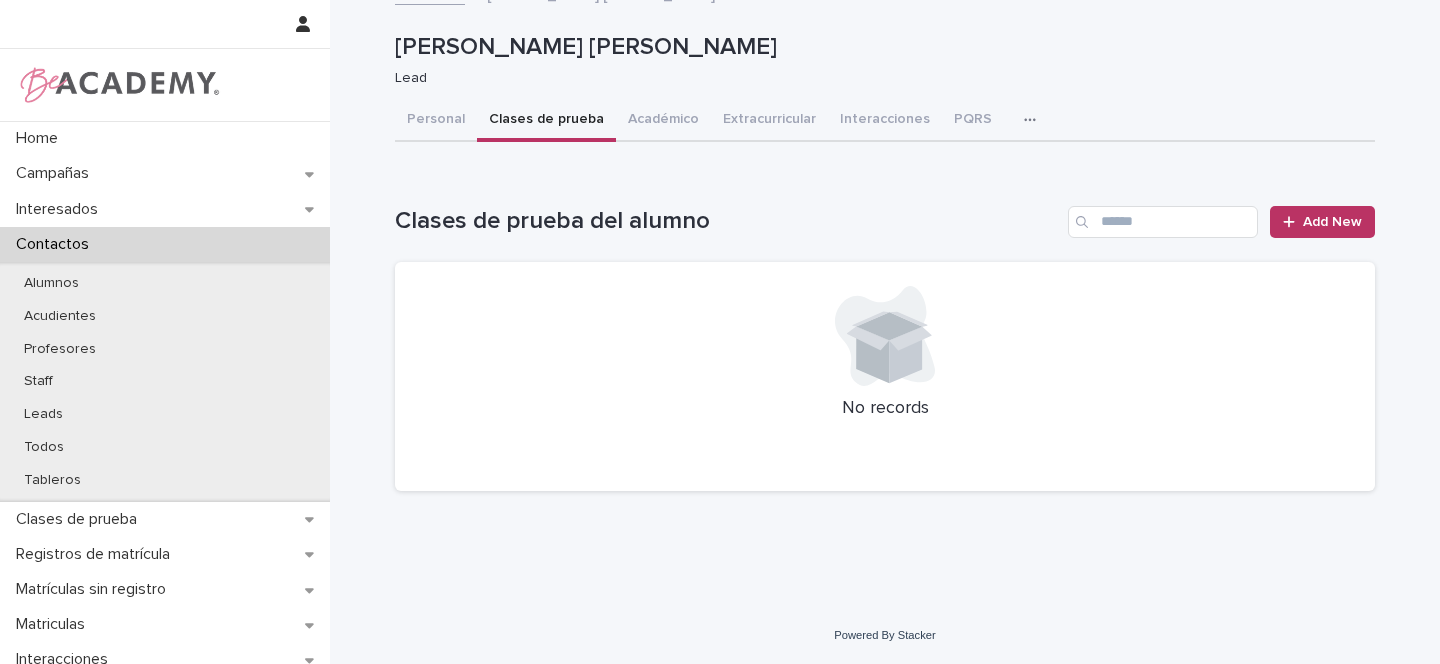 scroll, scrollTop: 0, scrollLeft: 0, axis: both 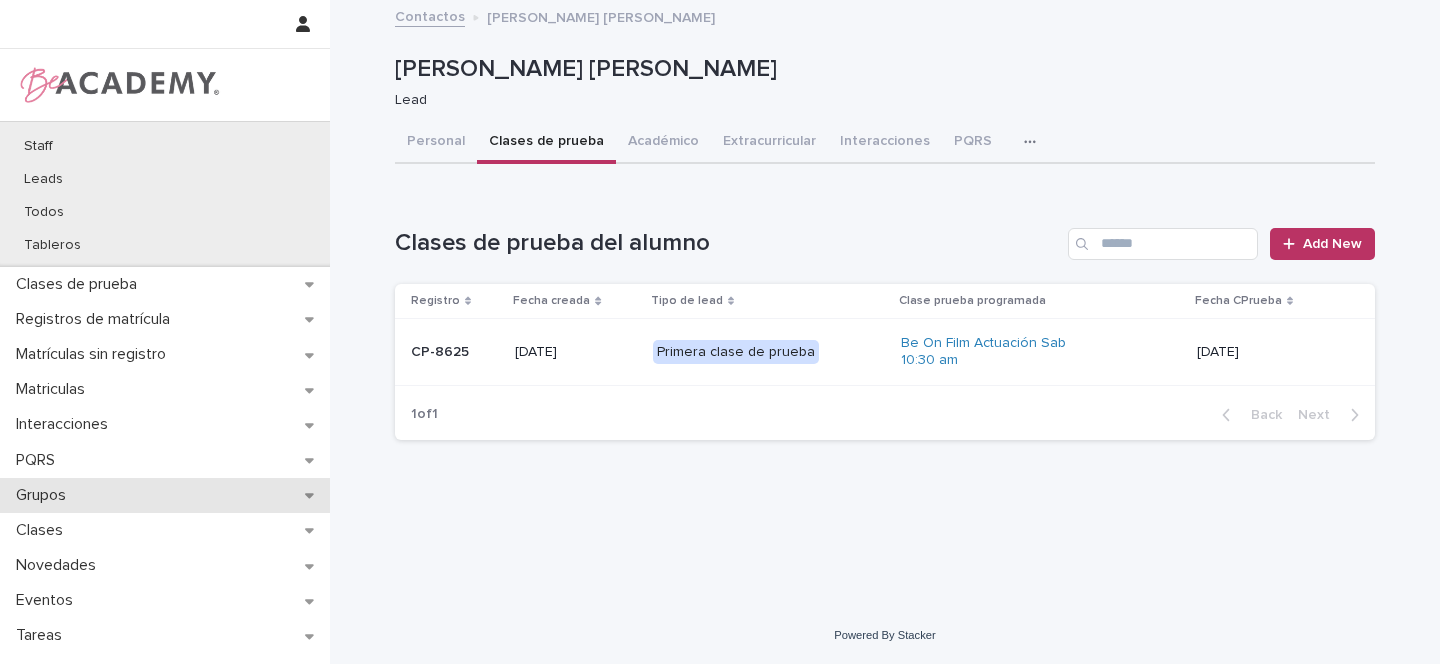 click on "Grupos" at bounding box center [165, 495] 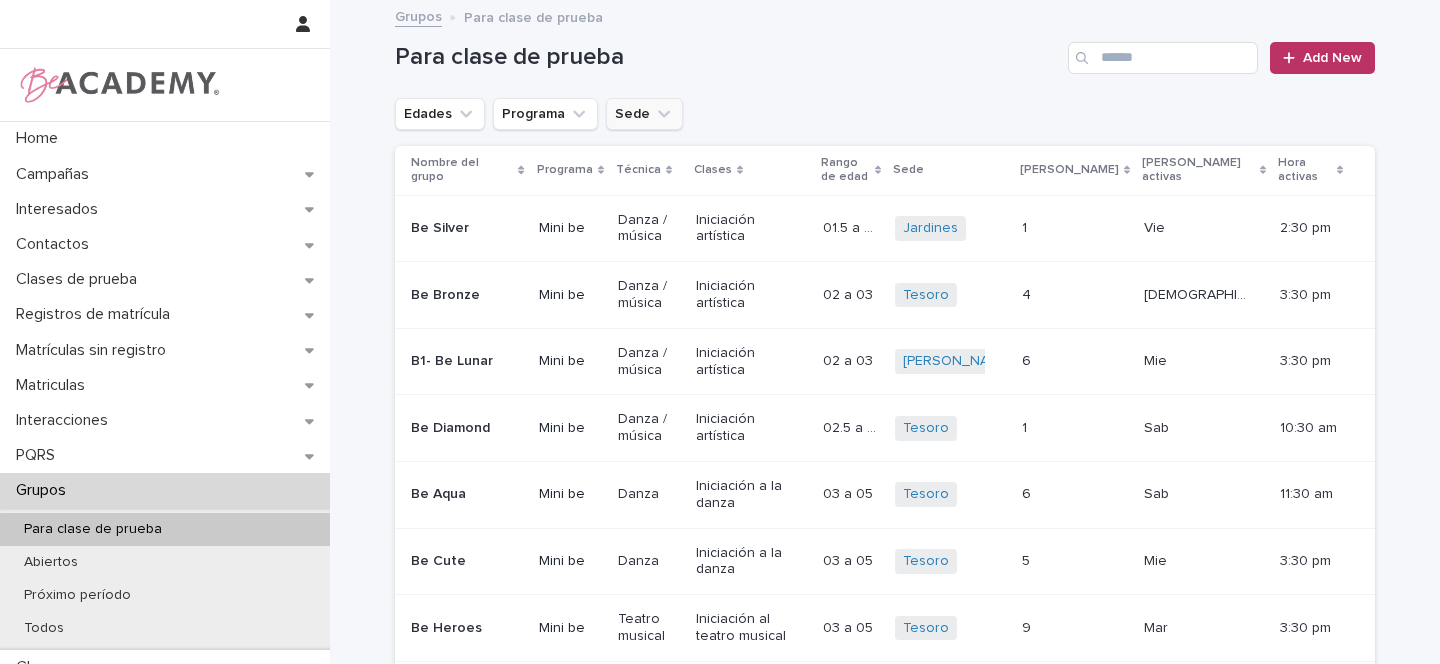 click 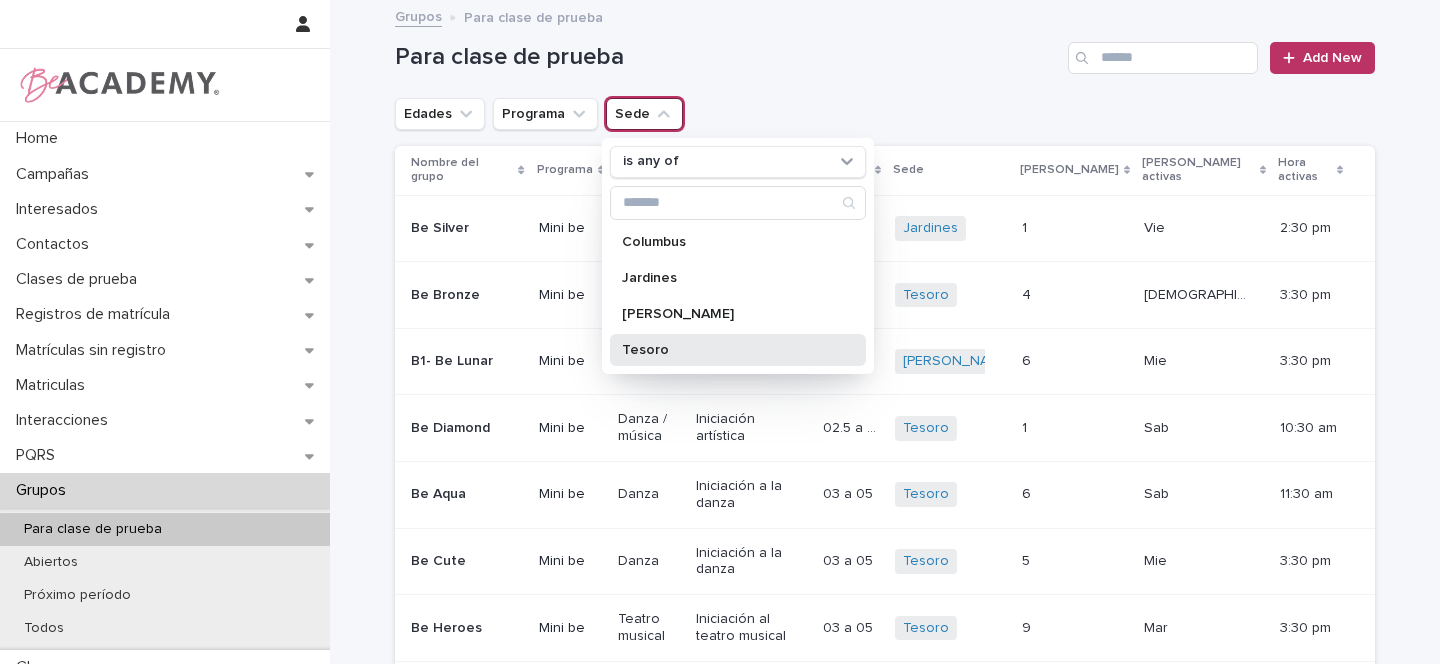 click on "Tesoro" at bounding box center [728, 350] 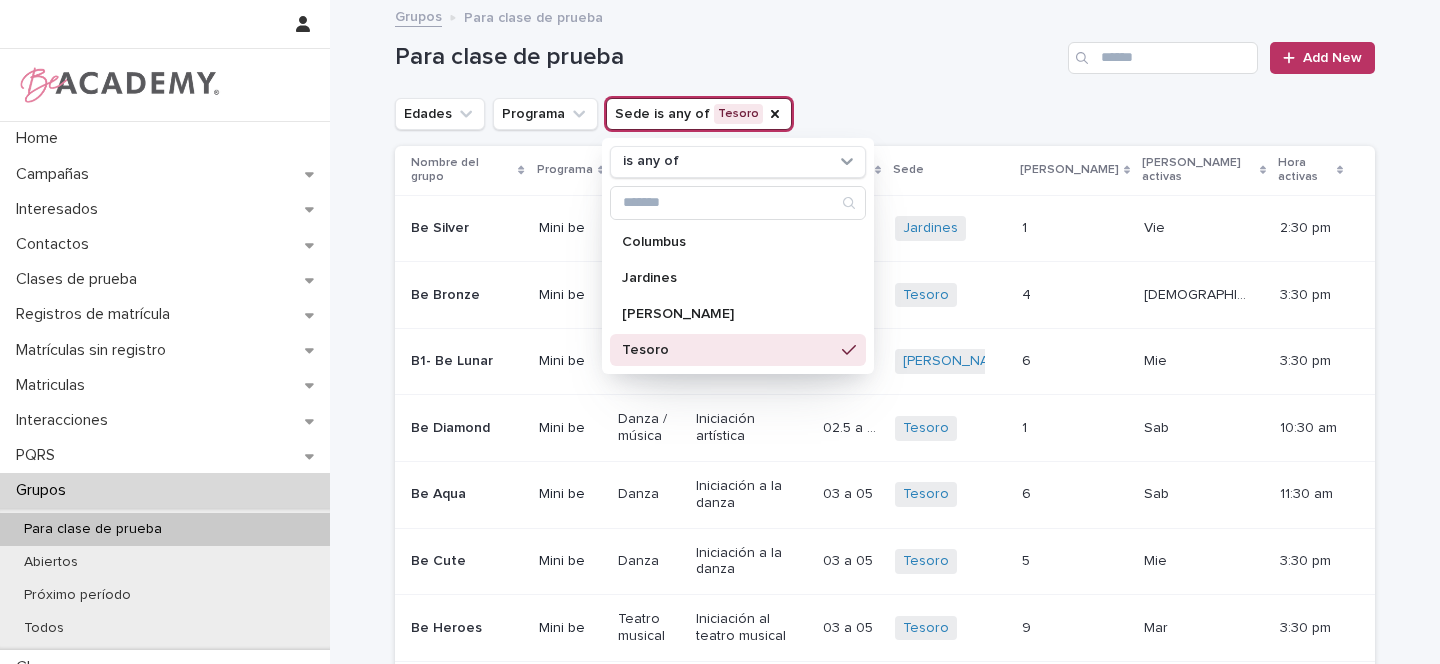 click 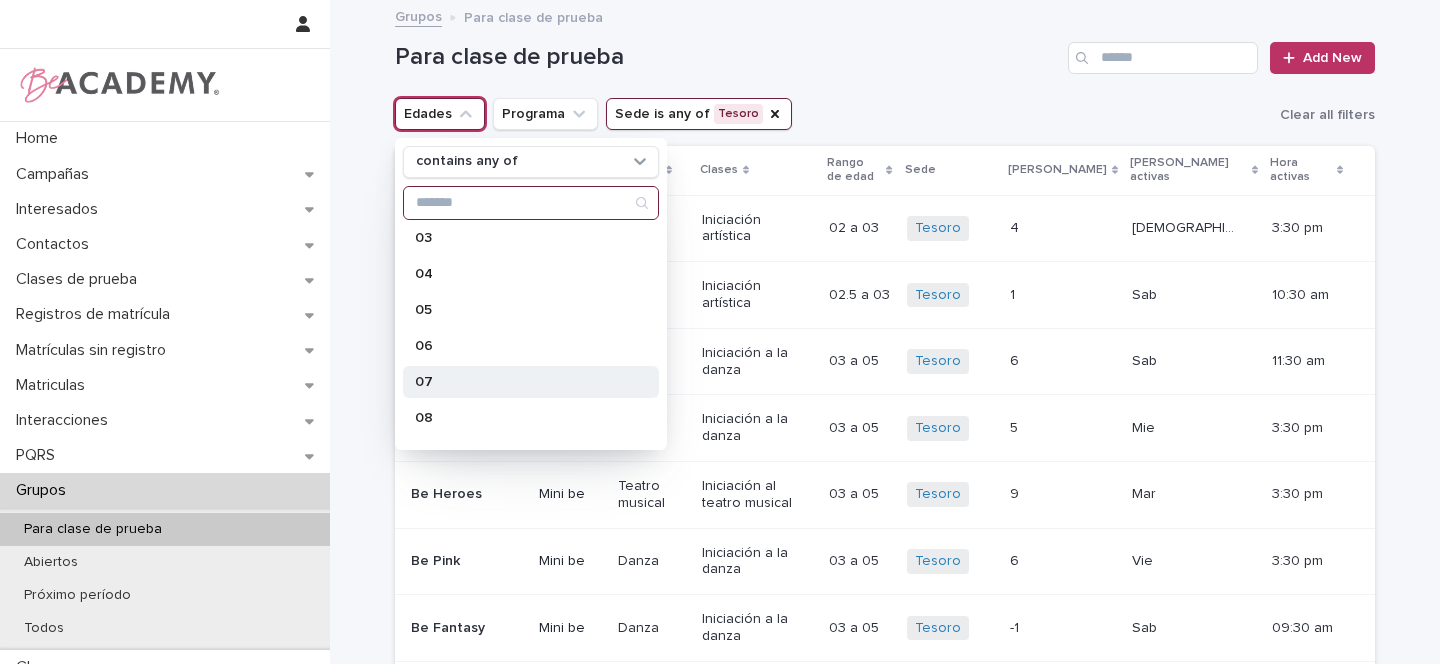 scroll, scrollTop: 184, scrollLeft: 0, axis: vertical 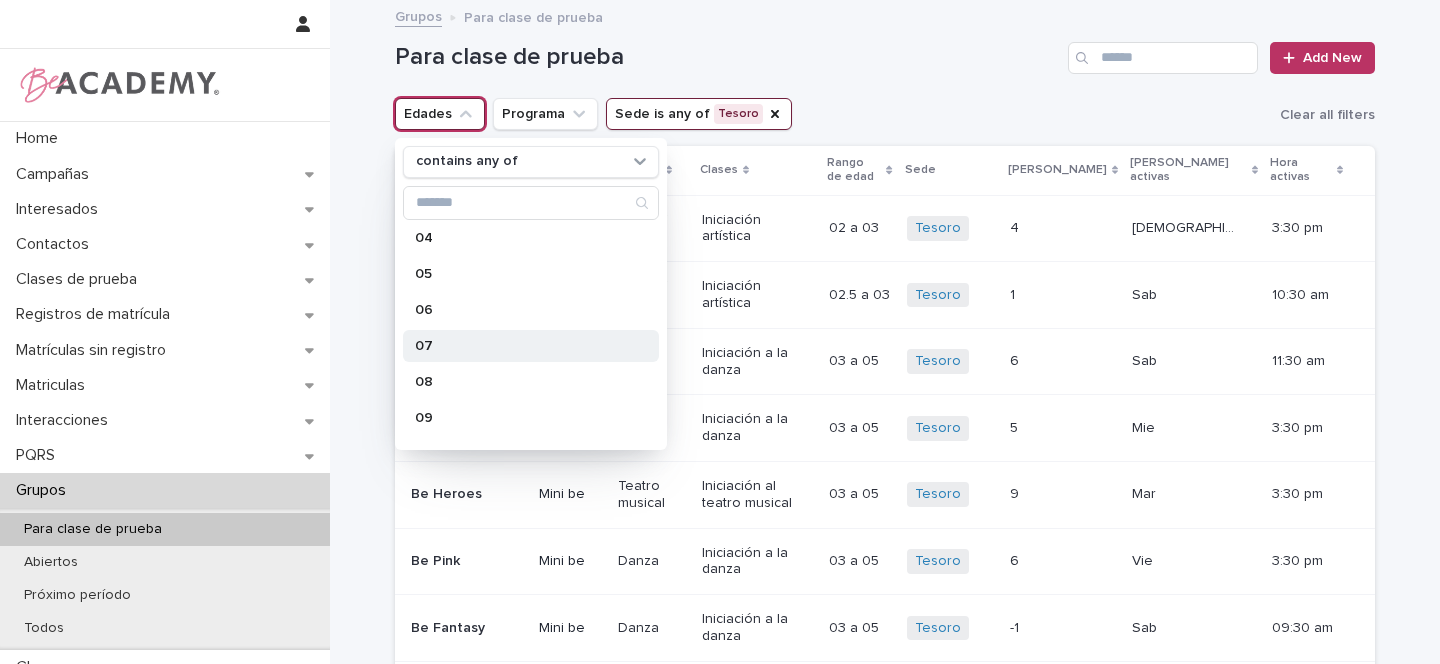 drag, startPoint x: 421, startPoint y: 343, endPoint x: 483, endPoint y: 349, distance: 62.289646 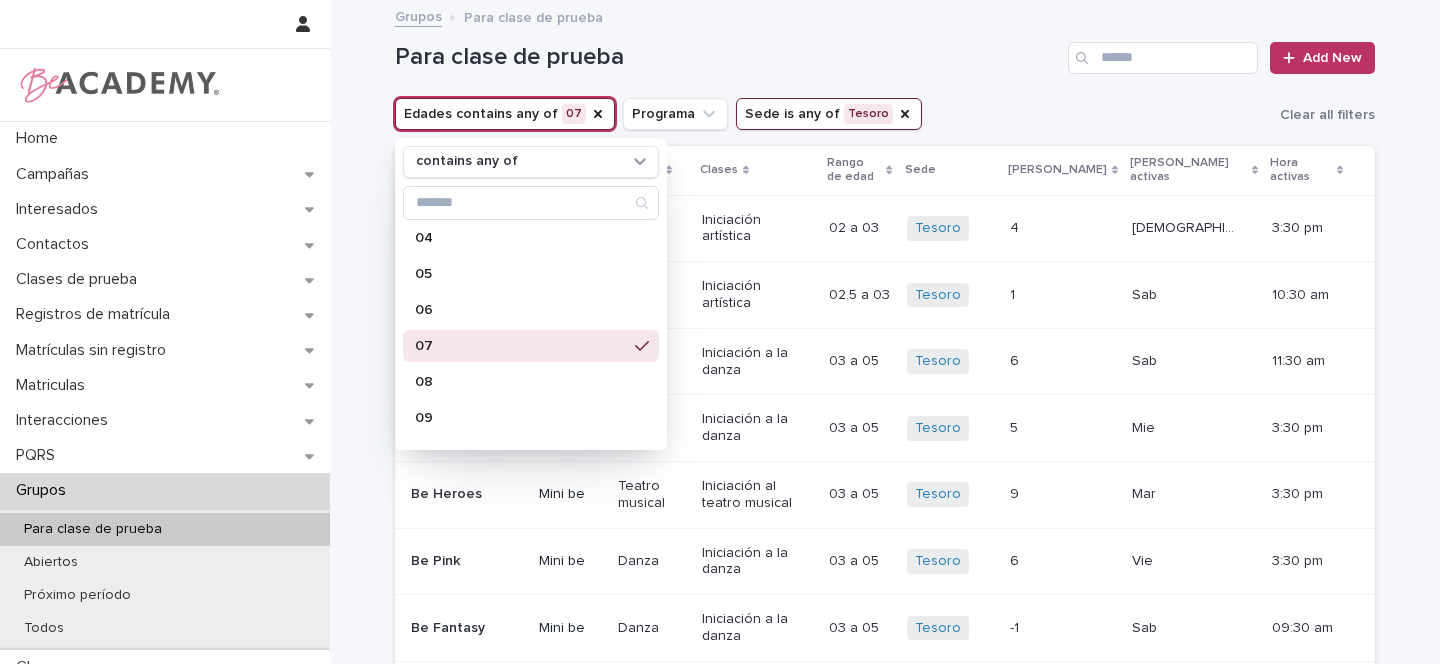 click on "Edades contains any of 07 contains any of 01   01.5 02   02.5 03   04   05   06   07   08   09   10   11   12   13   14   15   16   17   18   Programa Sede is any of Tesoro Clear all filters" at bounding box center (885, 114) 